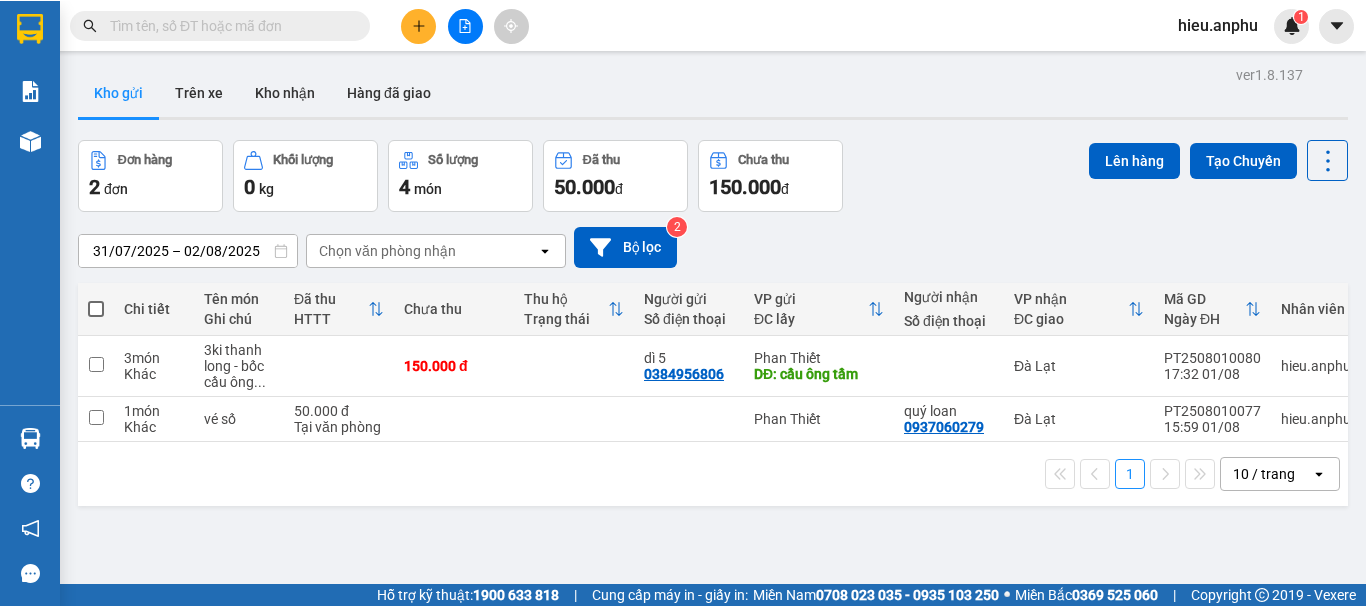 scroll, scrollTop: 0, scrollLeft: 0, axis: both 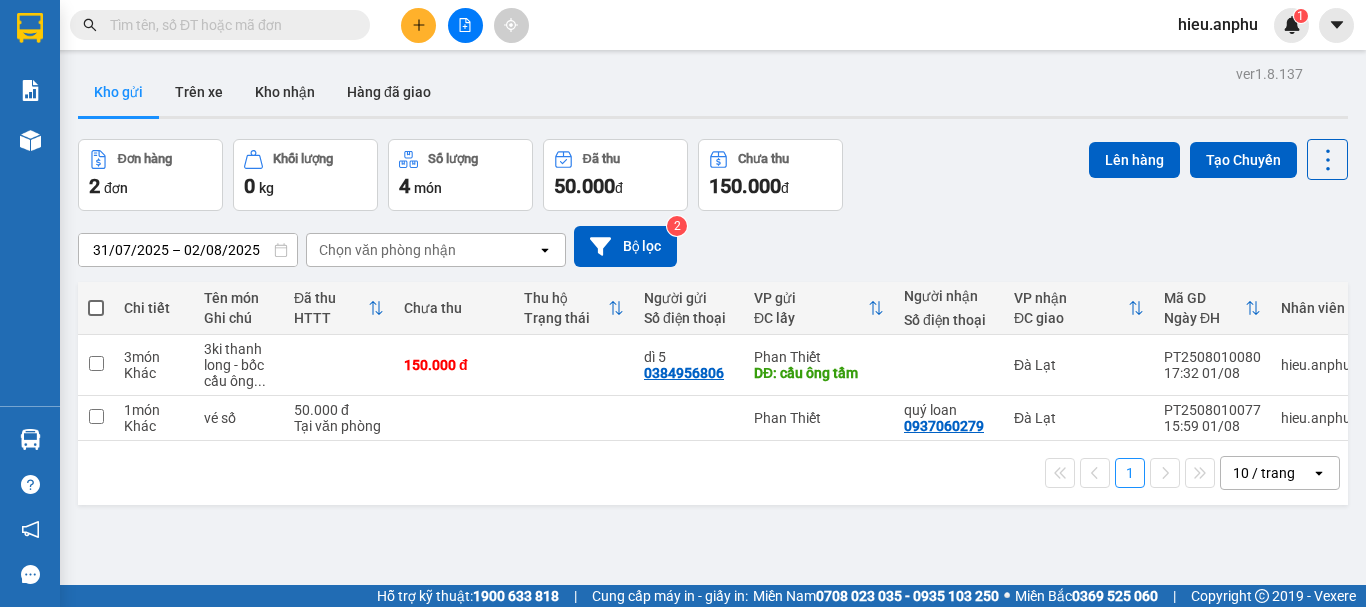 click on "hieu.anphu" at bounding box center (1218, 24) 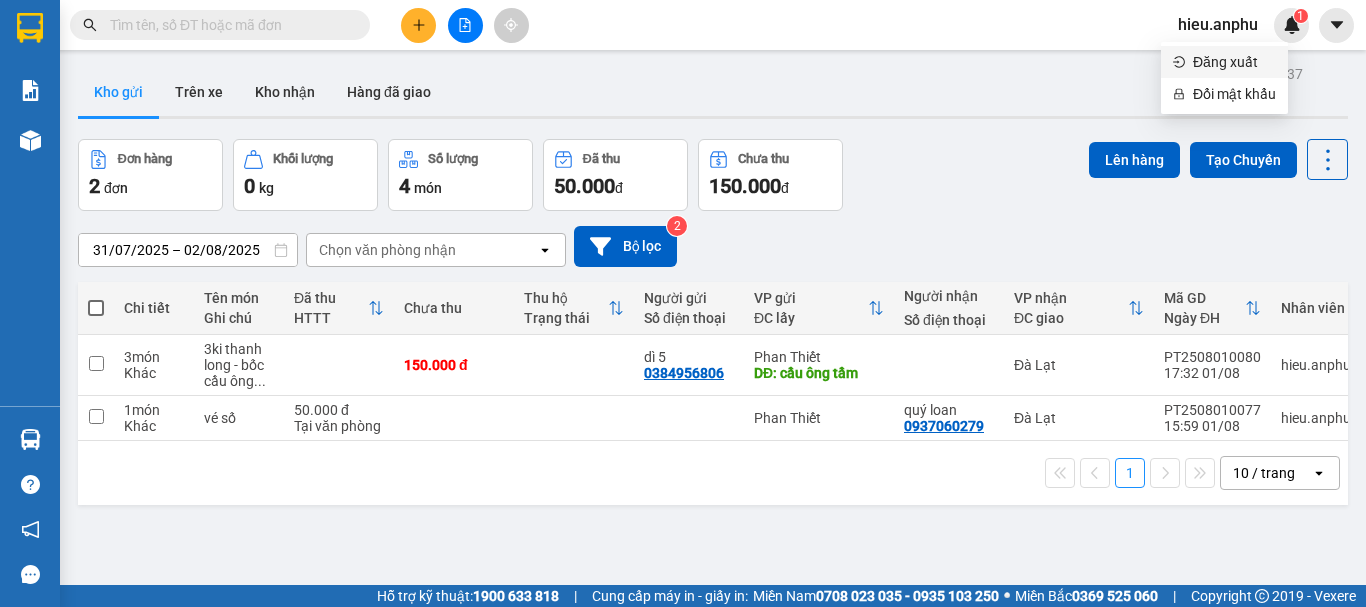 click on "Đăng xuất" at bounding box center (1234, 62) 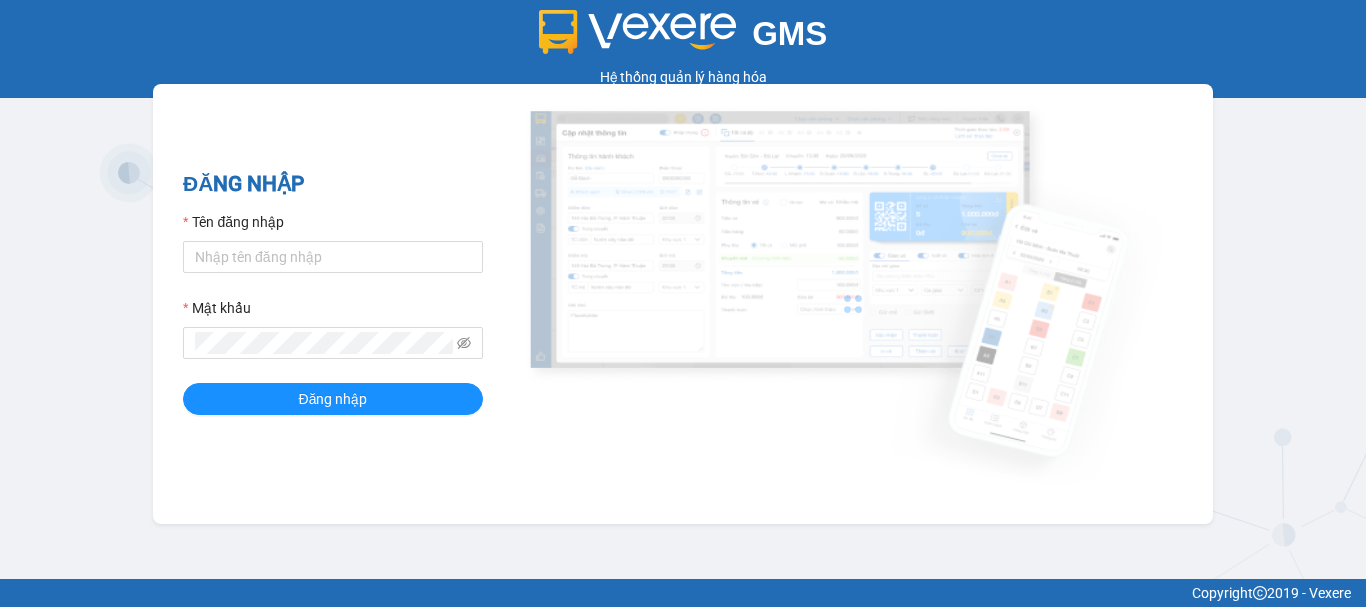 scroll, scrollTop: 0, scrollLeft: 0, axis: both 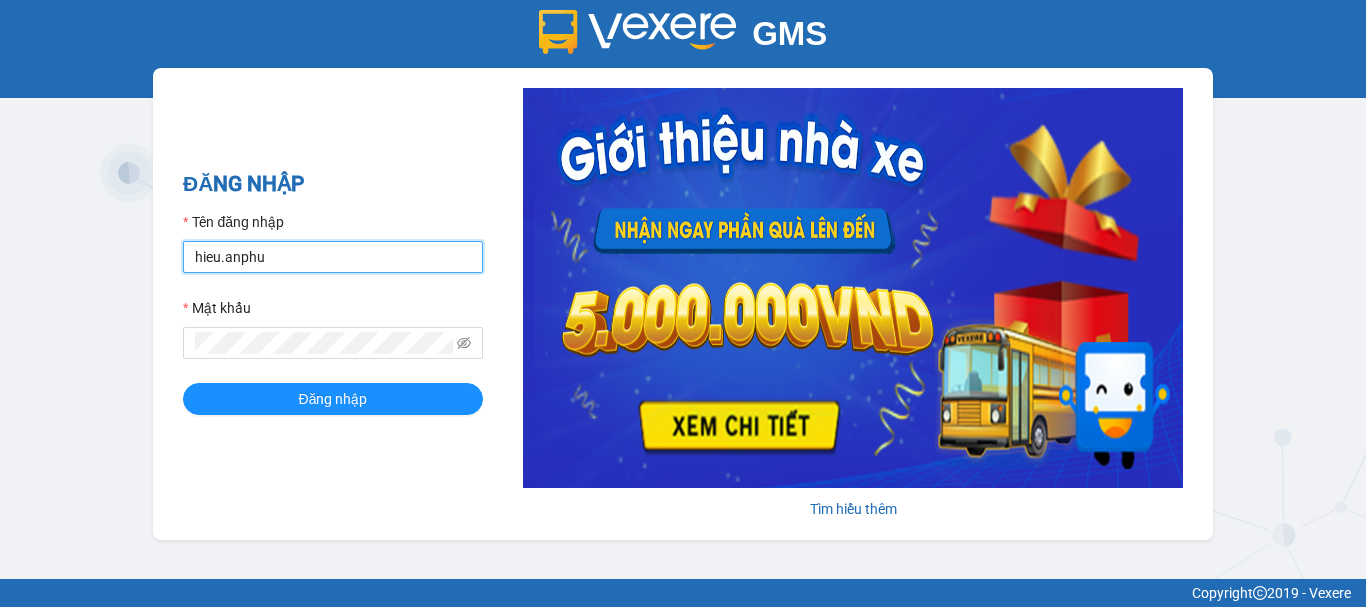 click on "hieu.anphu" at bounding box center (333, 257) 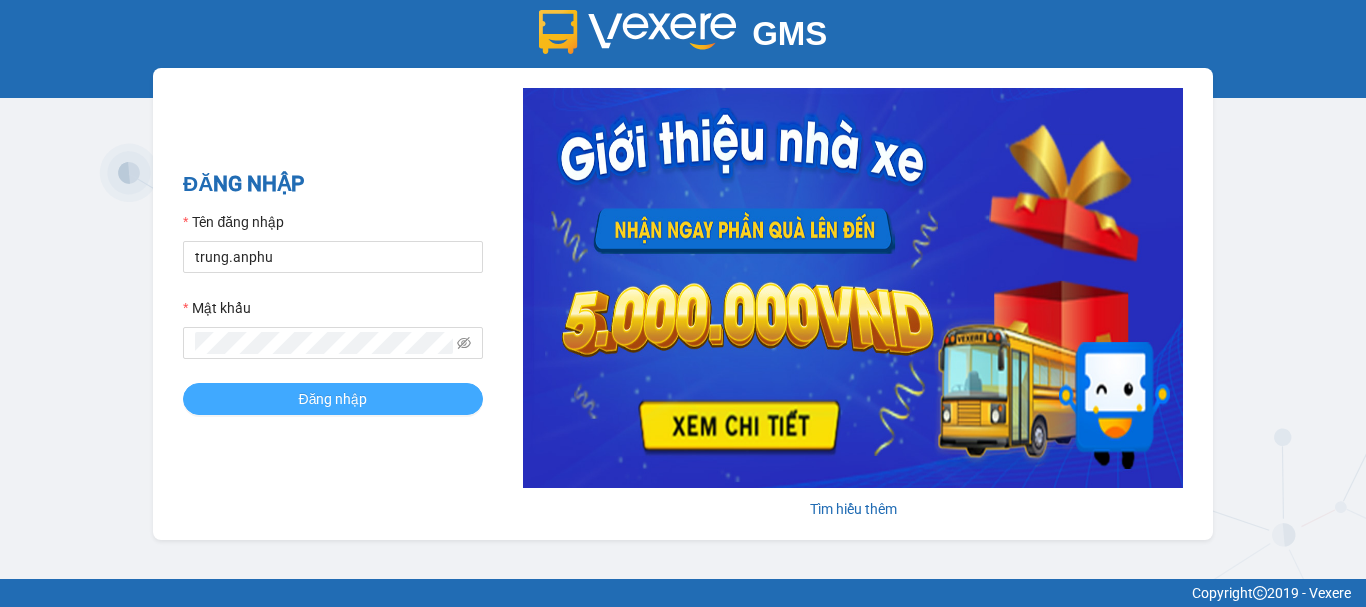 click on "Đăng nhập" at bounding box center (333, 399) 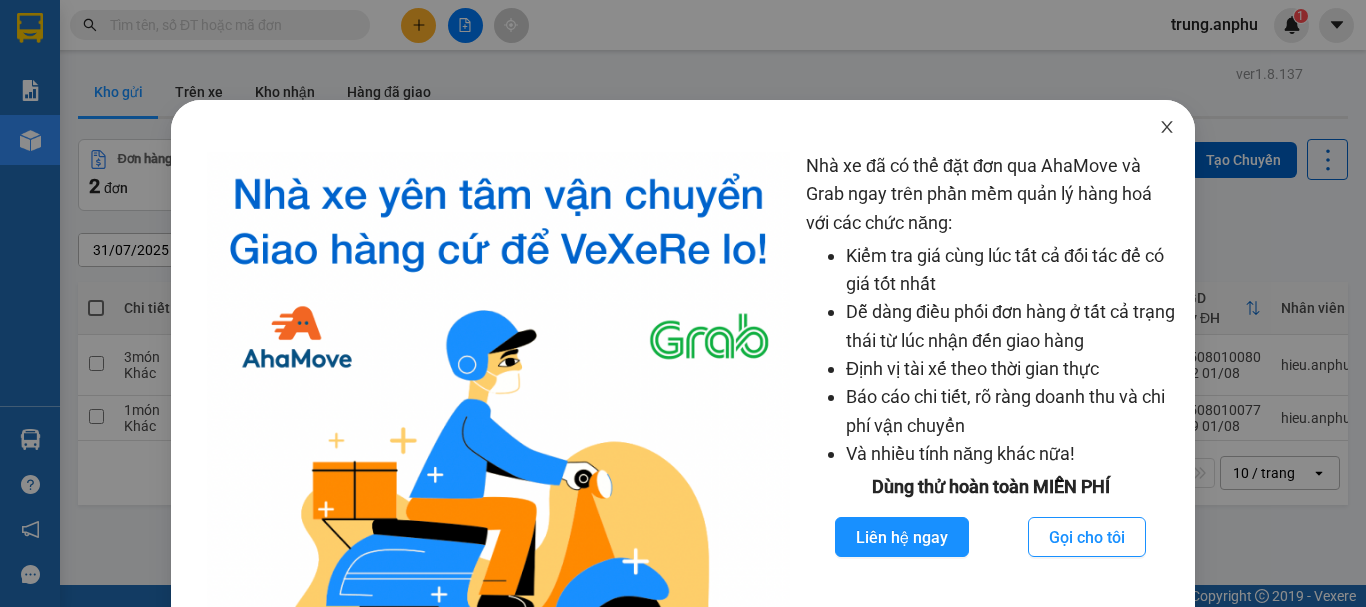 click 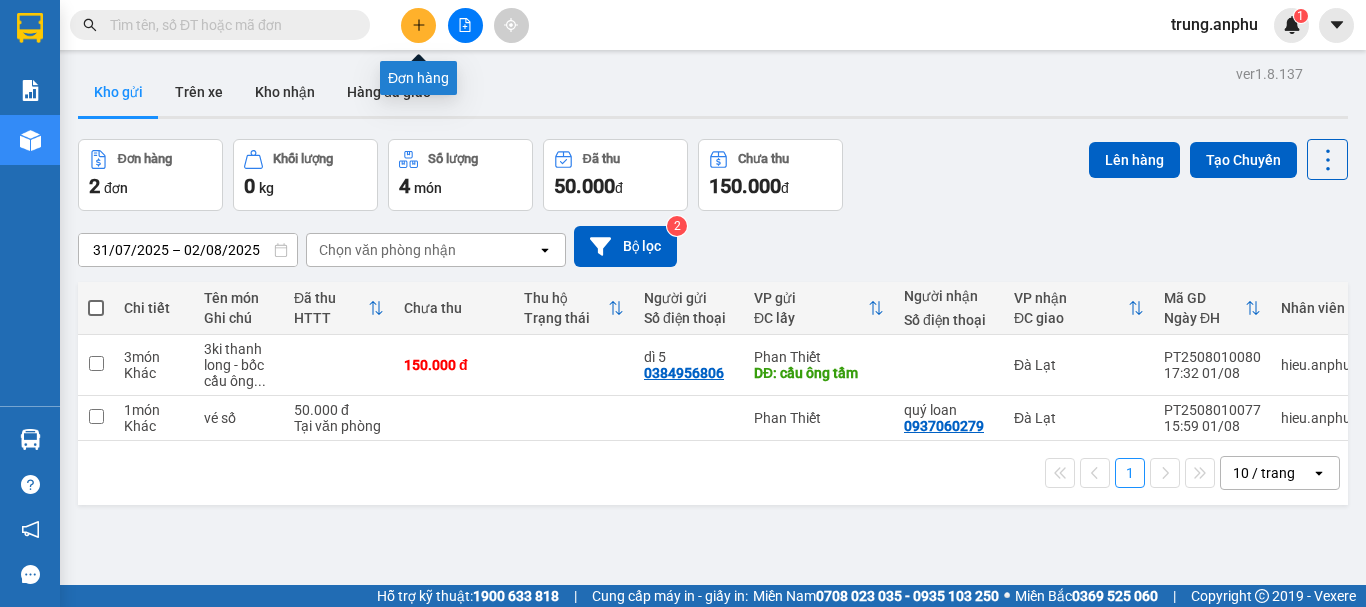 click 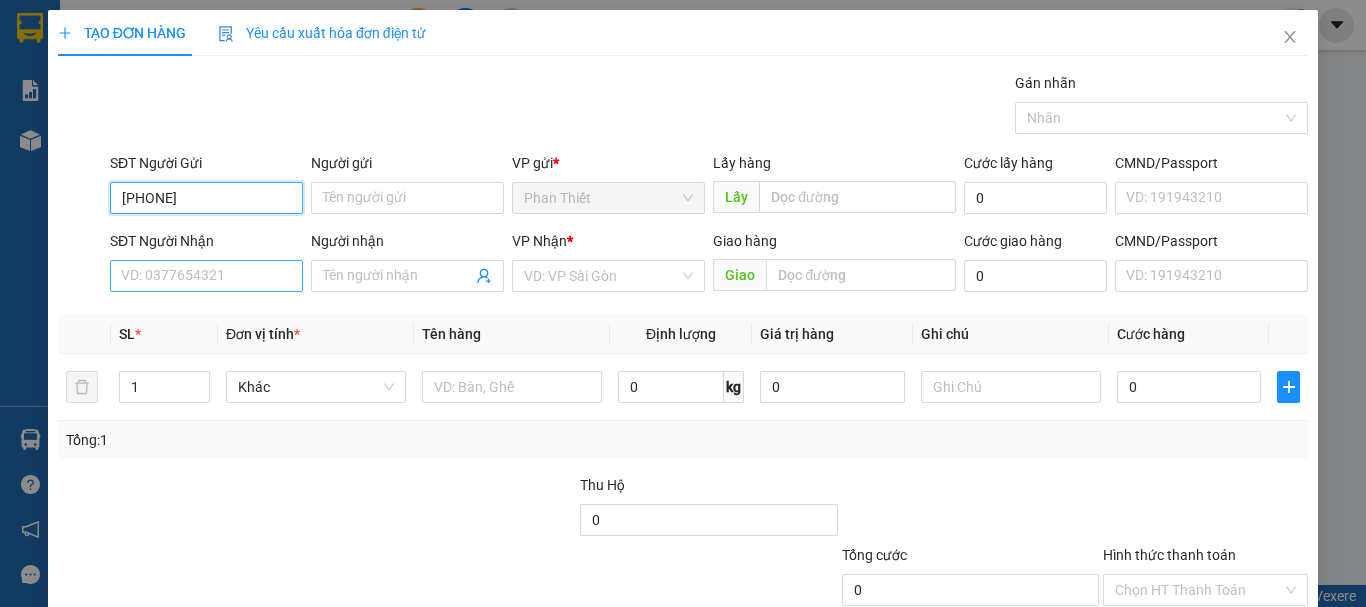 type on "[PHONE]" 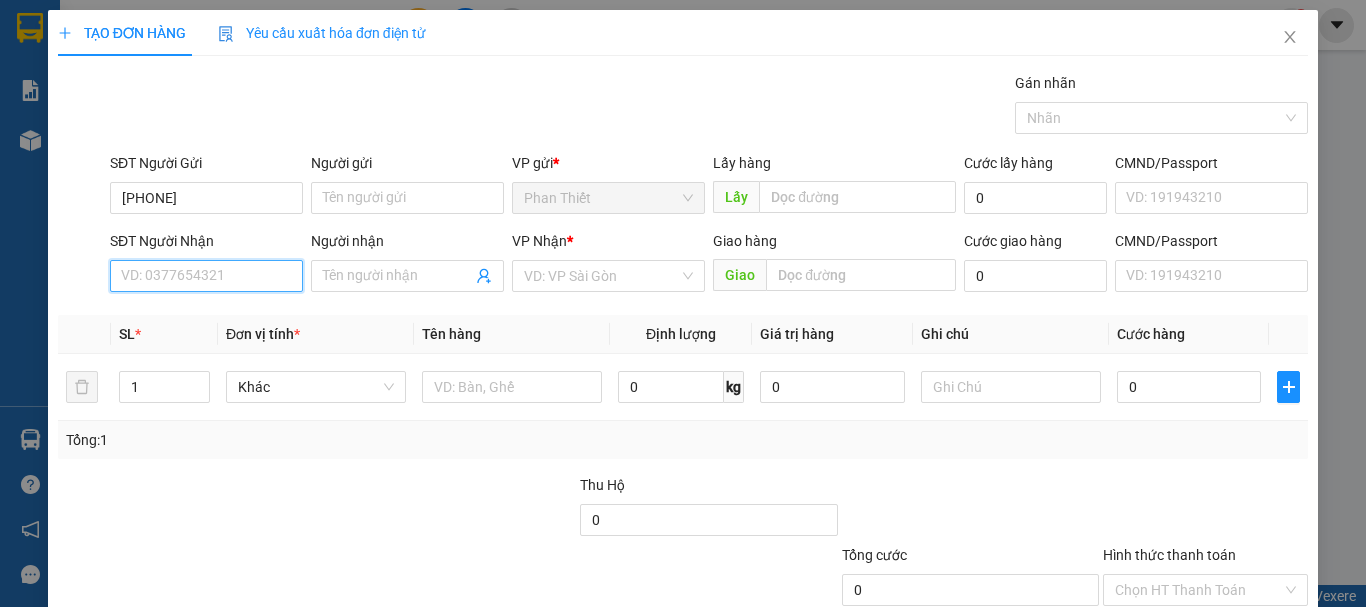 click on "SĐT Người Nhận" at bounding box center [206, 276] 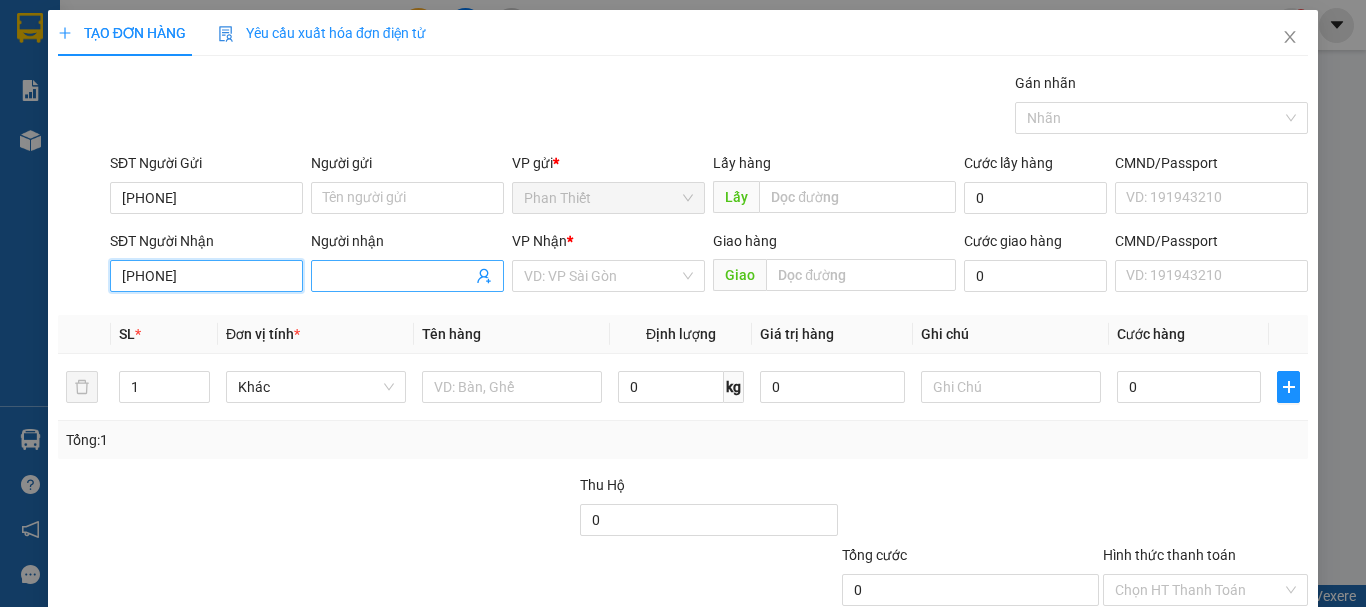 type on "[PHONE]" 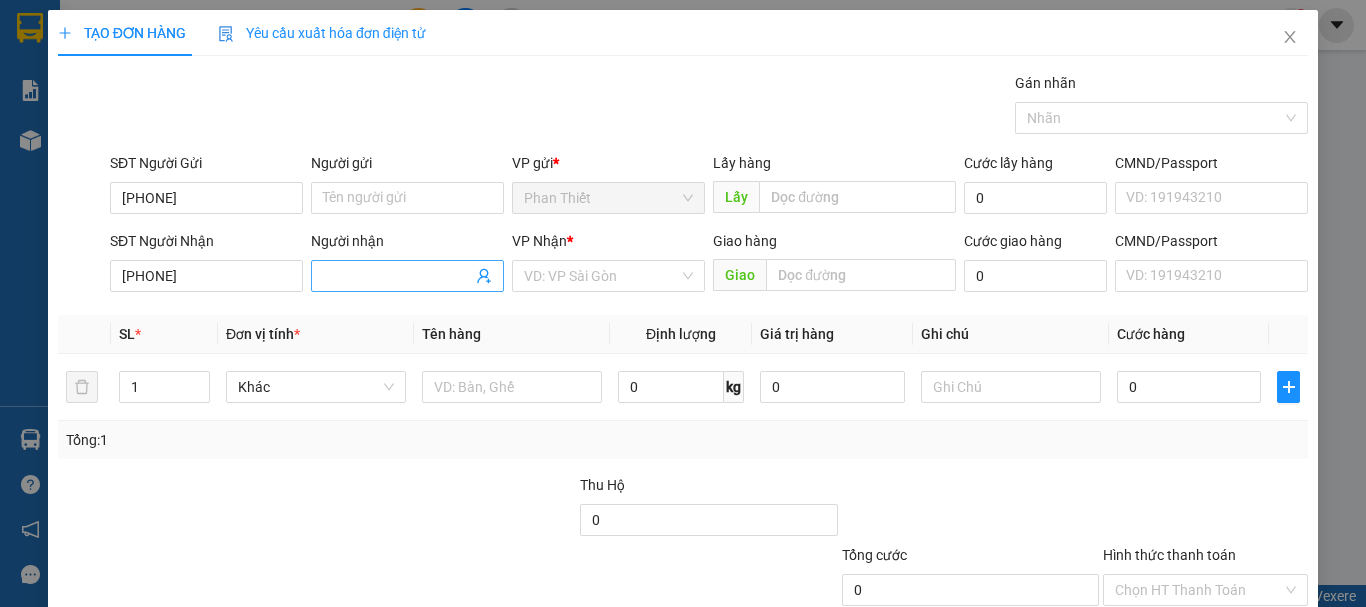 click on "Người nhận" at bounding box center (397, 276) 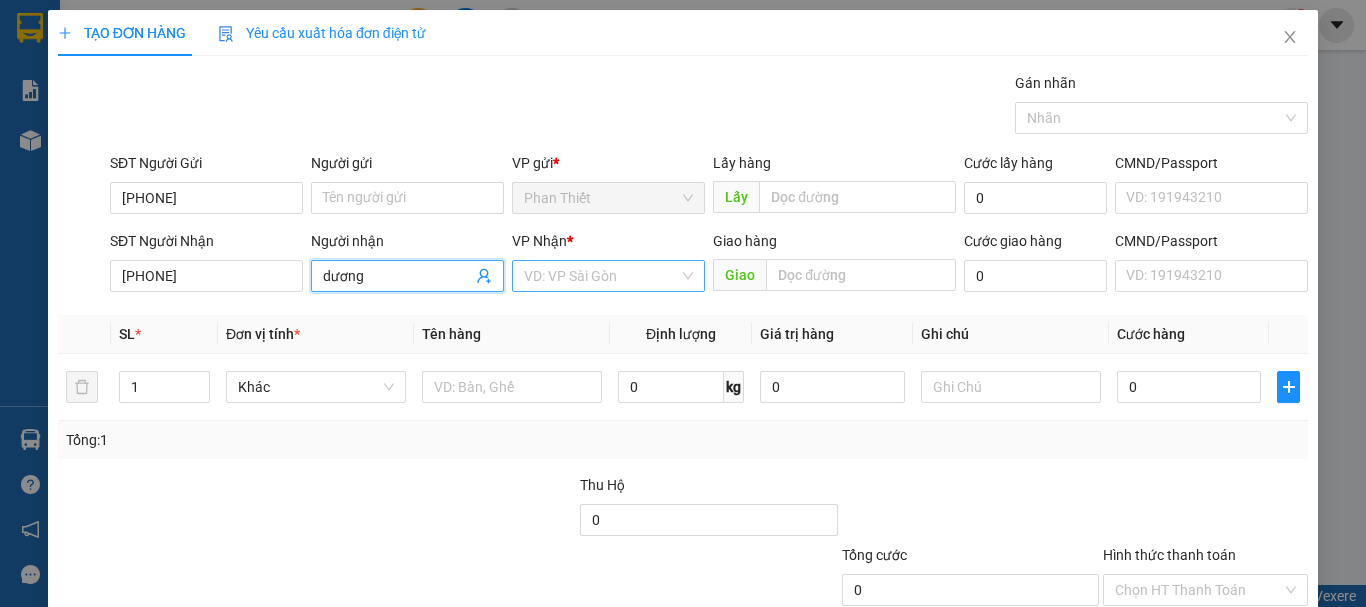 type on "dương" 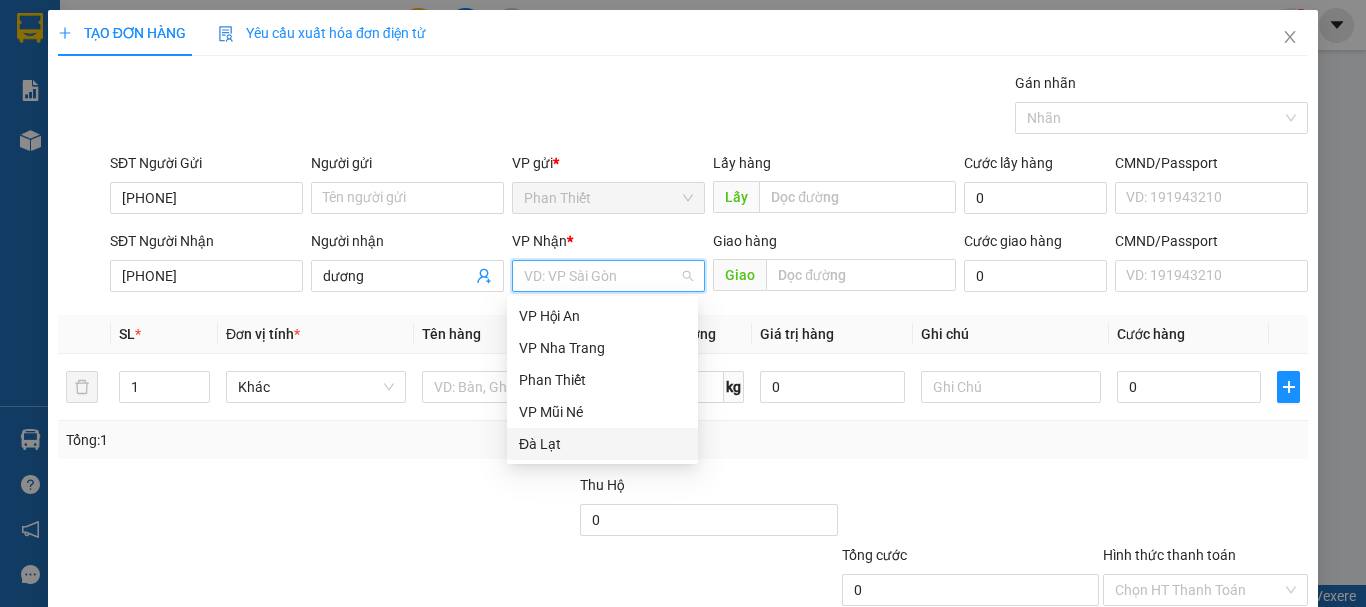 click on "Đà Lạt" at bounding box center (602, 444) 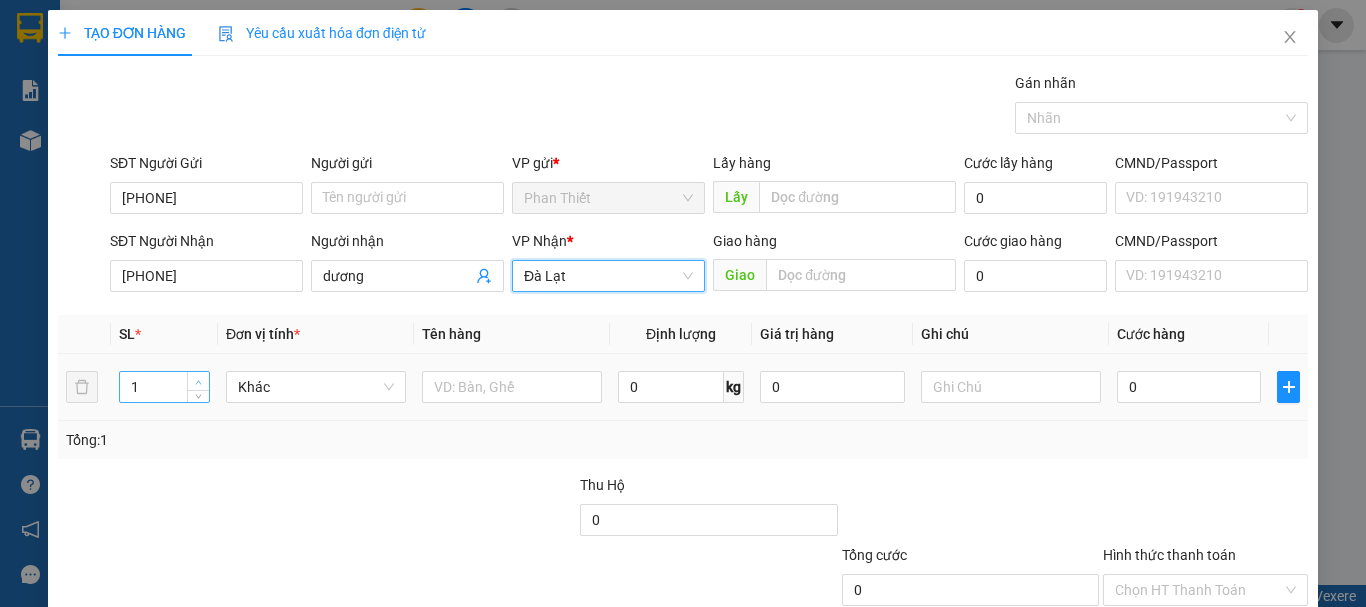 type on "2" 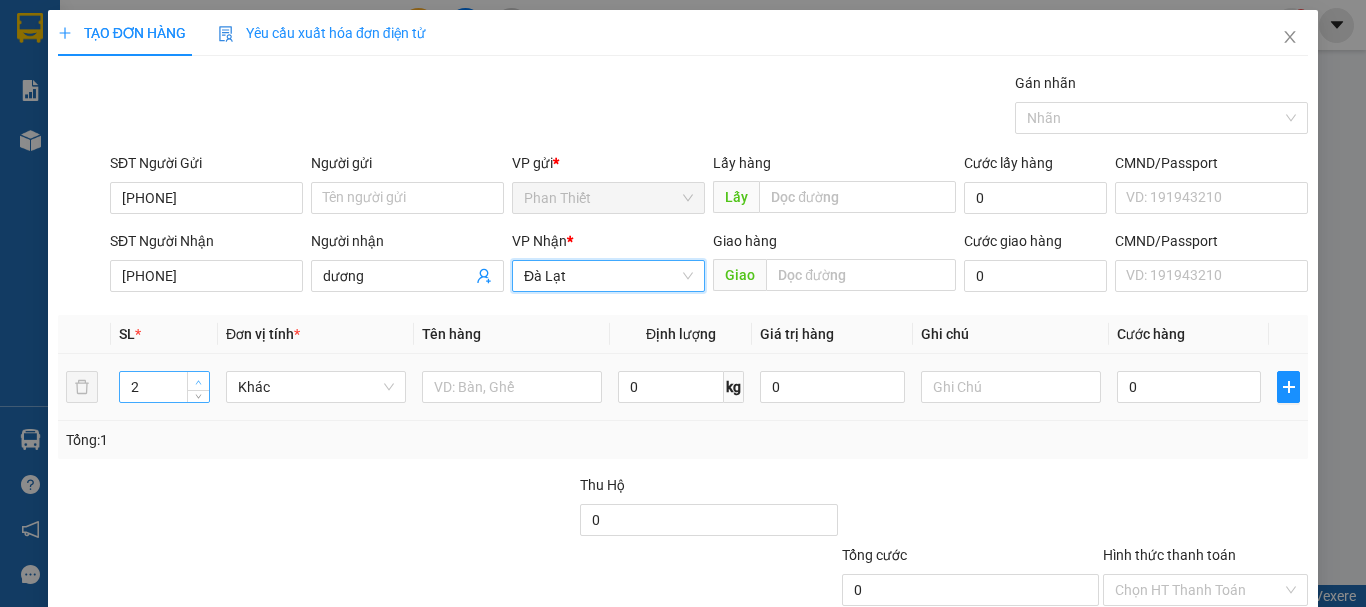 click 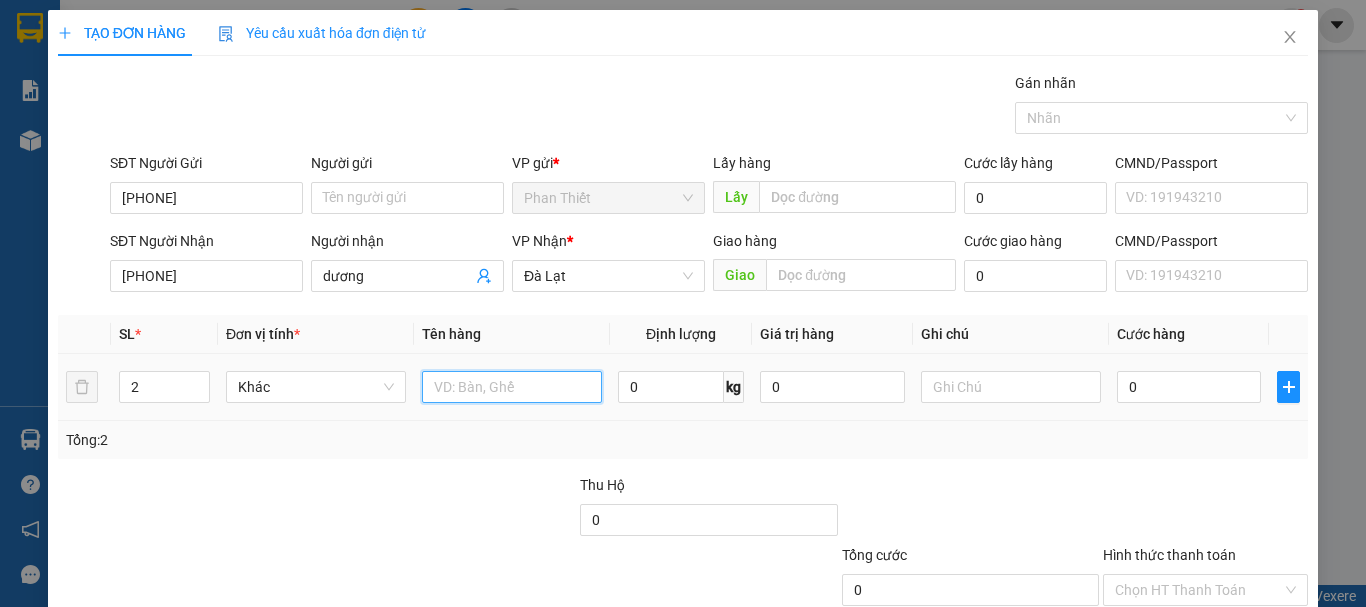 click at bounding box center (512, 387) 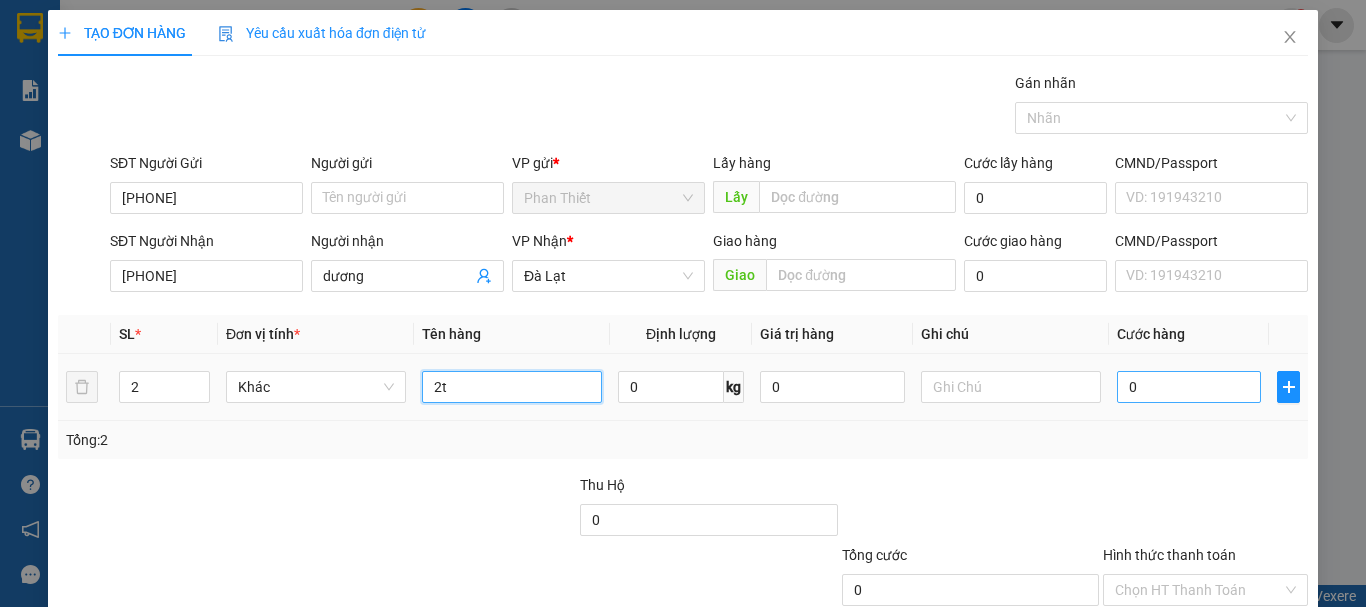 type on "2t" 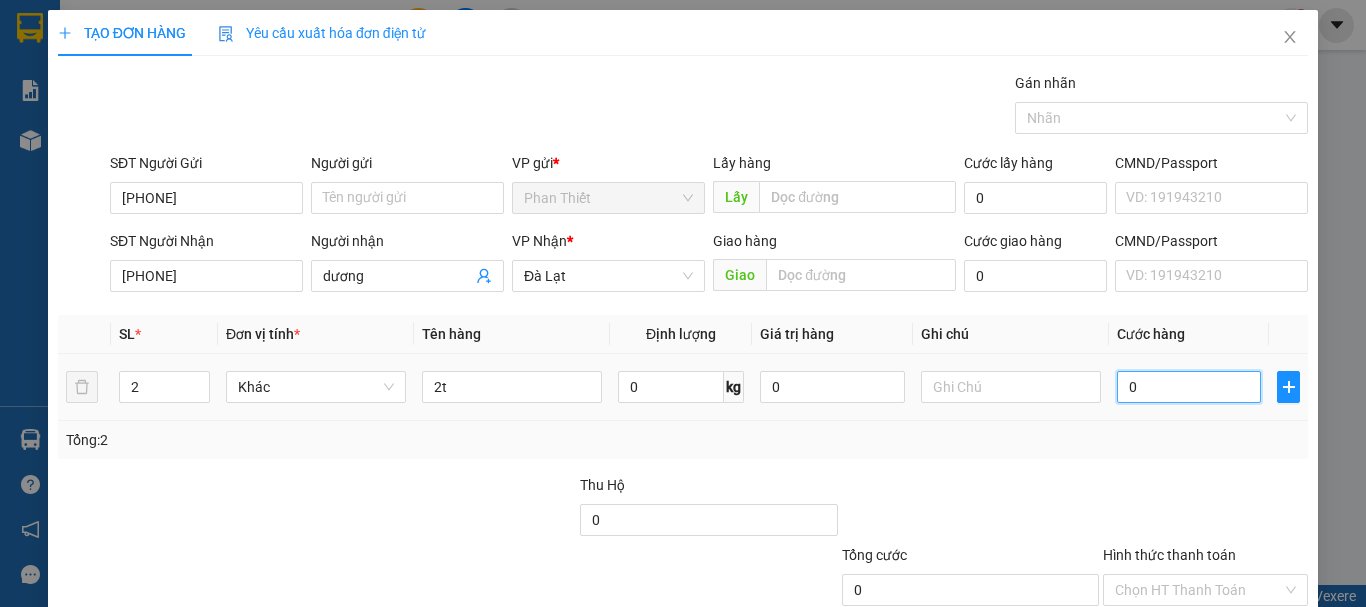 click on "0" at bounding box center [1189, 387] 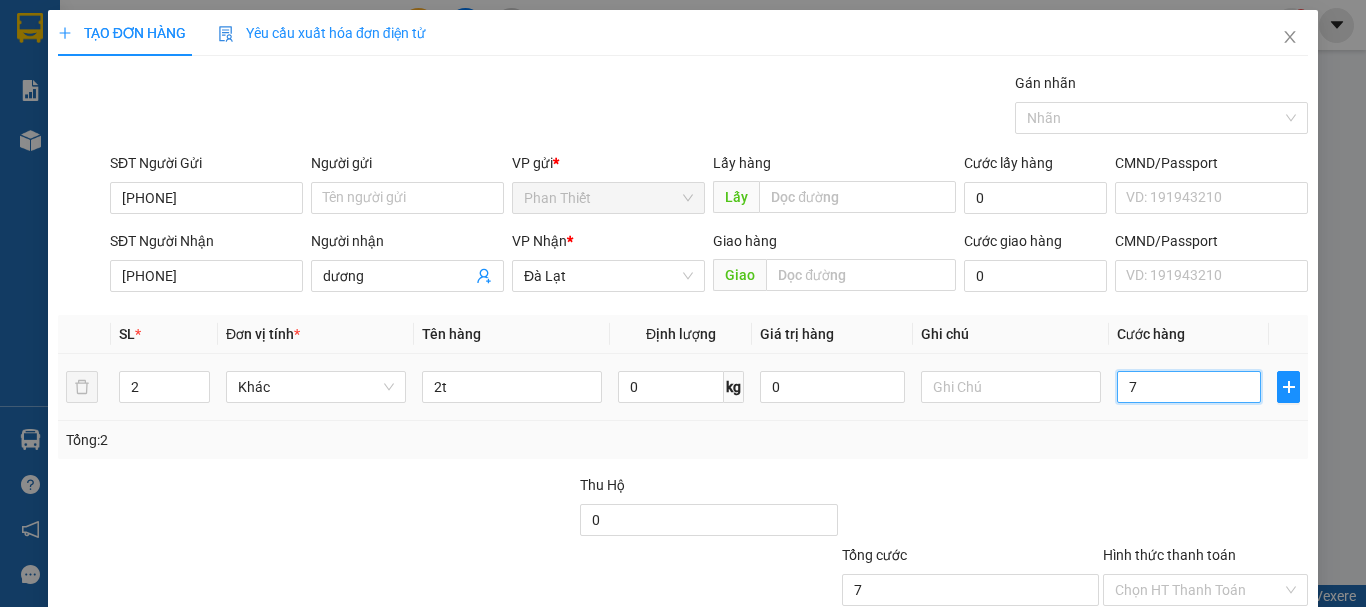 type on "70" 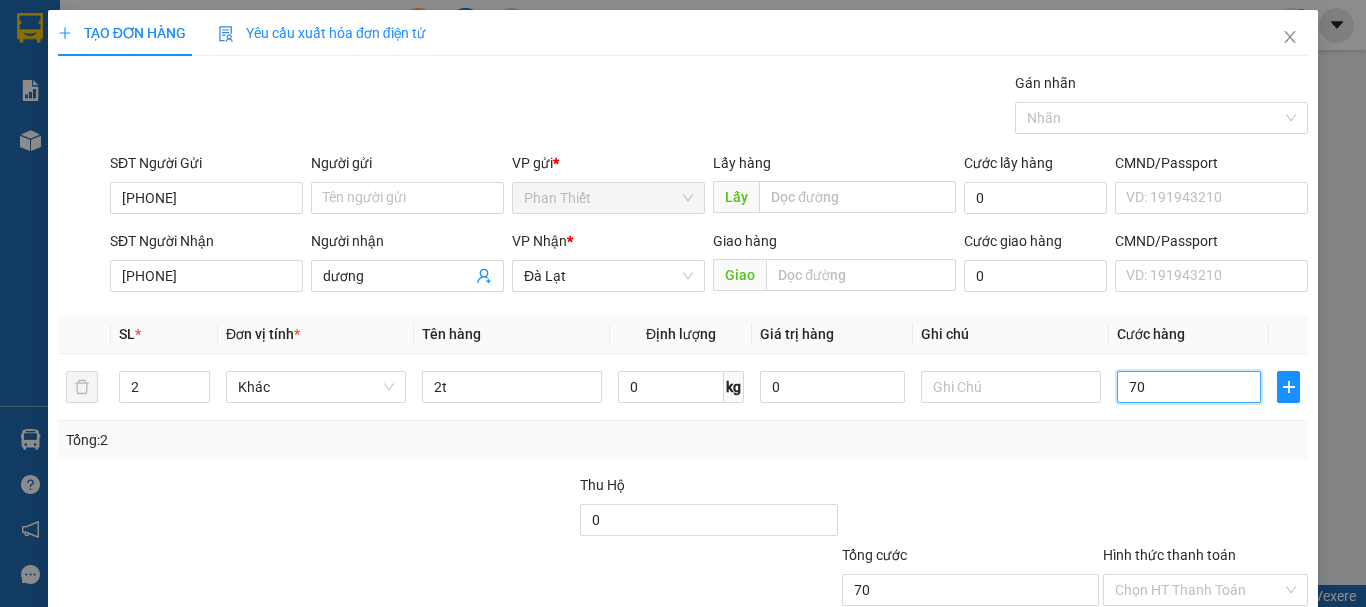 scroll, scrollTop: 100, scrollLeft: 0, axis: vertical 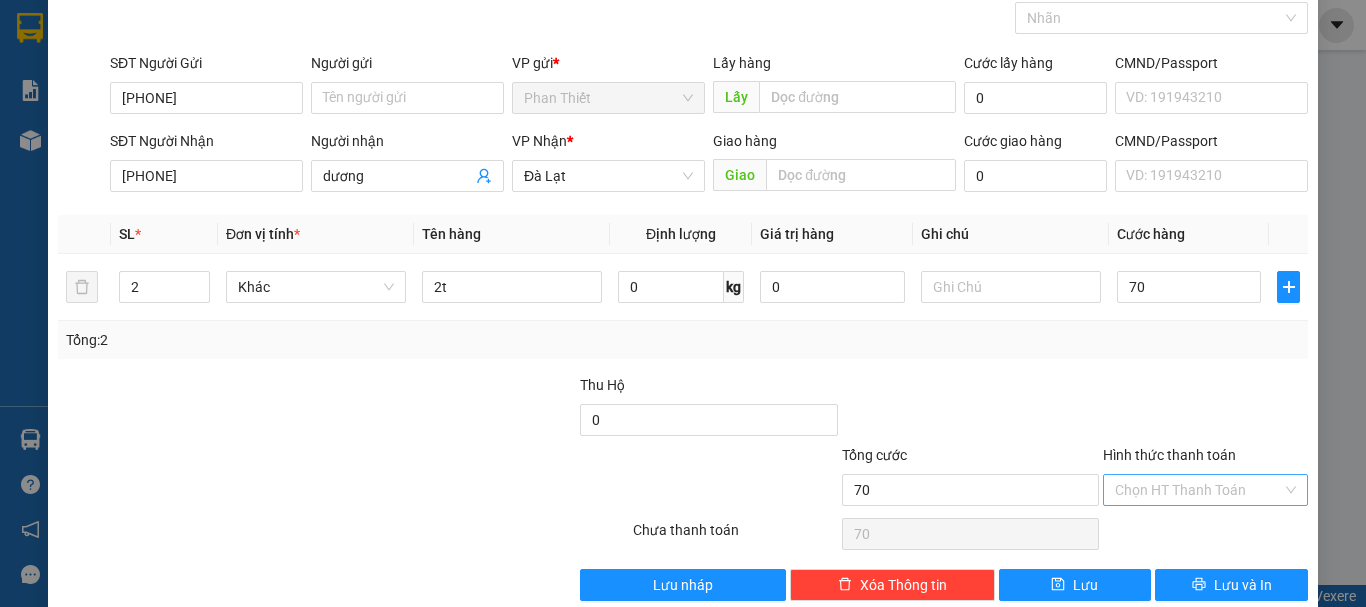 type on "70.000" 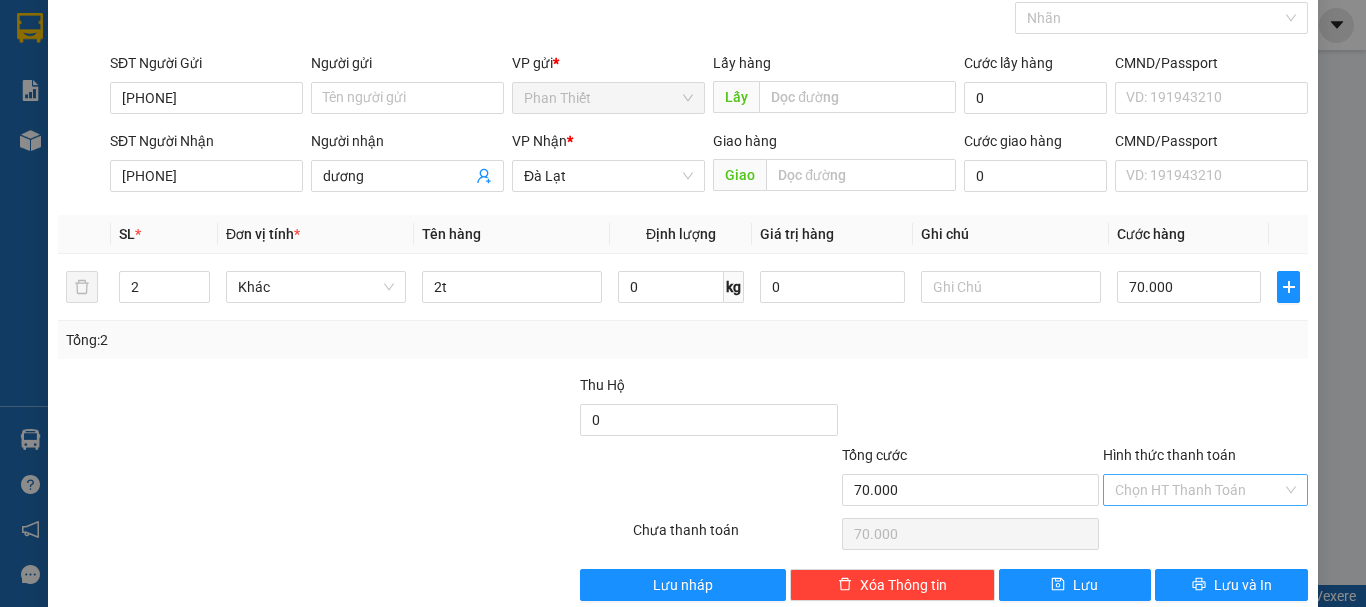 click on "Hình thức thanh toán" at bounding box center (1198, 490) 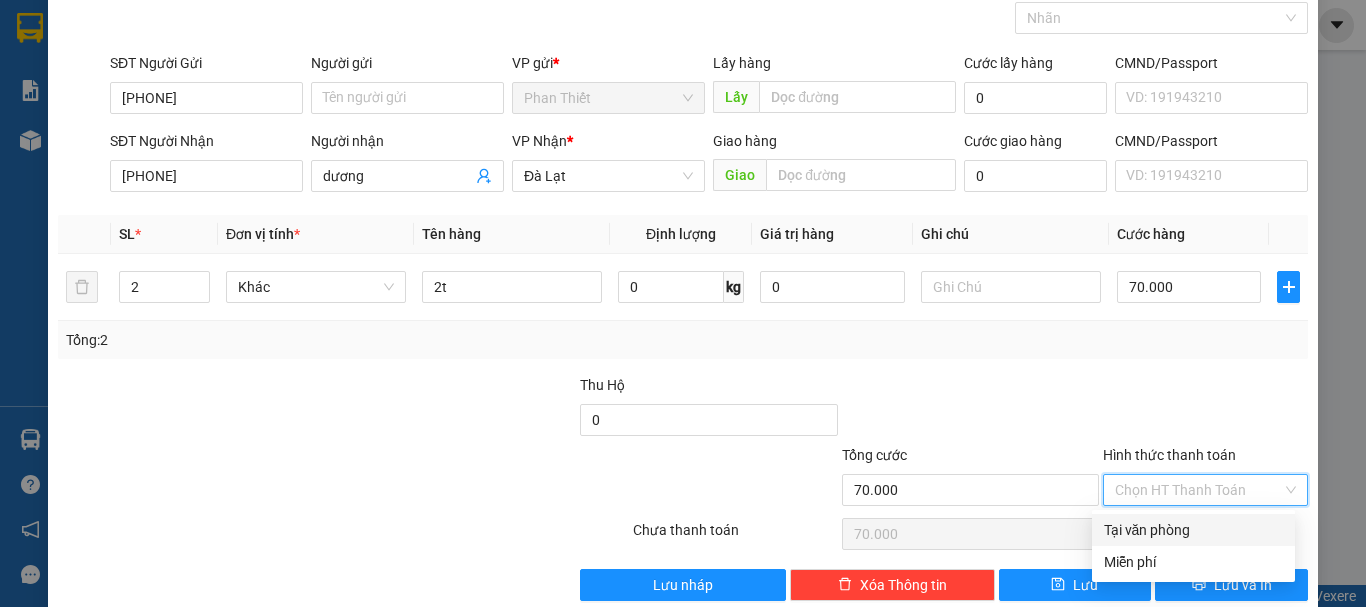 click on "Tại văn phòng" at bounding box center (1193, 530) 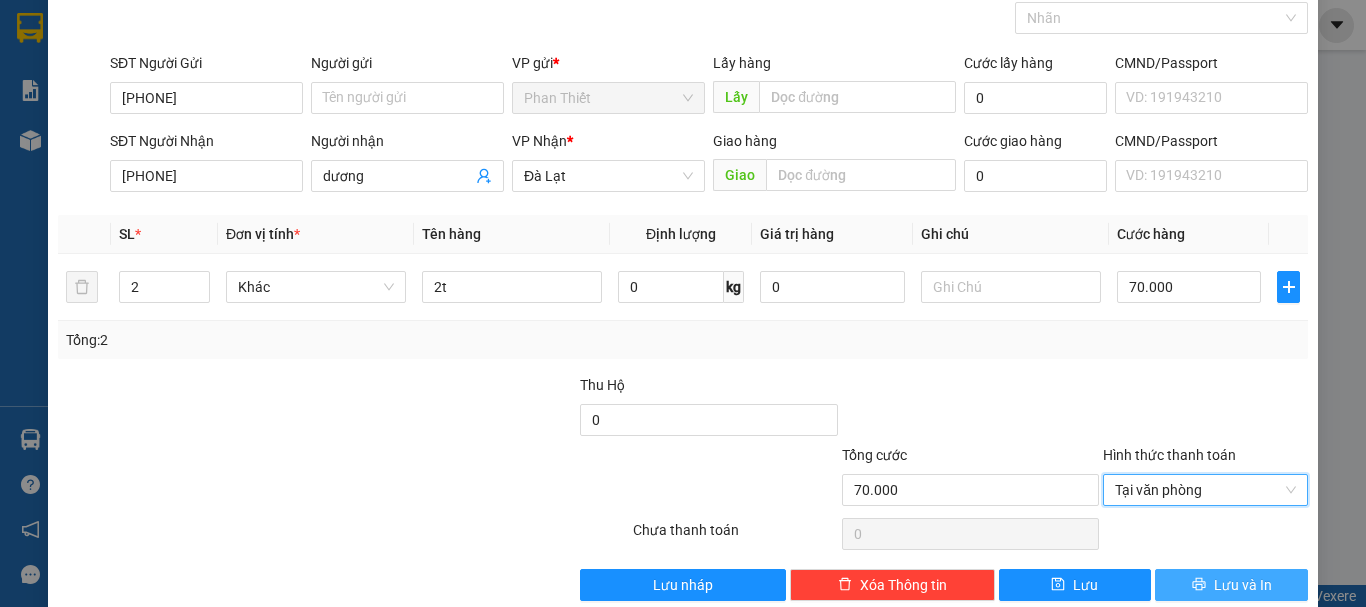 click on "Lưu và In" at bounding box center [1243, 585] 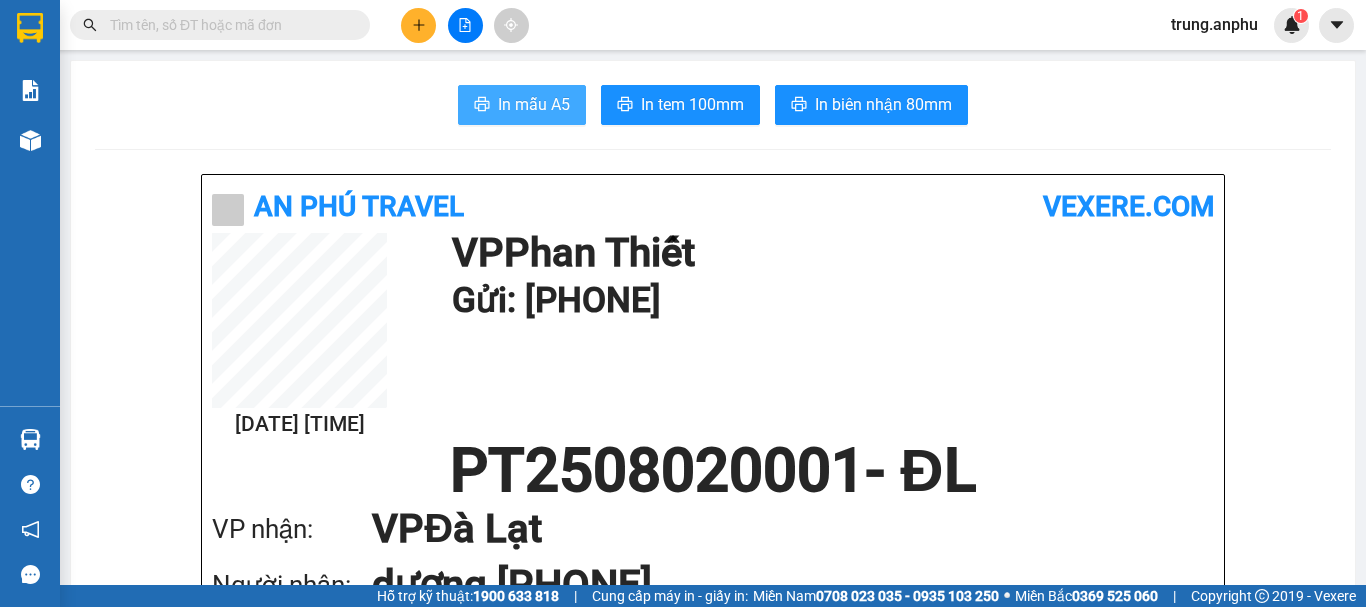 click on "In mẫu A5" at bounding box center (534, 104) 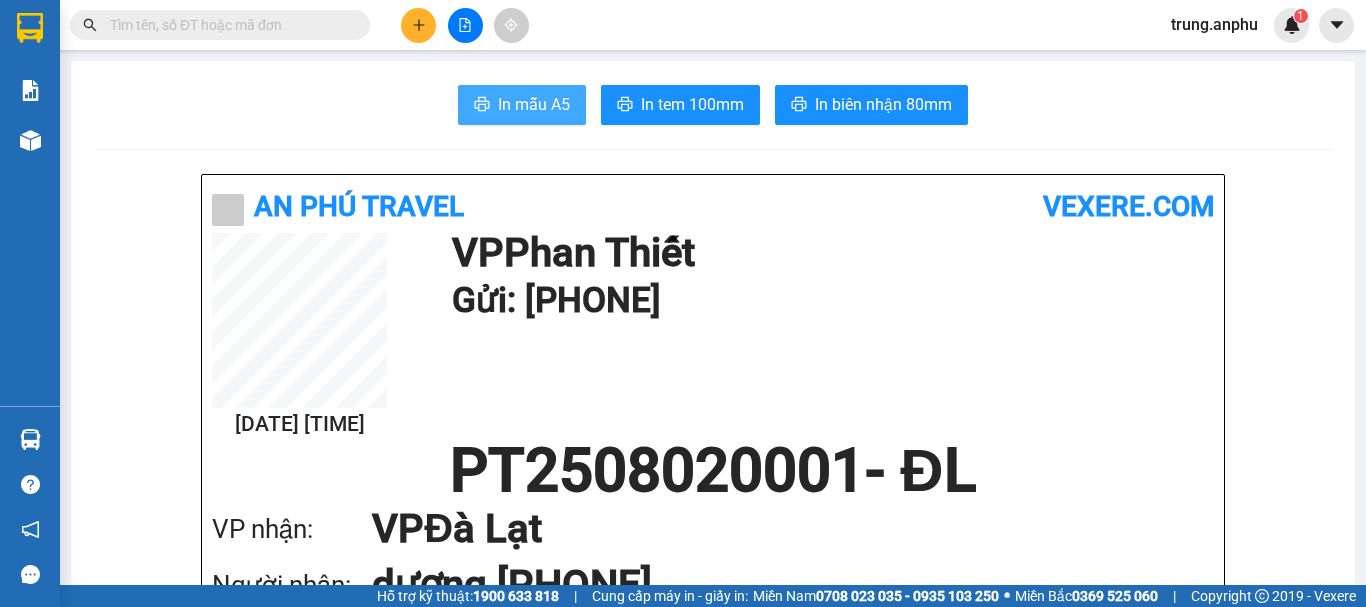 scroll, scrollTop: 0, scrollLeft: 0, axis: both 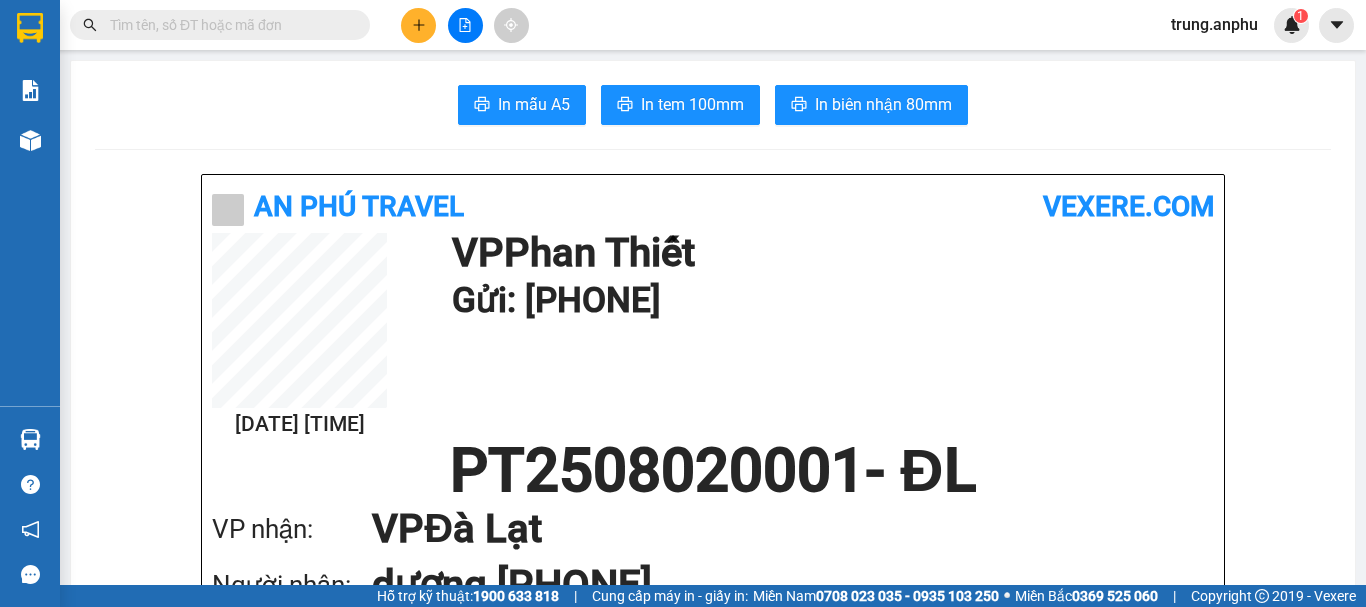 click at bounding box center (228, 25) 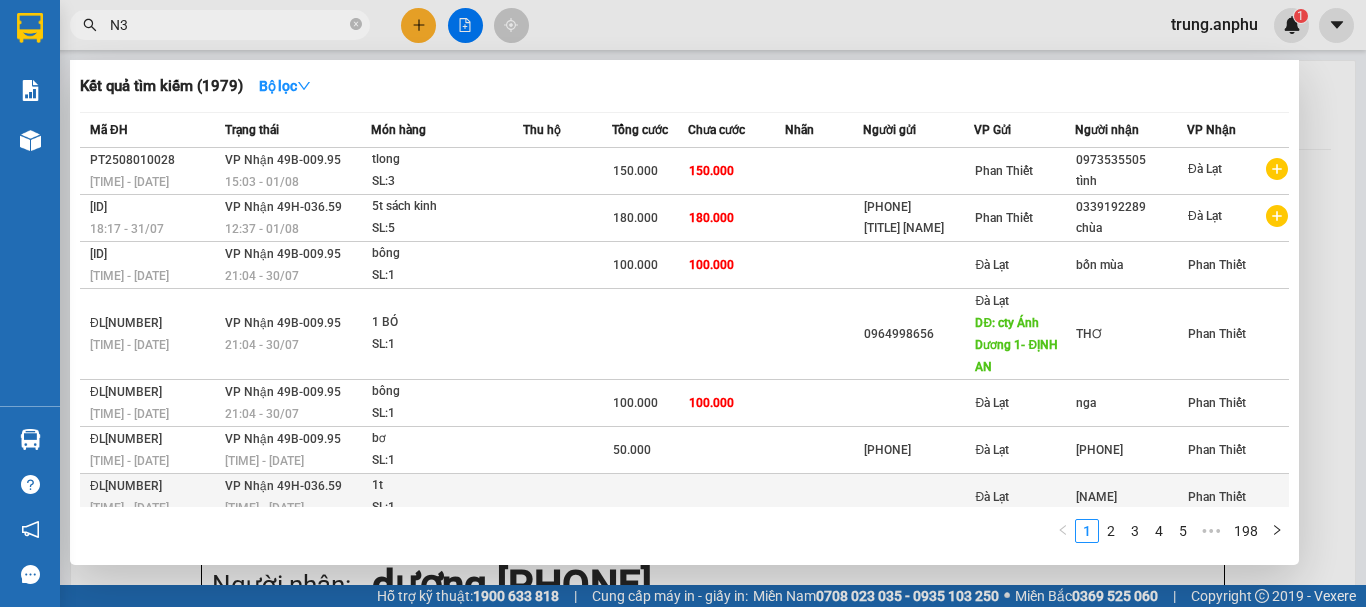 scroll, scrollTop: 174, scrollLeft: 0, axis: vertical 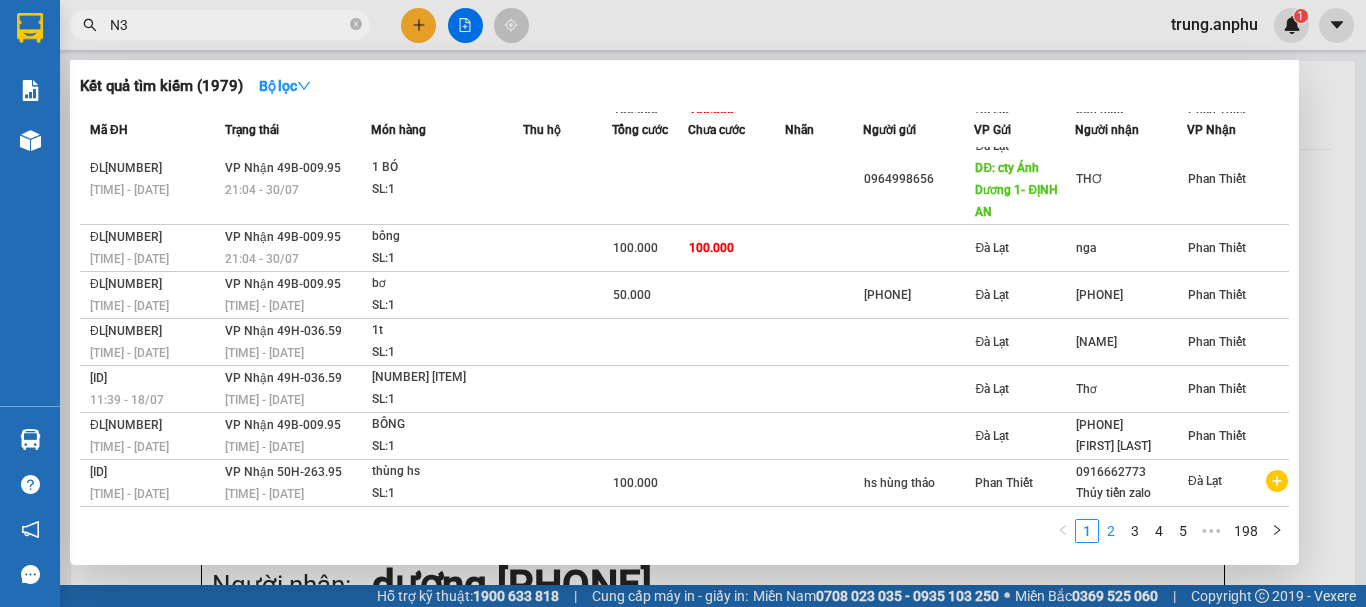 type on "N3" 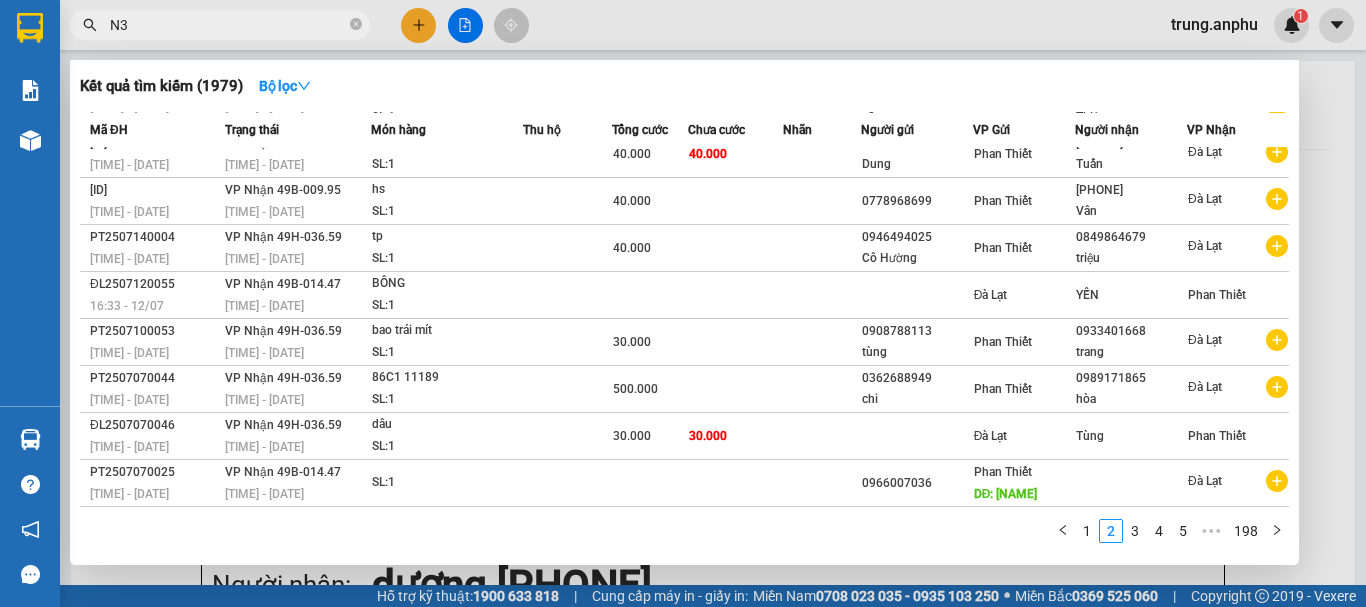 scroll, scrollTop: 111, scrollLeft: 0, axis: vertical 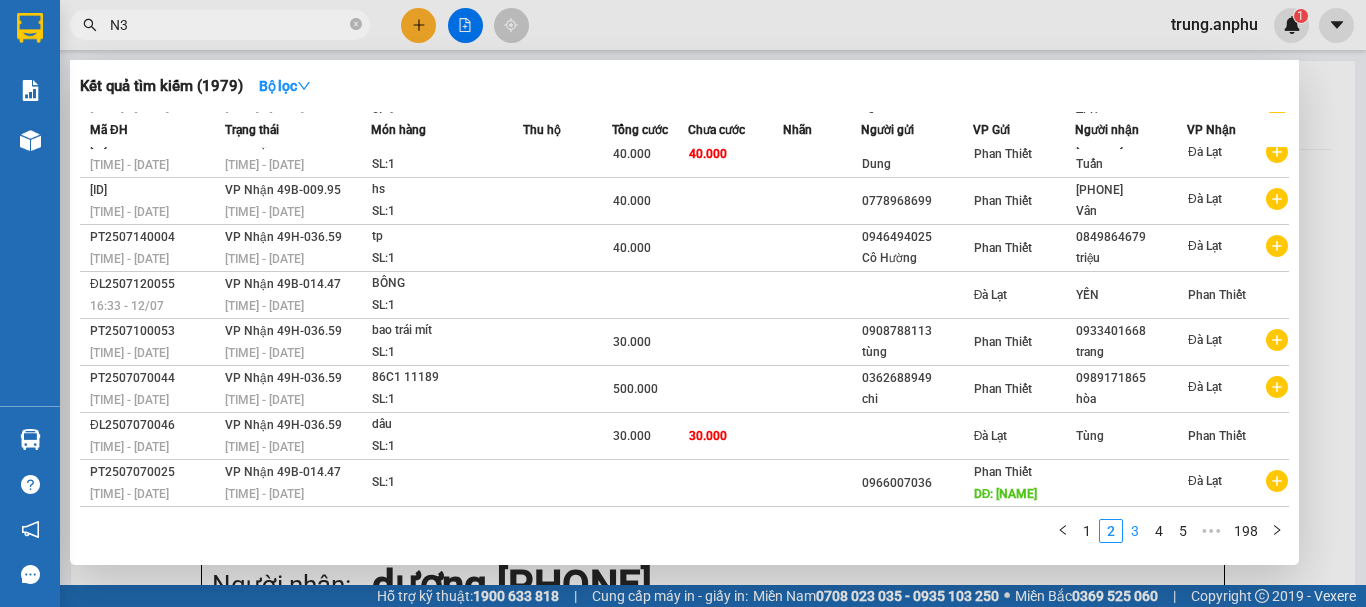 click on "3" at bounding box center [1135, 531] 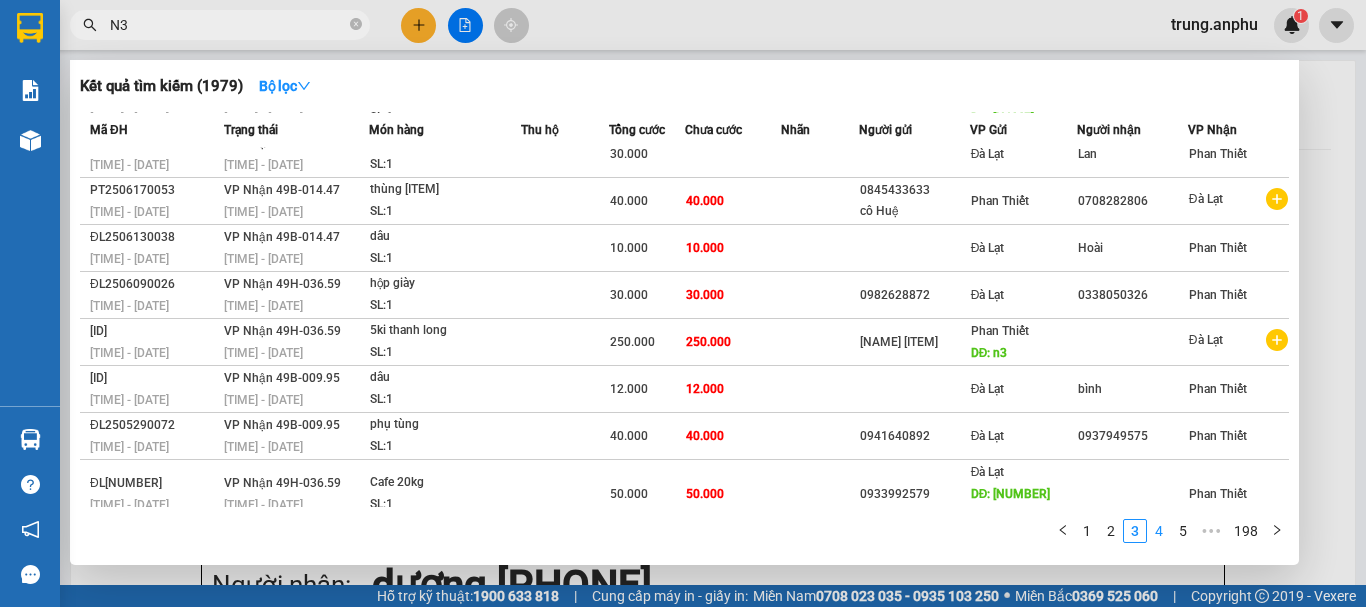 click on "4" at bounding box center [1159, 531] 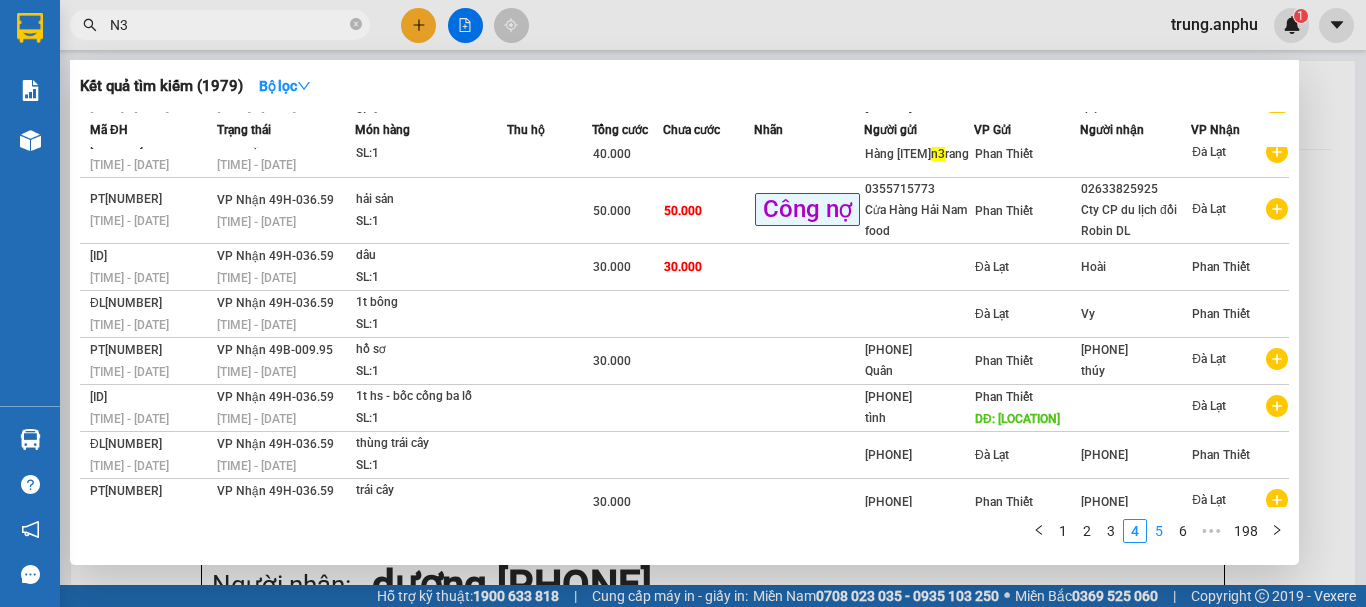 scroll, scrollTop: 130, scrollLeft: 0, axis: vertical 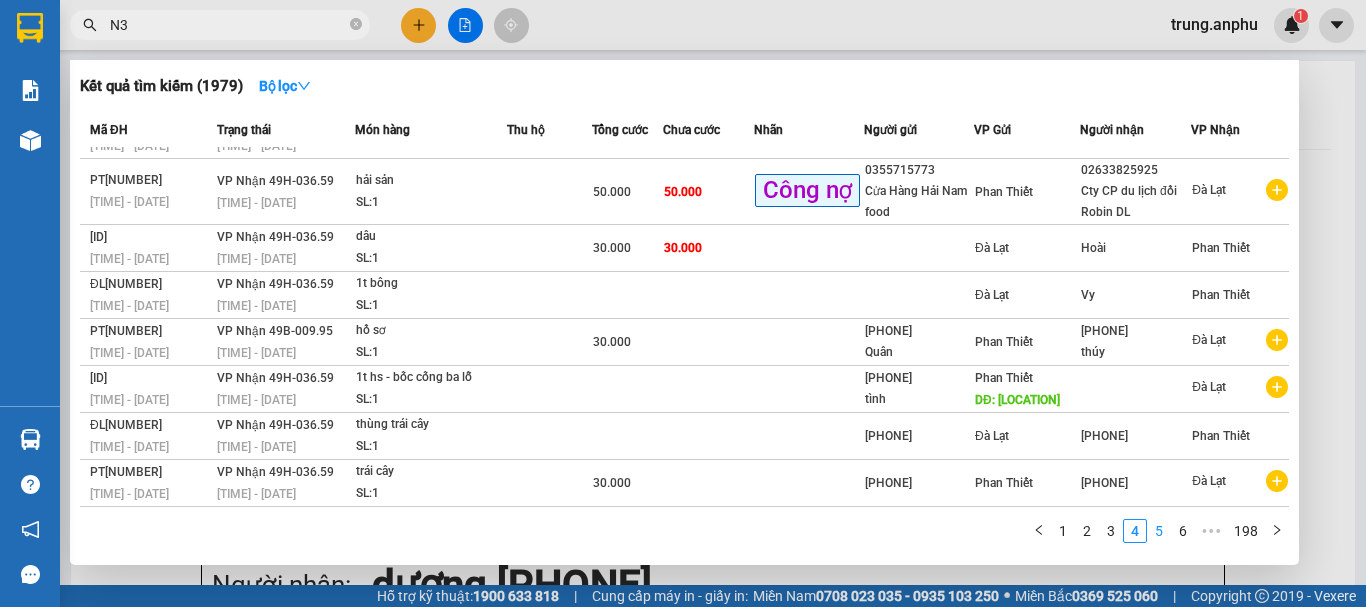 click on "5" at bounding box center (1159, 531) 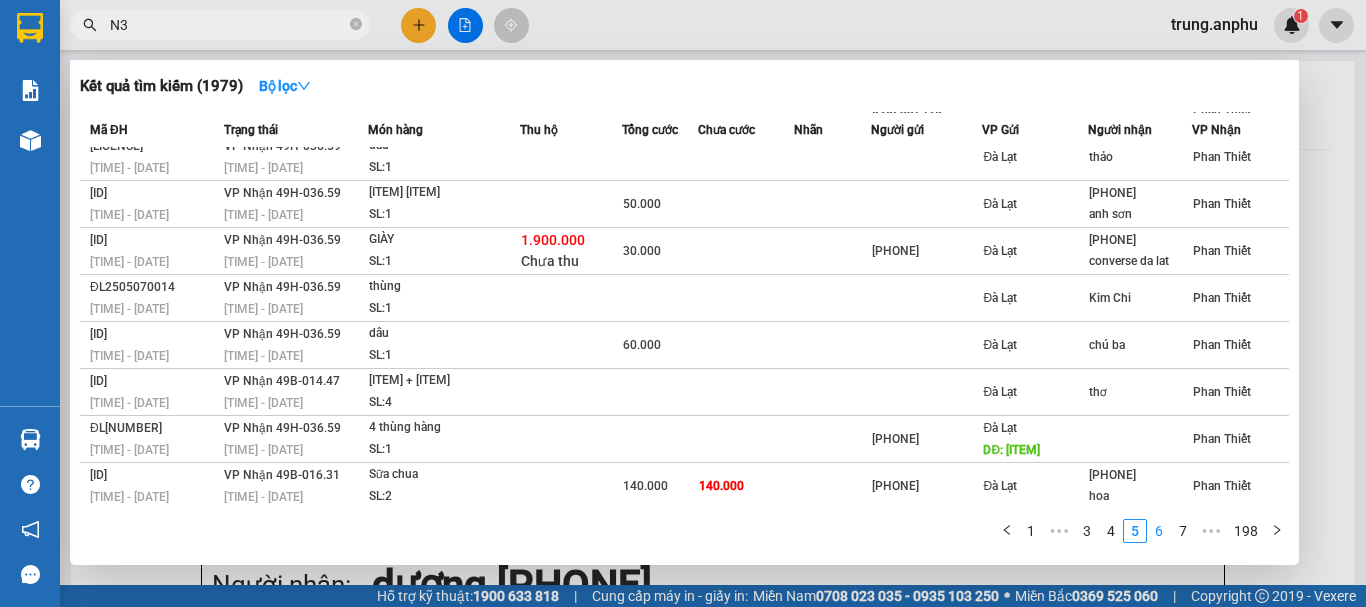 scroll, scrollTop: 133, scrollLeft: 0, axis: vertical 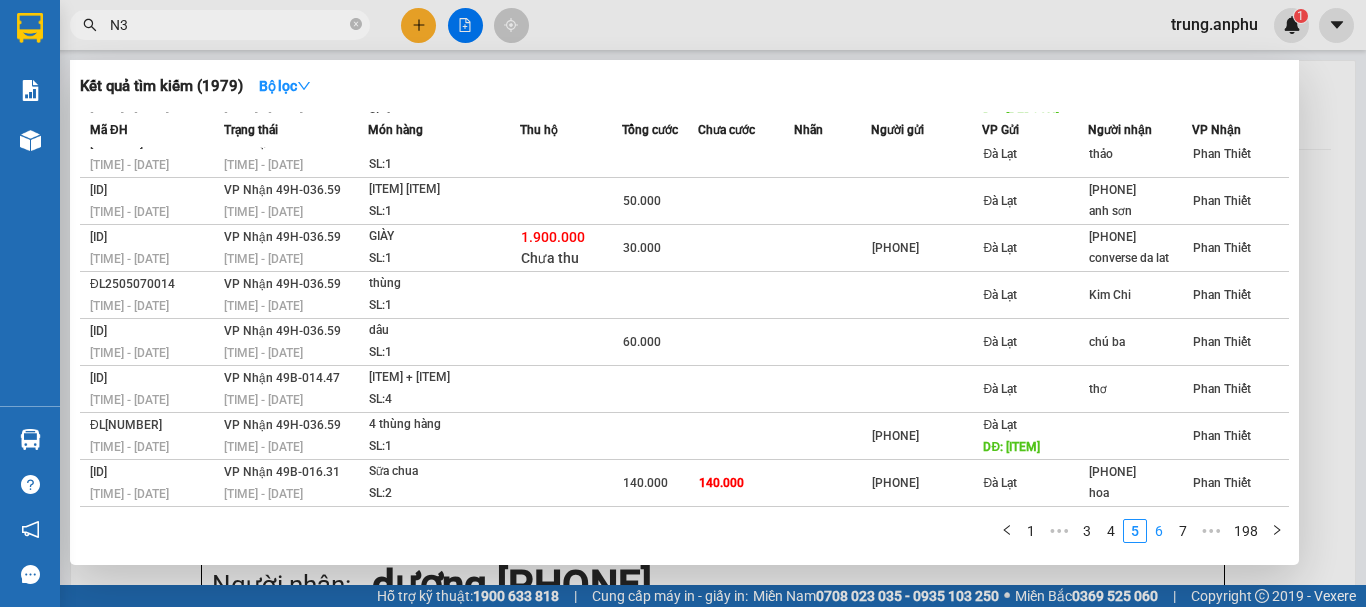 click on "6" at bounding box center [1159, 531] 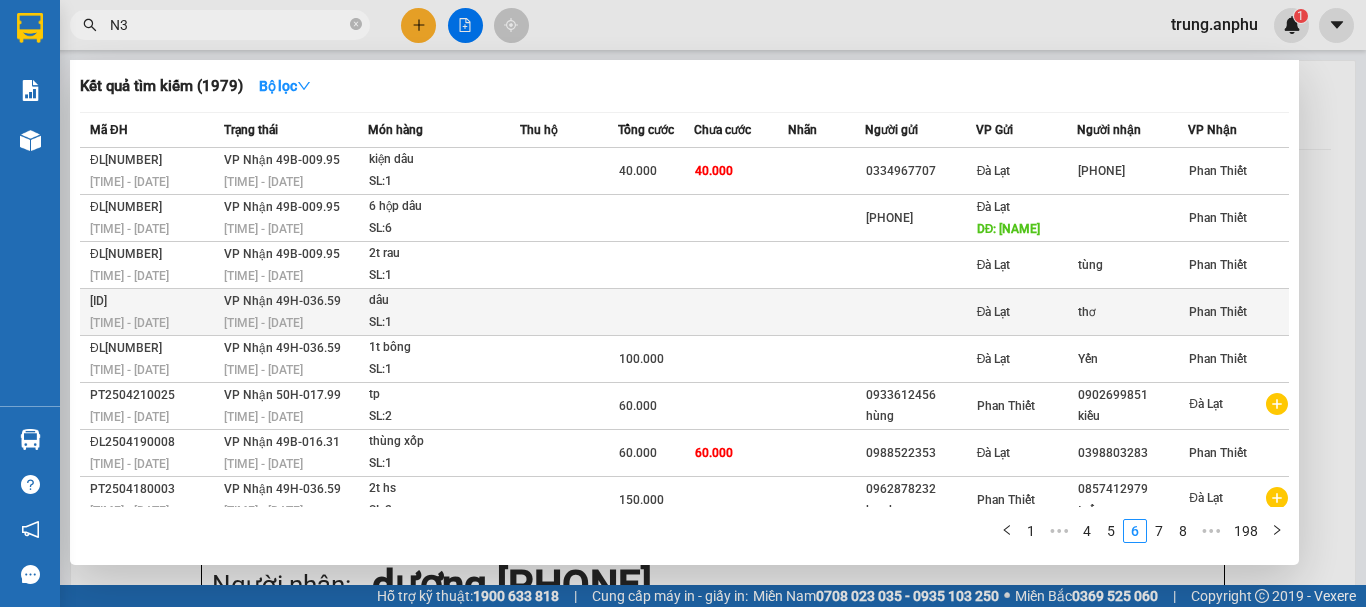 scroll, scrollTop: 111, scrollLeft: 0, axis: vertical 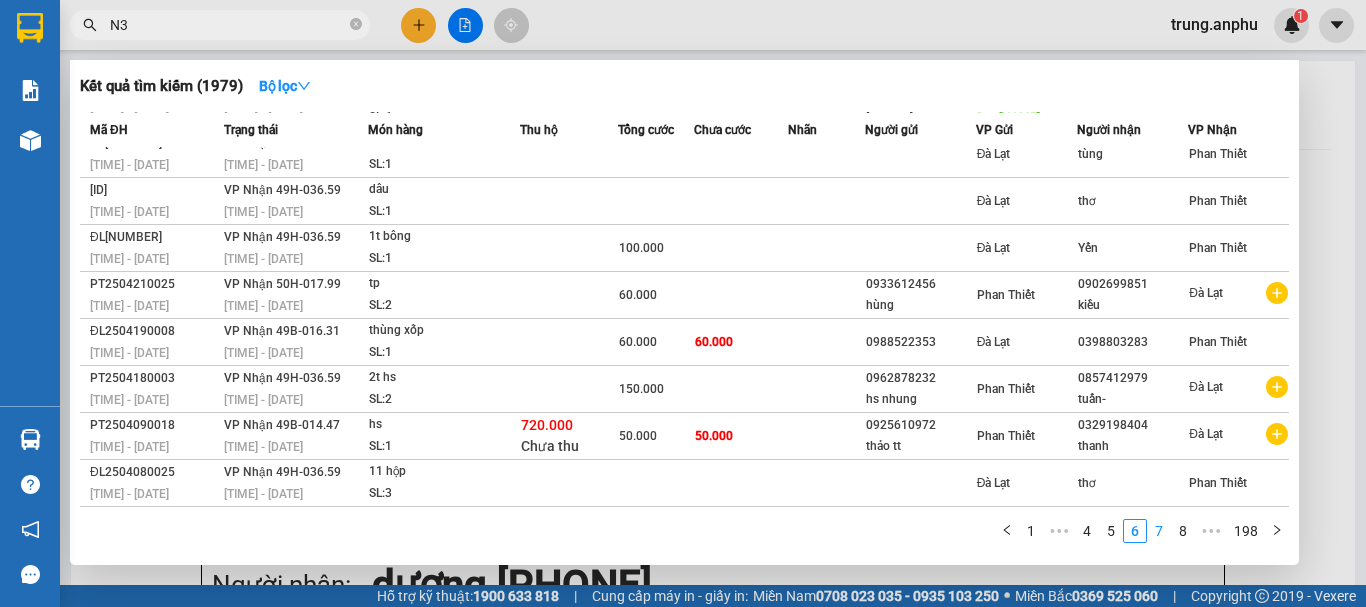 click on "7" at bounding box center (1159, 531) 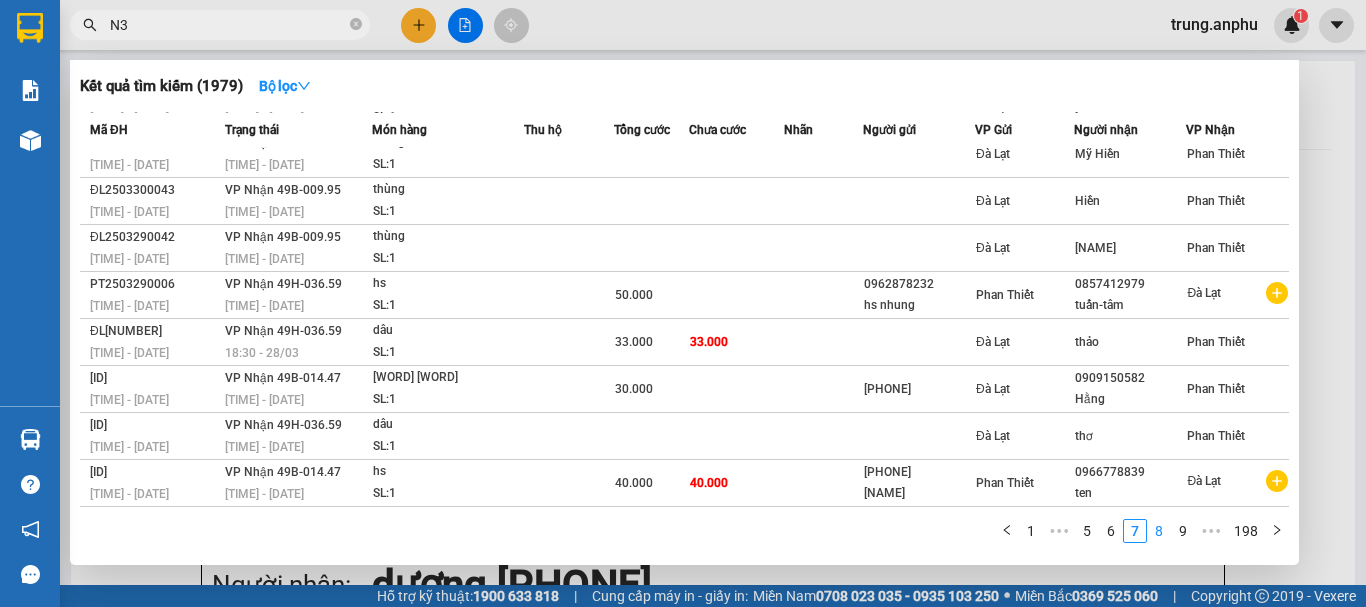 click on "8" at bounding box center [1159, 531] 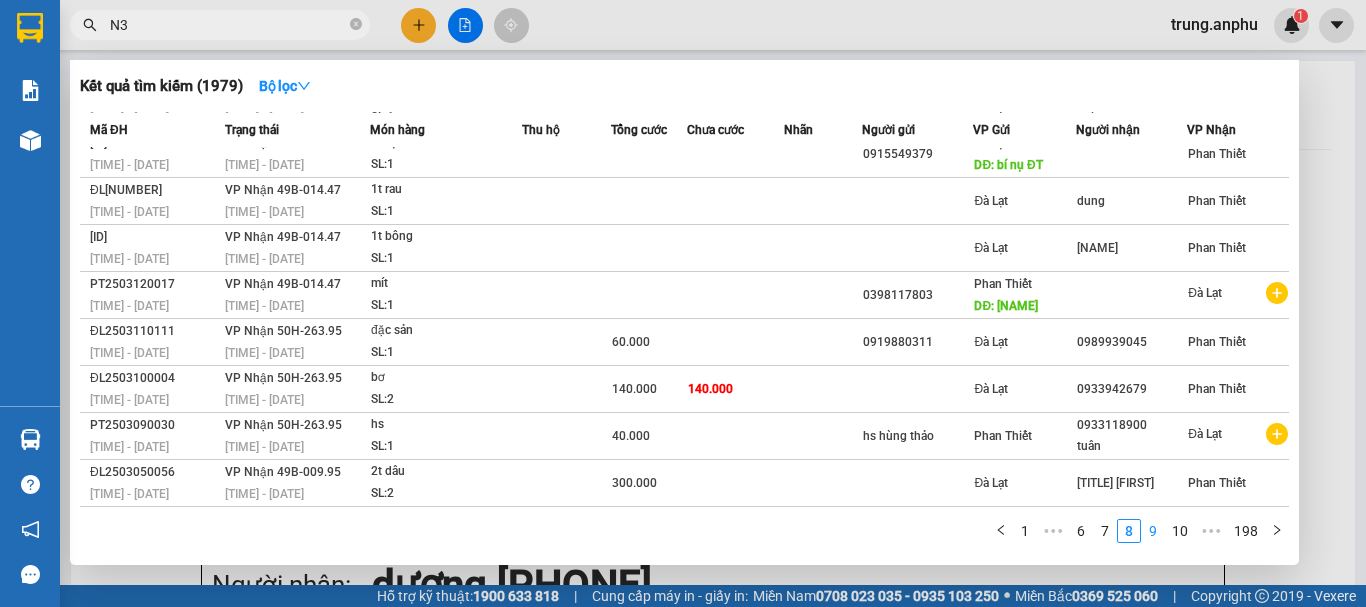 click on "9" at bounding box center [1153, 531] 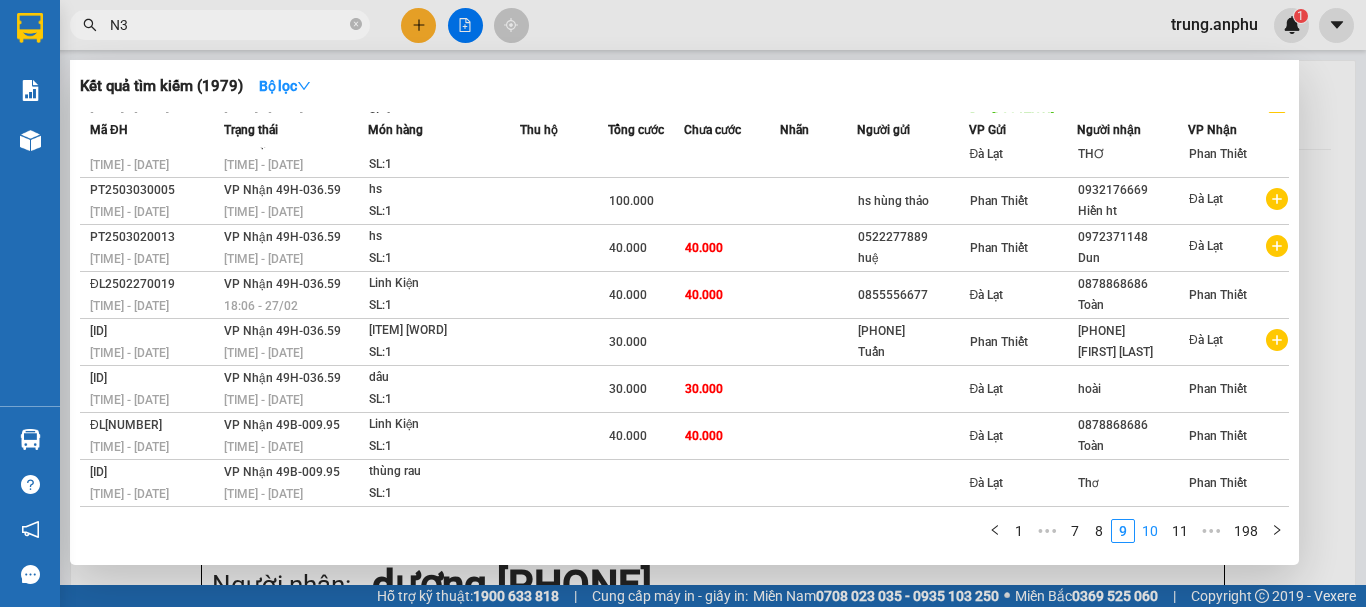 click on "10" at bounding box center [1150, 531] 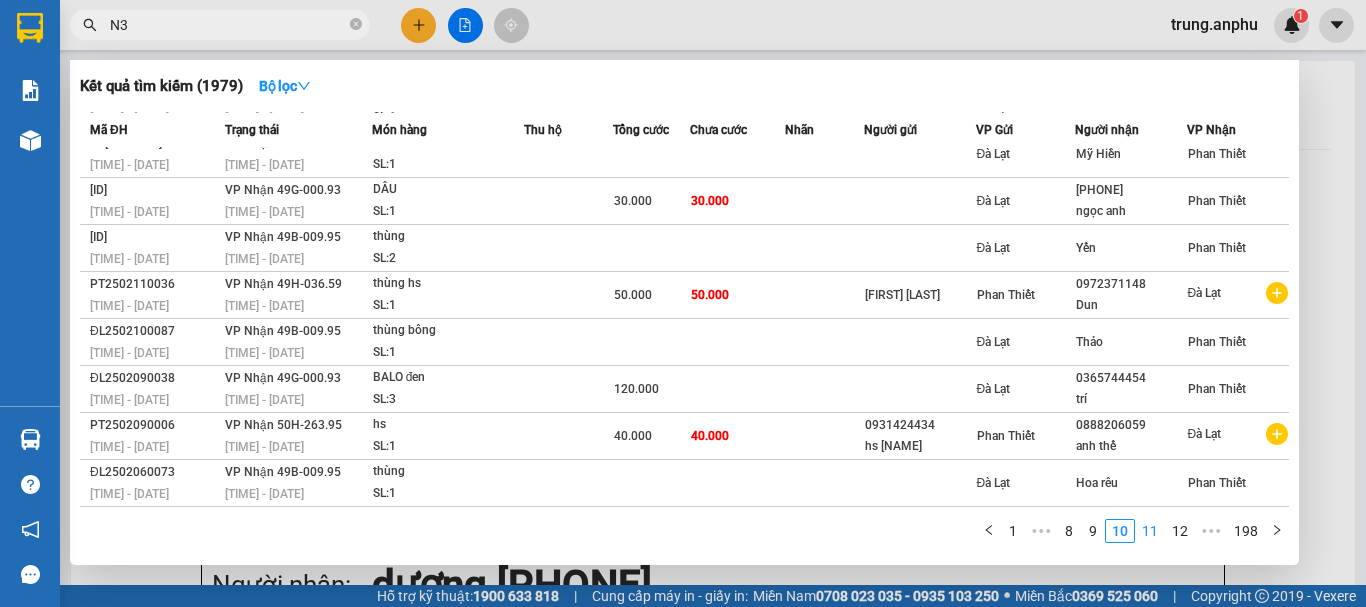 click on "11" at bounding box center (1150, 531) 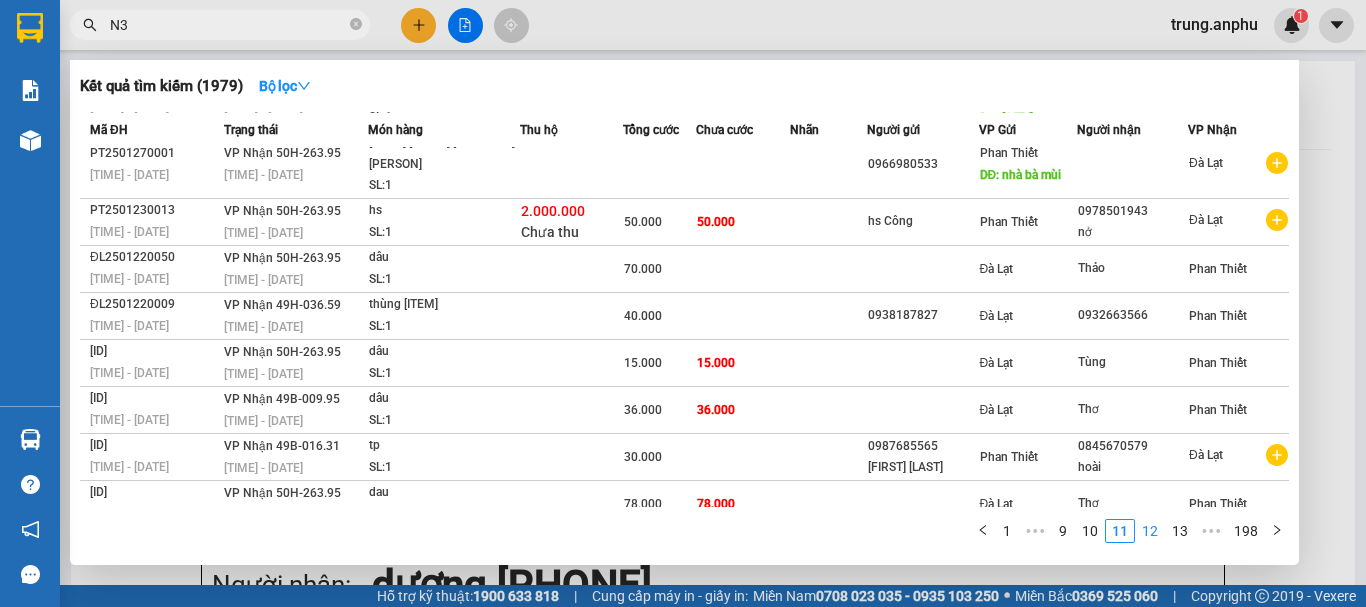click on "12" at bounding box center [1150, 531] 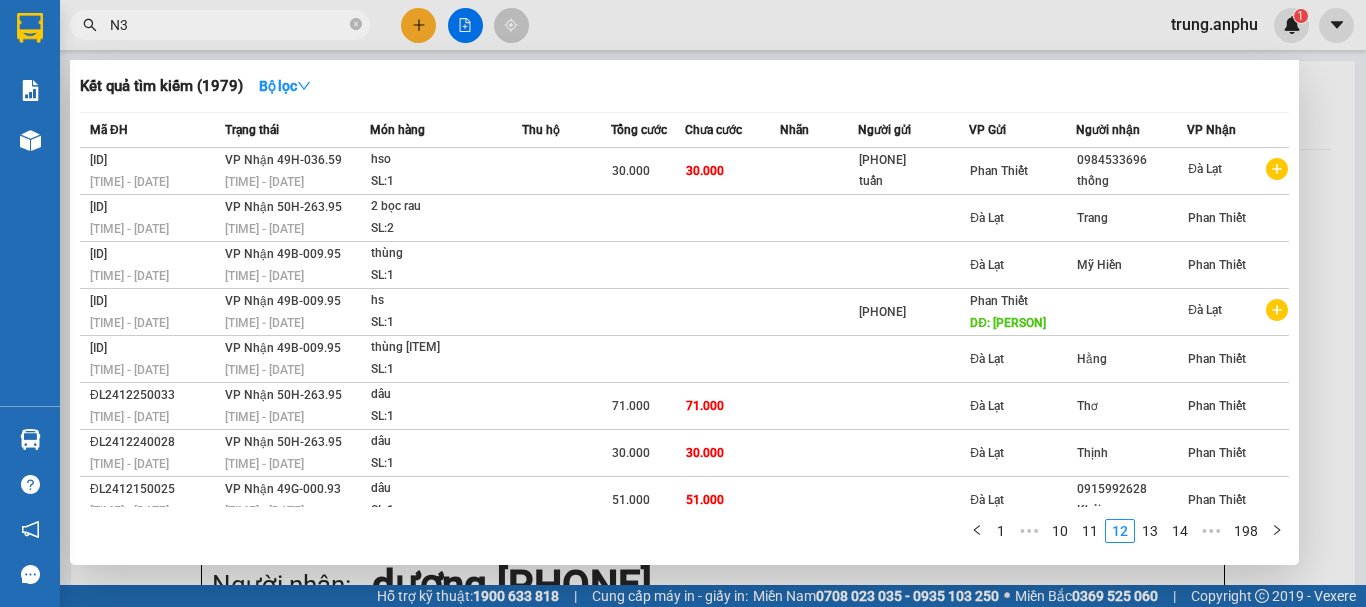 scroll, scrollTop: 111, scrollLeft: 0, axis: vertical 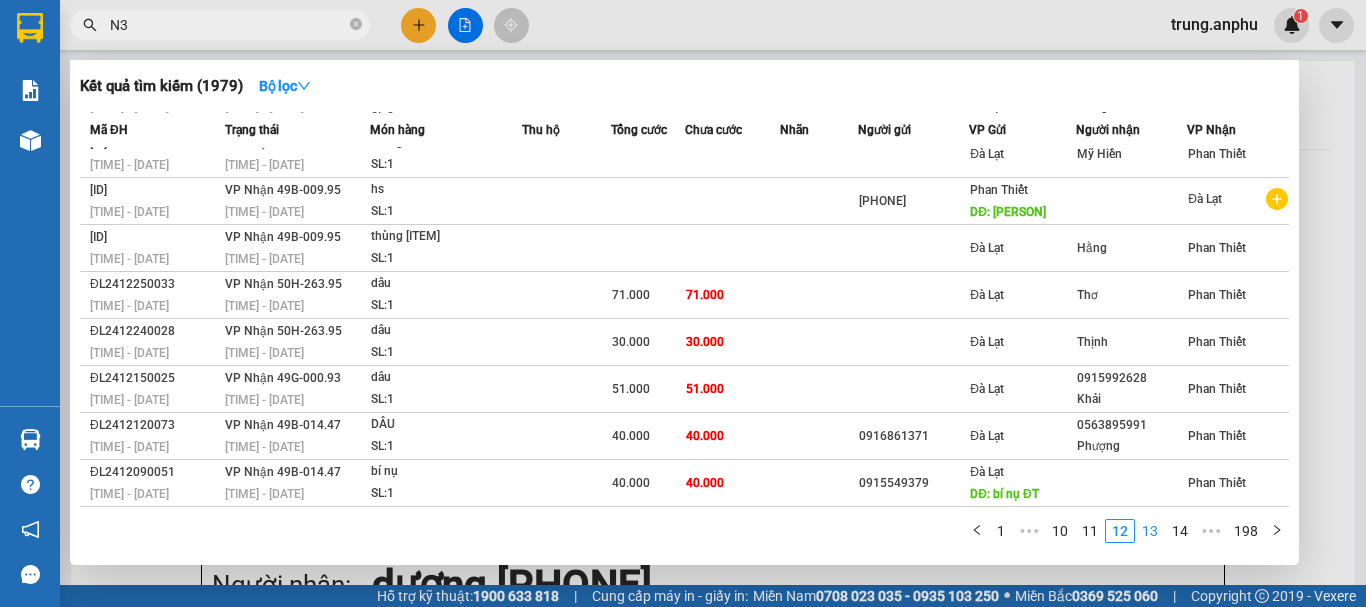 click on "13" at bounding box center (1150, 531) 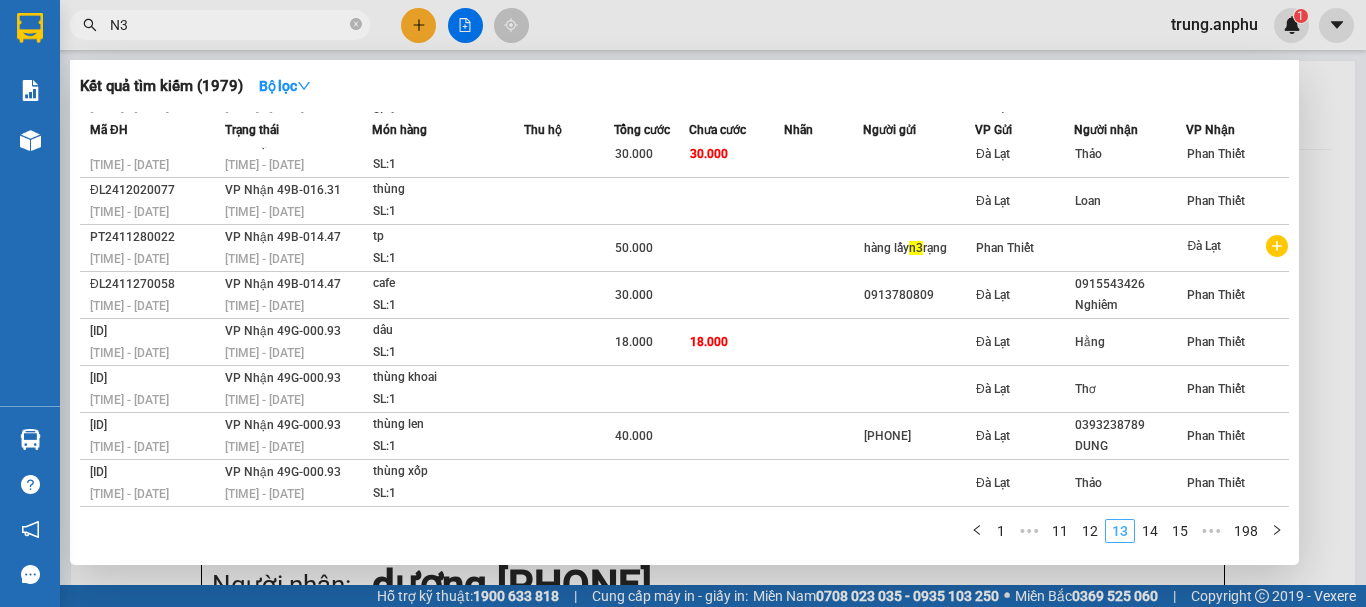 click on "14" at bounding box center (1150, 531) 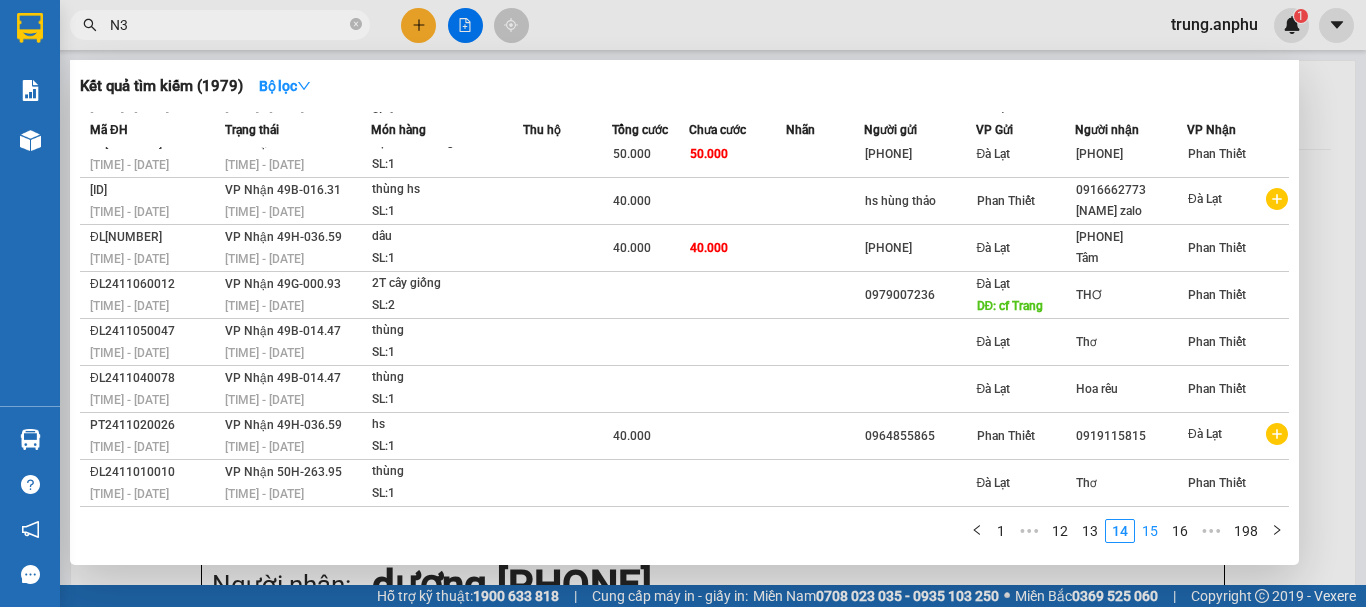 click on "15" at bounding box center (1150, 531) 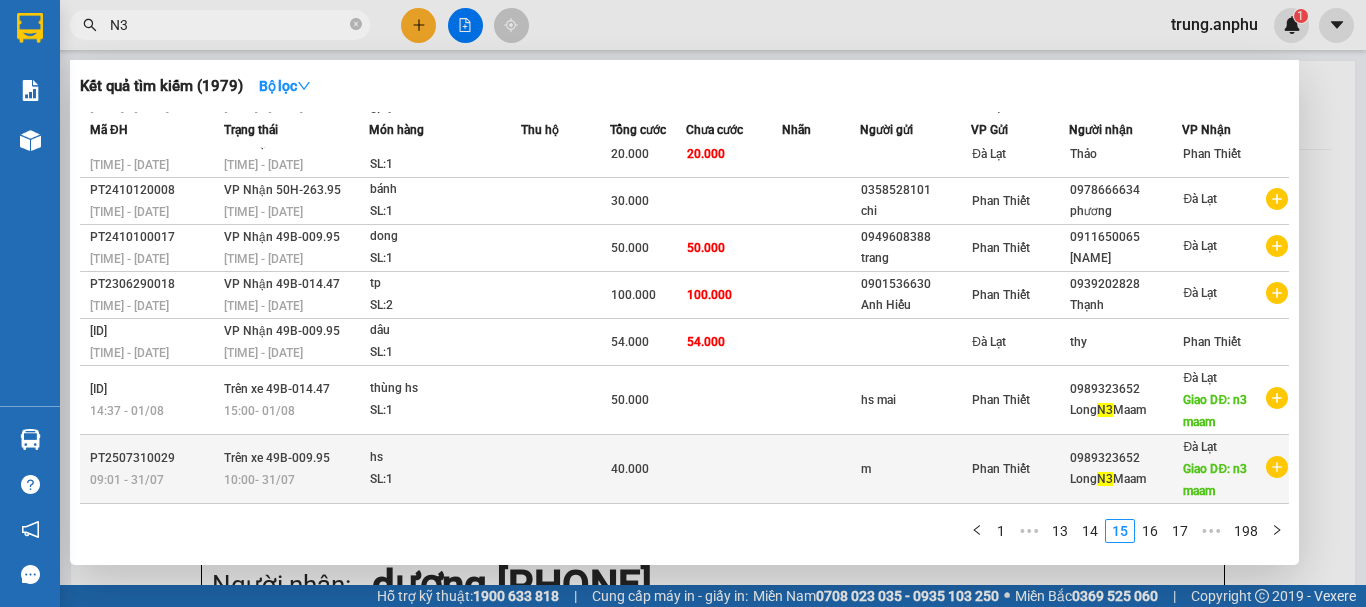 click 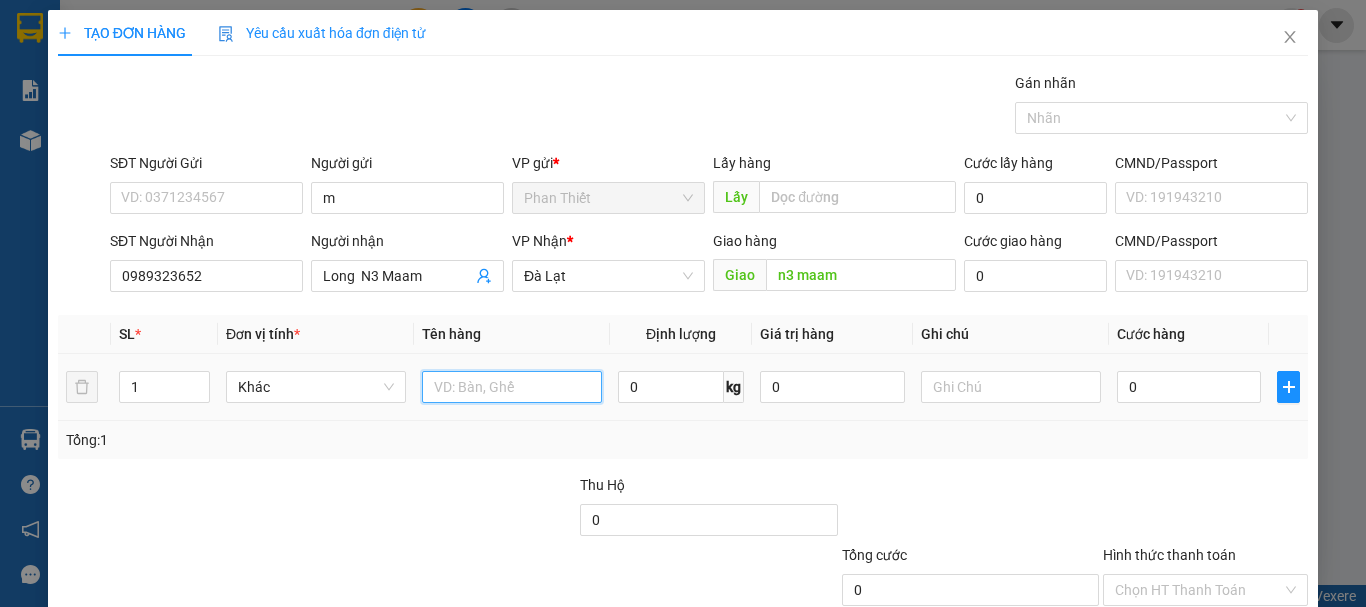 click at bounding box center (512, 387) 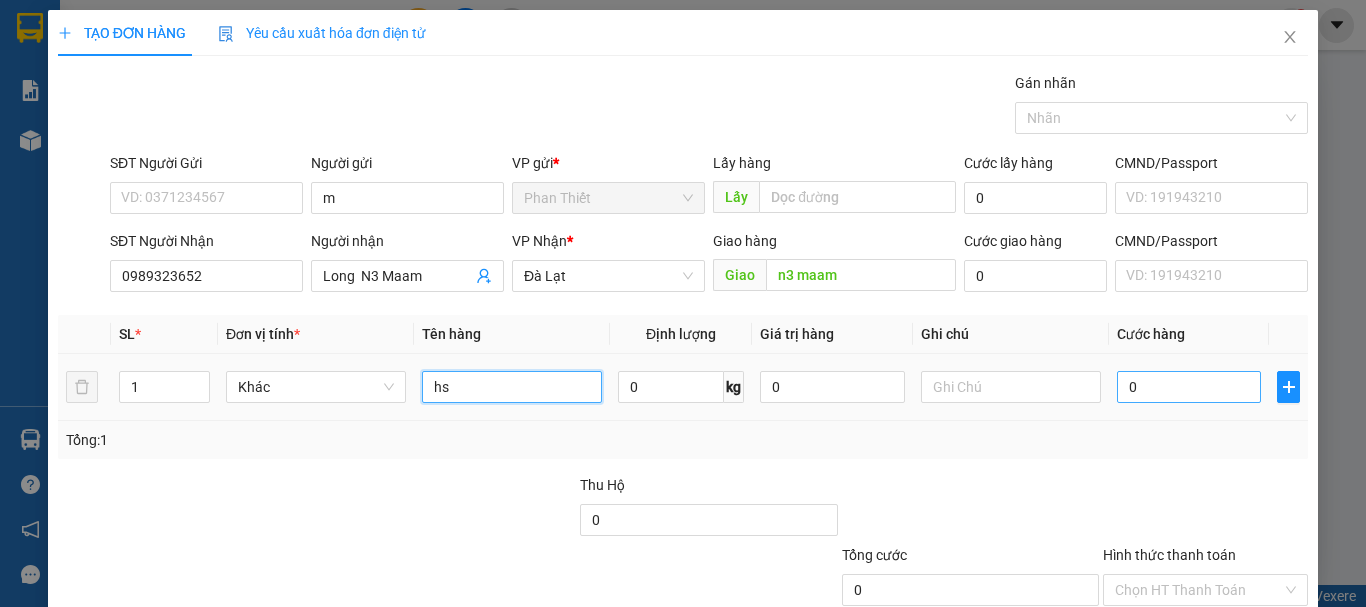 type on "hs" 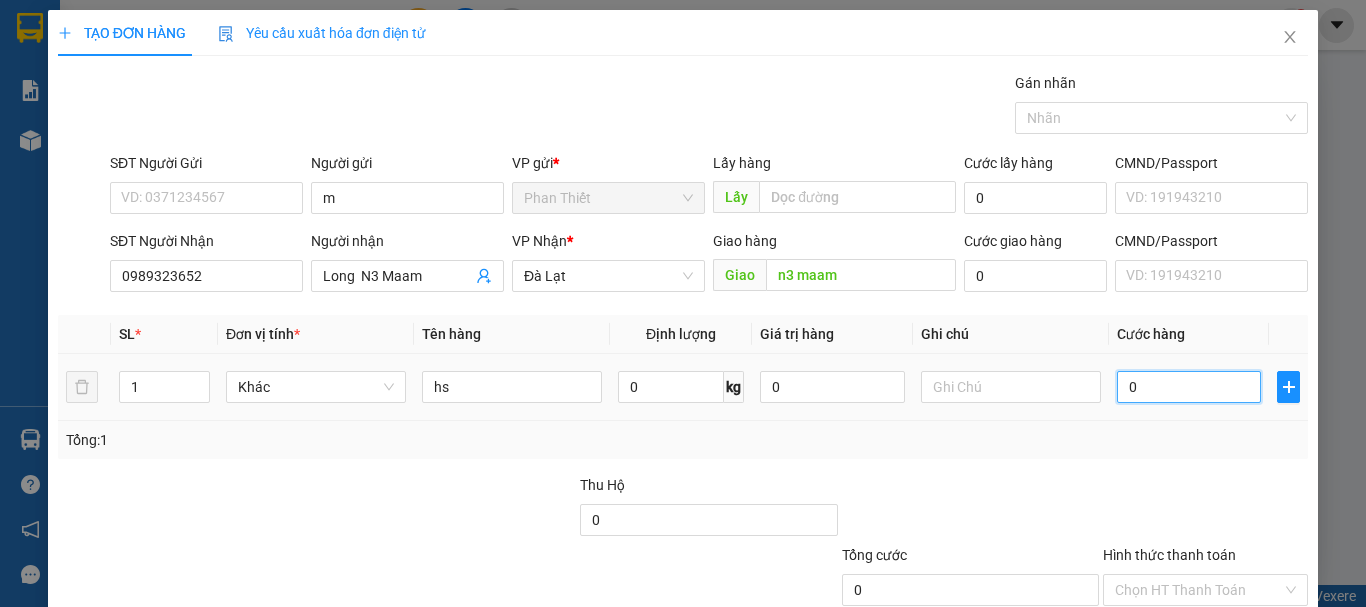 click on "0" at bounding box center [1189, 387] 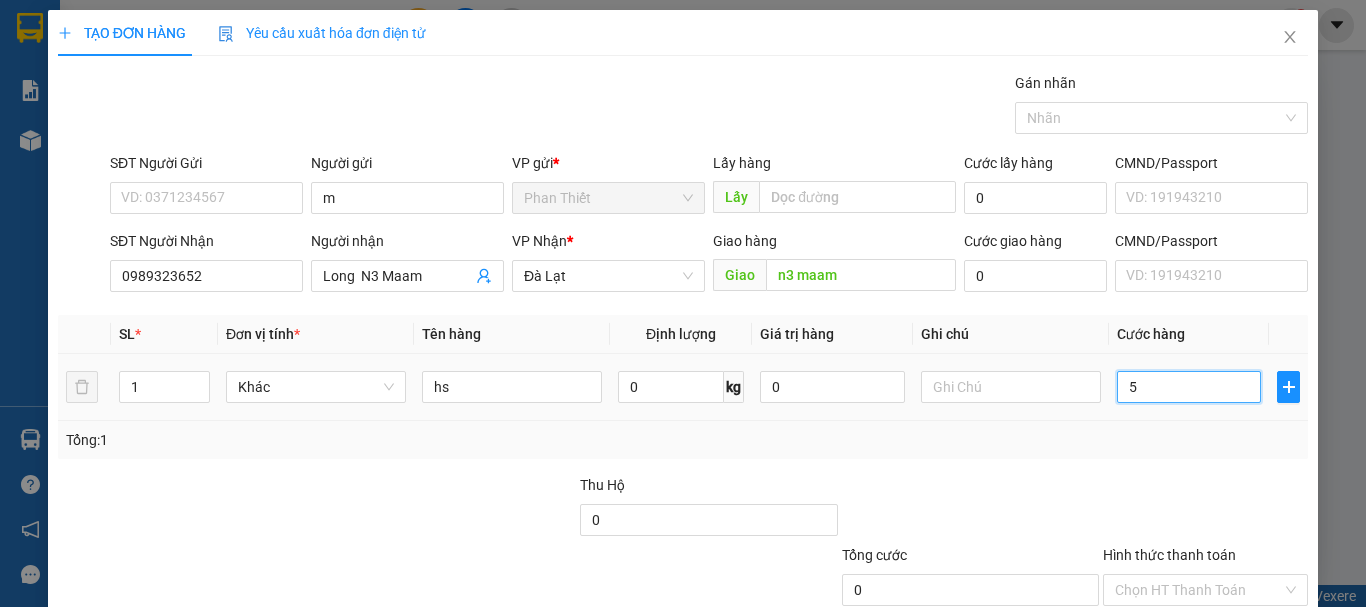 type on "5" 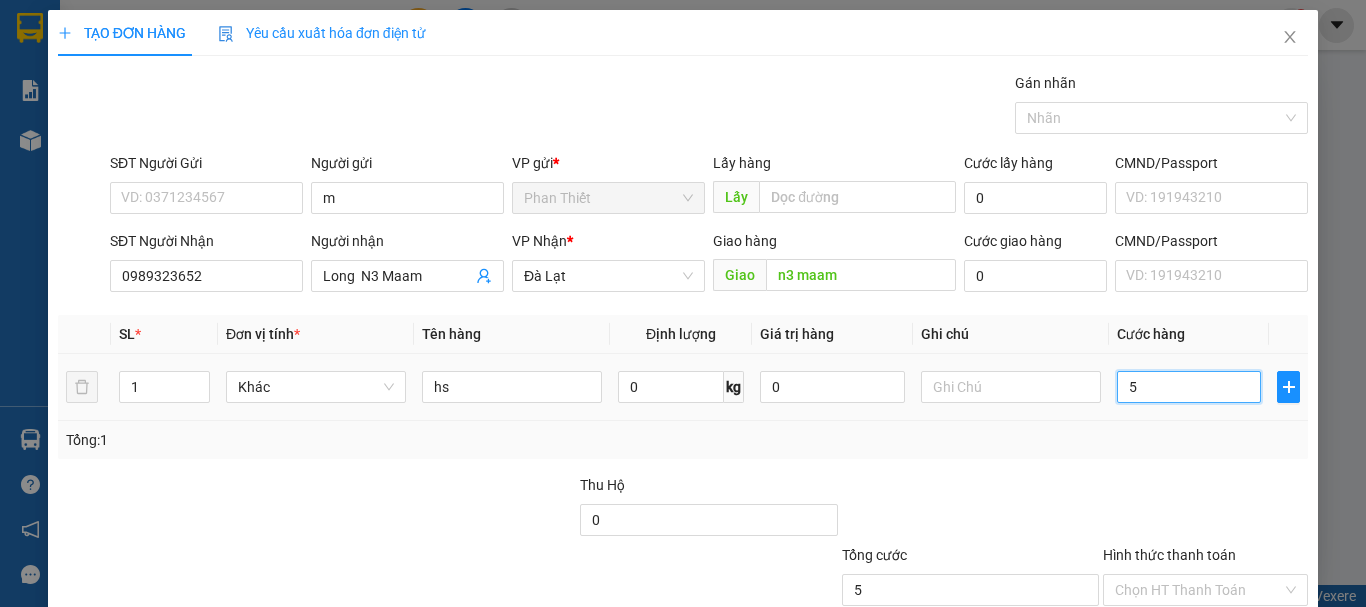 type on "50" 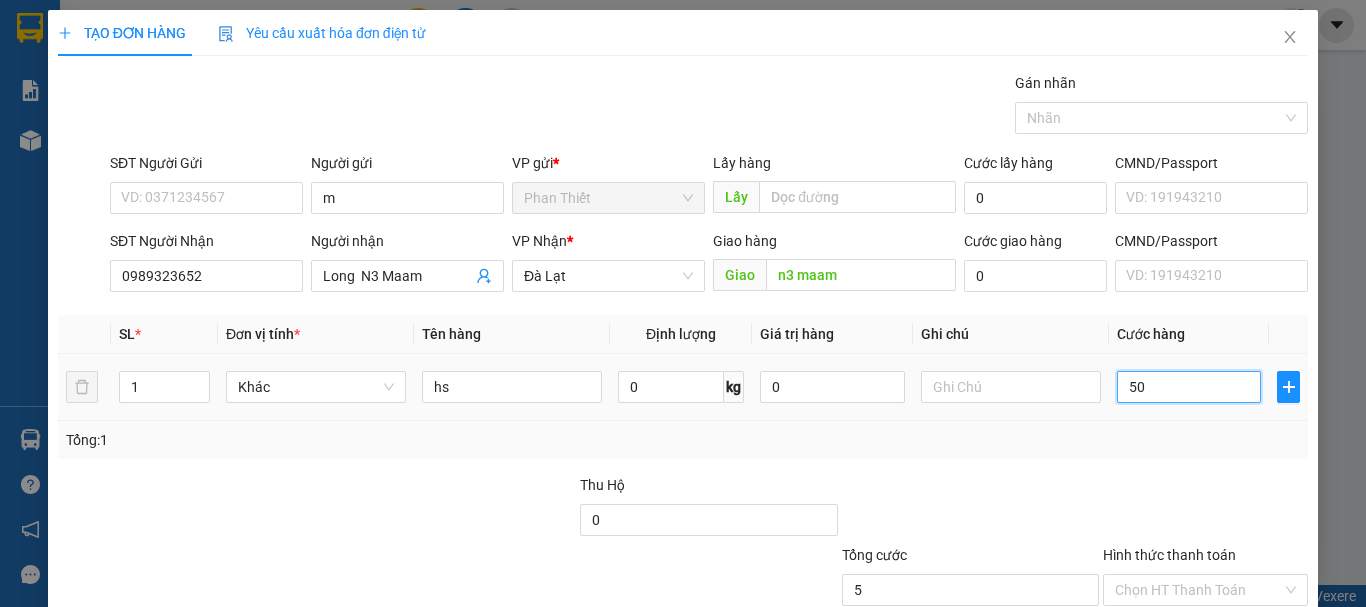 type on "50" 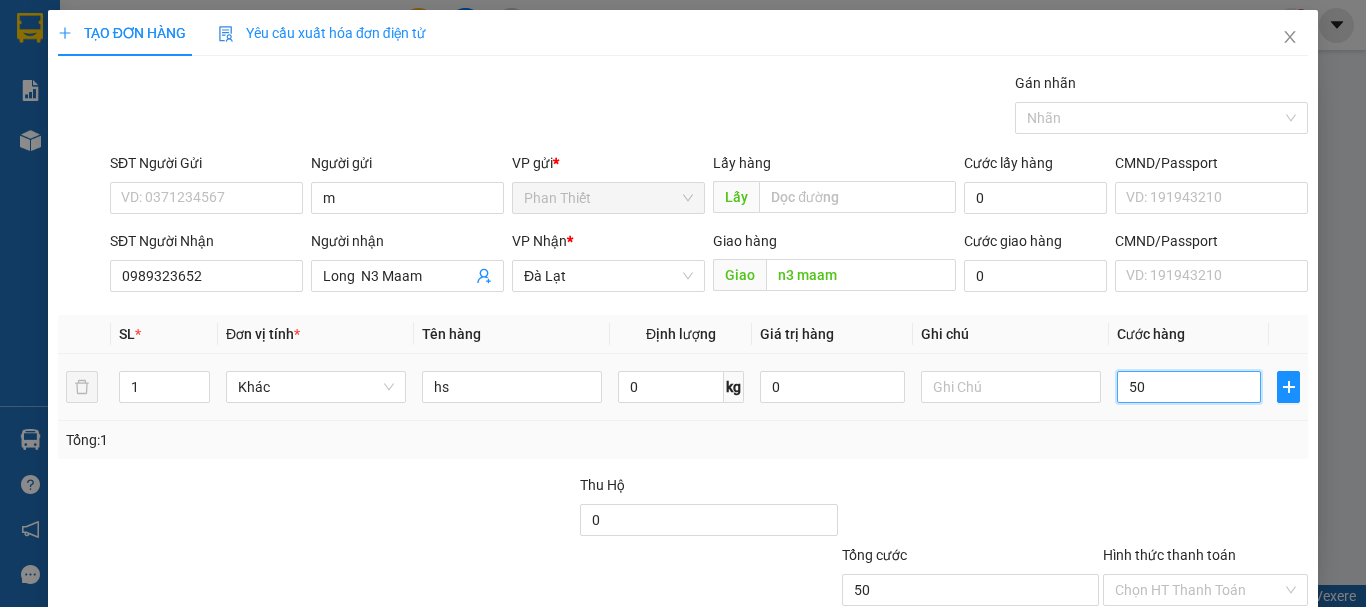 scroll, scrollTop: 133, scrollLeft: 0, axis: vertical 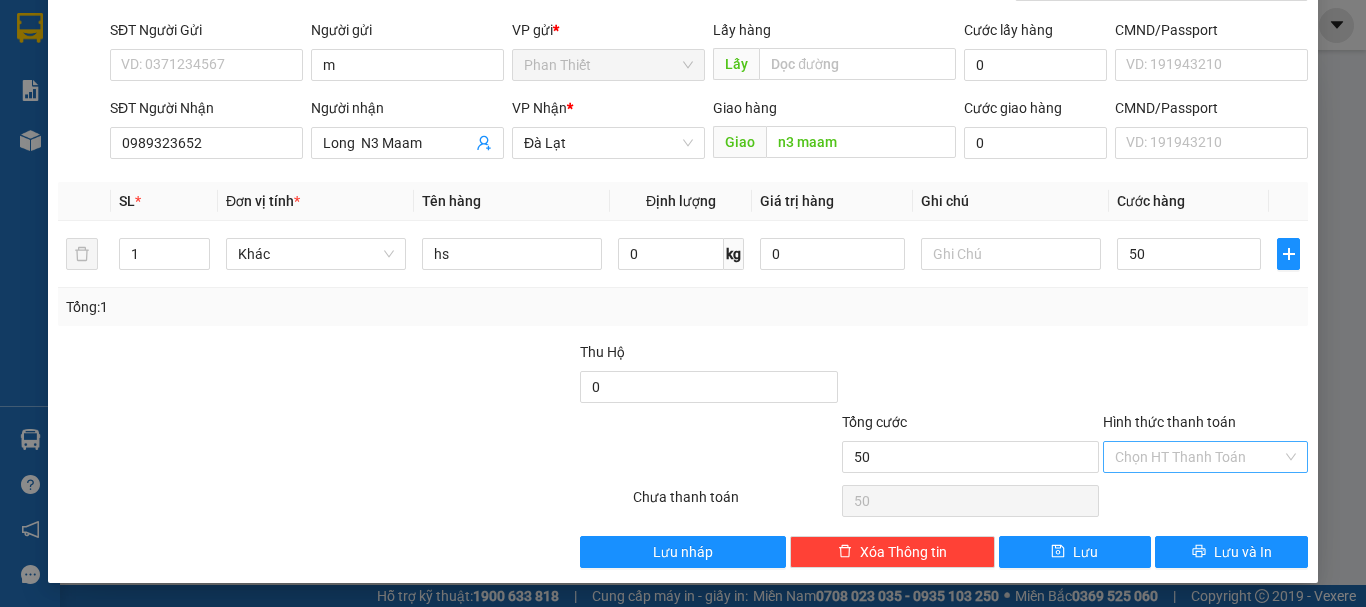 click on "Hình thức thanh toán" at bounding box center (1198, 457) 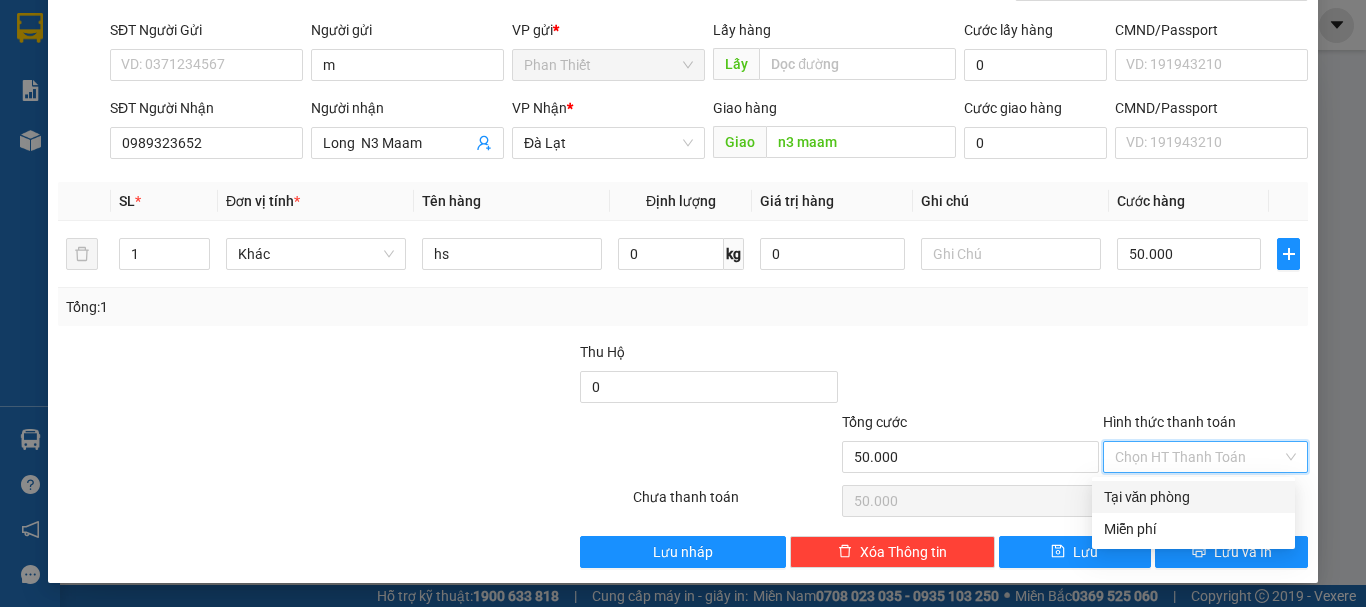 click on "Tại văn phòng" at bounding box center [1193, 497] 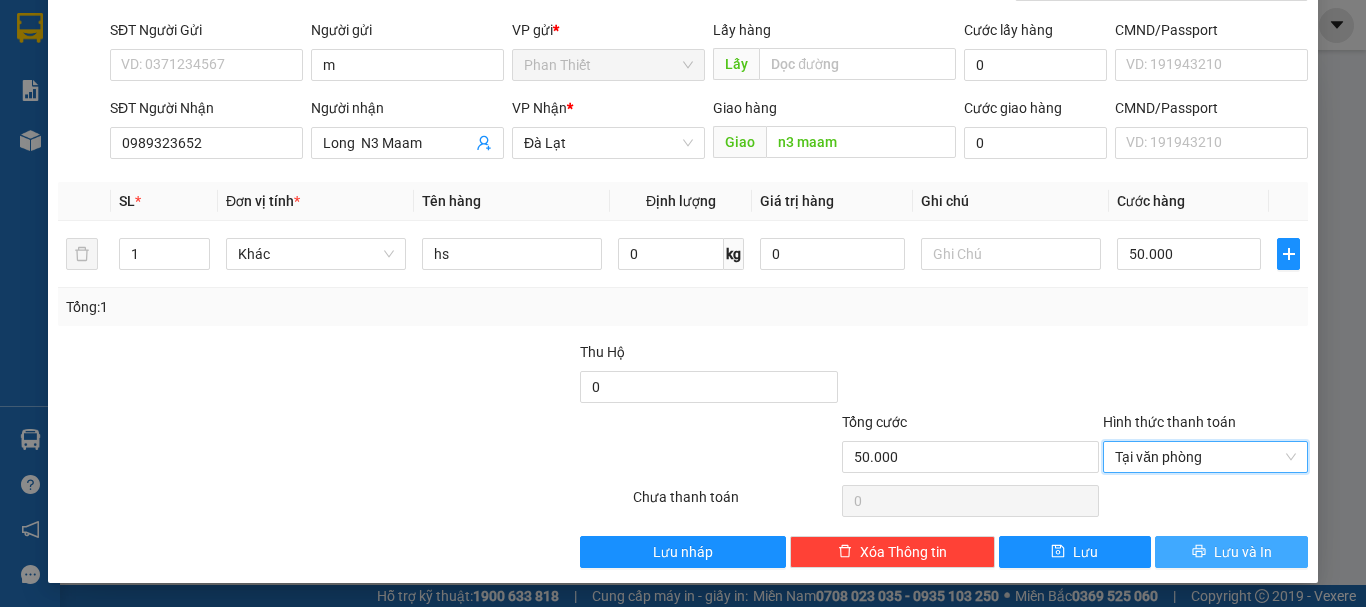 click on "Lưu và In" at bounding box center [1231, 552] 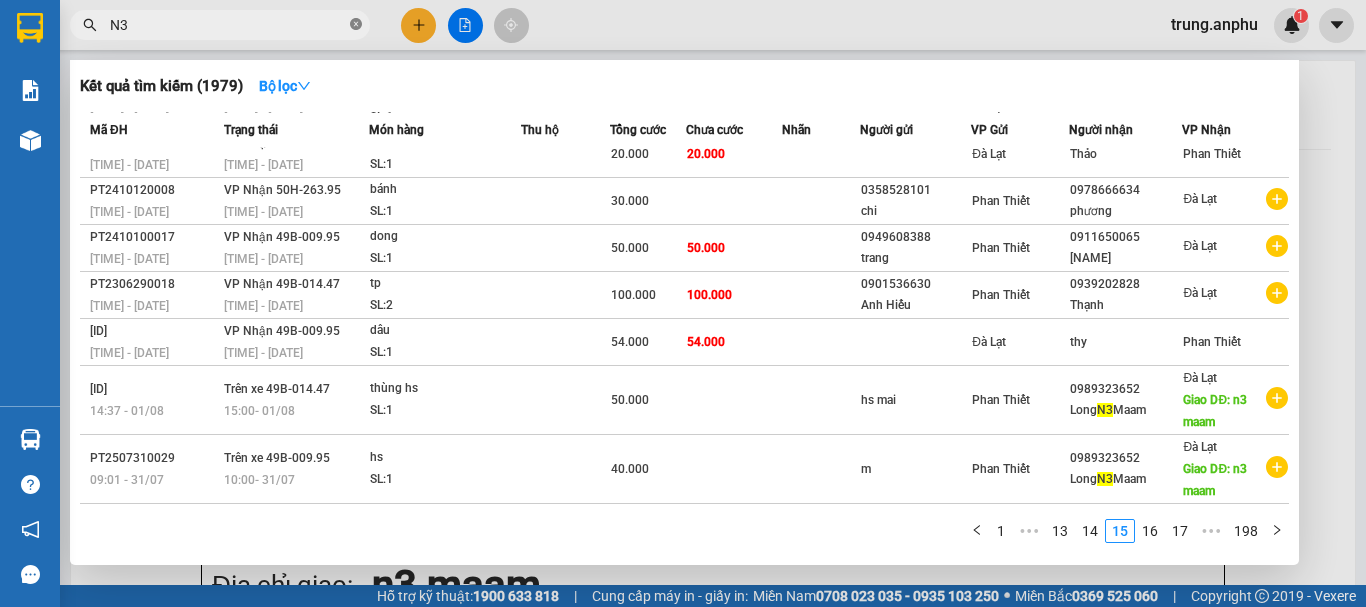 click 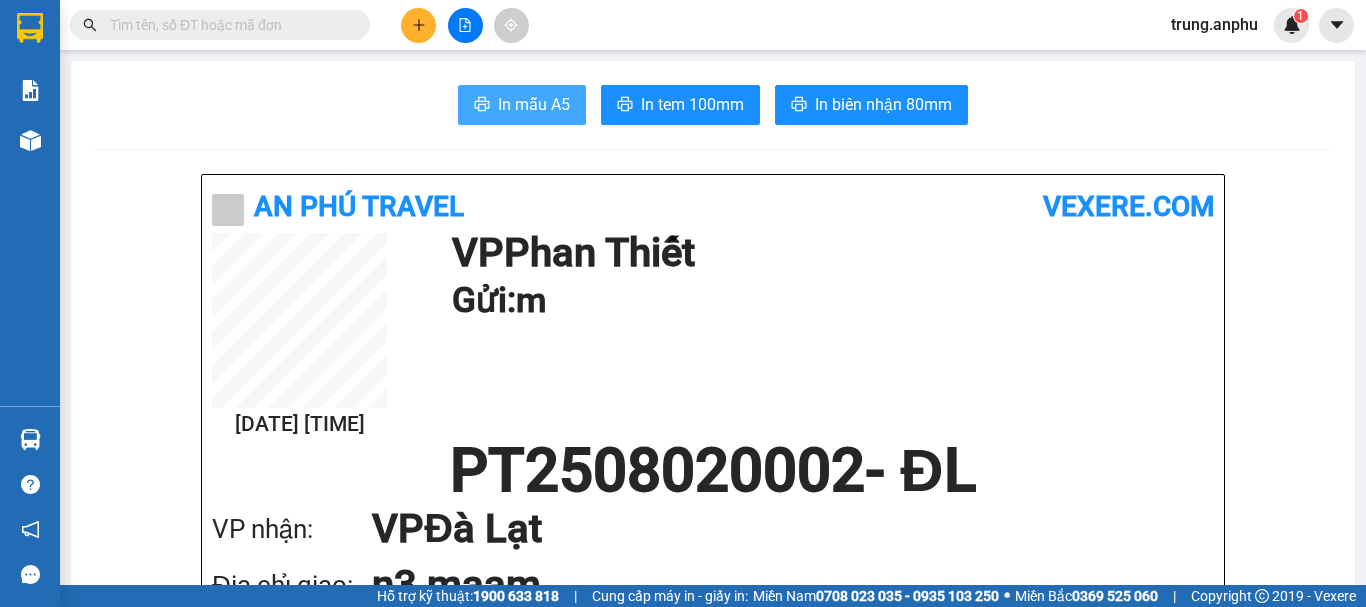 click on "In mẫu A5" at bounding box center [534, 104] 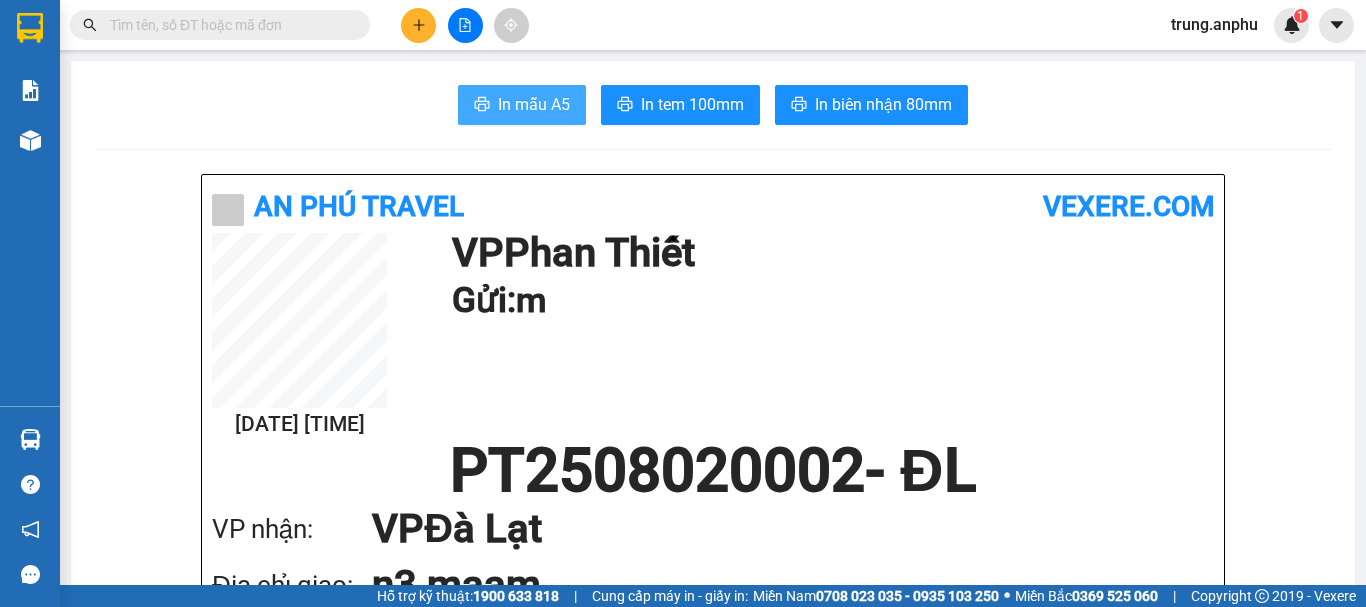 scroll, scrollTop: 0, scrollLeft: 0, axis: both 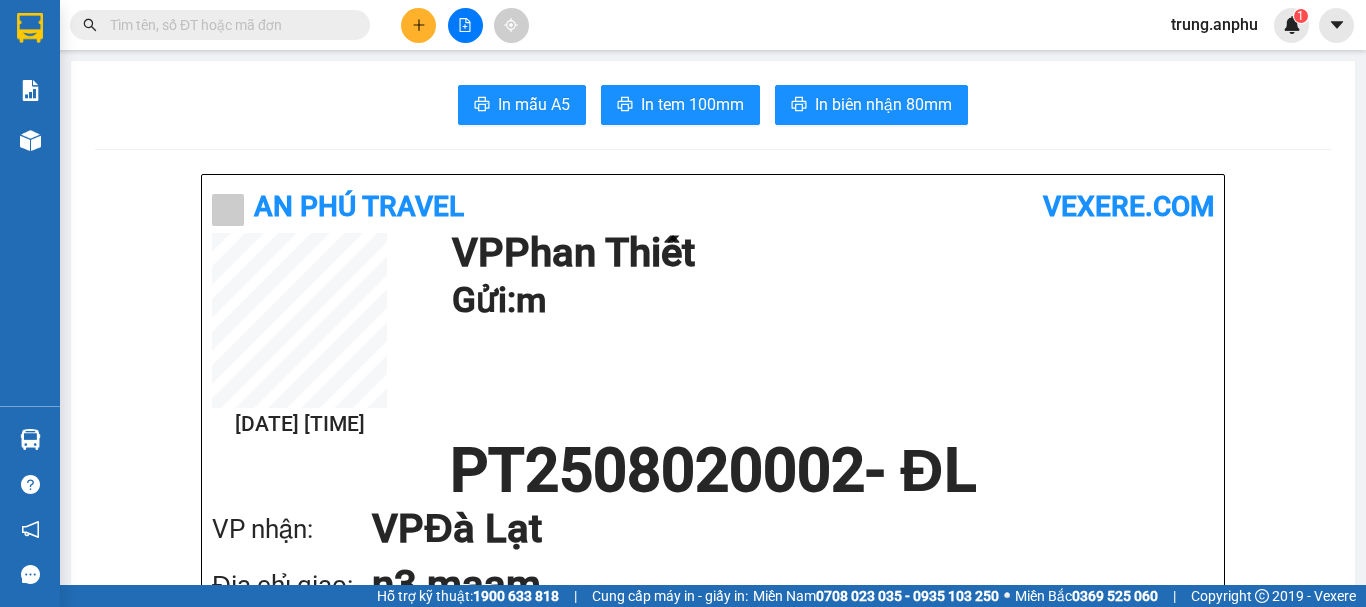 click at bounding box center [228, 25] 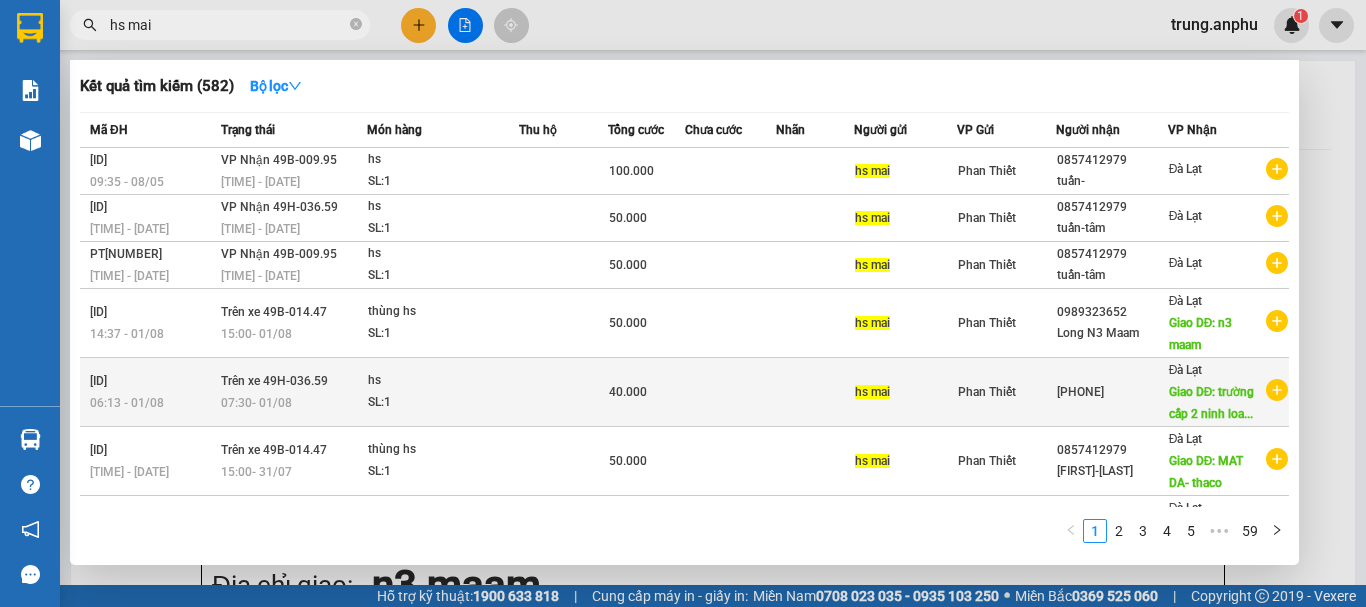 type on "hs mai" 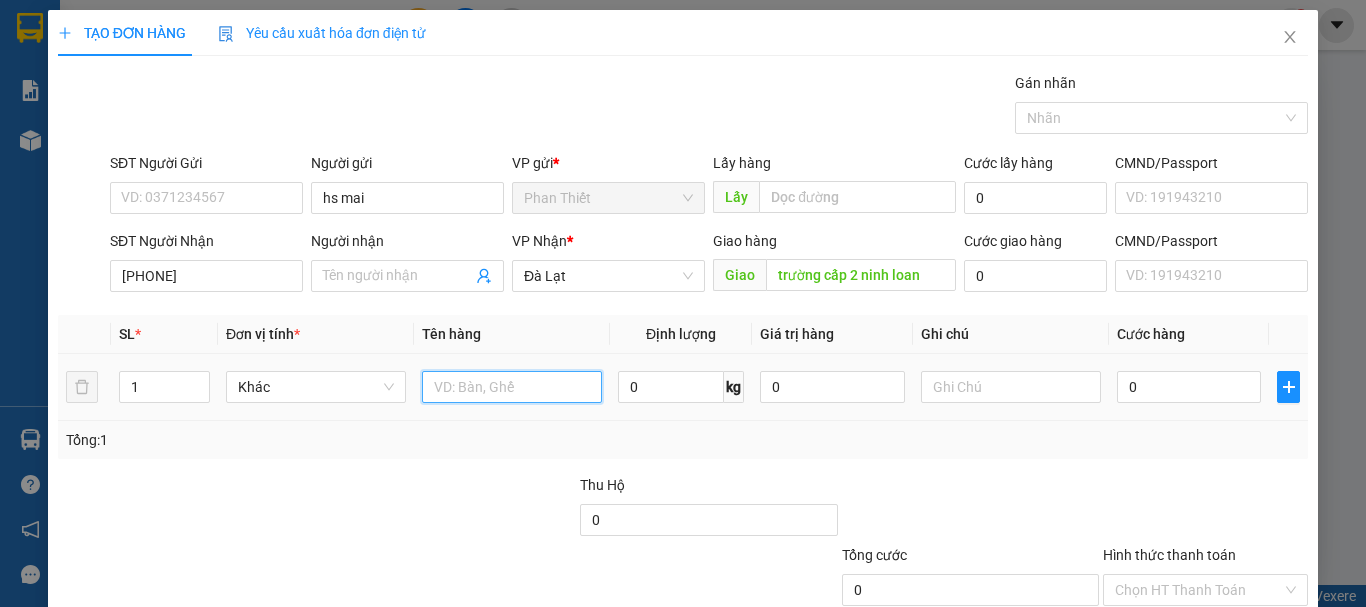 click at bounding box center (512, 387) 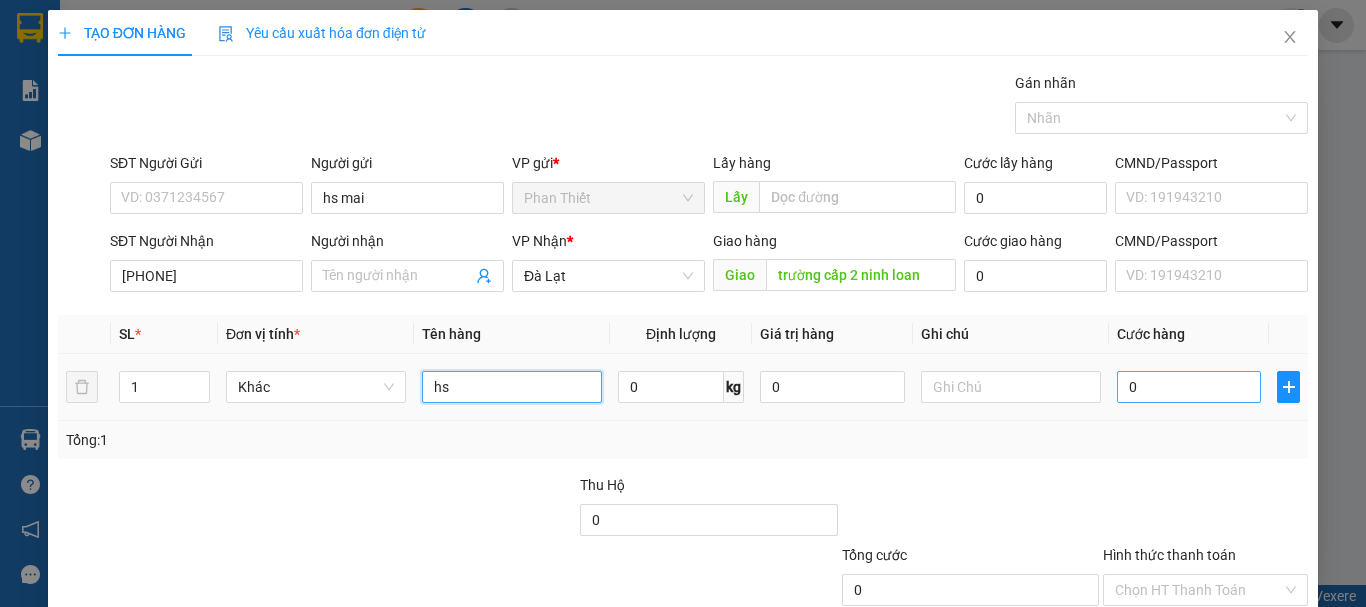 type on "hs" 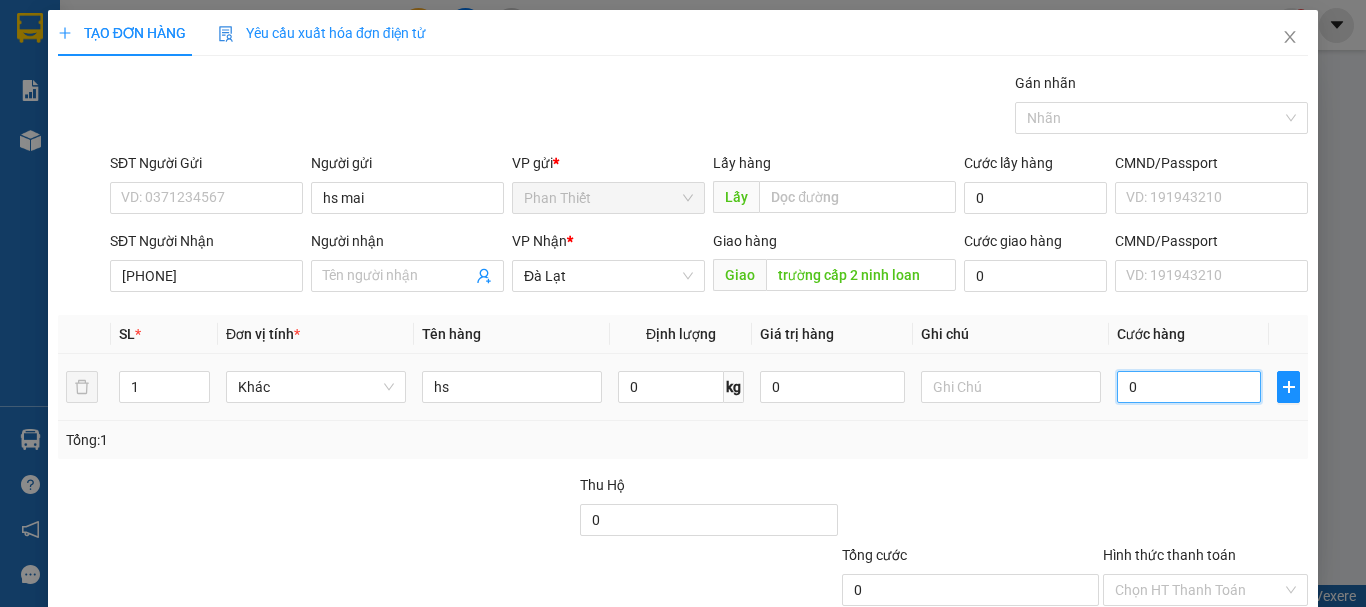 click on "0" at bounding box center [1189, 387] 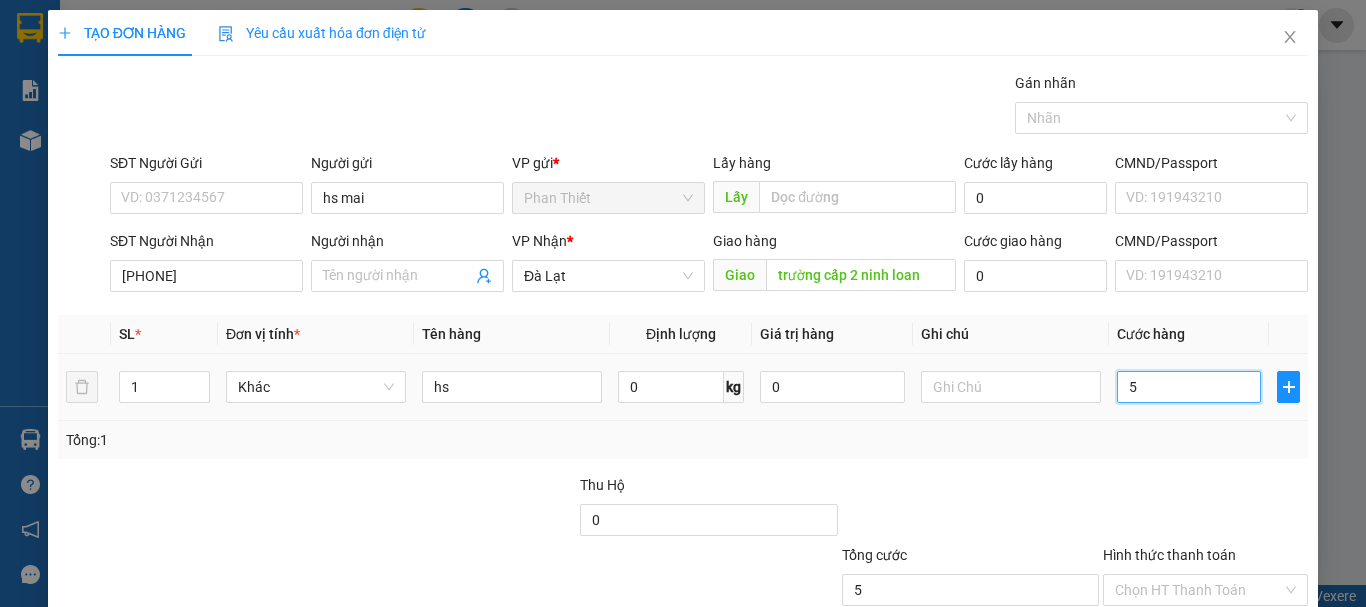type on "50" 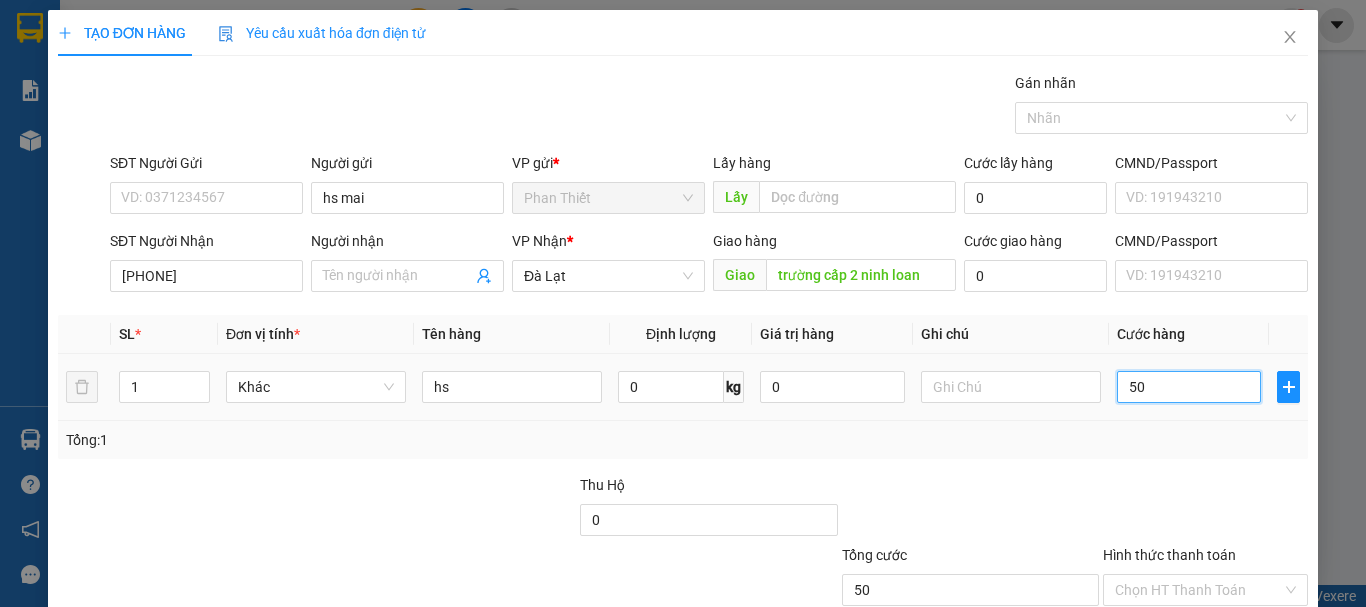 scroll, scrollTop: 133, scrollLeft: 0, axis: vertical 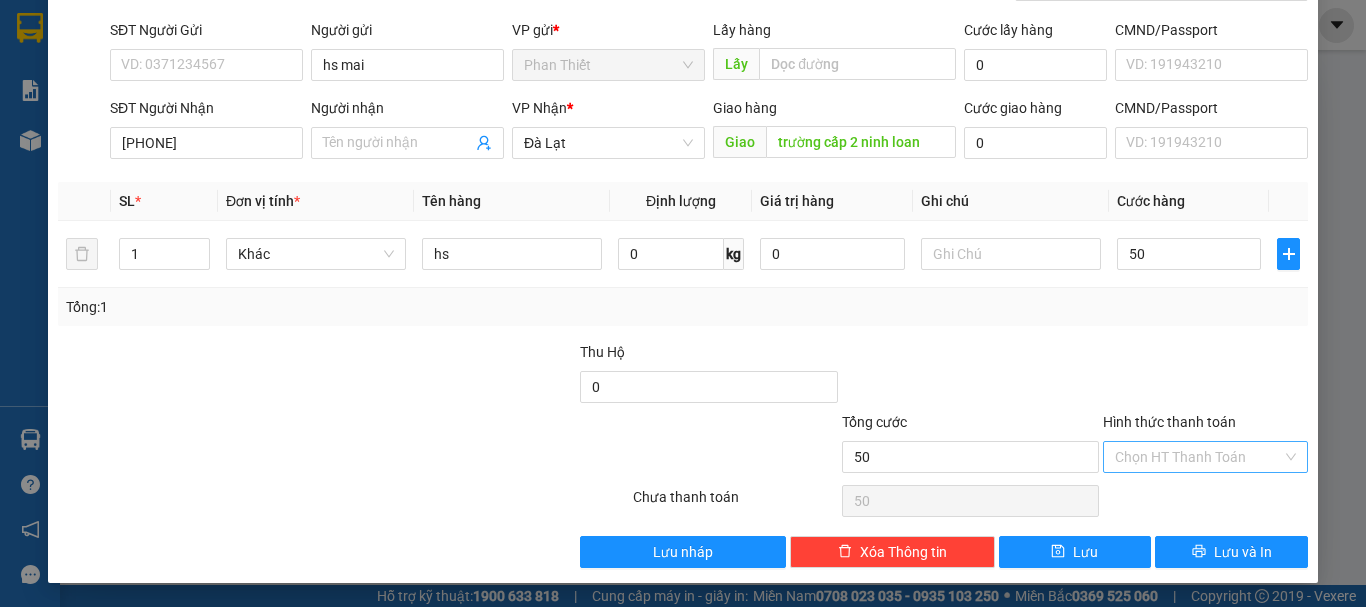 type on "50.000" 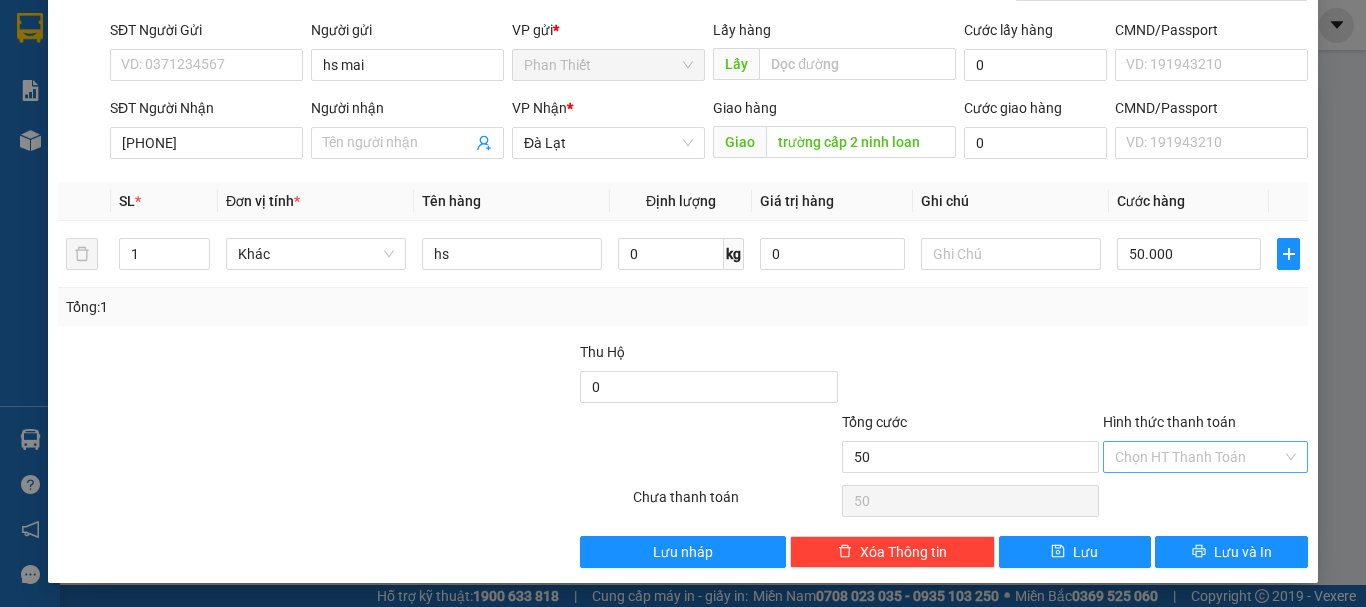 type on "50.000" 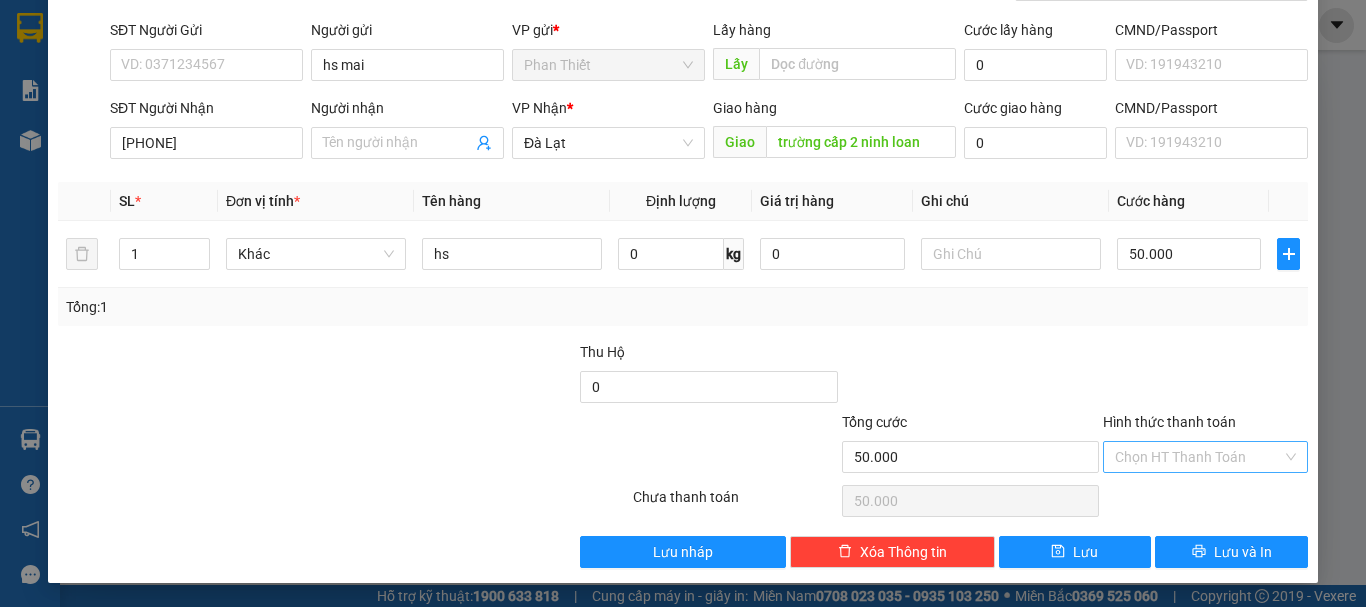 click on "Hình thức thanh toán" at bounding box center (1198, 457) 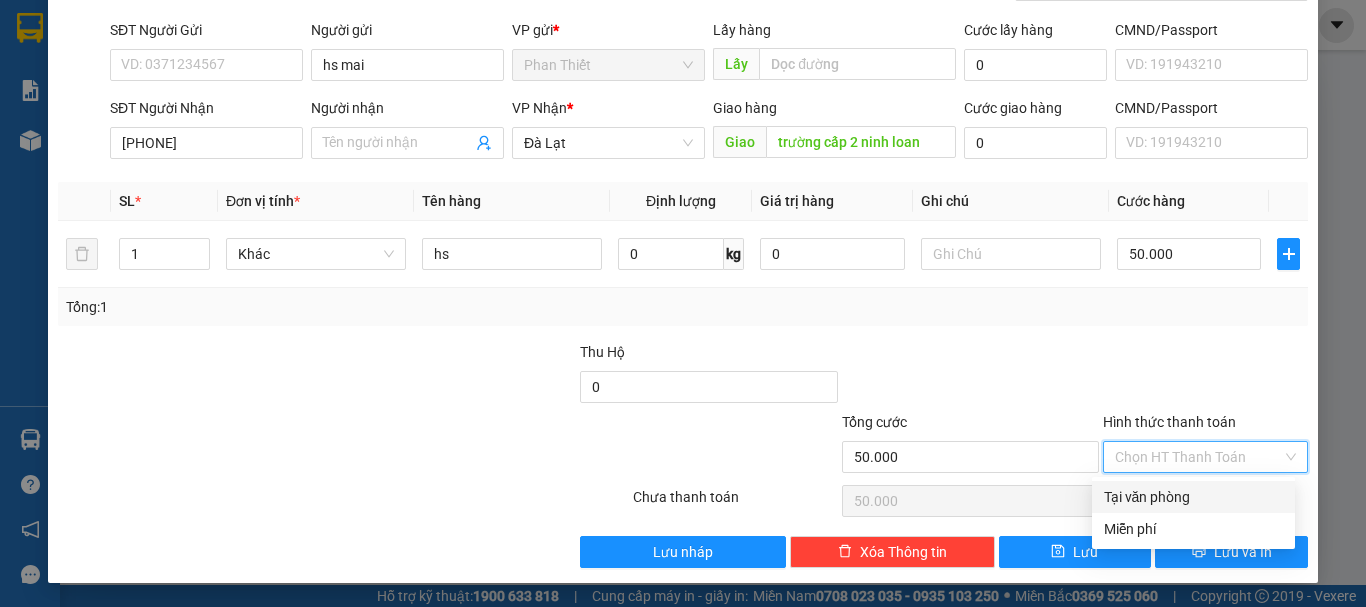 click on "Tại văn phòng" at bounding box center (1193, 497) 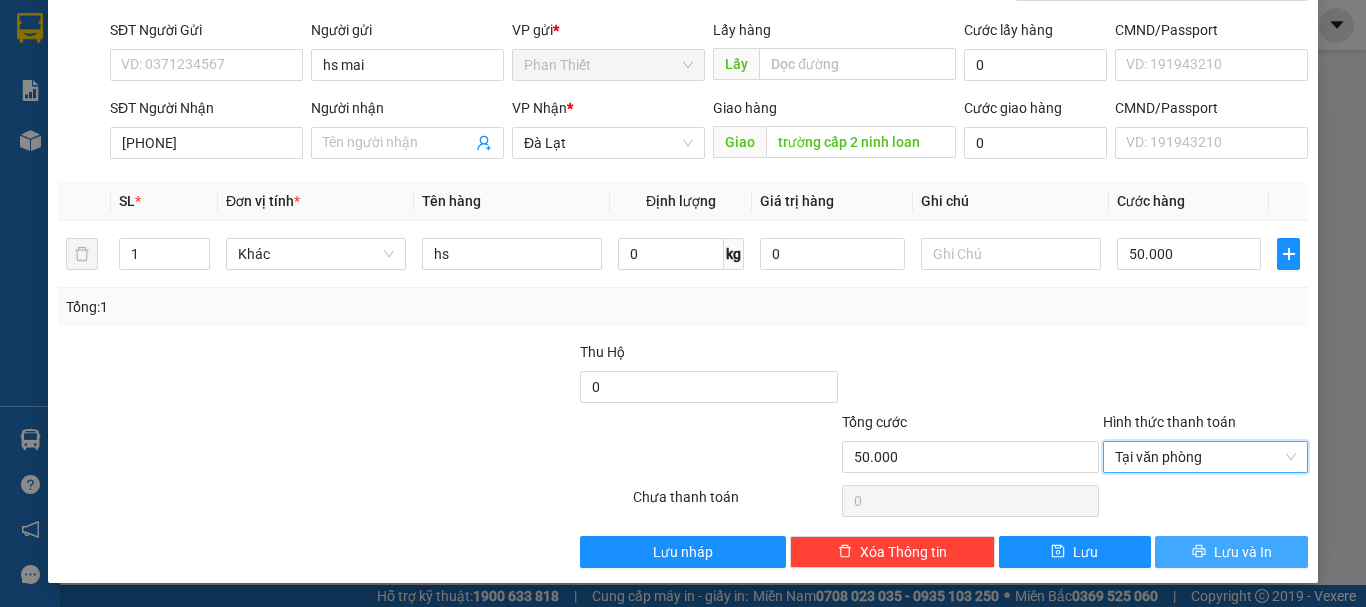 click on "Lưu và In" at bounding box center (1231, 552) 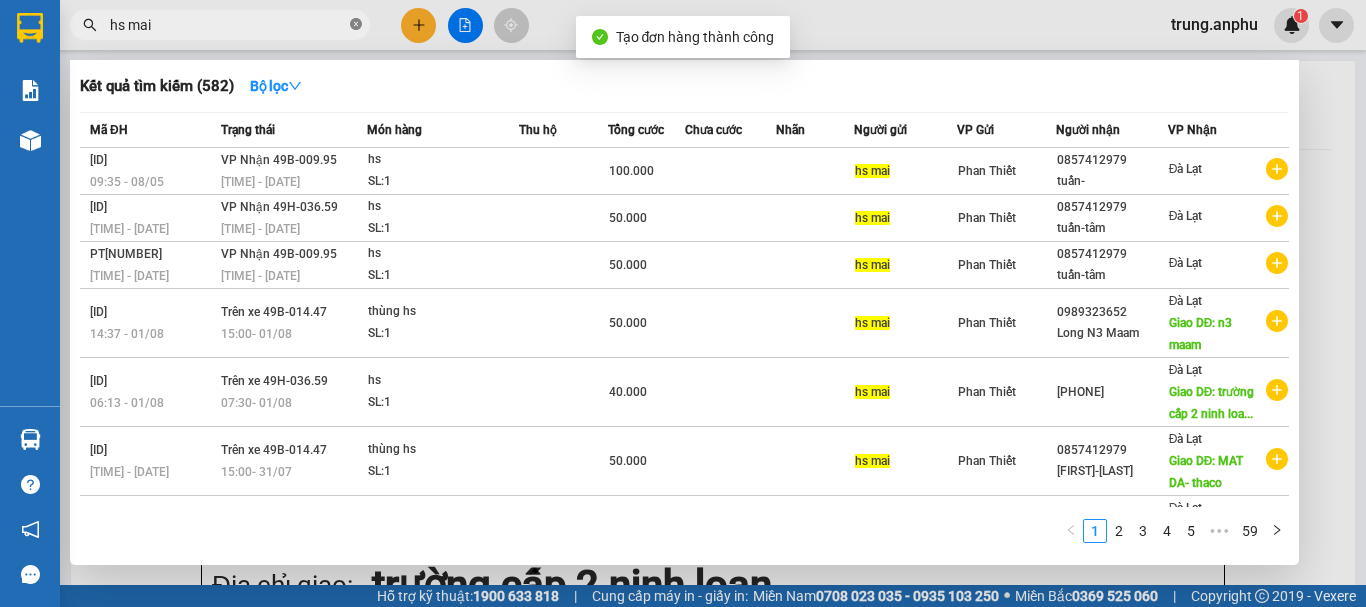 click 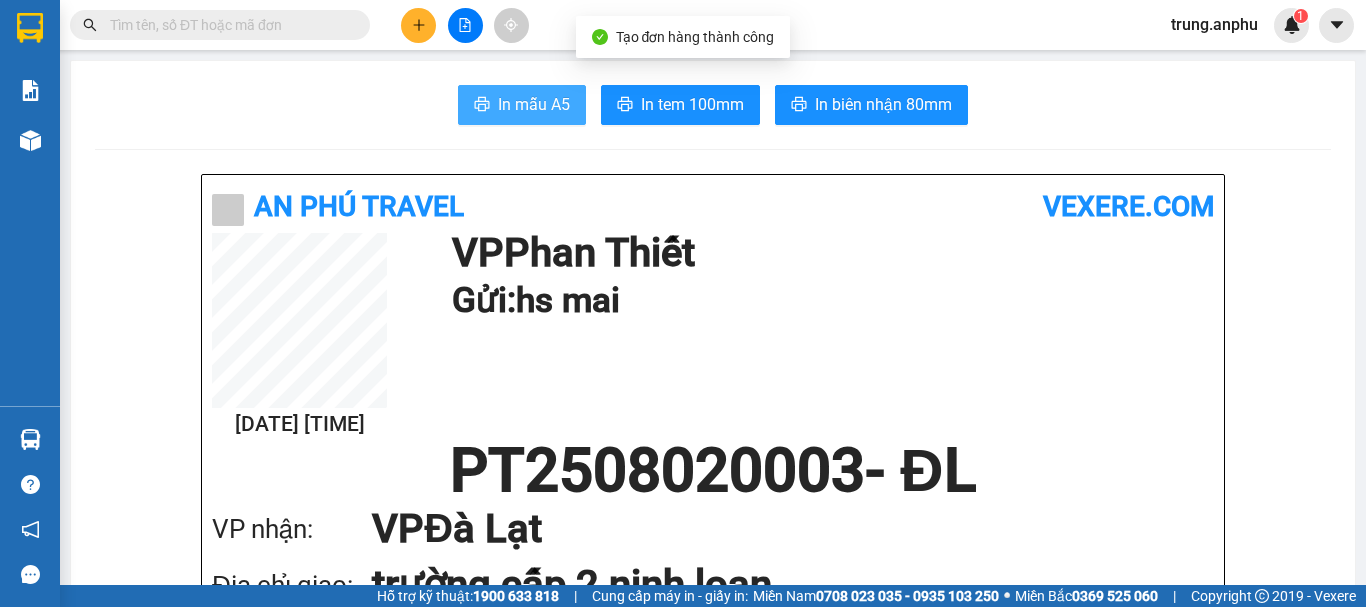 click on "In mẫu A5" at bounding box center (534, 104) 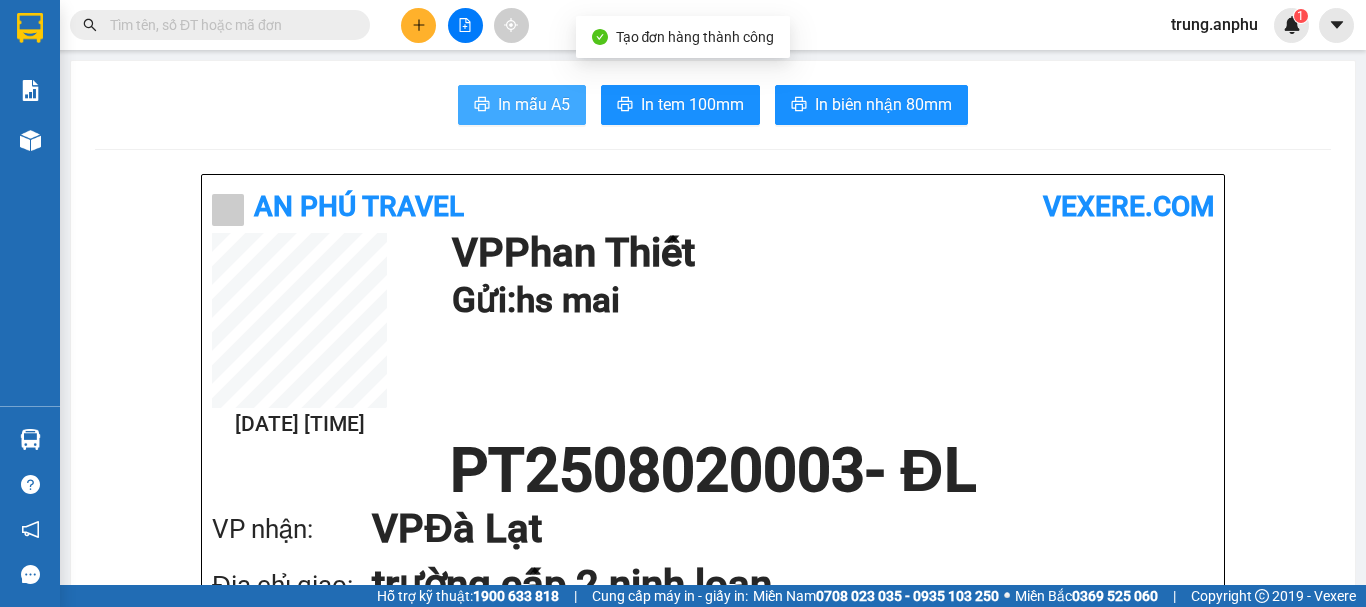 scroll, scrollTop: 0, scrollLeft: 0, axis: both 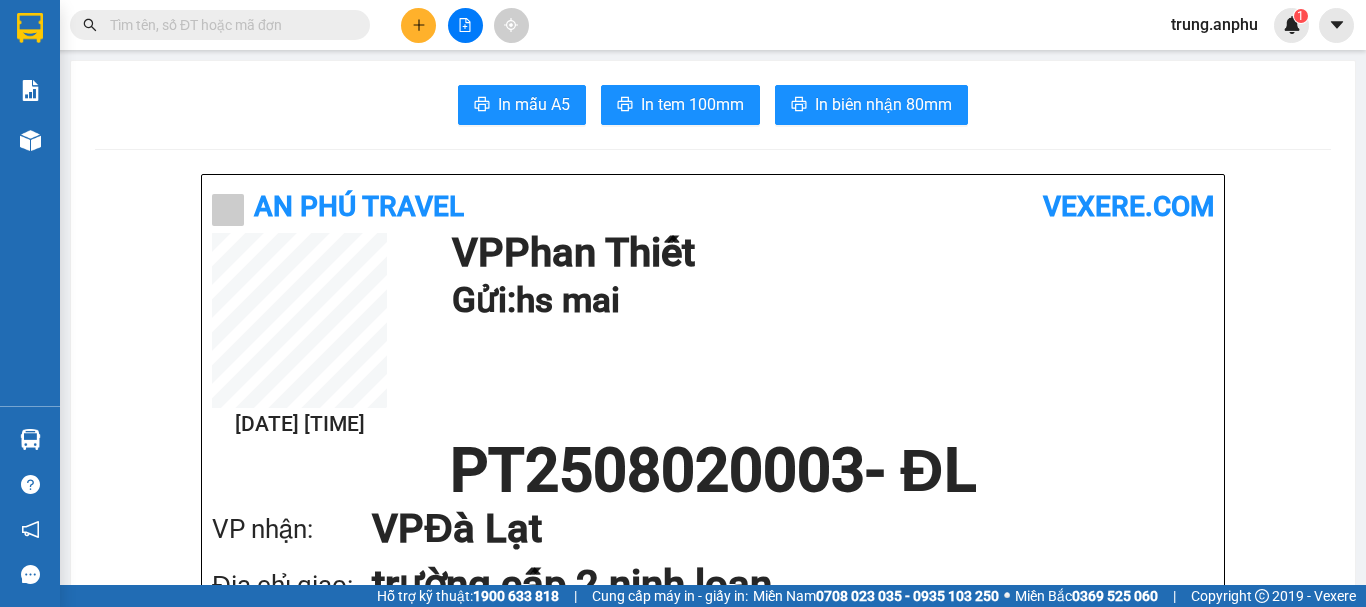 click 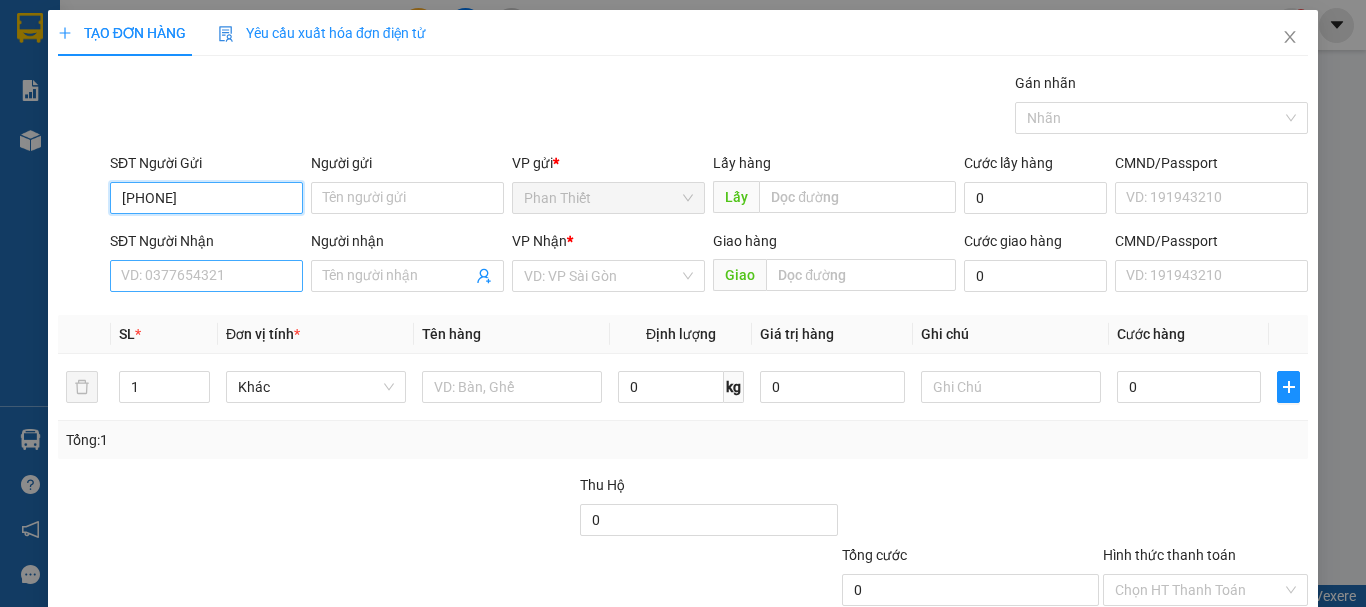 type on "[PHONE]" 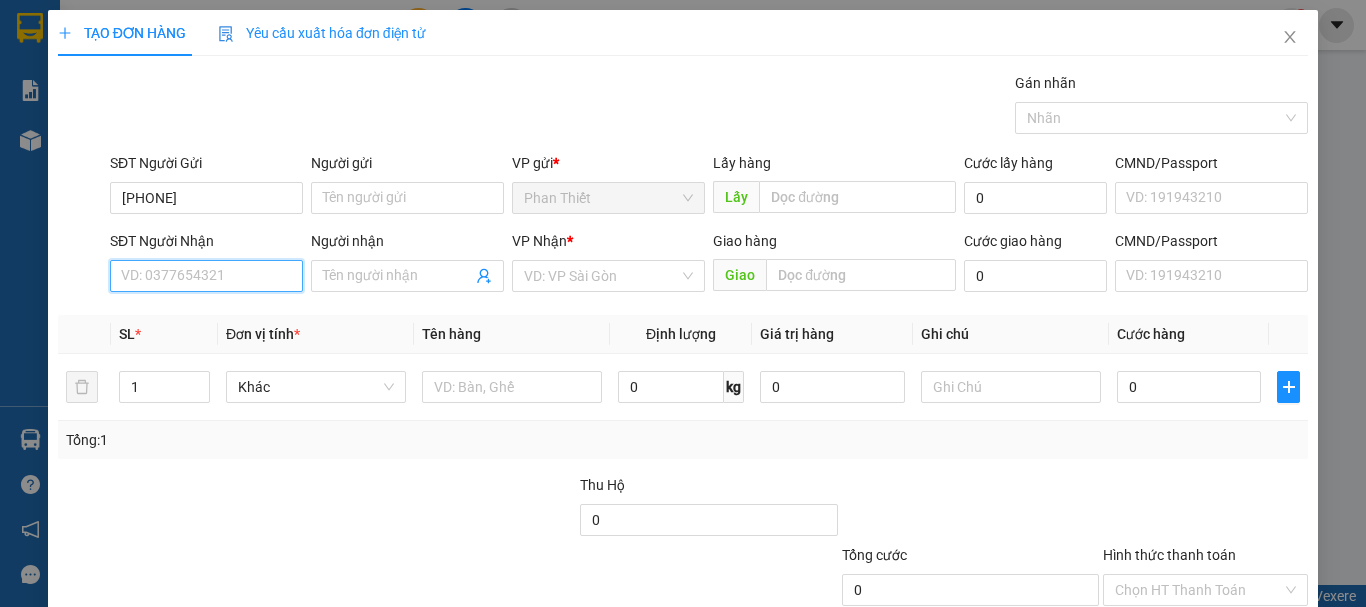 click on "SĐT Người Nhận" at bounding box center [206, 276] 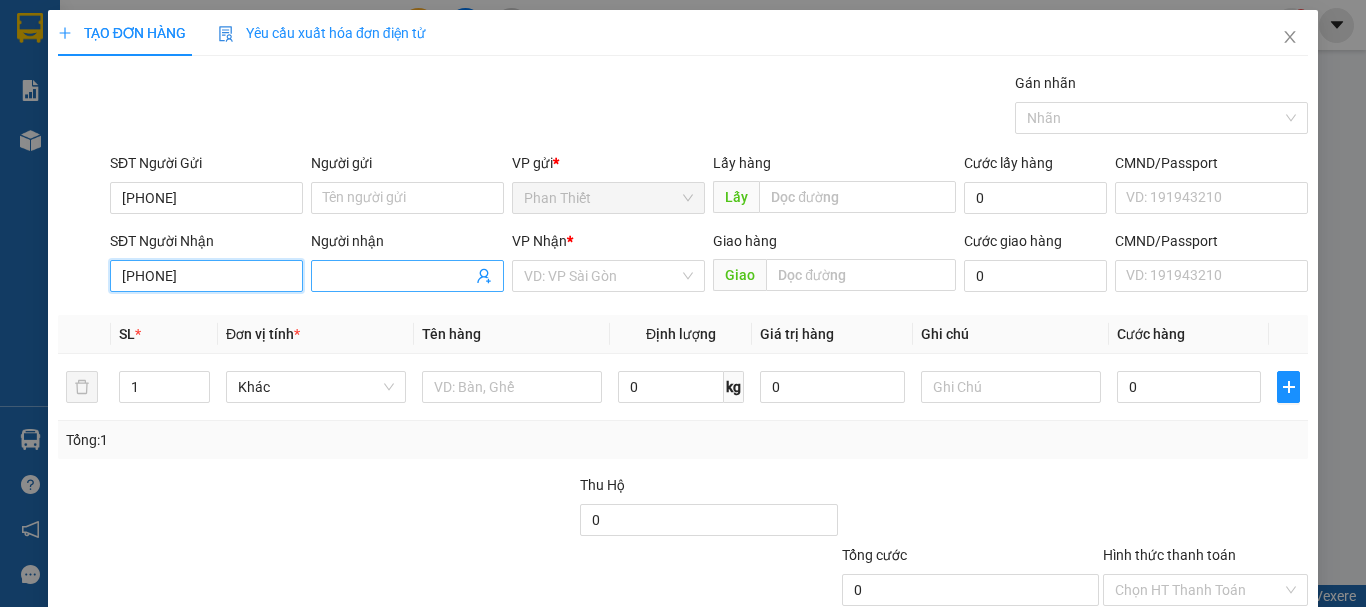 type on "[PHONE]" 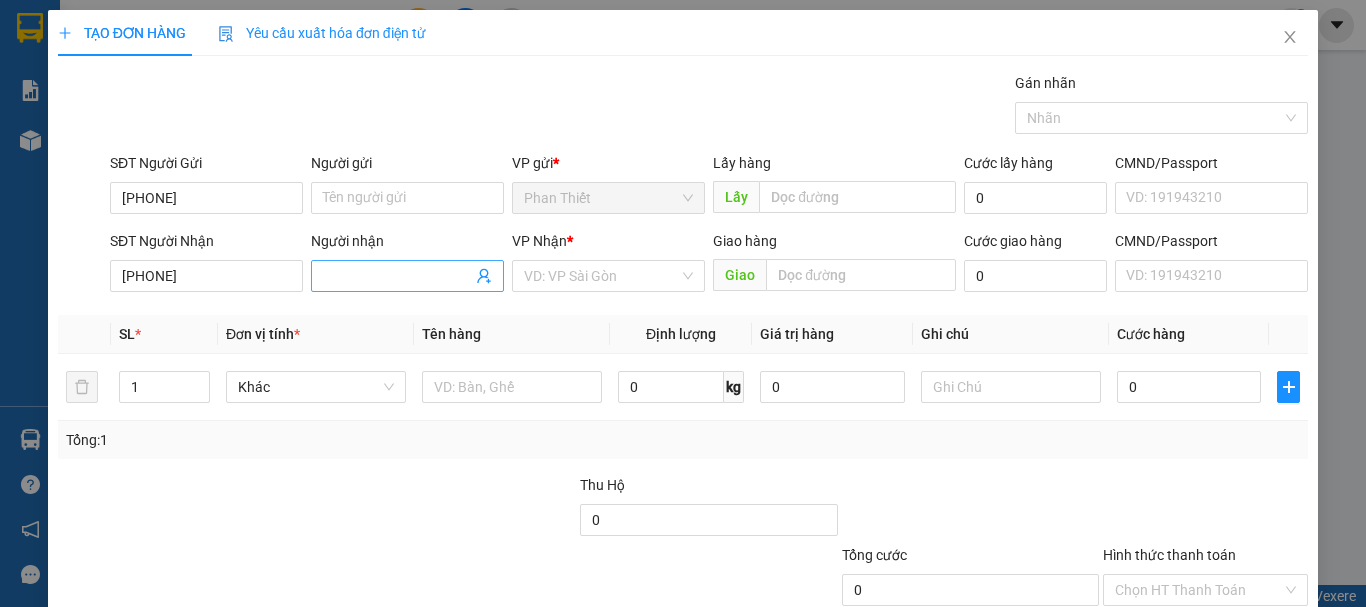 click on "Người nhận" at bounding box center (397, 276) 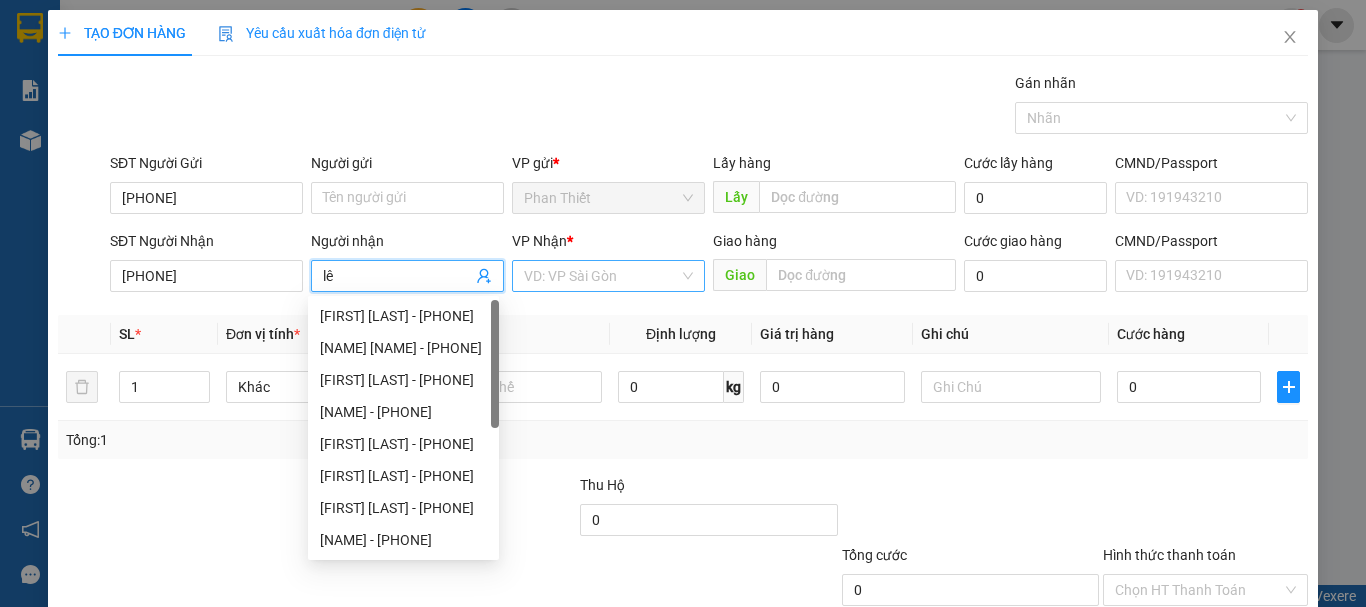 type on "lê" 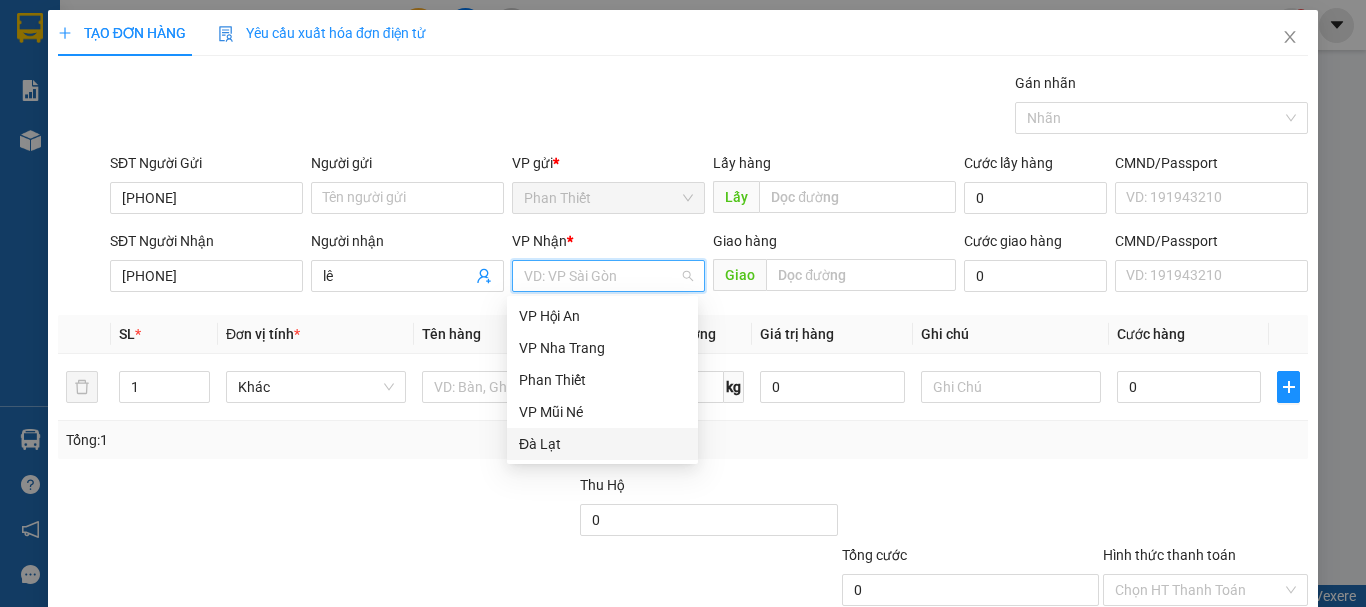 click on "Đà Lạt" at bounding box center (602, 444) 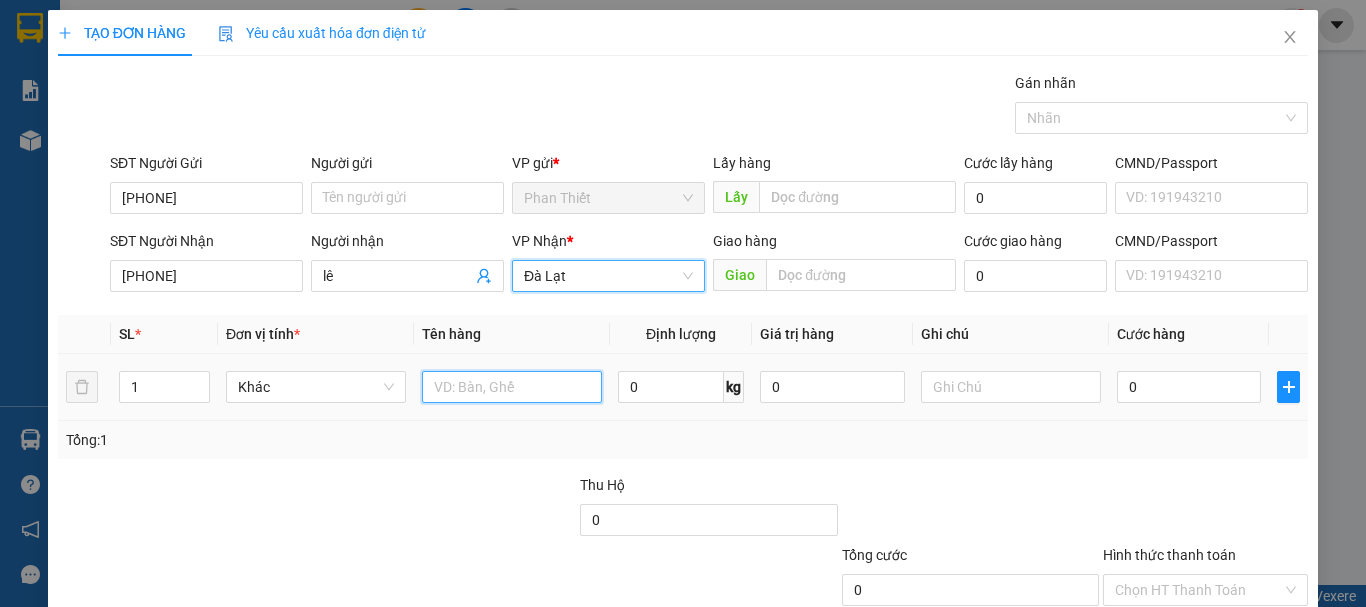 click at bounding box center [512, 387] 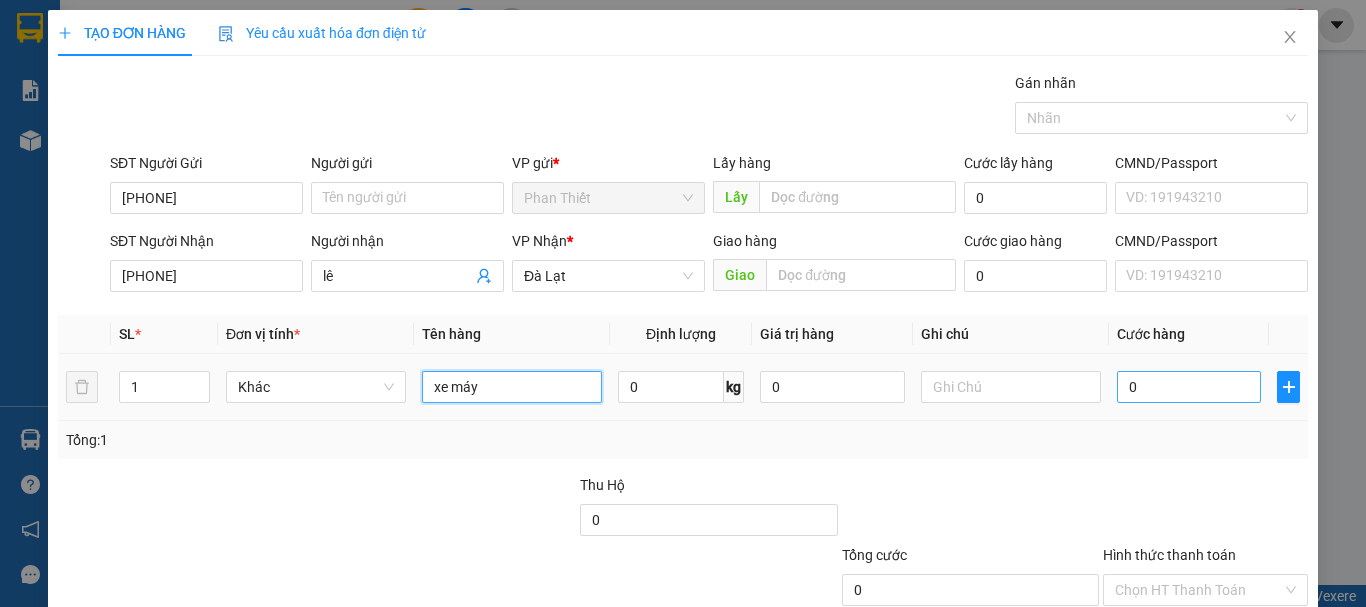 type on "xe máy" 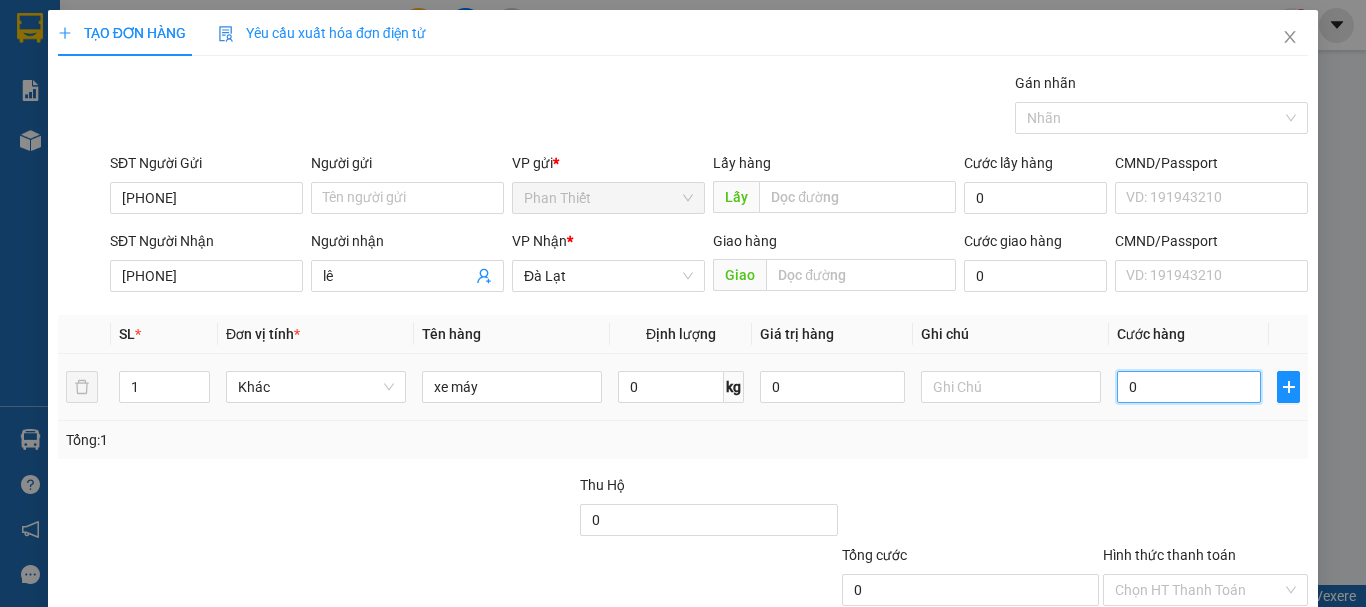 click on "0" at bounding box center [1189, 387] 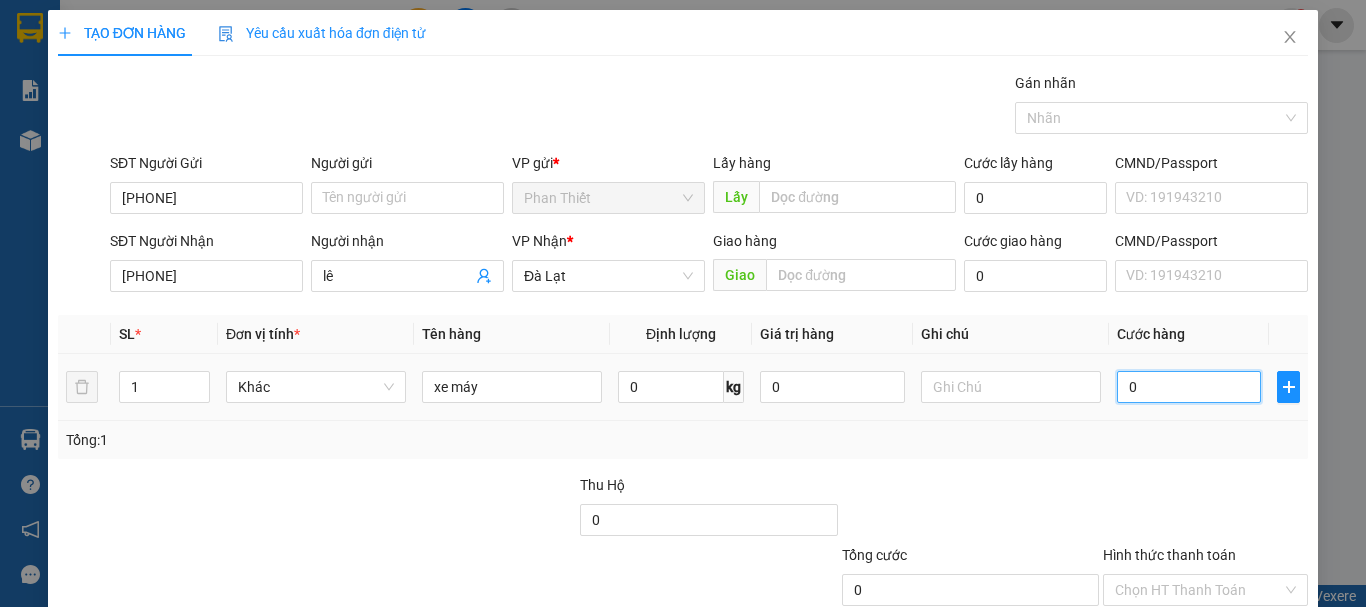 type on "4" 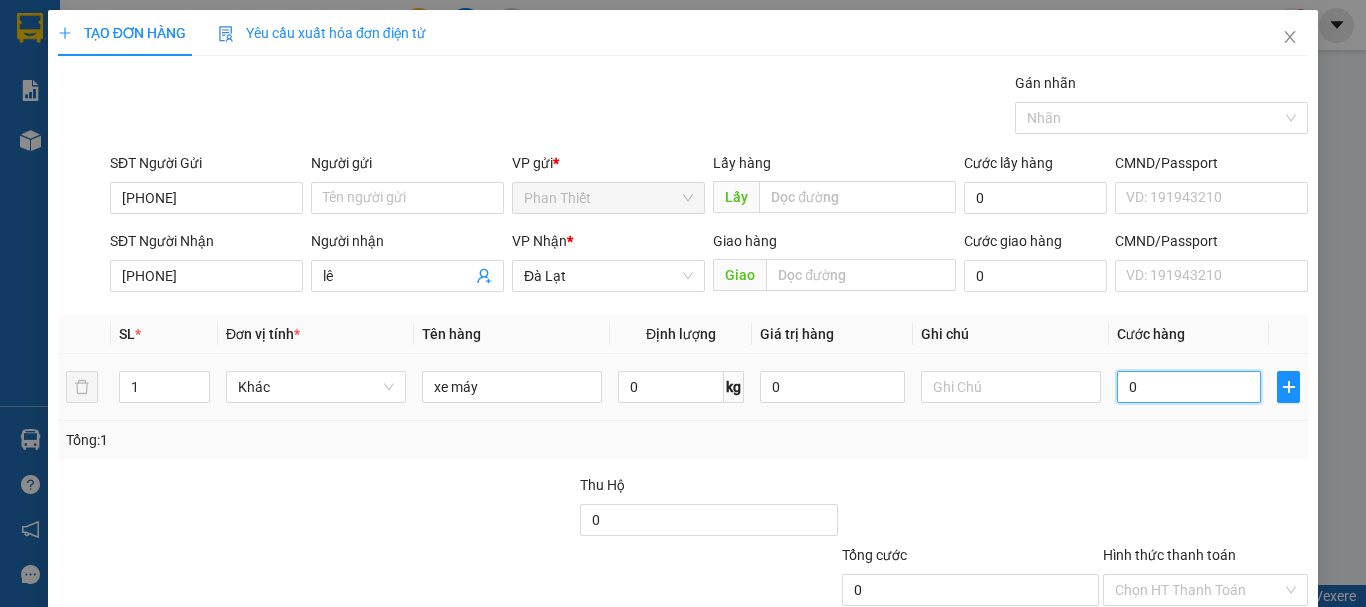 type on "4" 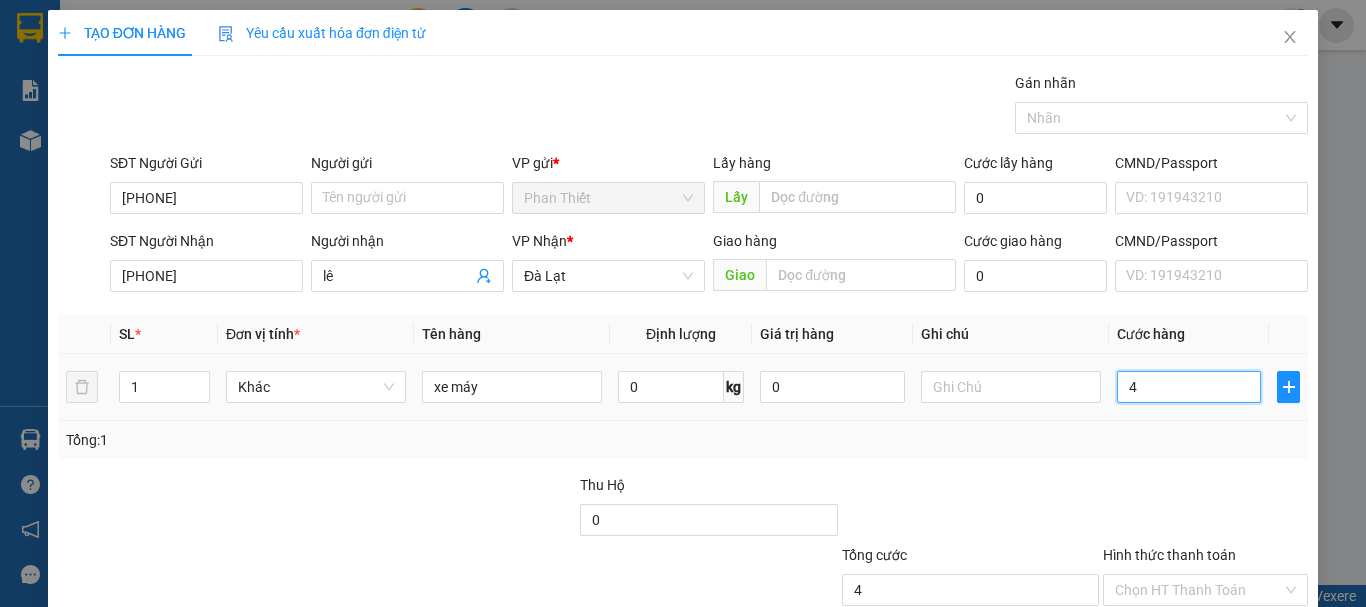 type on "40" 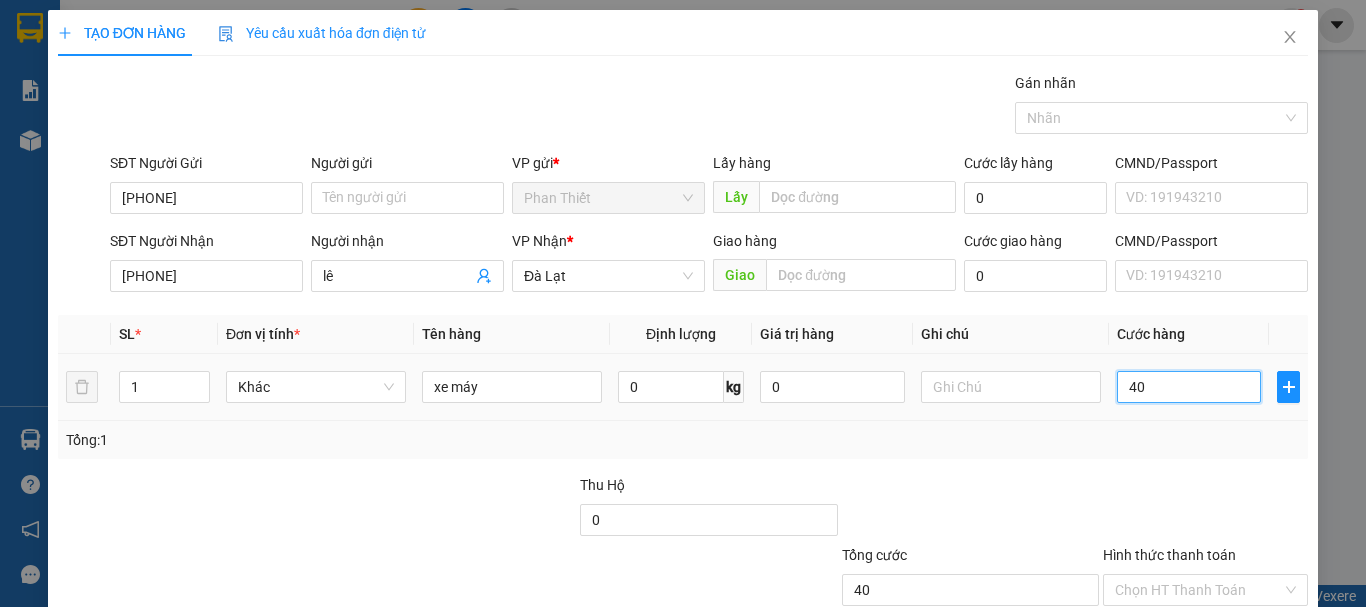 type on "400" 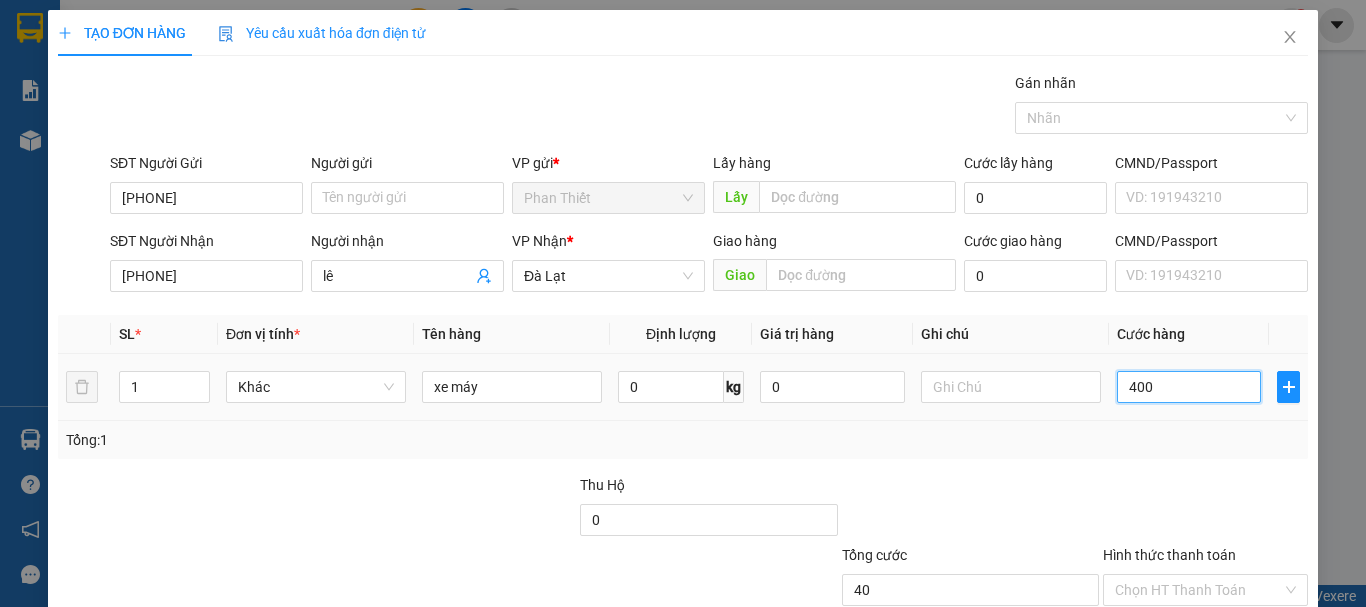 type on "400" 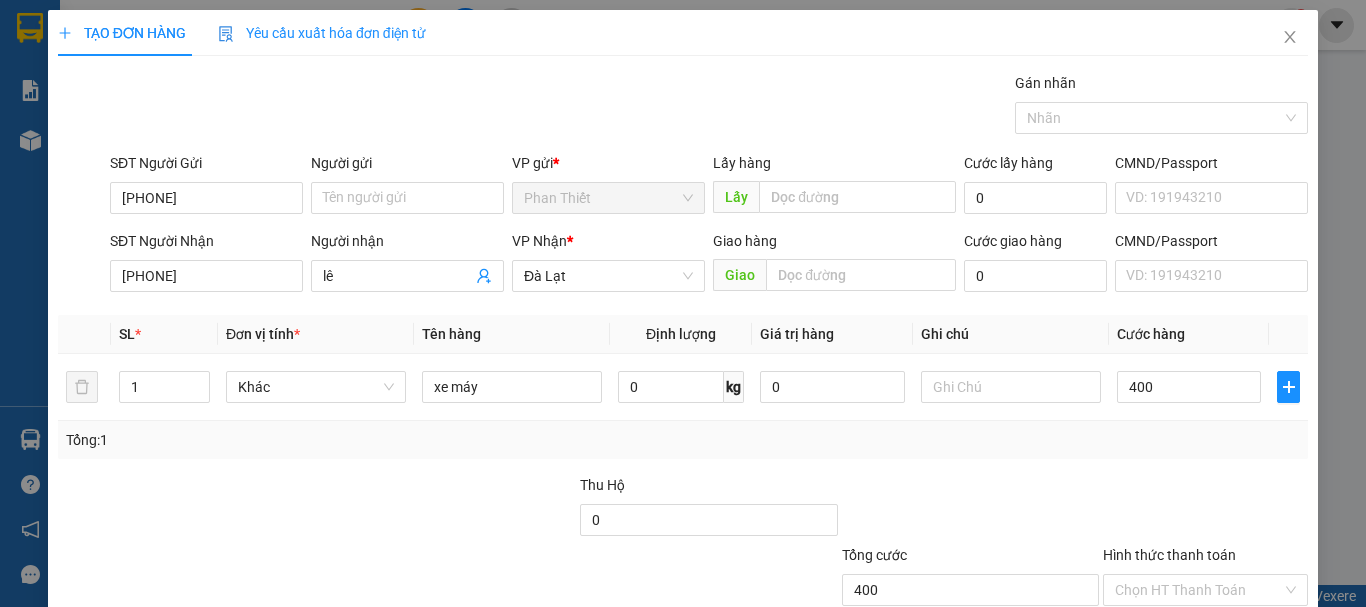 type on "400.000" 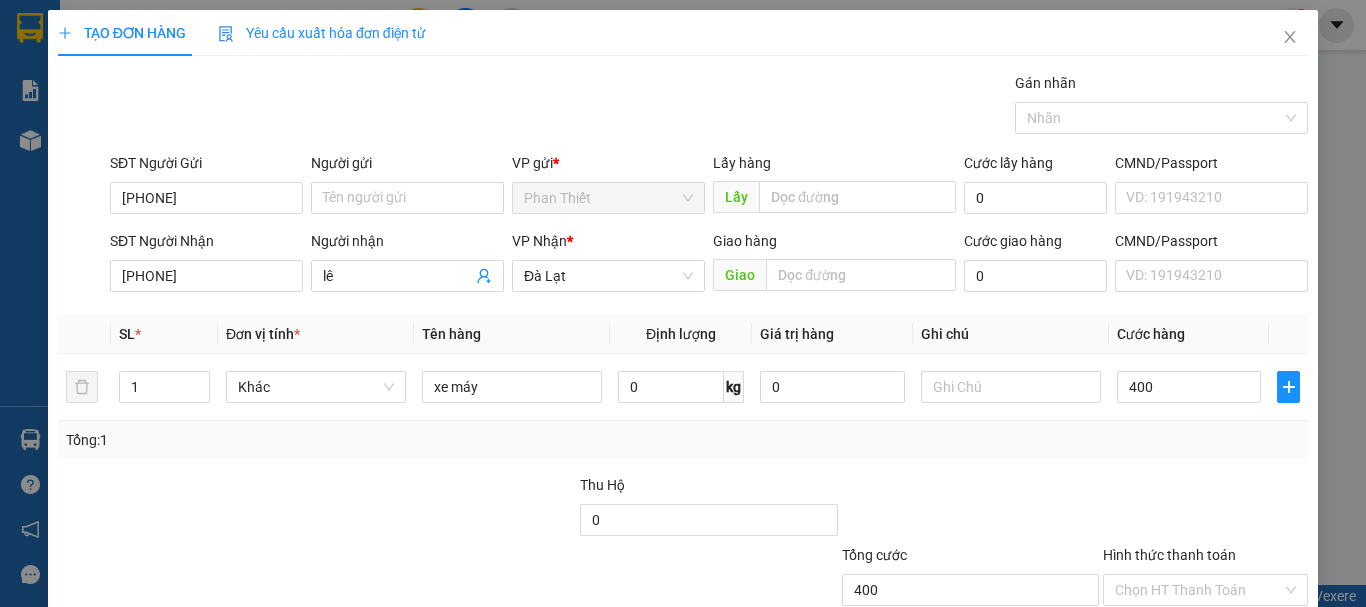 type on "400.000" 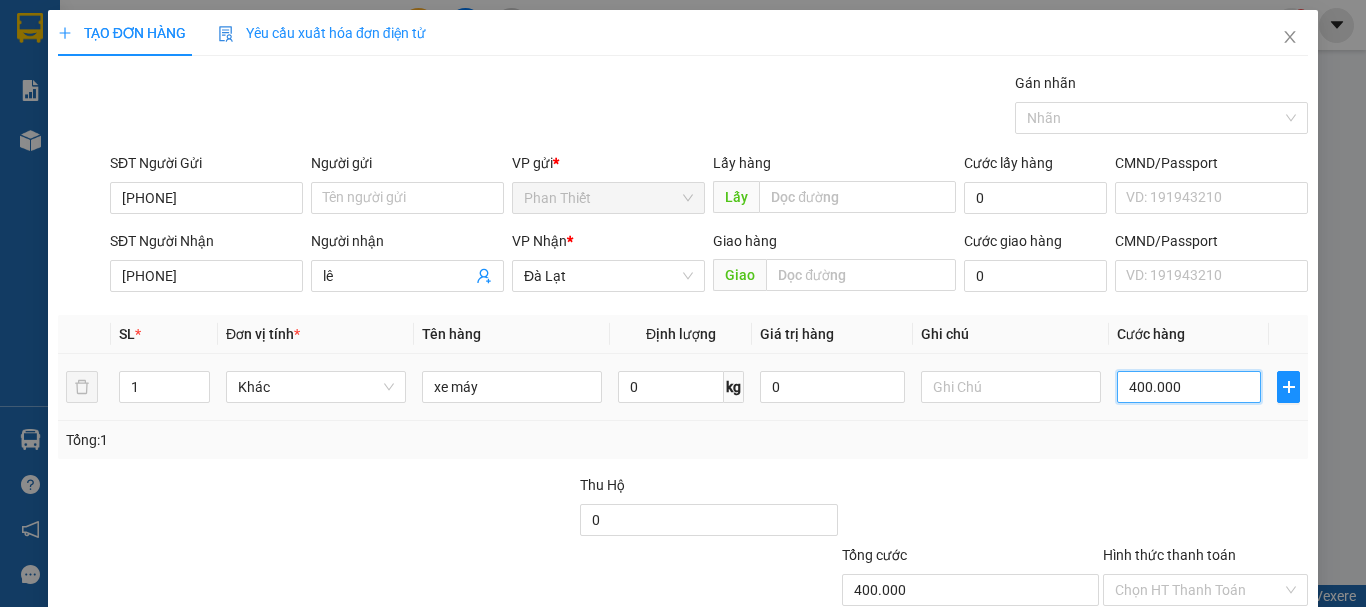 type on "3" 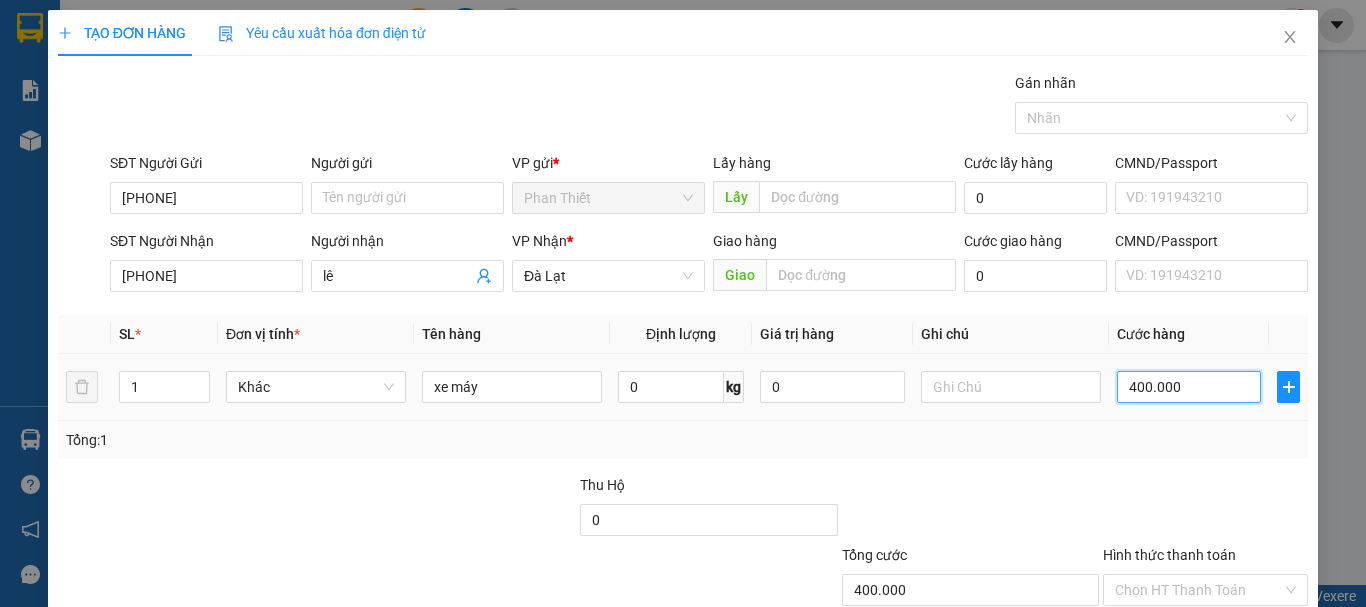 type on "3" 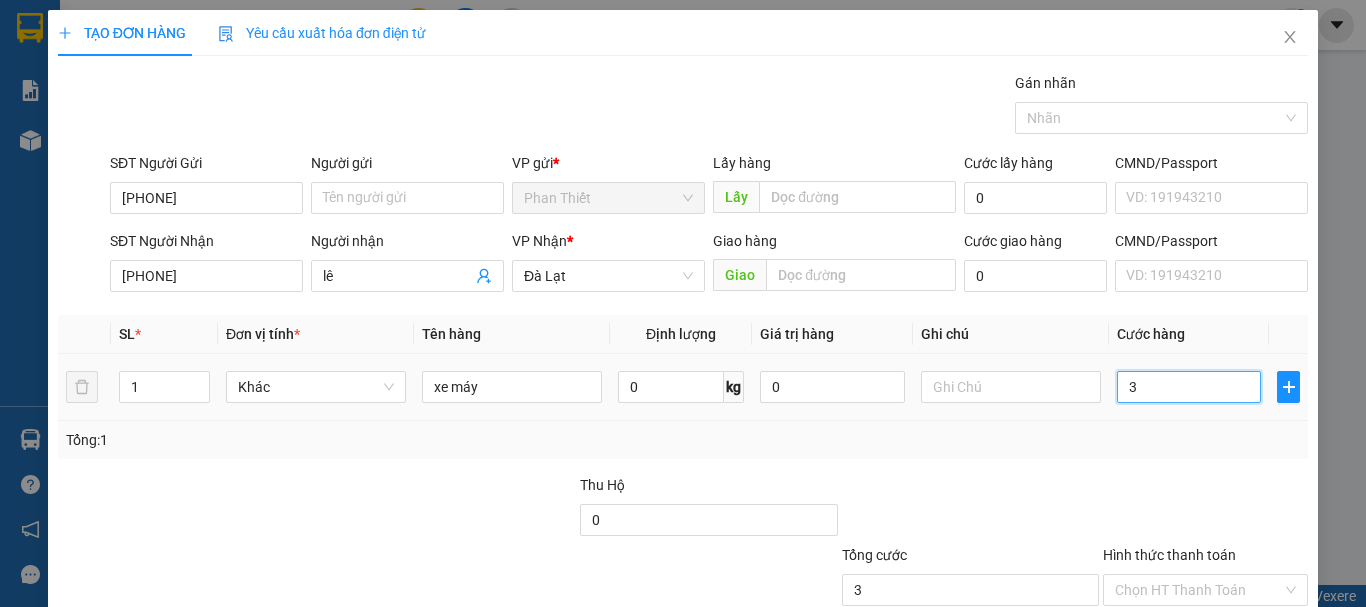 type on "35" 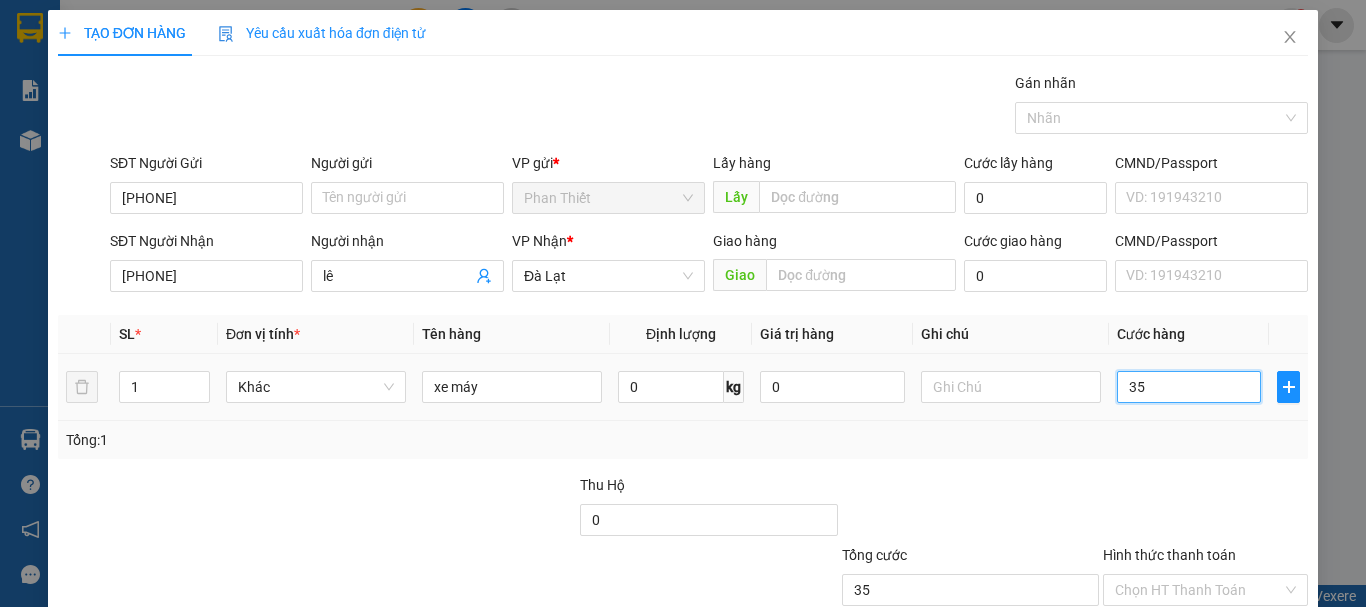 type on "350" 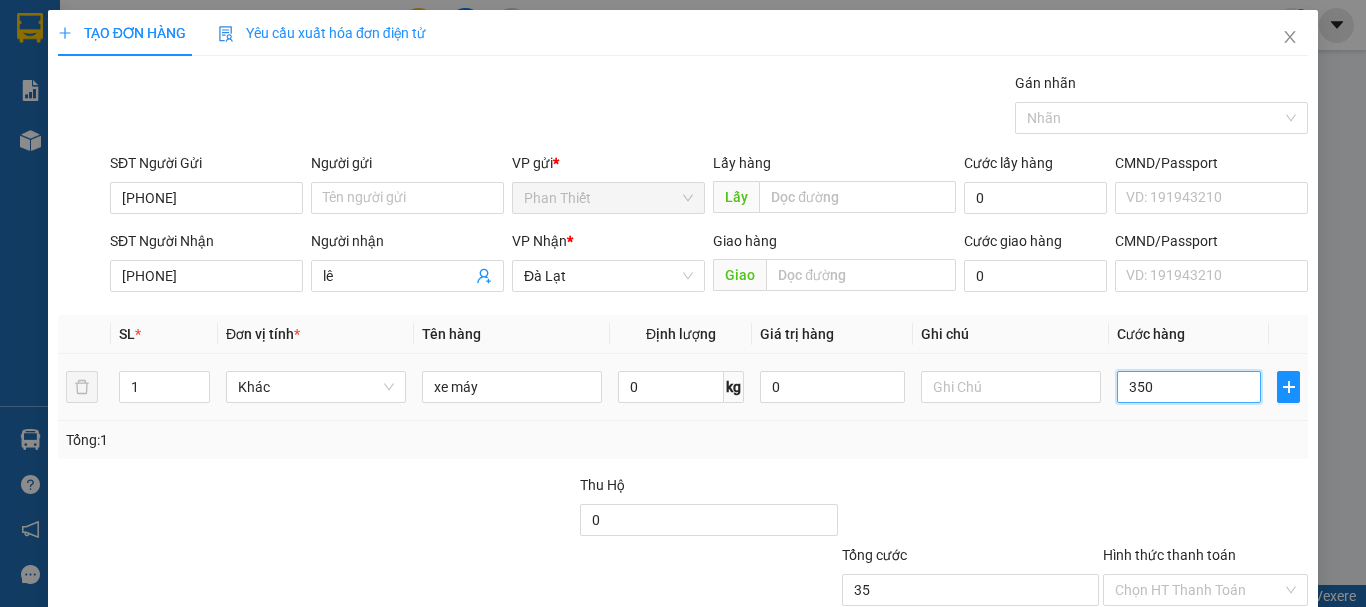 type on "350" 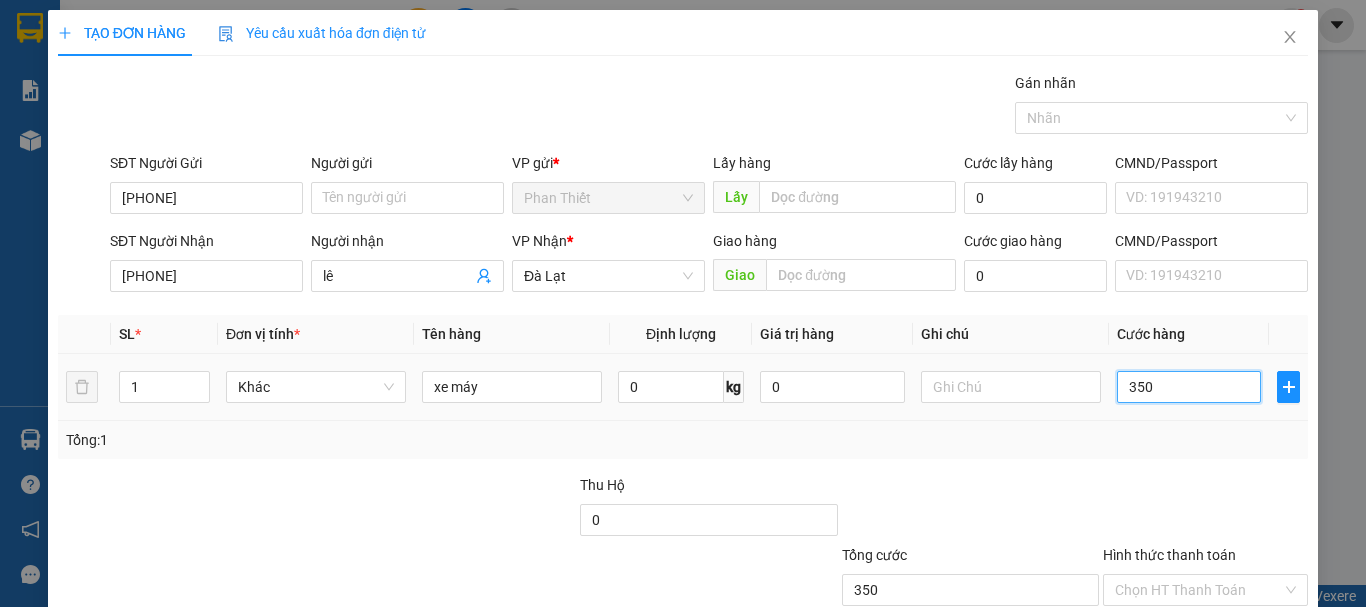 scroll, scrollTop: 133, scrollLeft: 0, axis: vertical 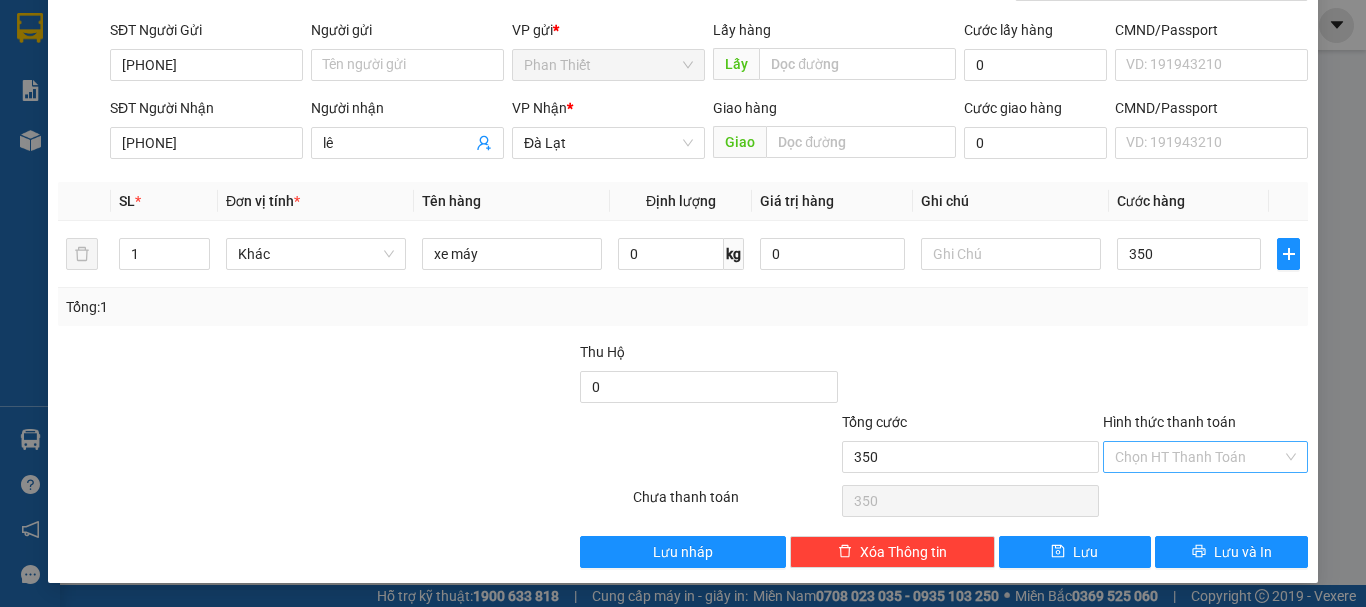click on "Hình thức thanh toán" at bounding box center (1198, 457) 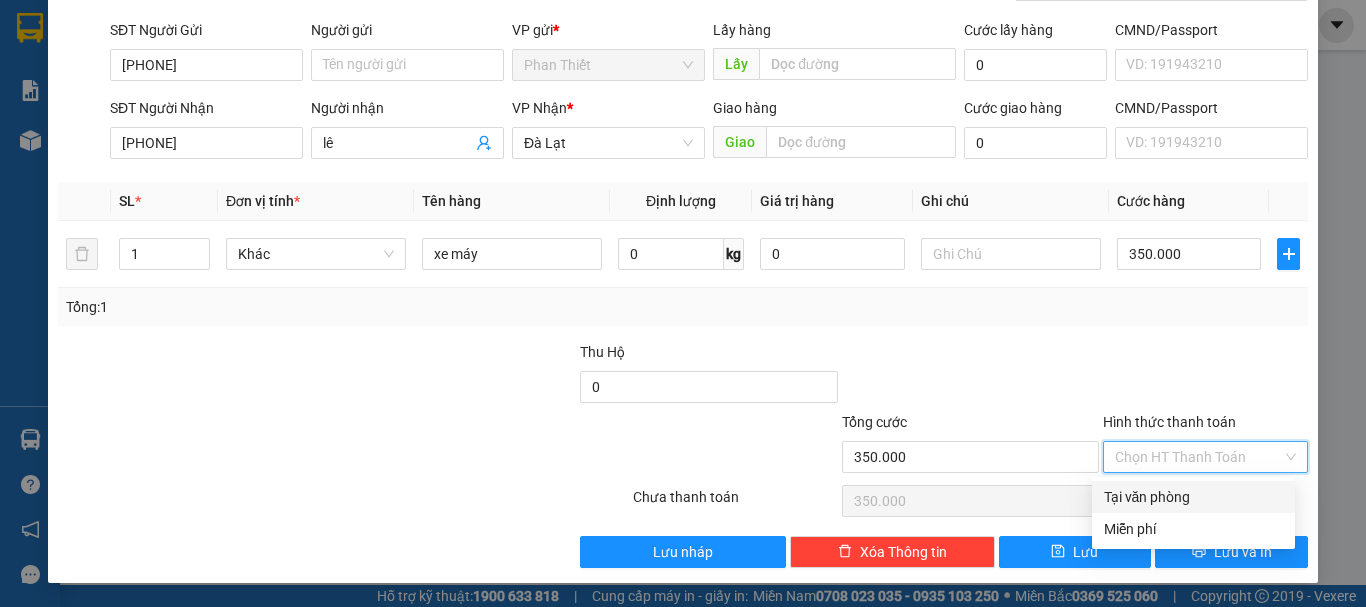 click on "Tại văn phòng" at bounding box center (1193, 497) 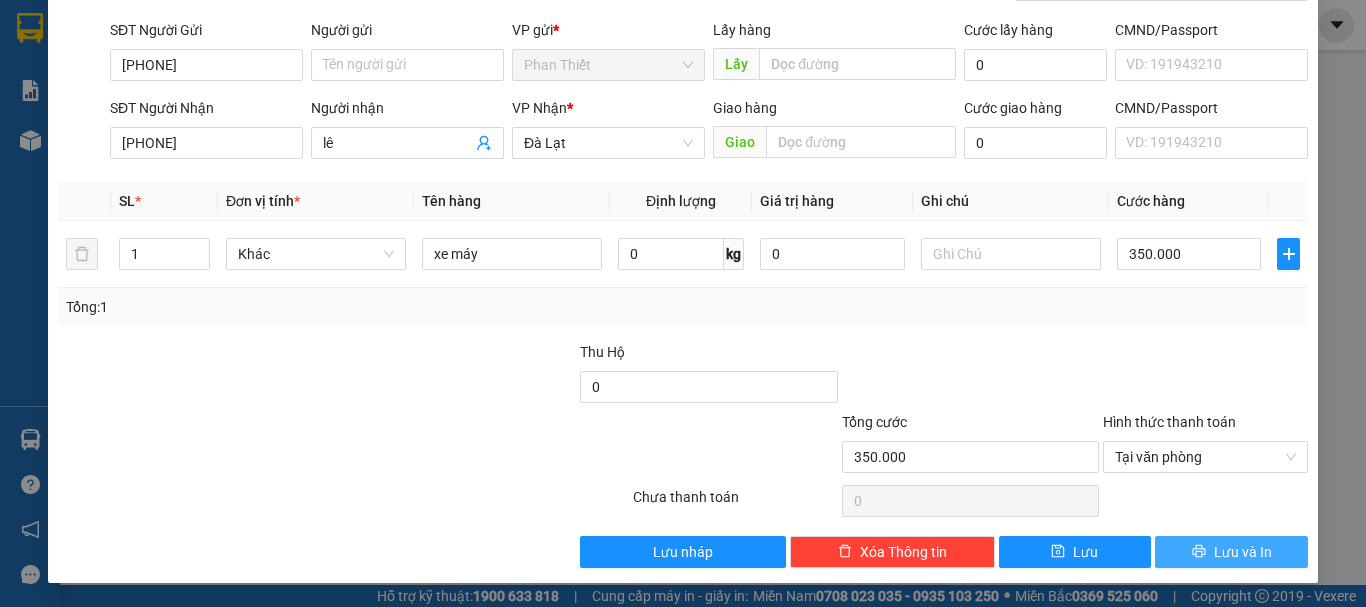 click on "Lưu và In" at bounding box center [1231, 552] 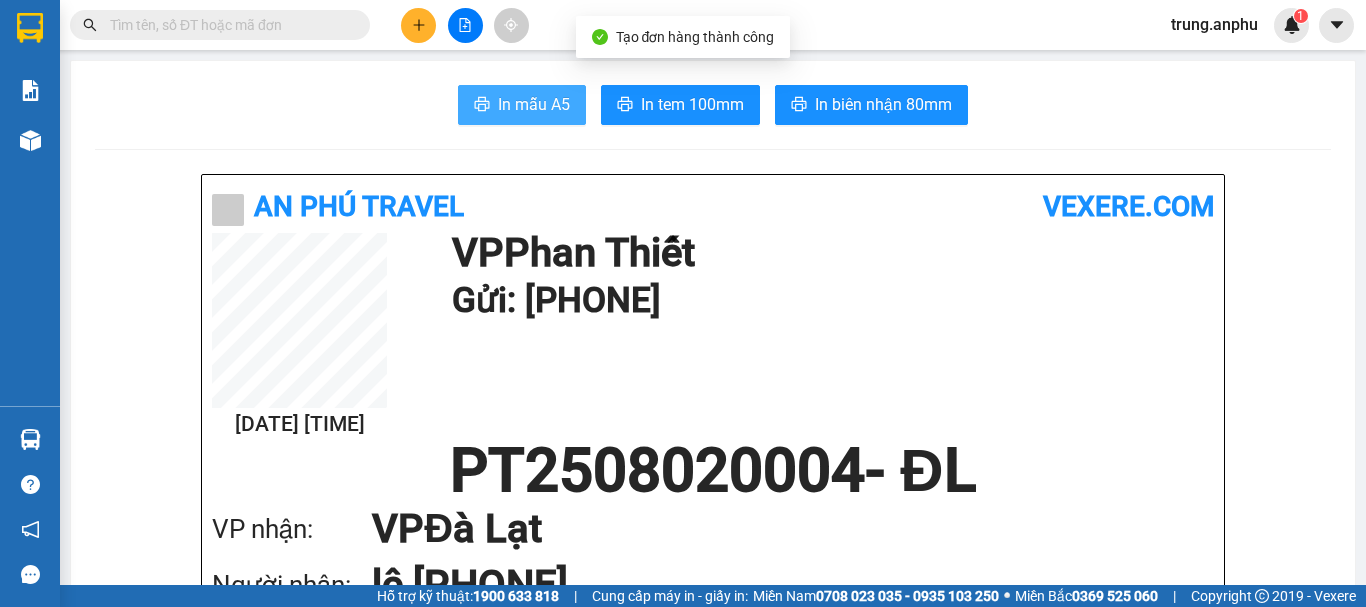 click on "In mẫu A5" at bounding box center [534, 104] 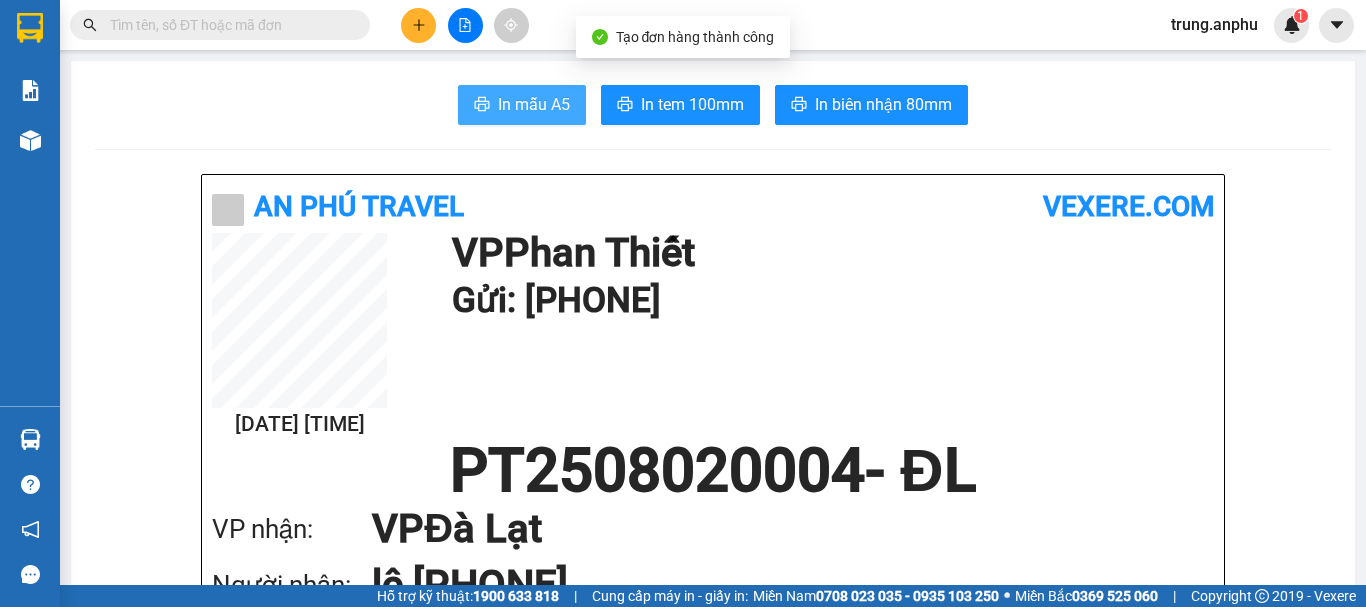 scroll, scrollTop: 0, scrollLeft: 0, axis: both 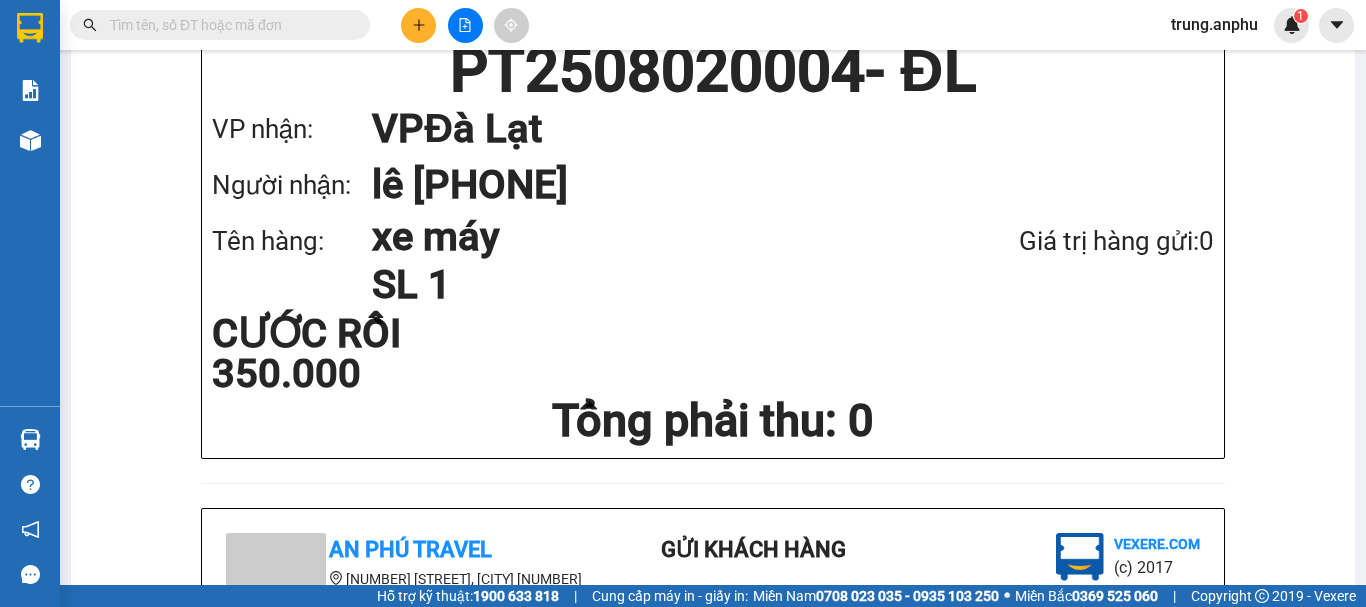 click at bounding box center (228, 25) 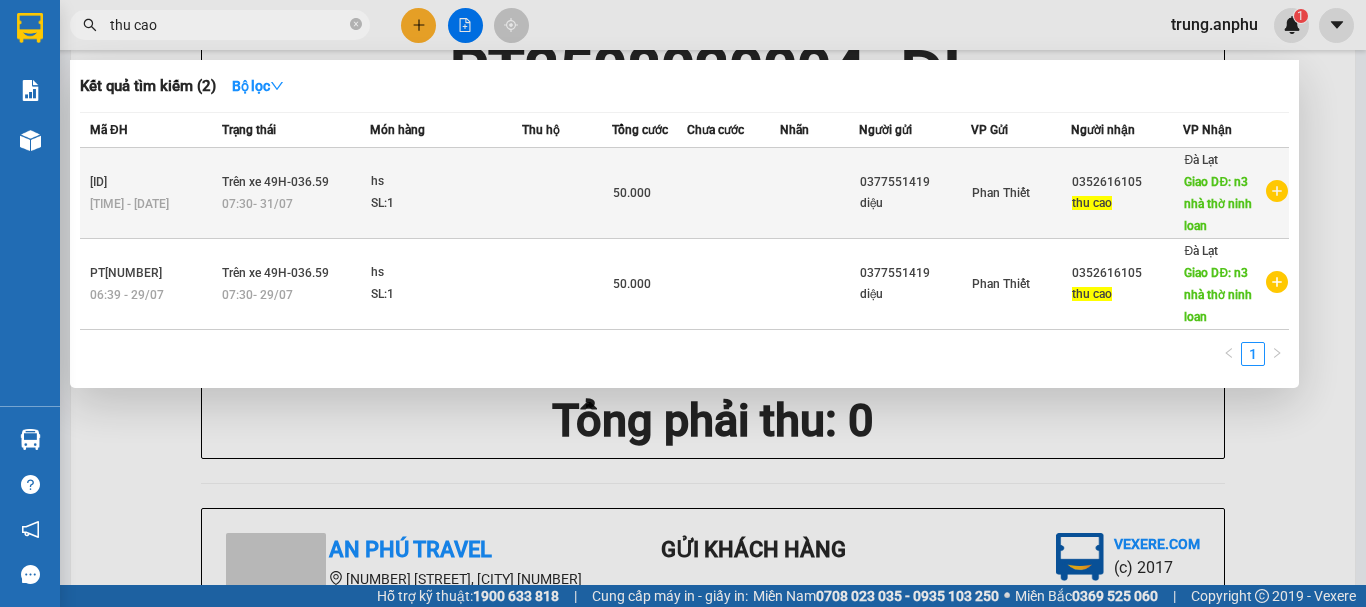 type on "thu cao" 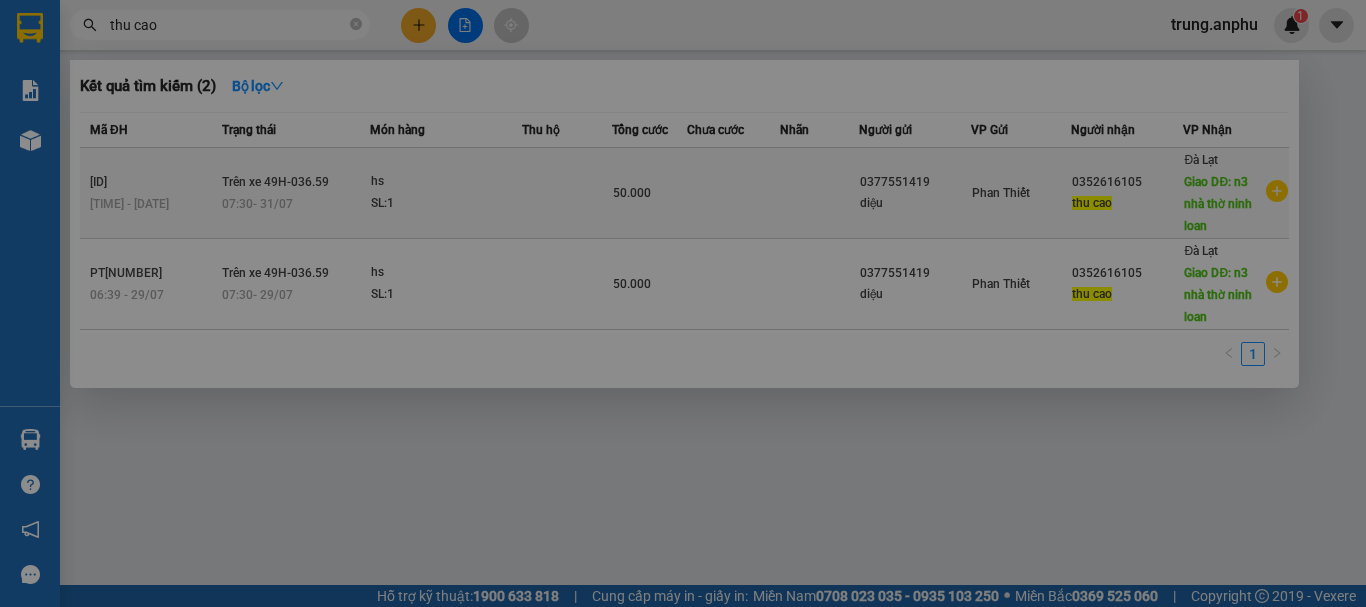 scroll, scrollTop: 0, scrollLeft: 0, axis: both 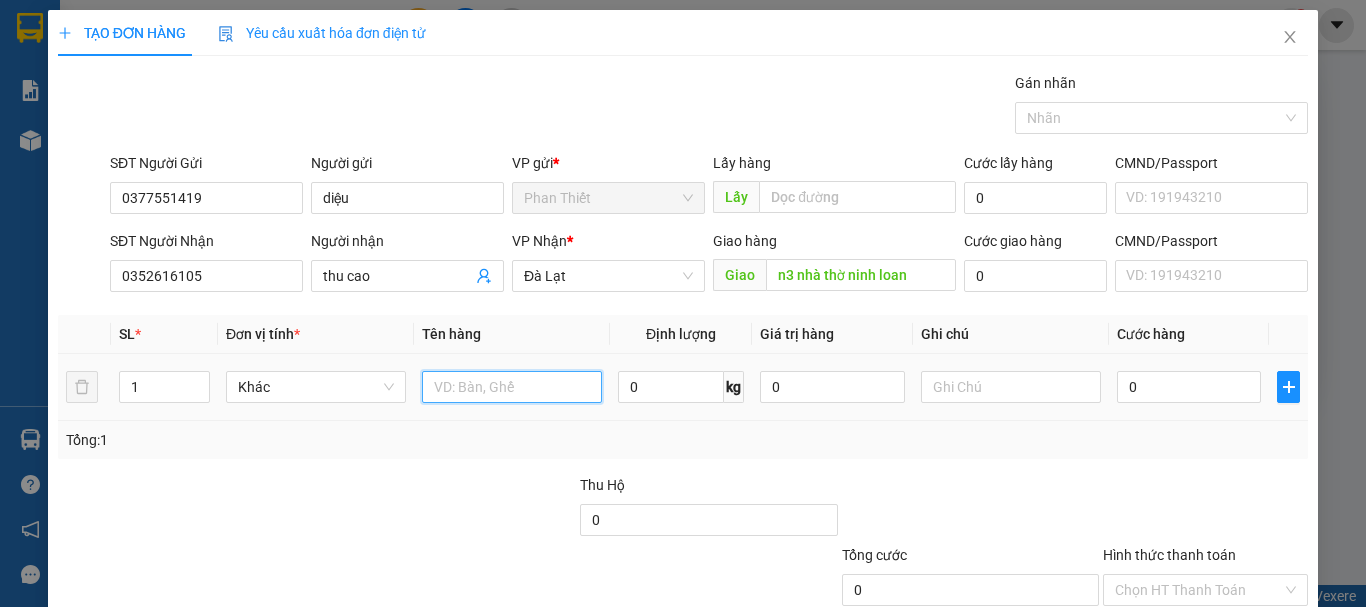 click at bounding box center (512, 387) 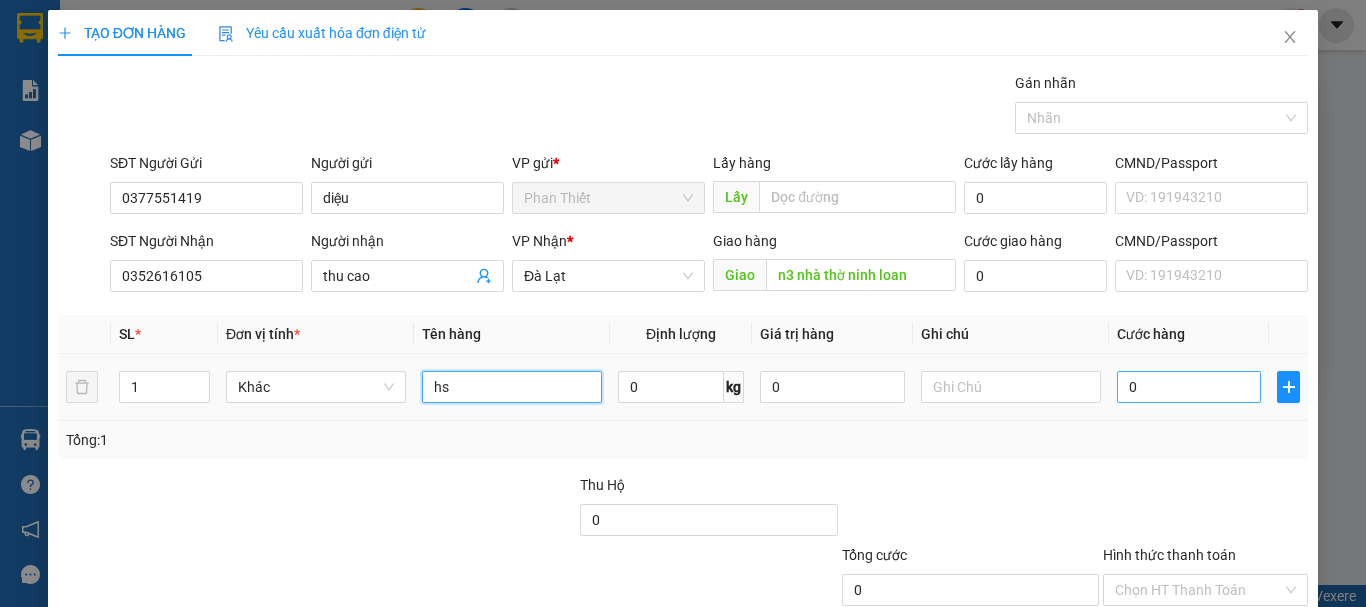 type on "hs" 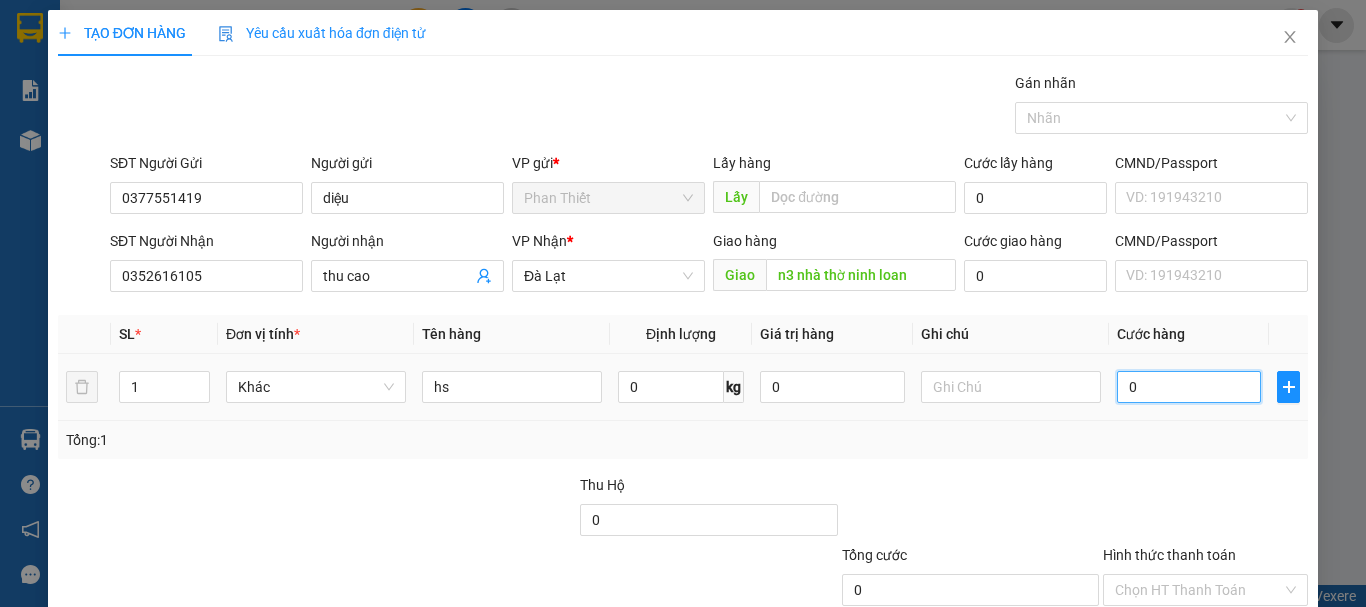 click on "0" at bounding box center (1189, 387) 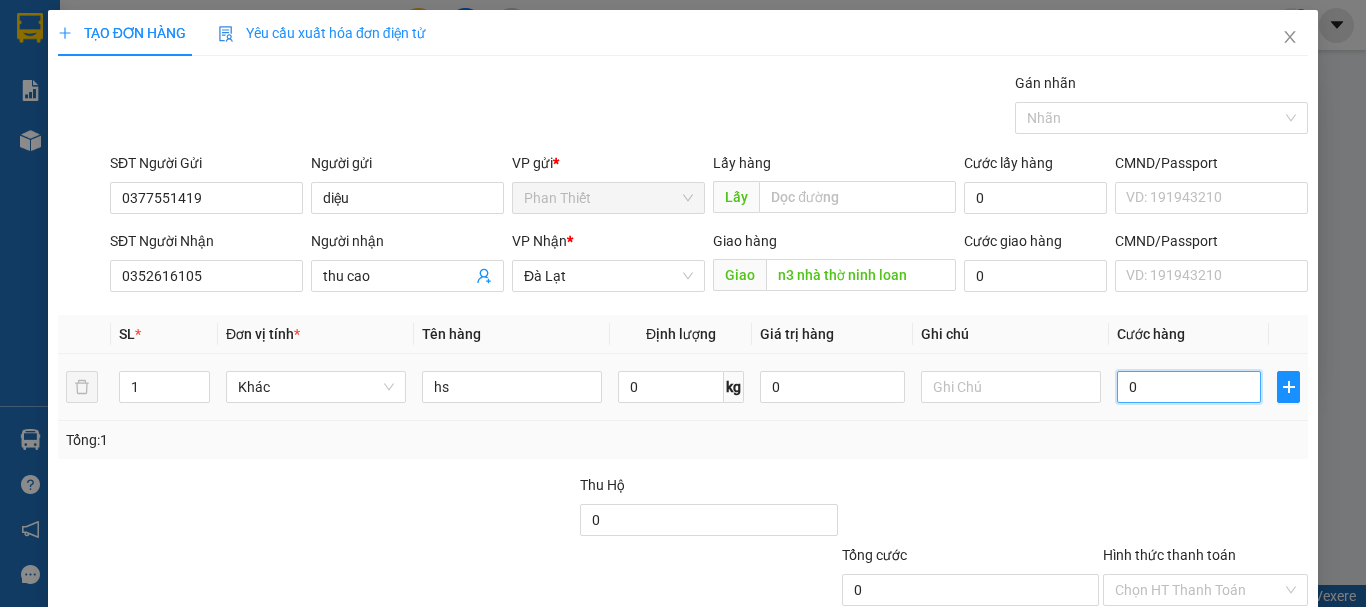 type on "5" 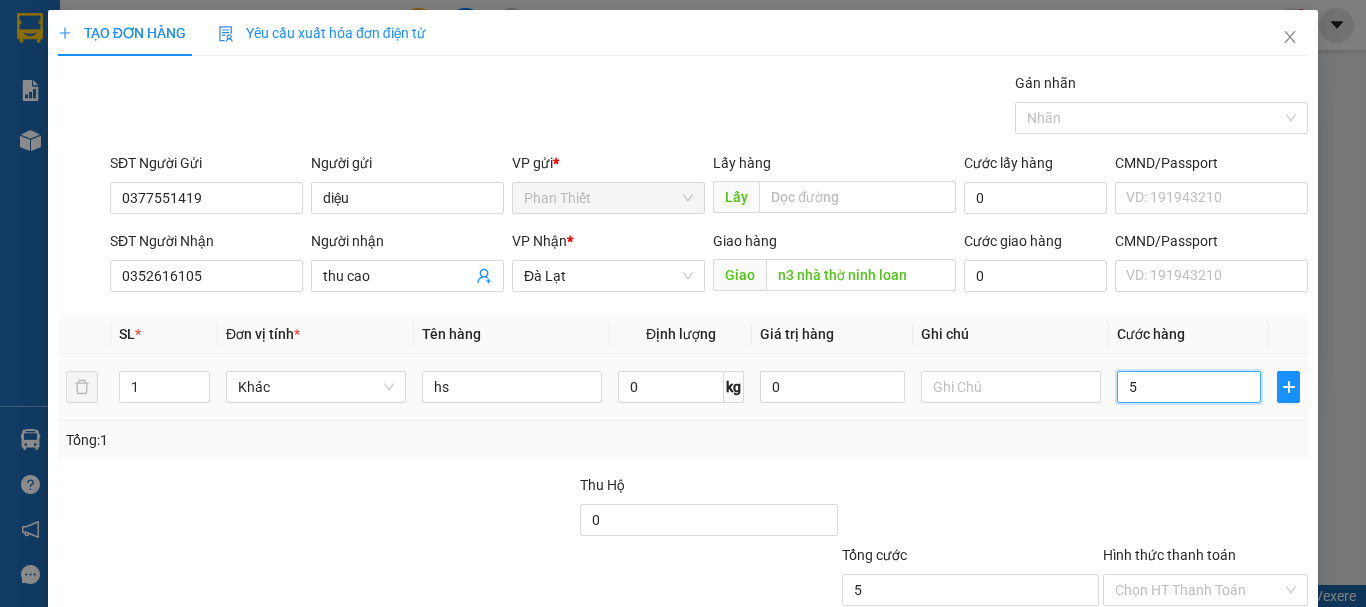 type on "50" 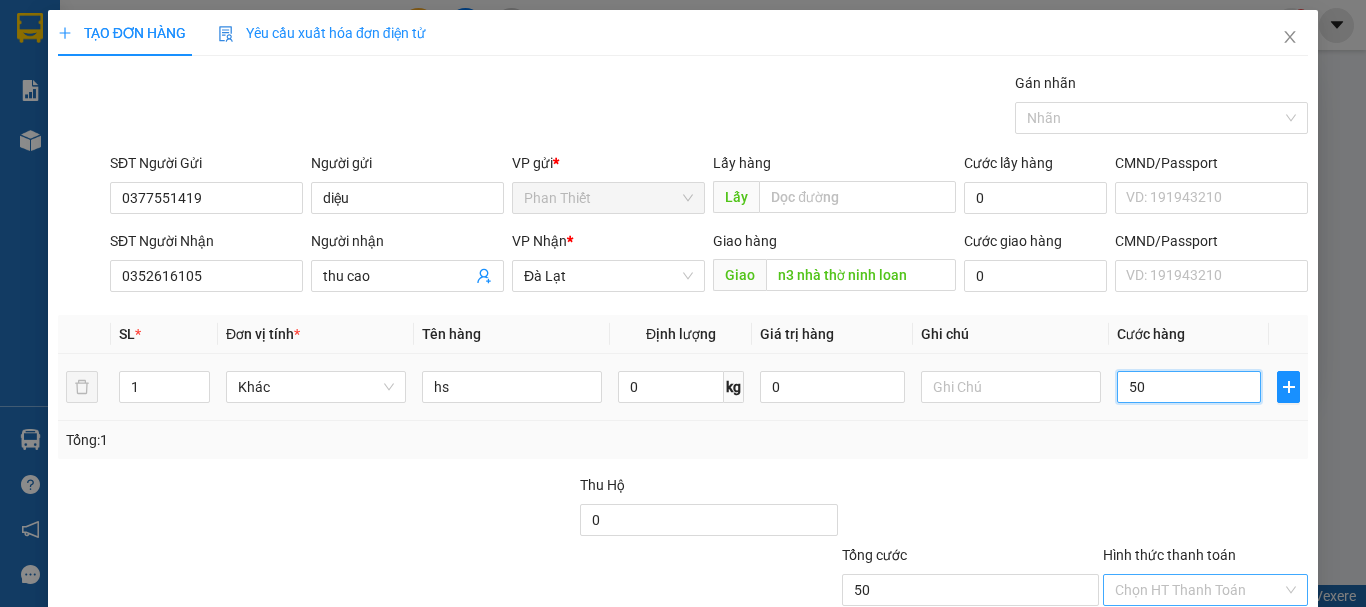 scroll, scrollTop: 133, scrollLeft: 0, axis: vertical 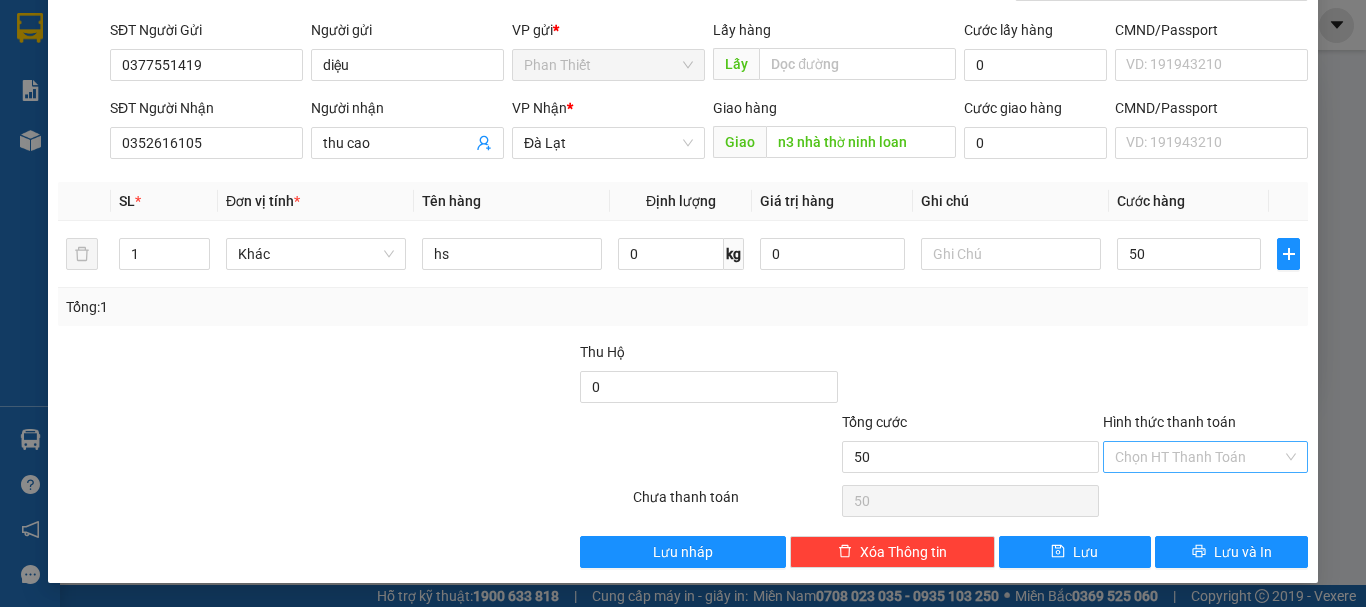 type on "50.000" 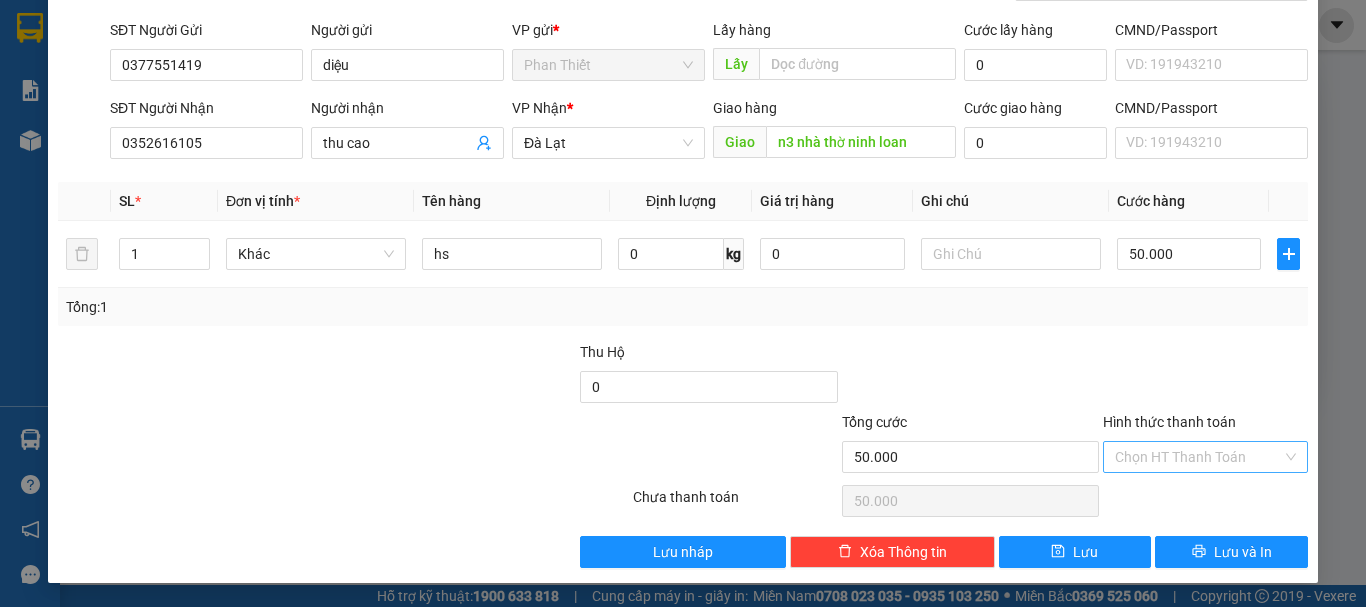 click on "Hình thức thanh toán" at bounding box center (1198, 457) 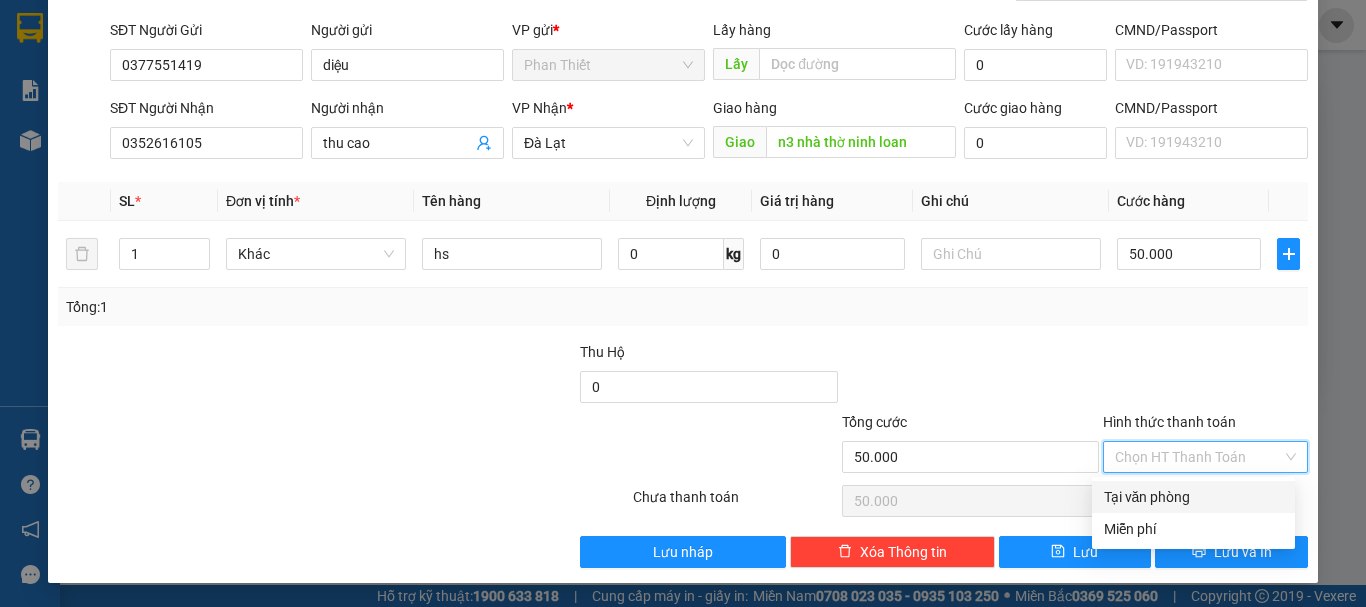 click on "Tại văn phòng" at bounding box center (1193, 497) 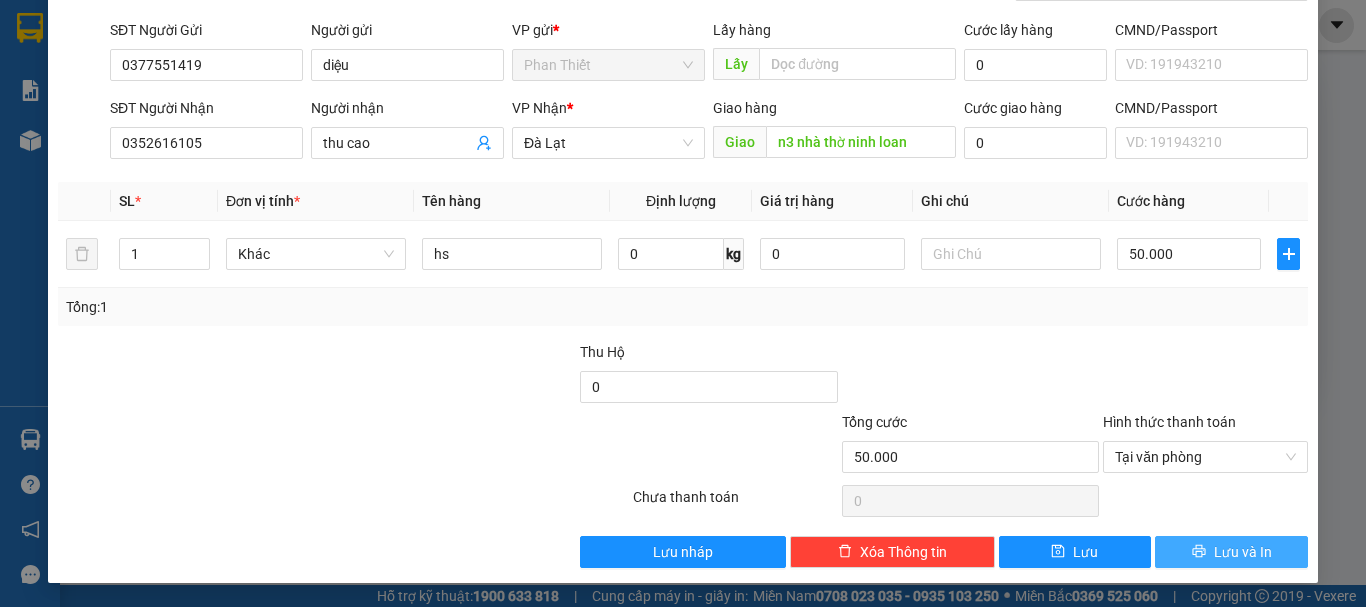 click on "Lưu và In" at bounding box center [1231, 552] 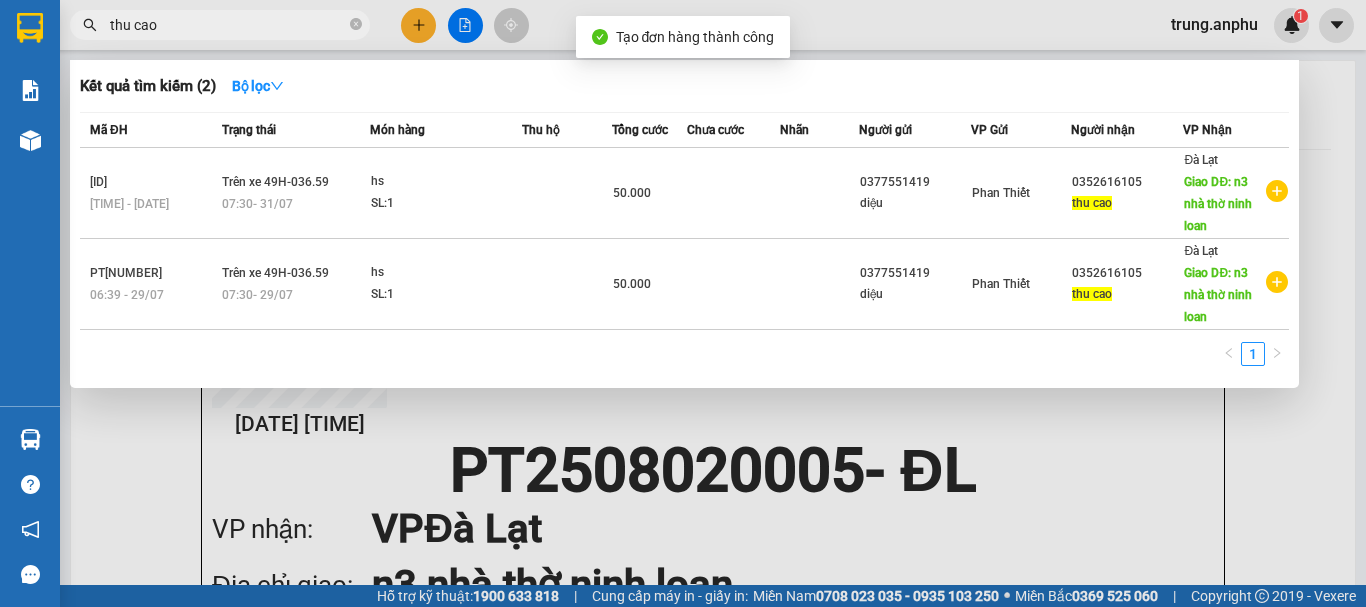 click at bounding box center (683, 303) 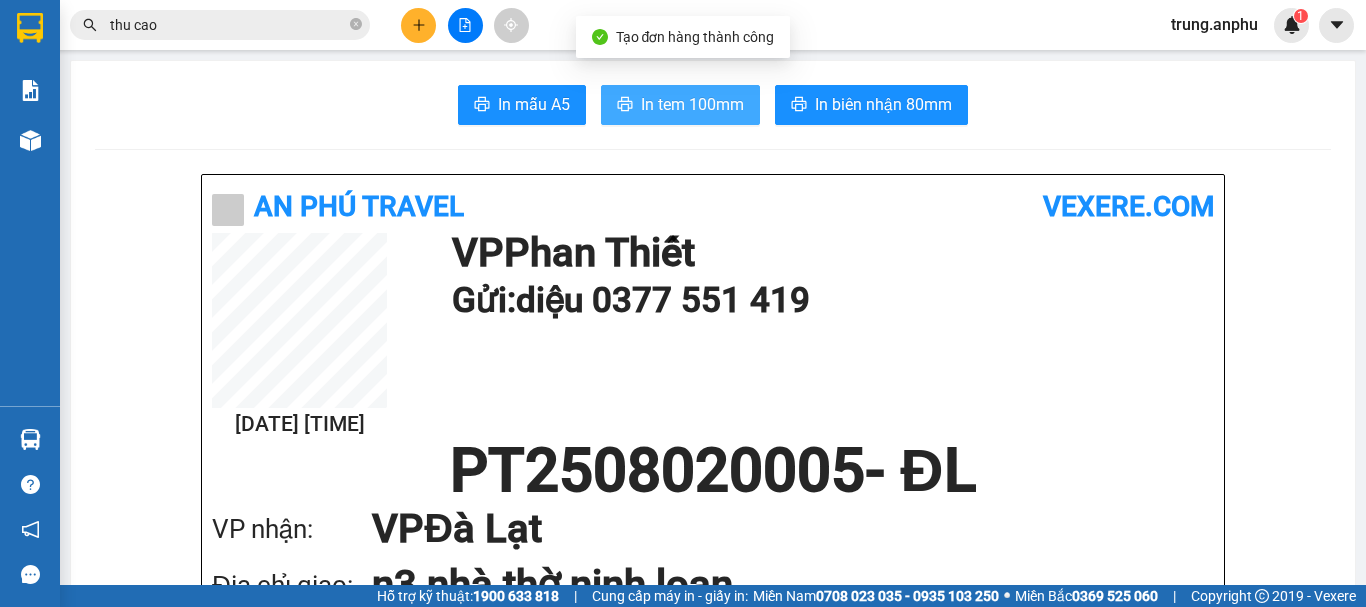 click on "In tem 100mm" at bounding box center [692, 104] 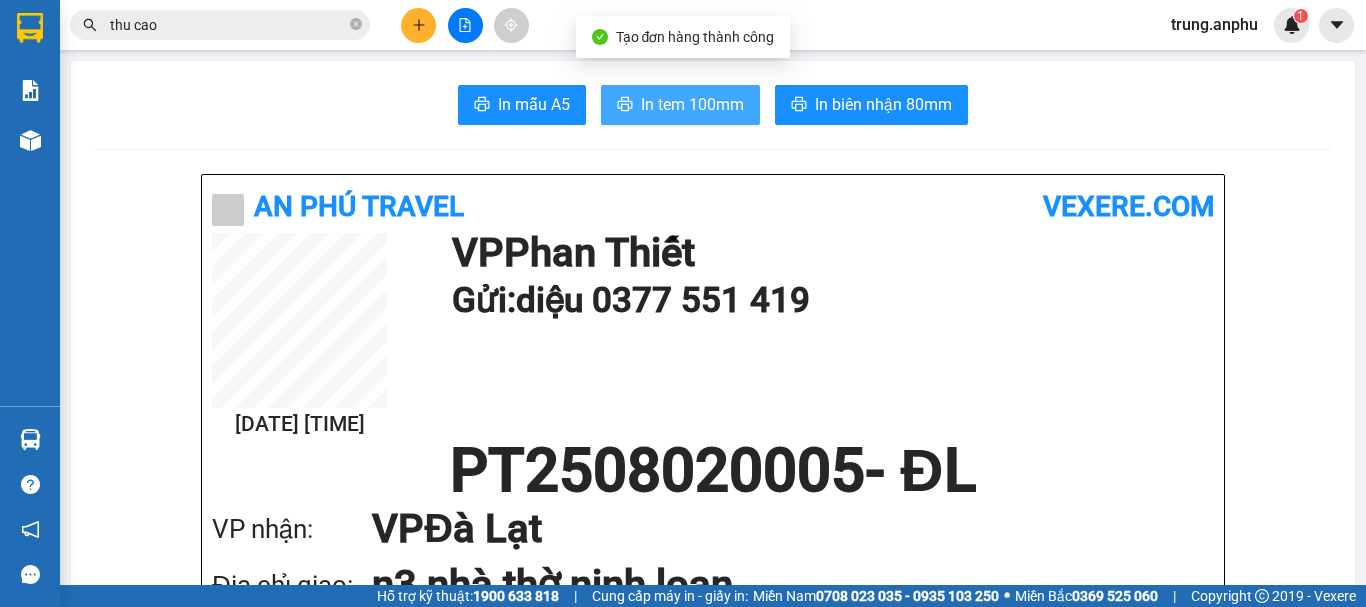 scroll, scrollTop: 0, scrollLeft: 0, axis: both 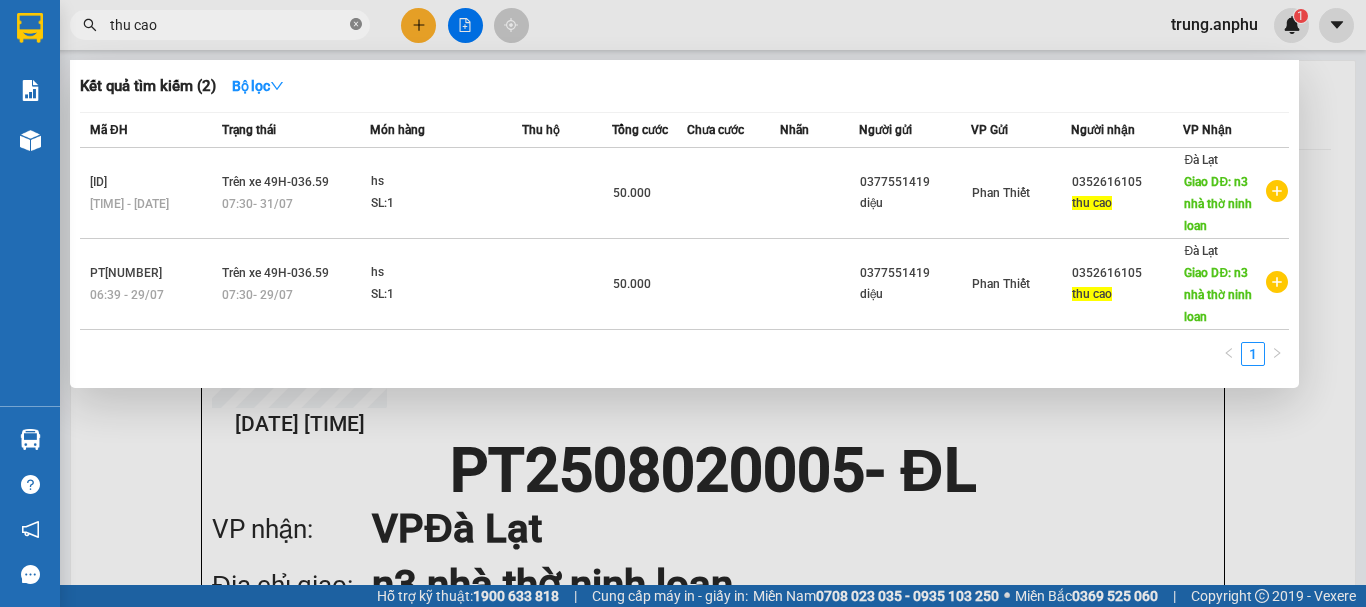 click 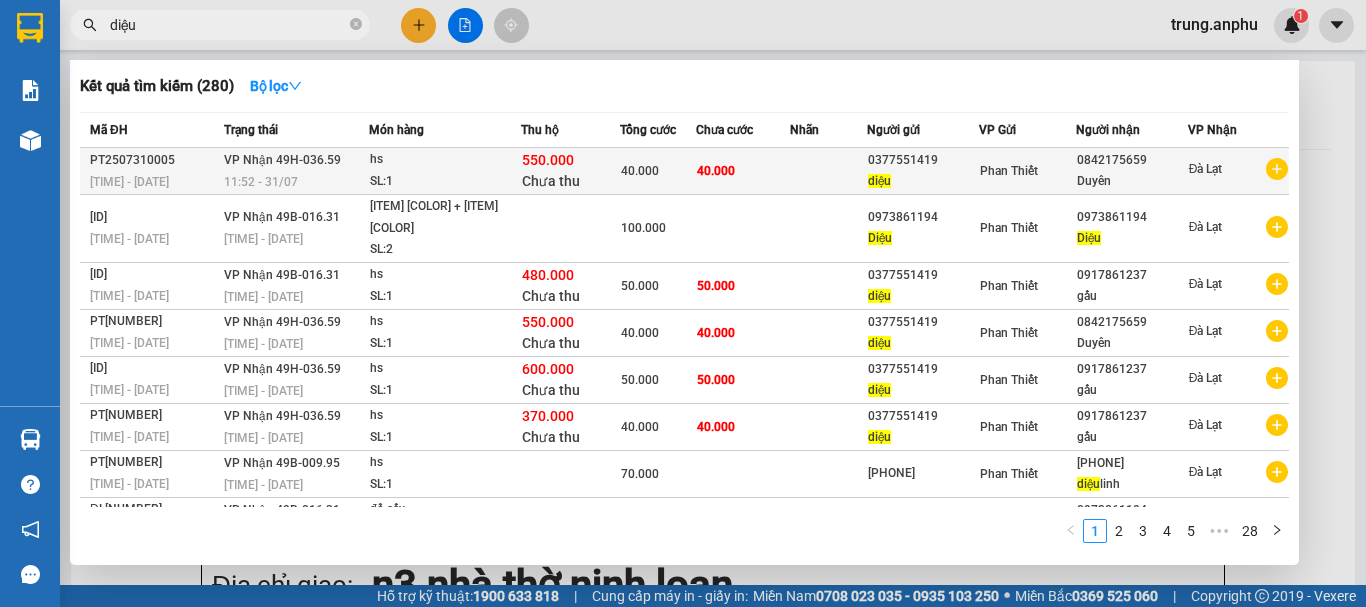 type on "diệu" 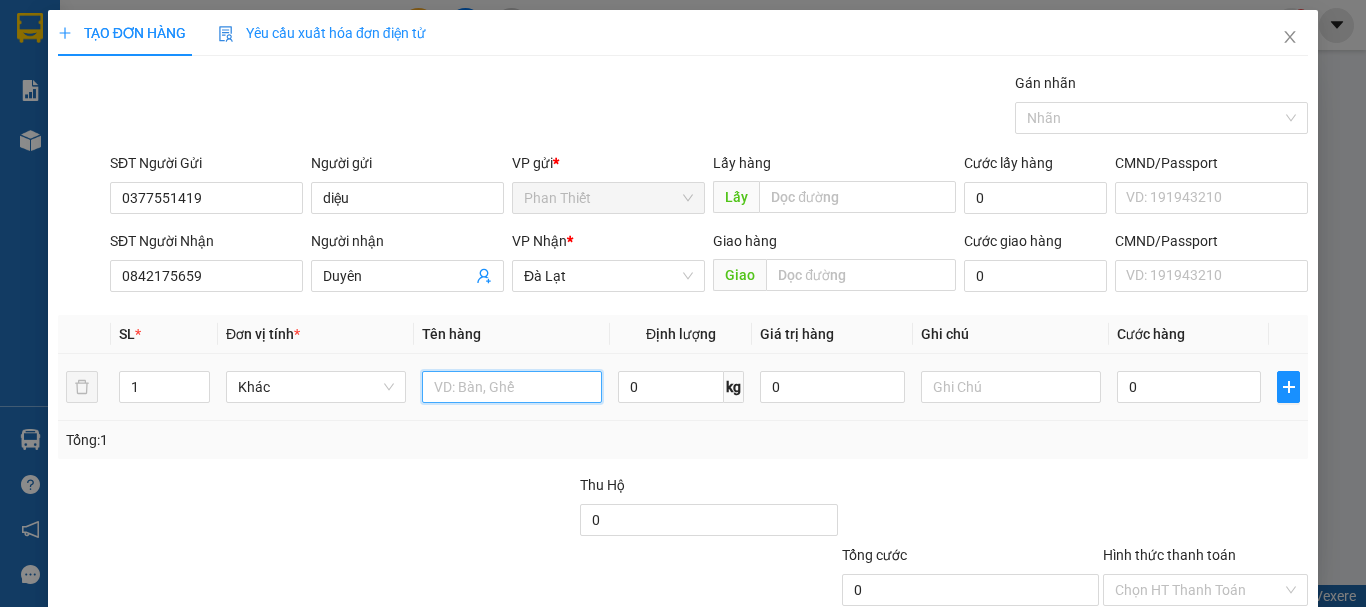 click at bounding box center (512, 387) 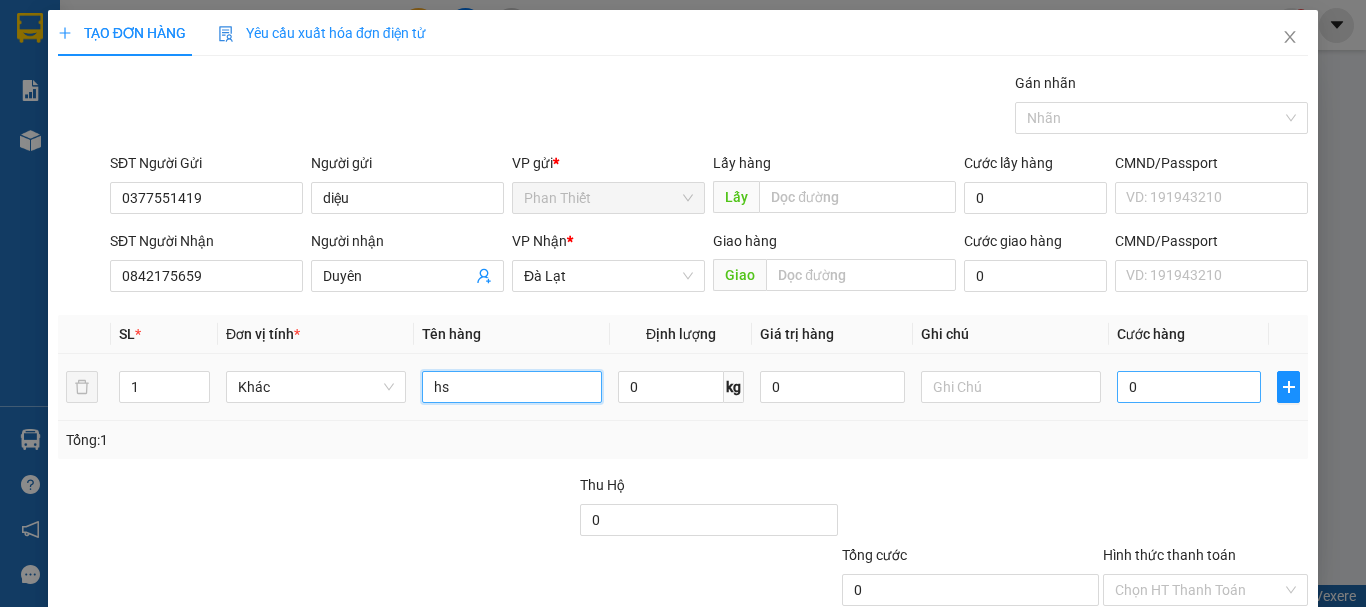 type on "hs" 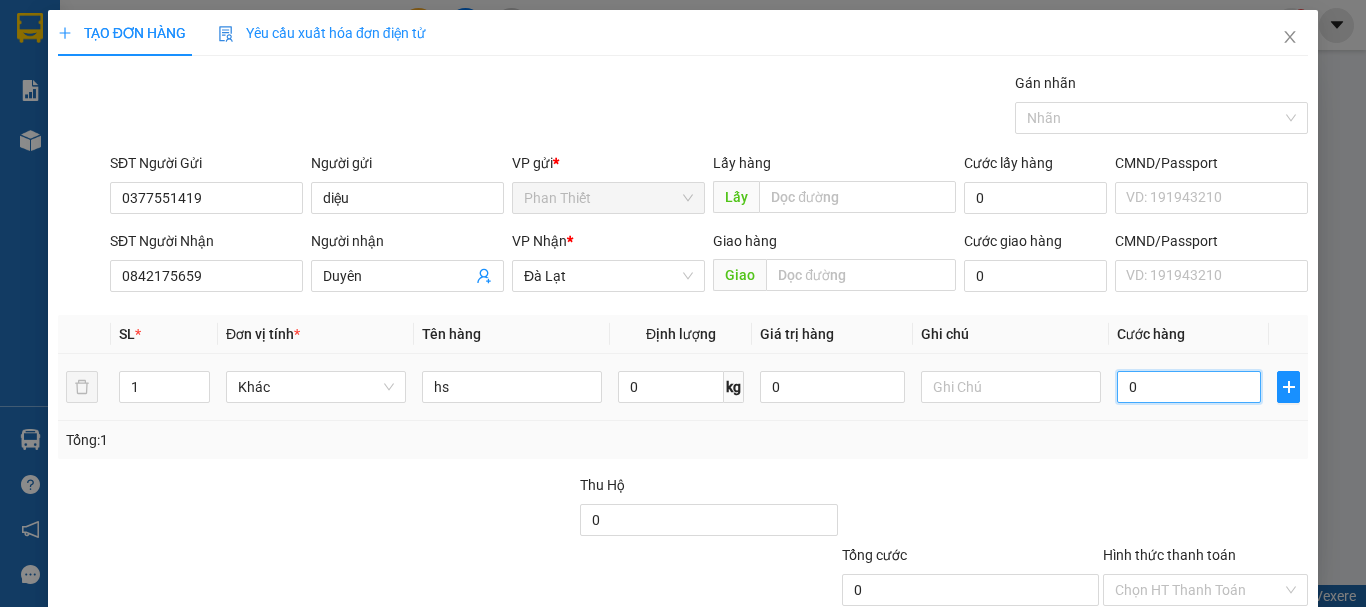 click on "0" at bounding box center (1189, 387) 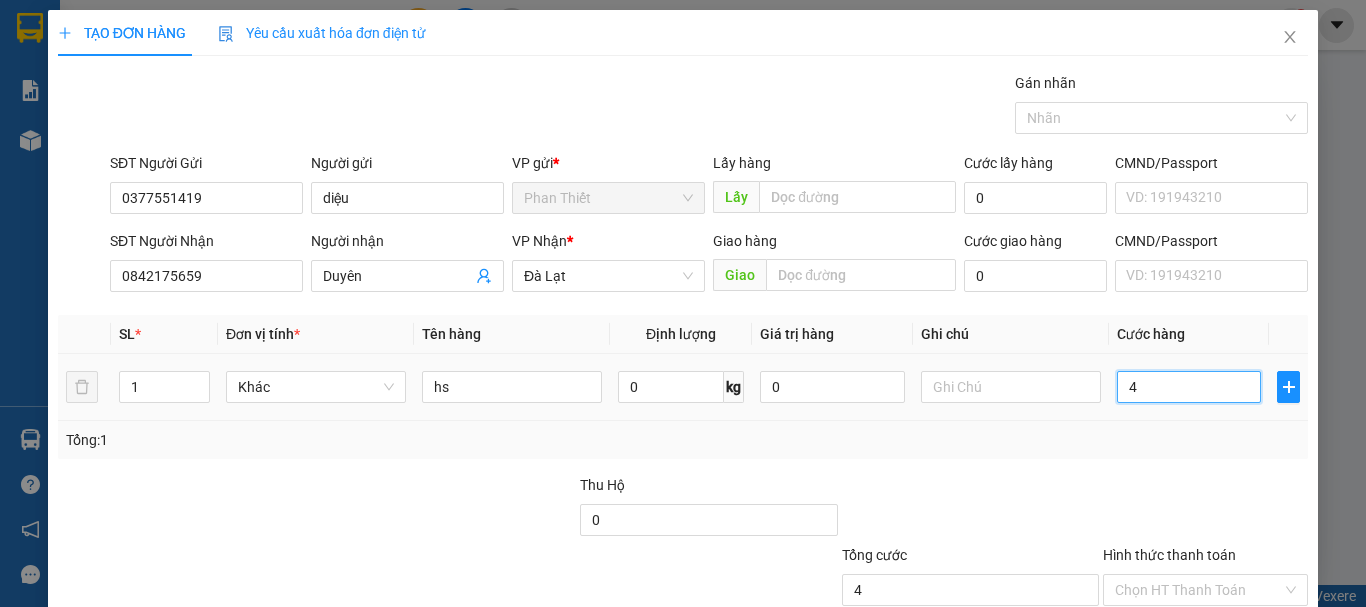 type on "40" 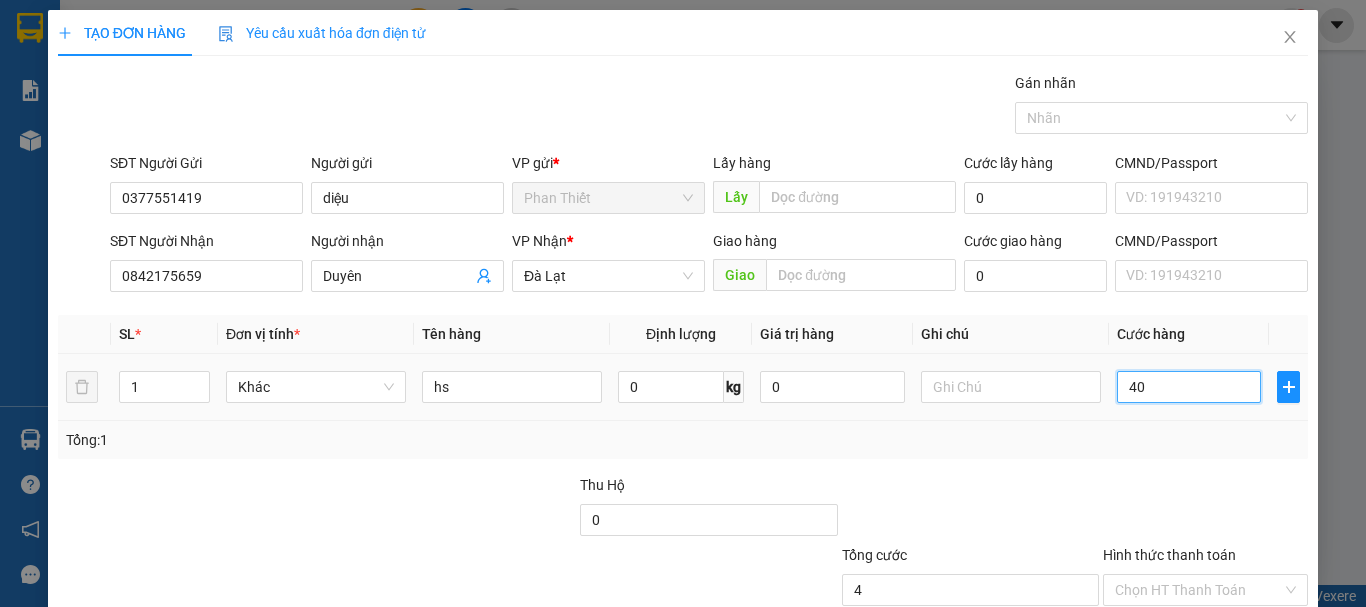 type on "40" 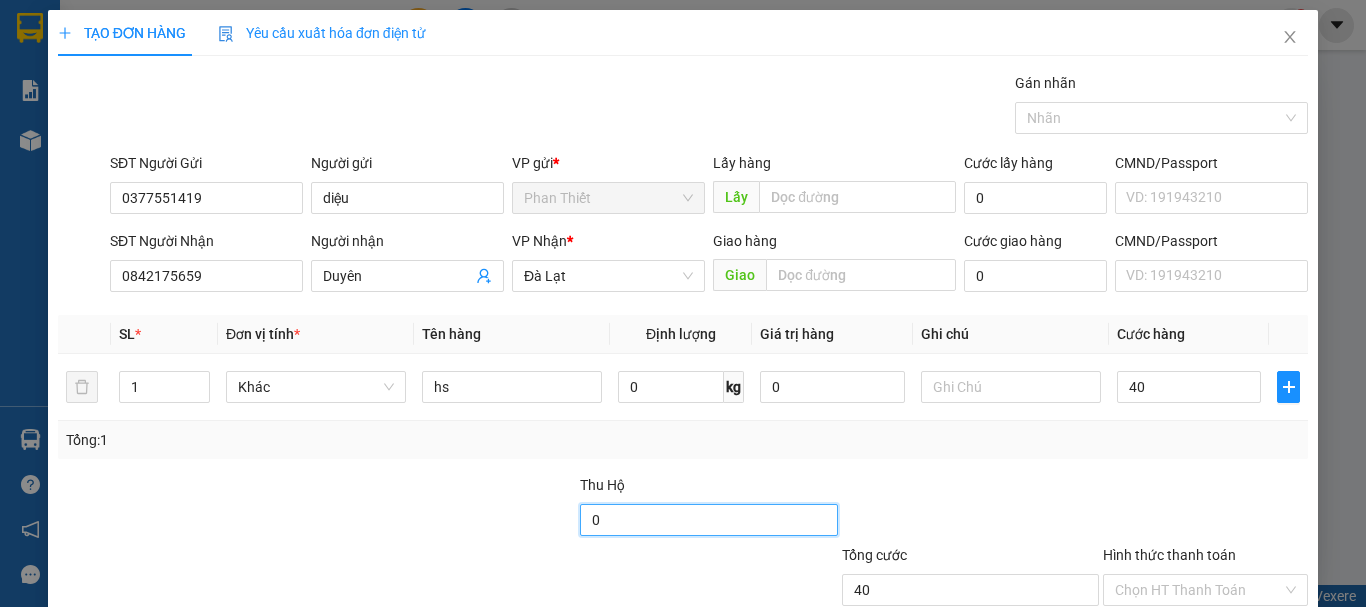 type on "40.000" 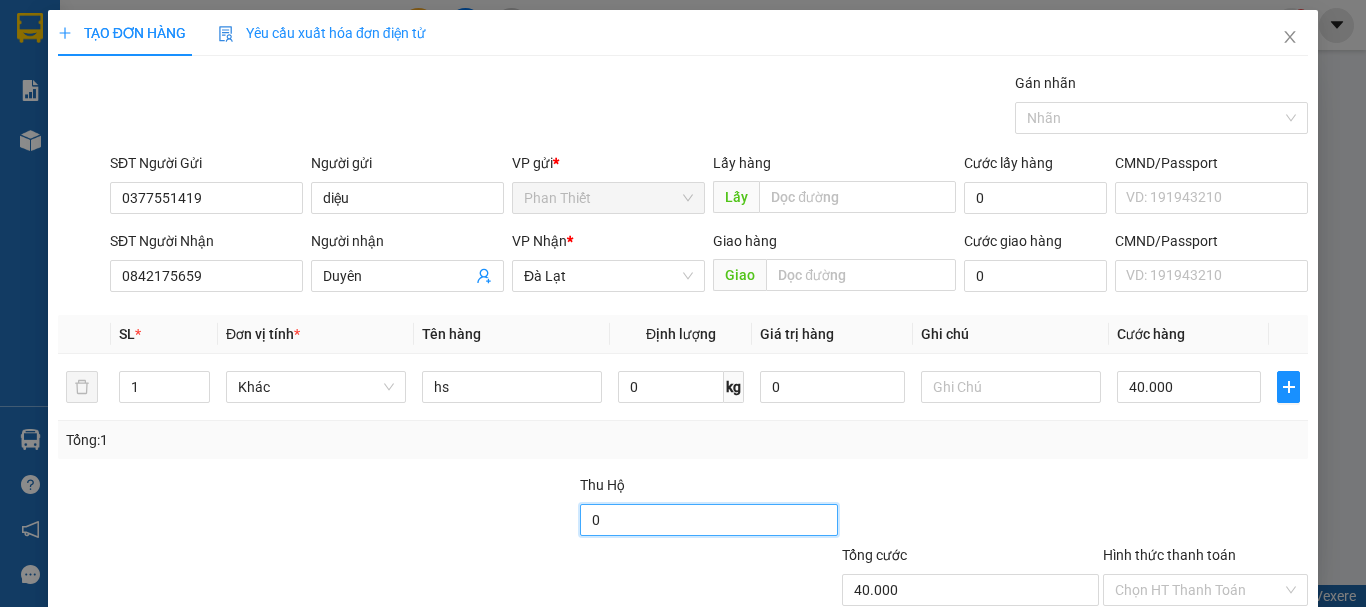 click on "0" at bounding box center [708, 520] 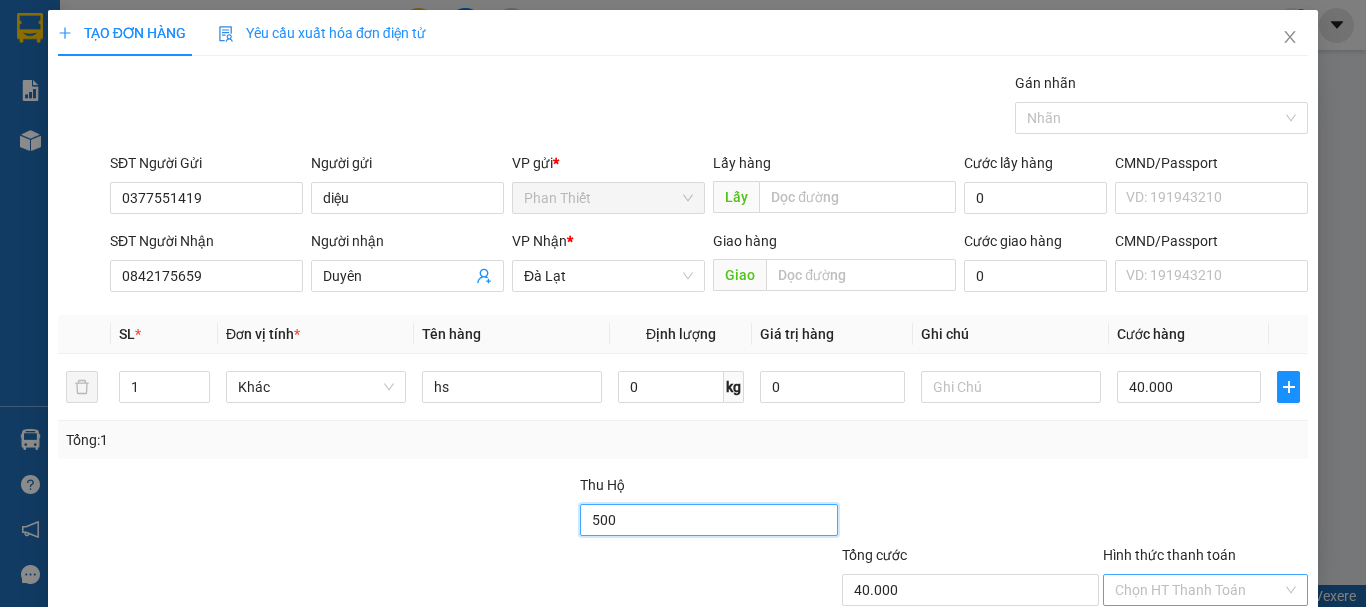 scroll, scrollTop: 133, scrollLeft: 0, axis: vertical 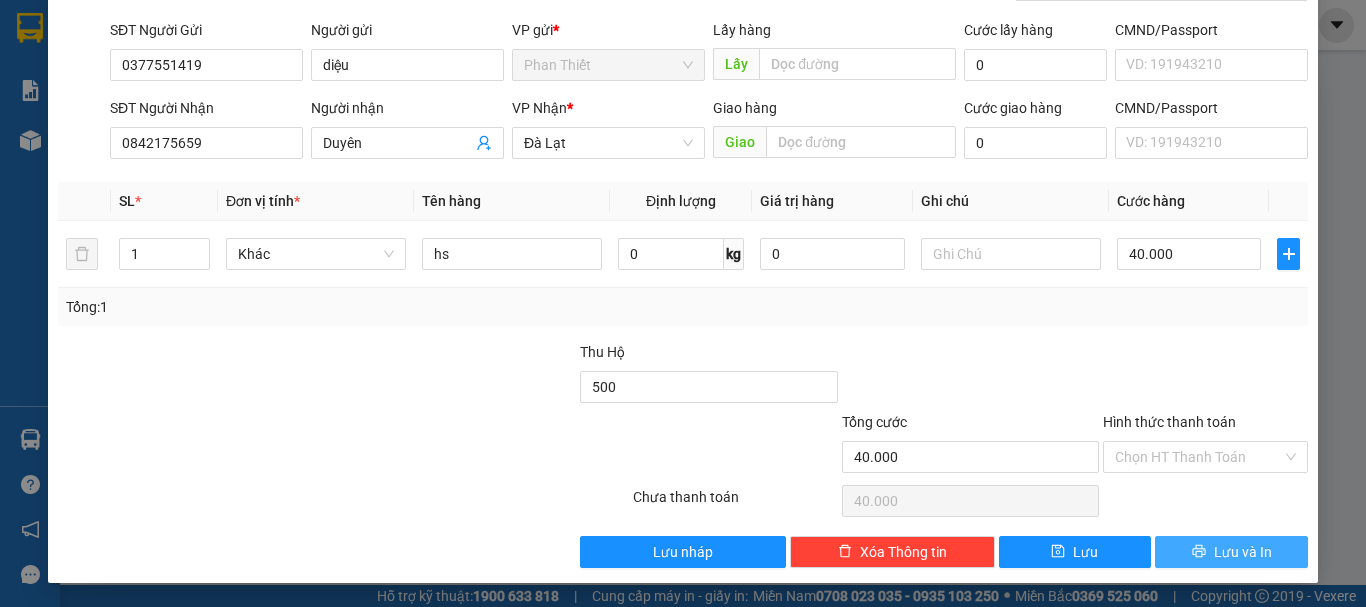type on "500.000" 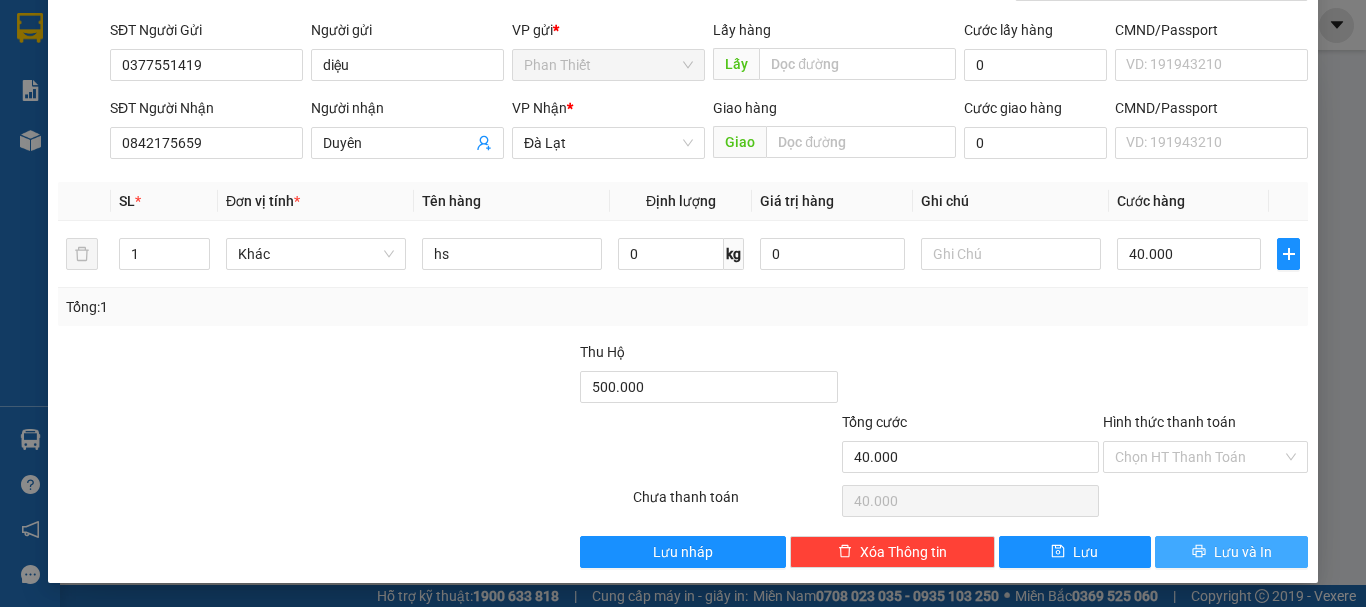 click on "Lưu và In" at bounding box center (1231, 552) 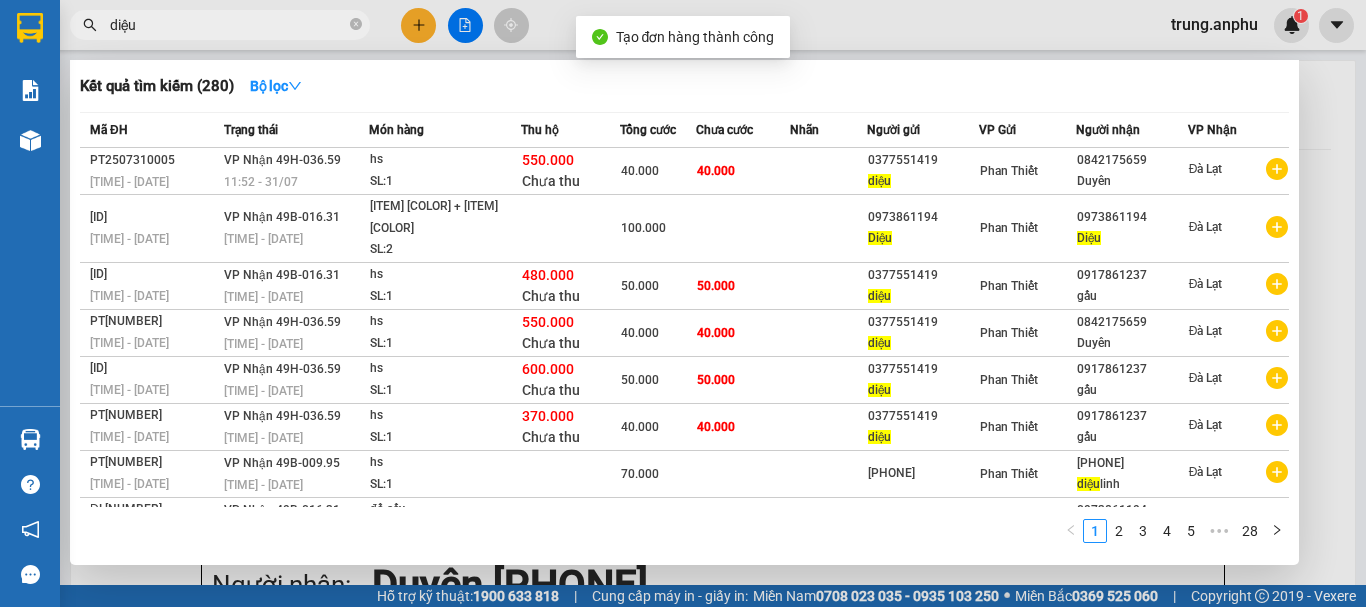click at bounding box center (683, 303) 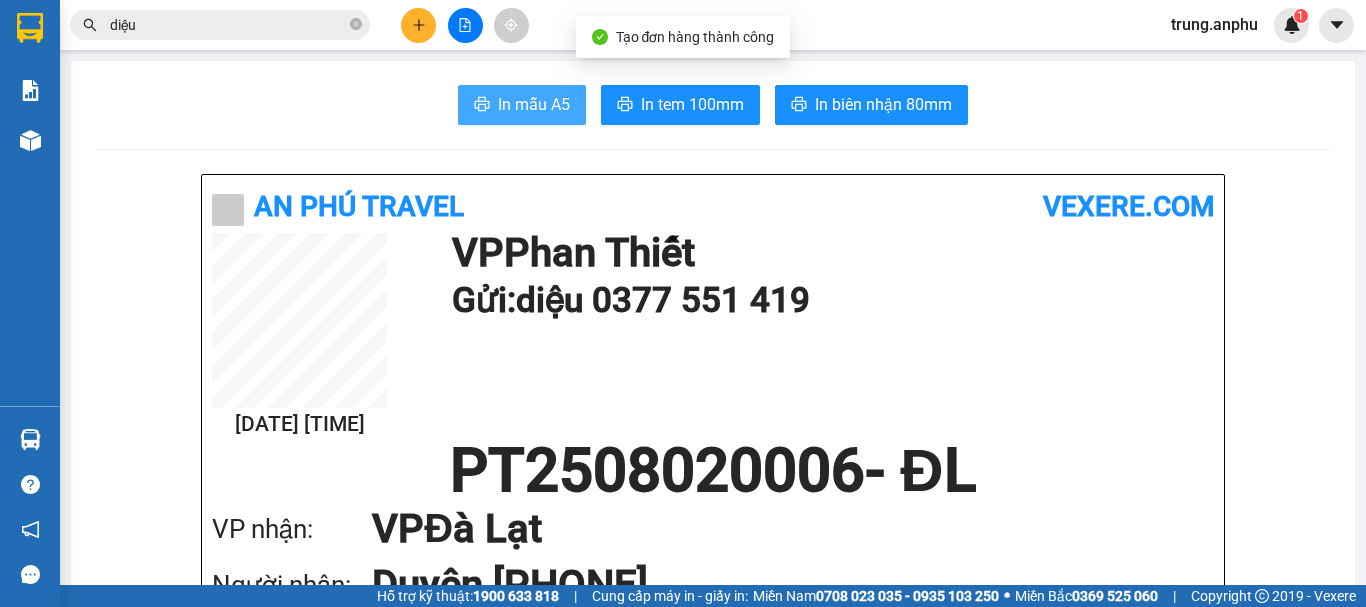 click on "In mẫu A5" at bounding box center (522, 105) 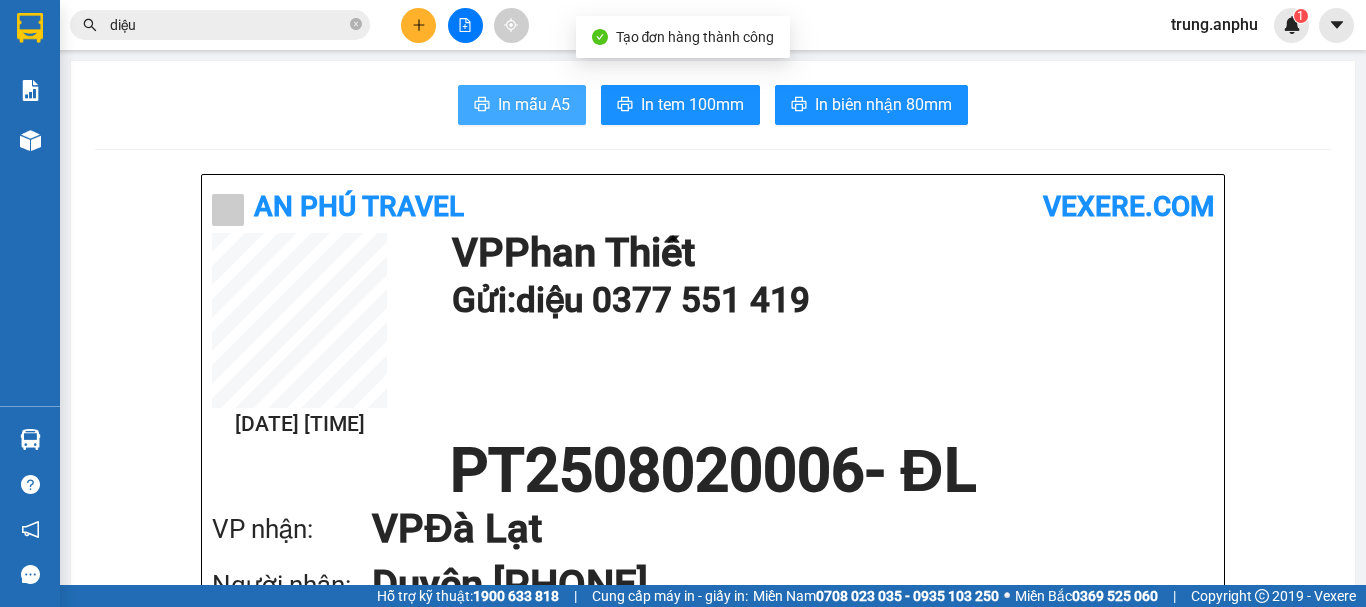 scroll, scrollTop: 0, scrollLeft: 0, axis: both 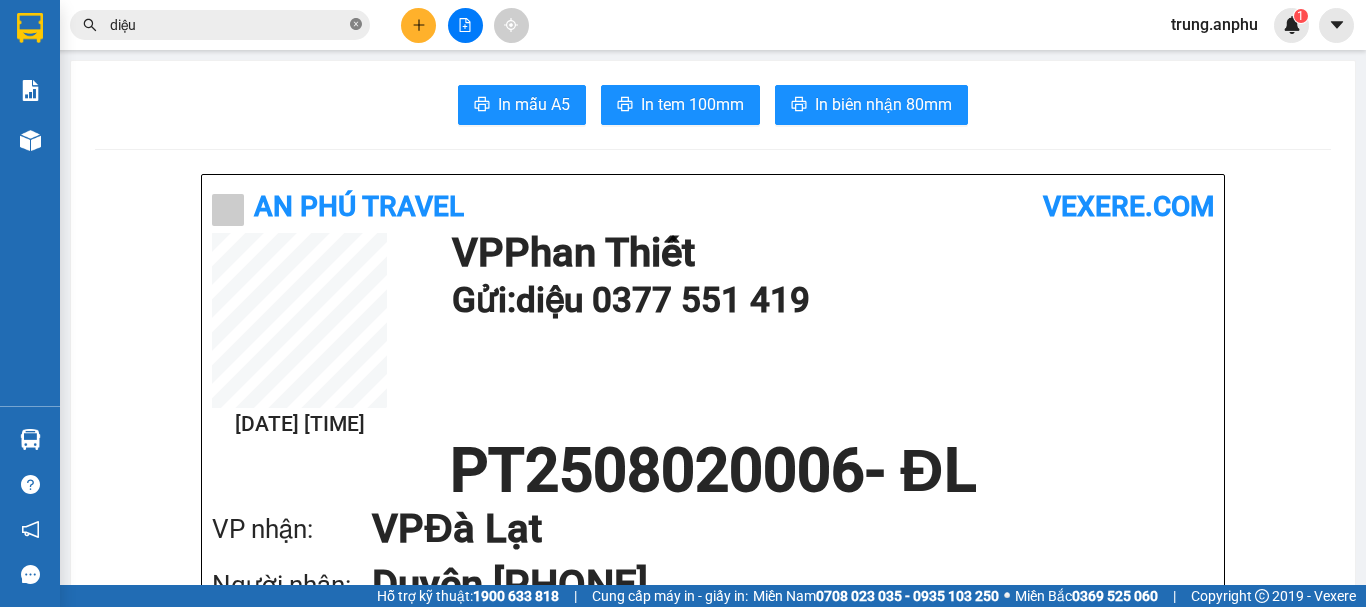 click 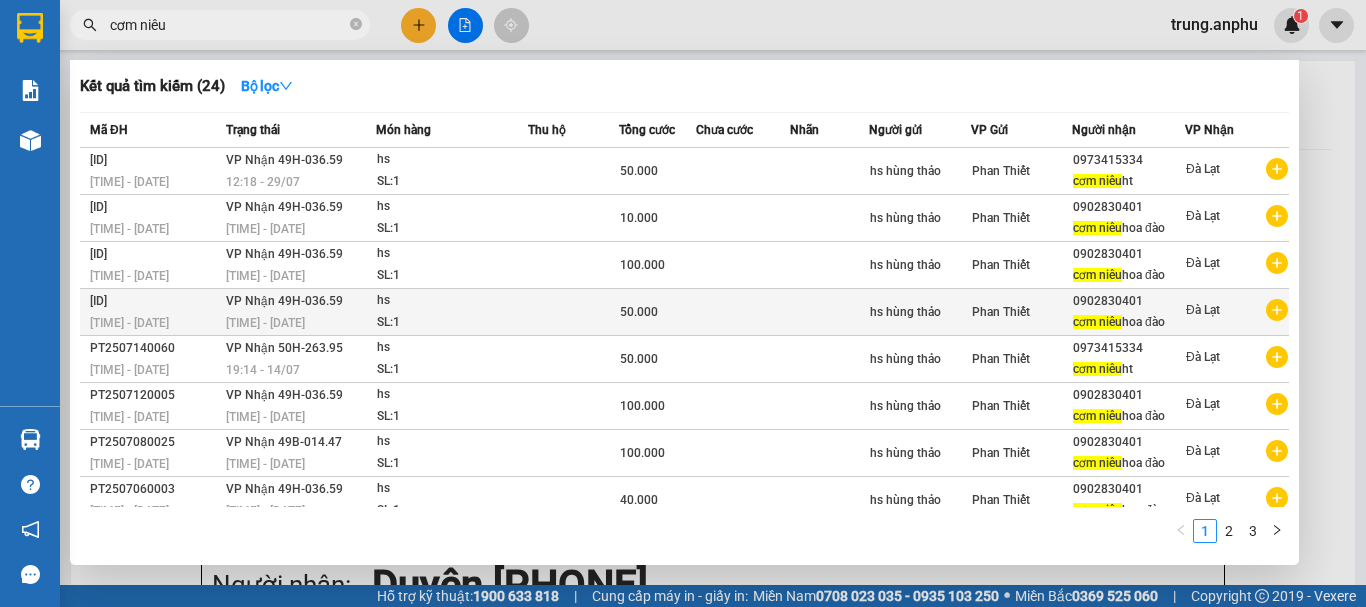 type on "cơm niêu" 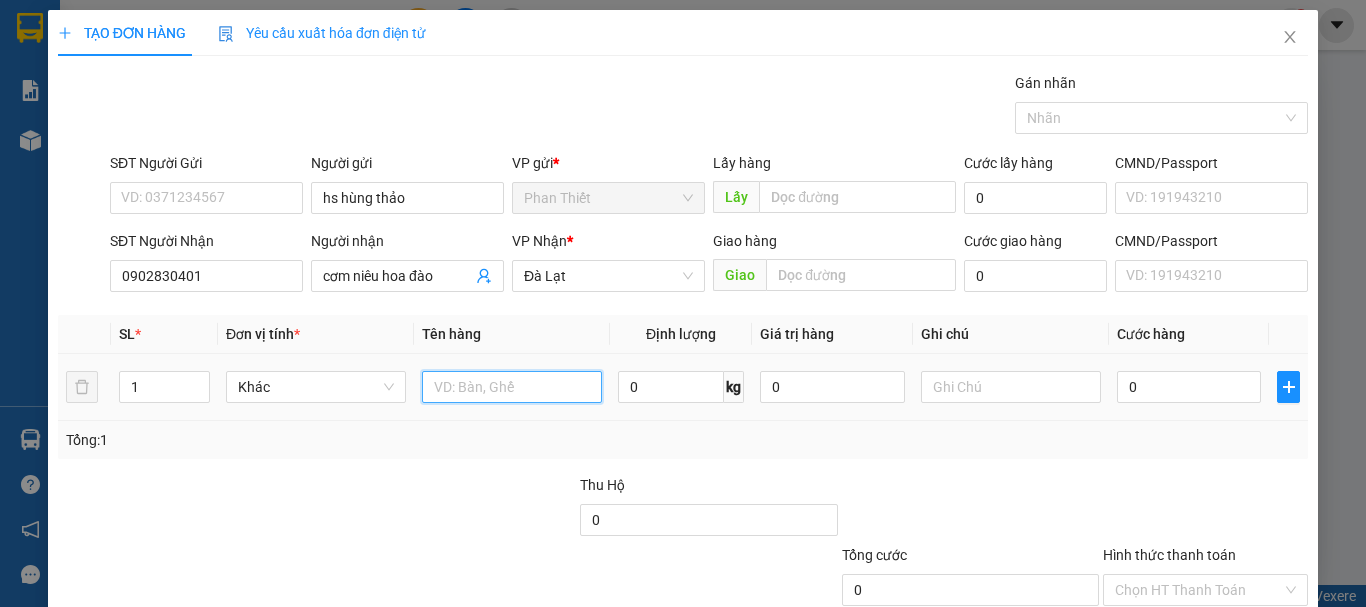 click at bounding box center (512, 387) 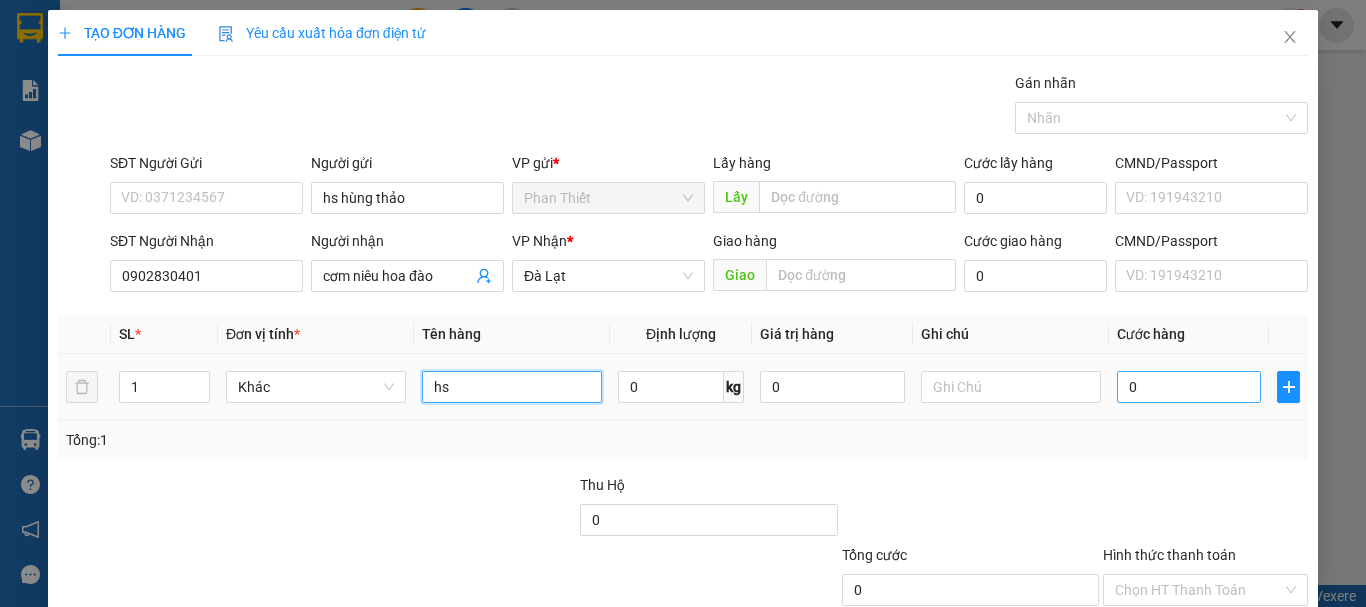 type on "hs" 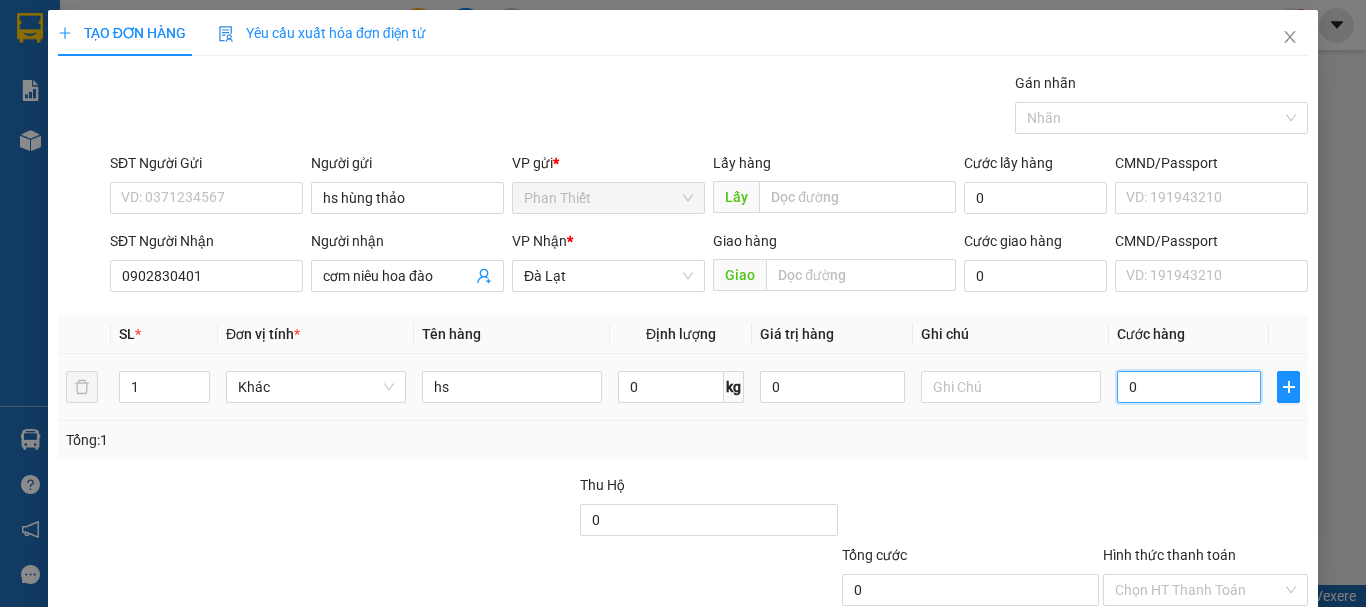 click on "0" at bounding box center (1189, 387) 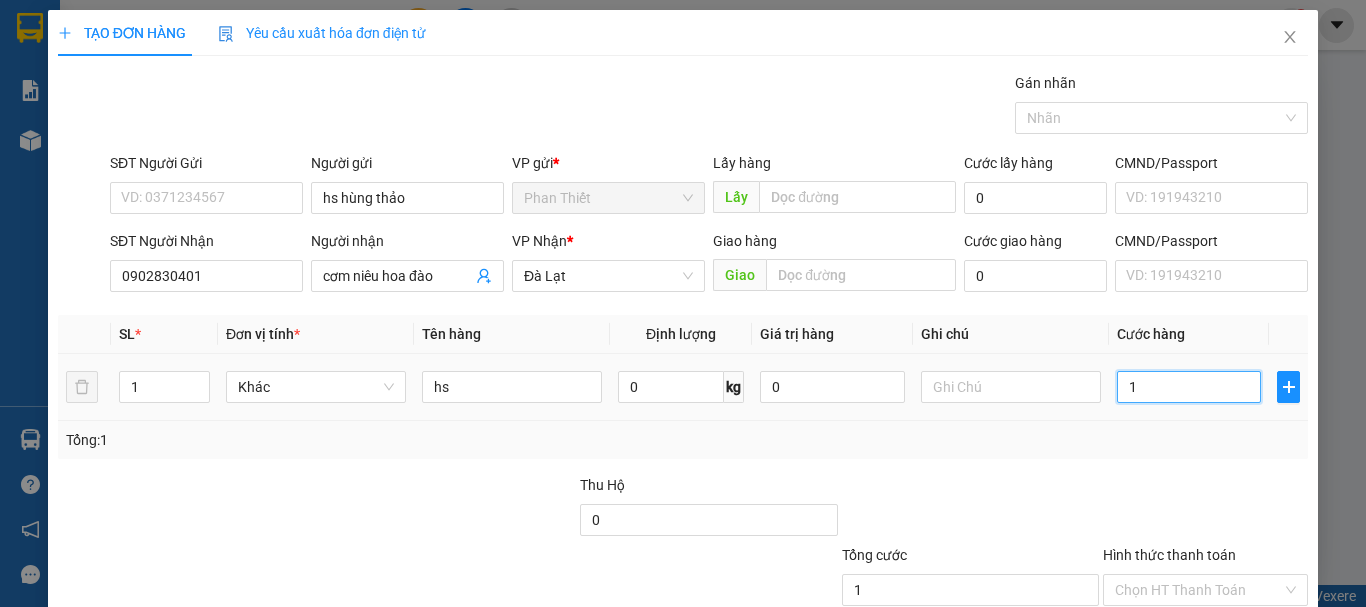 type on "12" 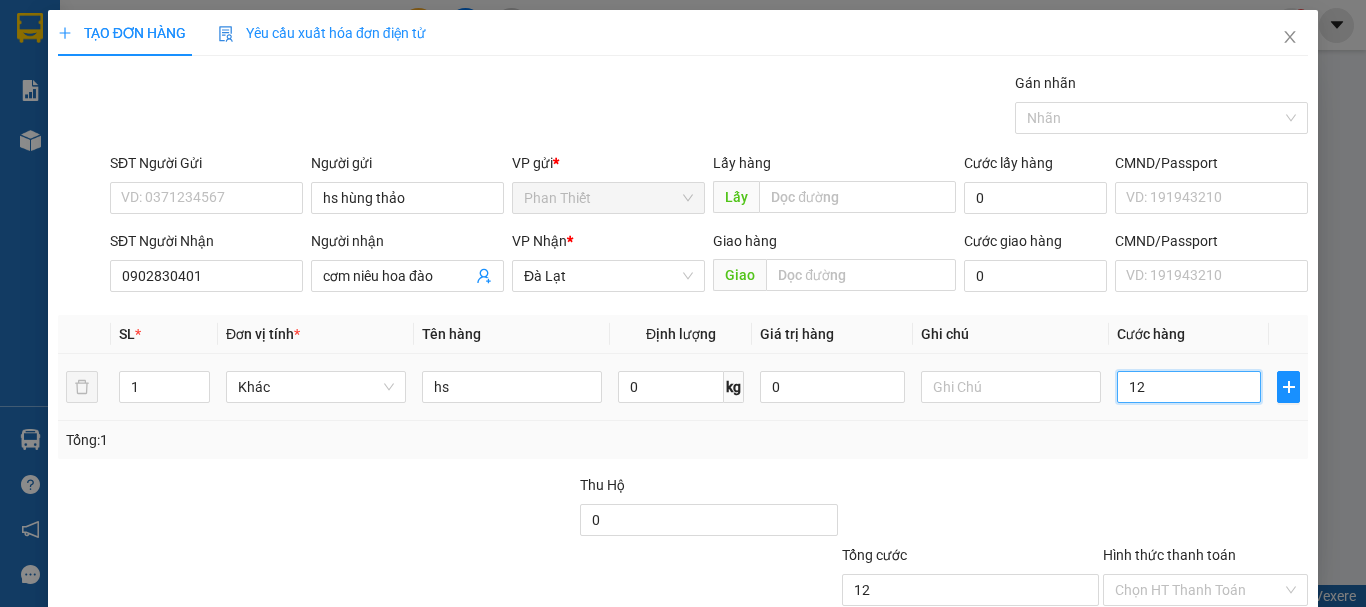 type on "120" 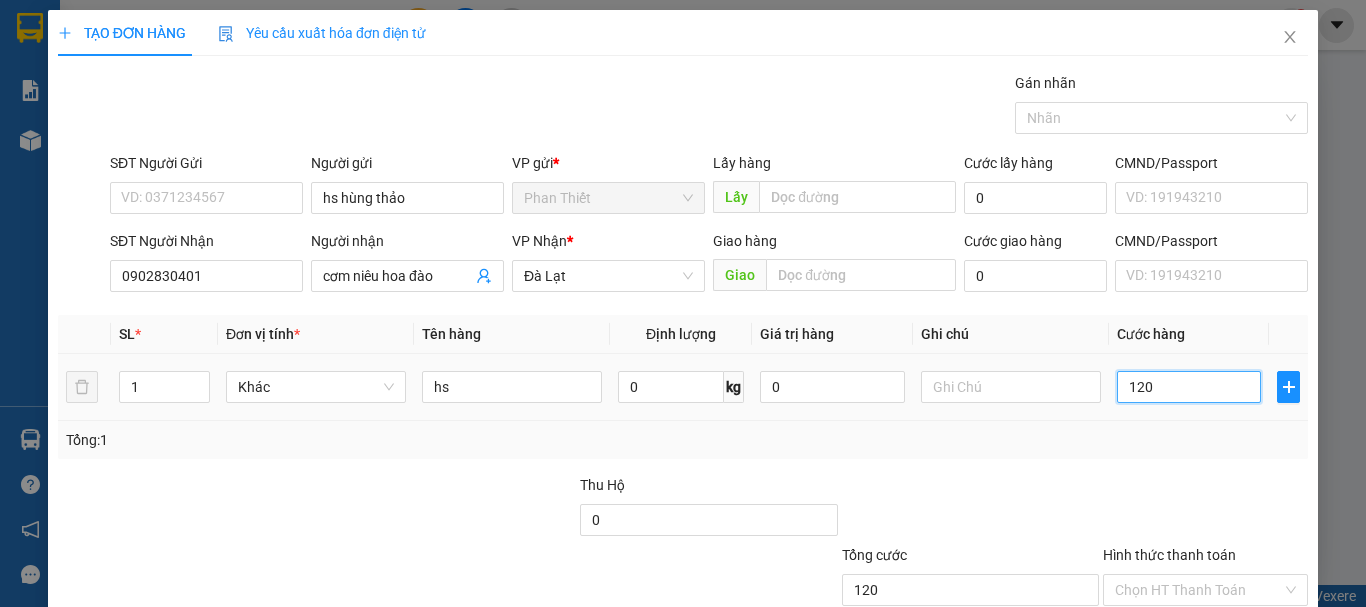 scroll, scrollTop: 133, scrollLeft: 0, axis: vertical 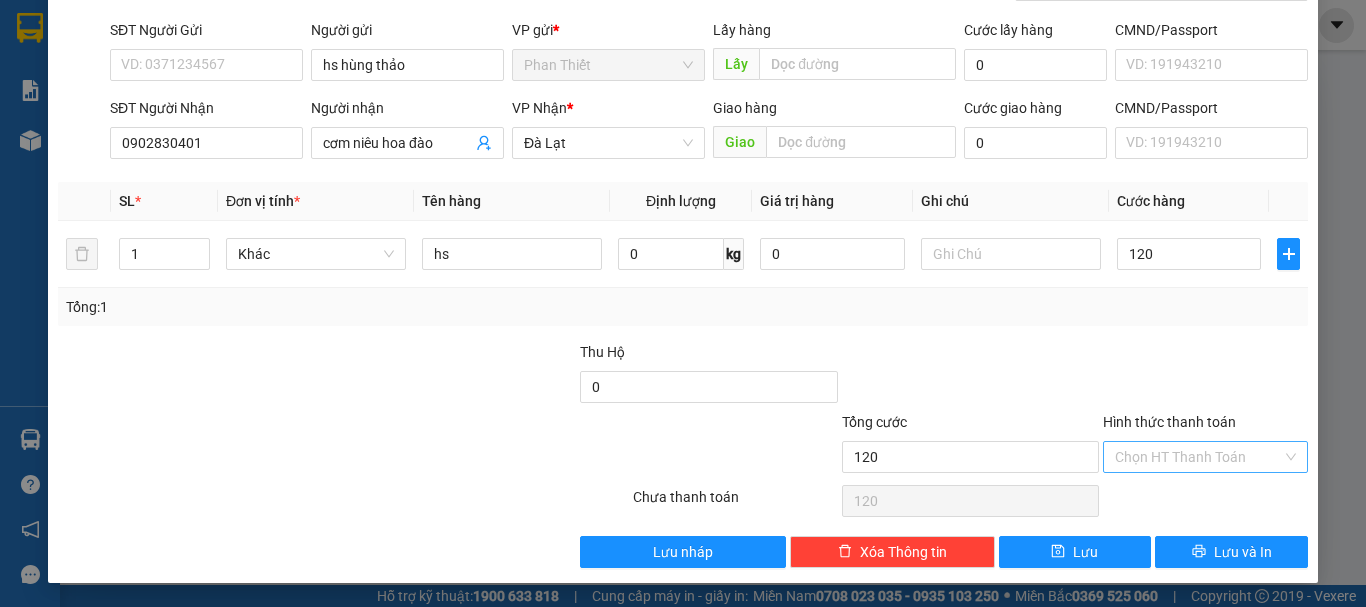 type on "120.000" 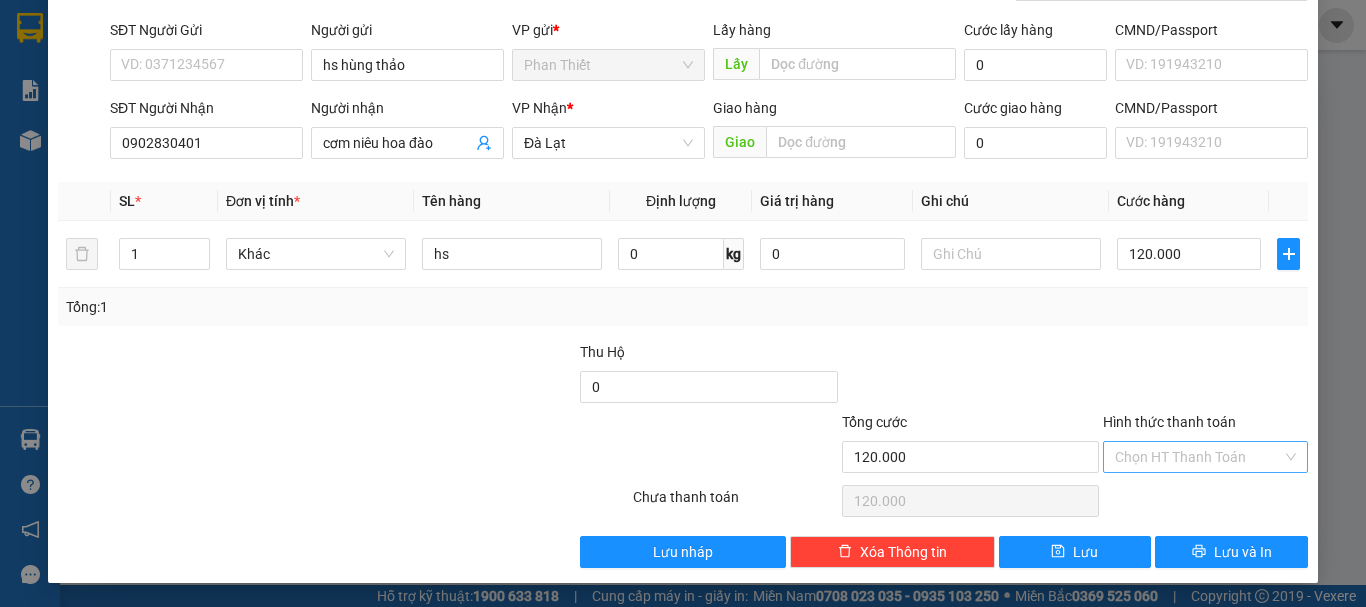 click on "Hình thức thanh toán" at bounding box center (1198, 457) 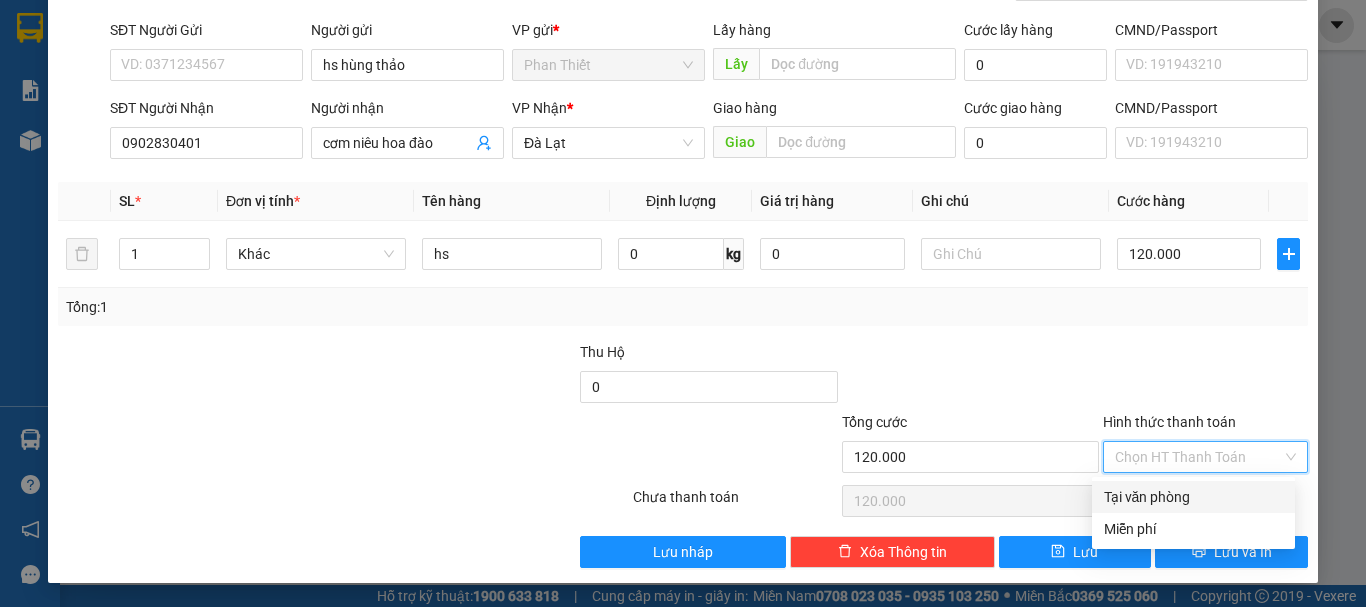 click on "Tại văn phòng" at bounding box center [1193, 497] 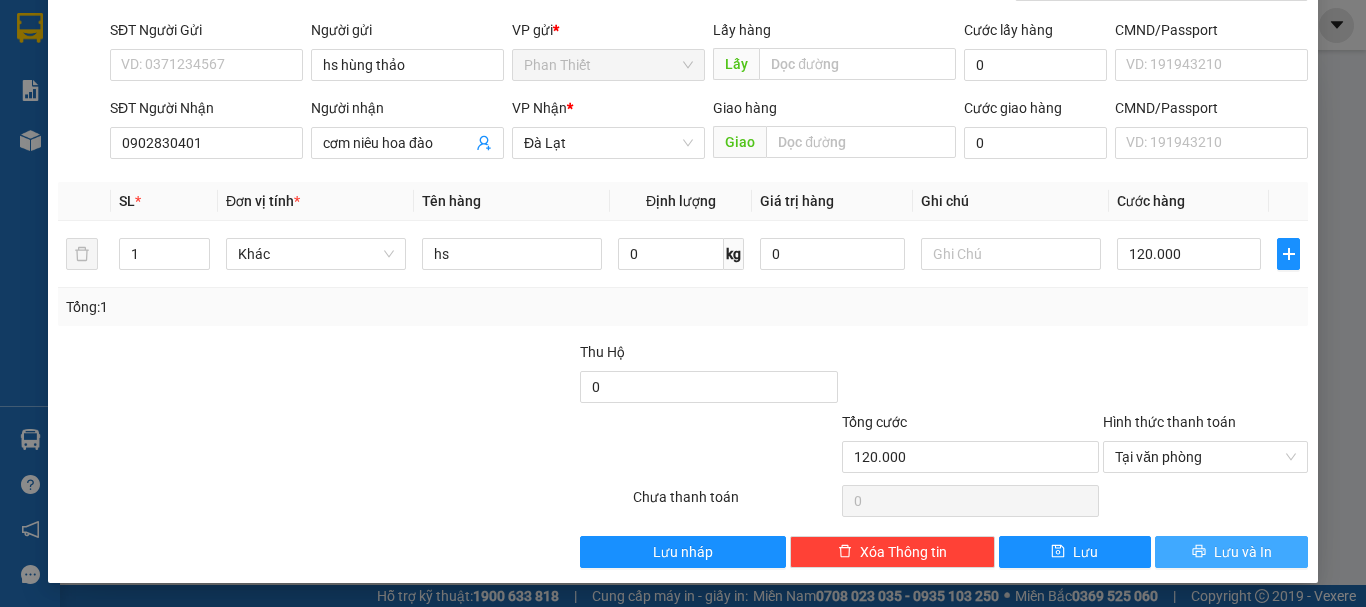 click 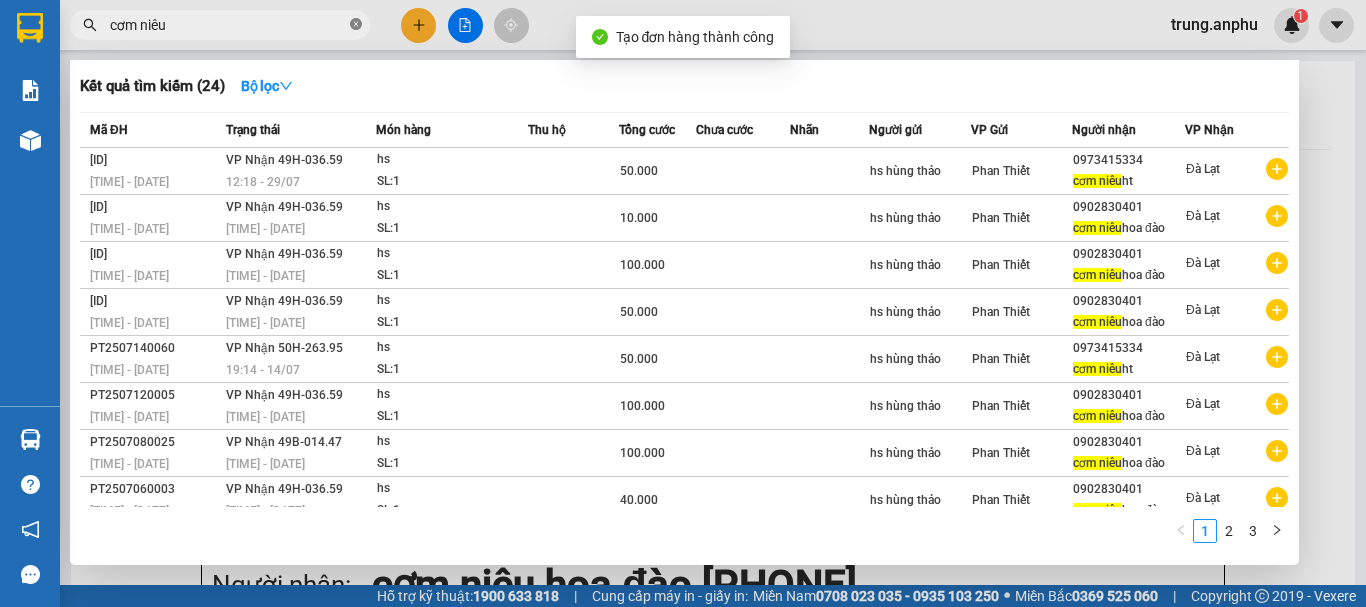 click 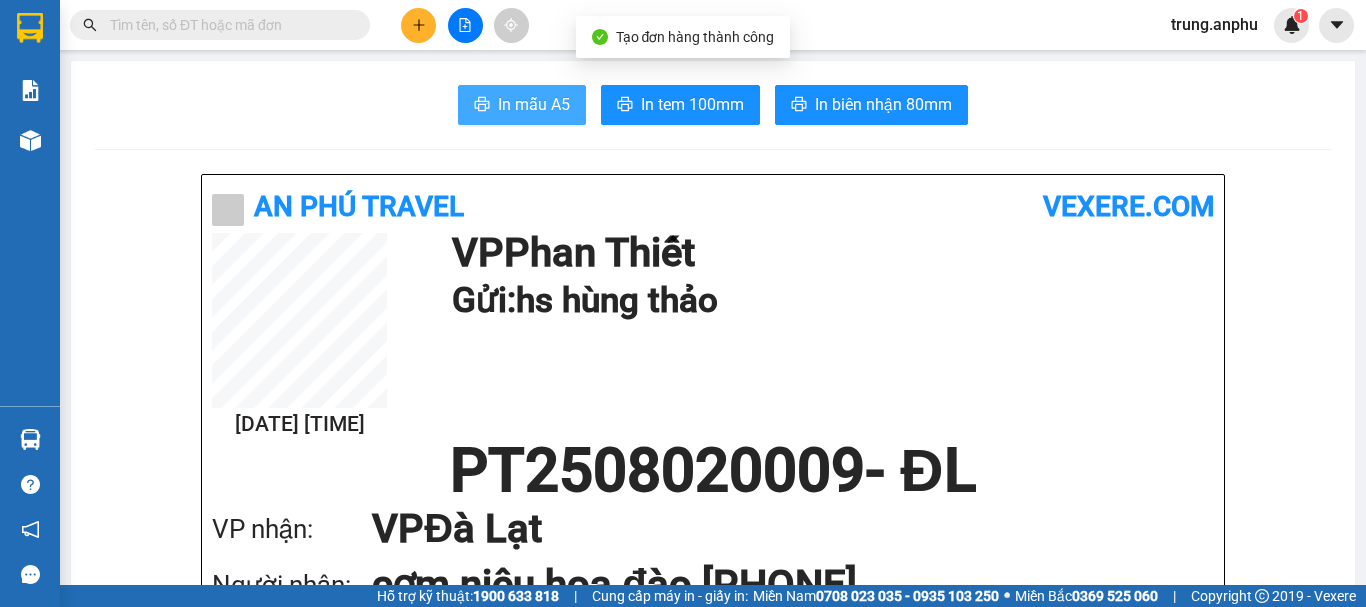 click on "In mẫu A5" at bounding box center (534, 104) 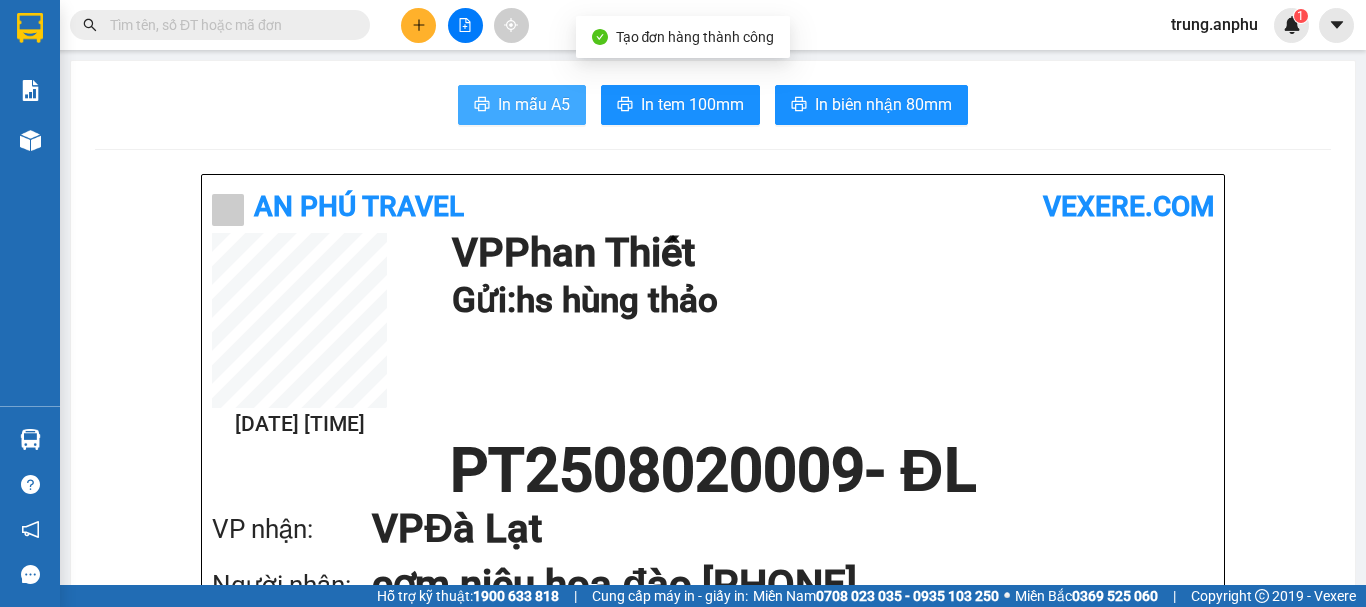 scroll, scrollTop: 0, scrollLeft: 0, axis: both 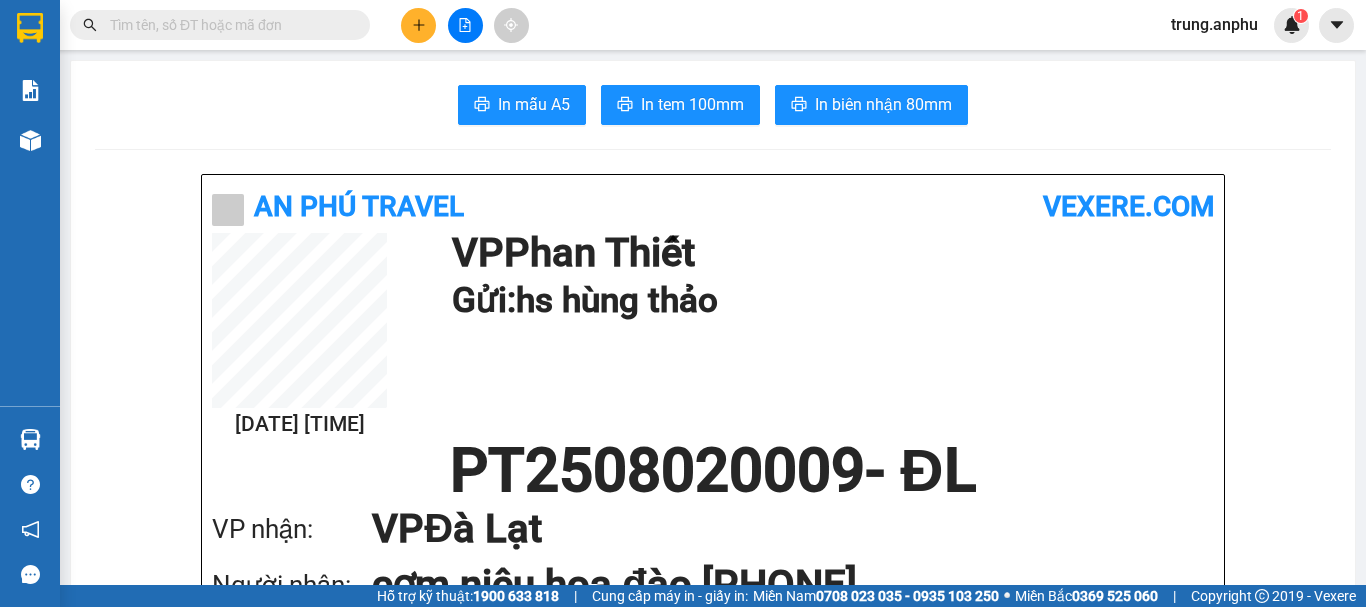 click at bounding box center (228, 25) 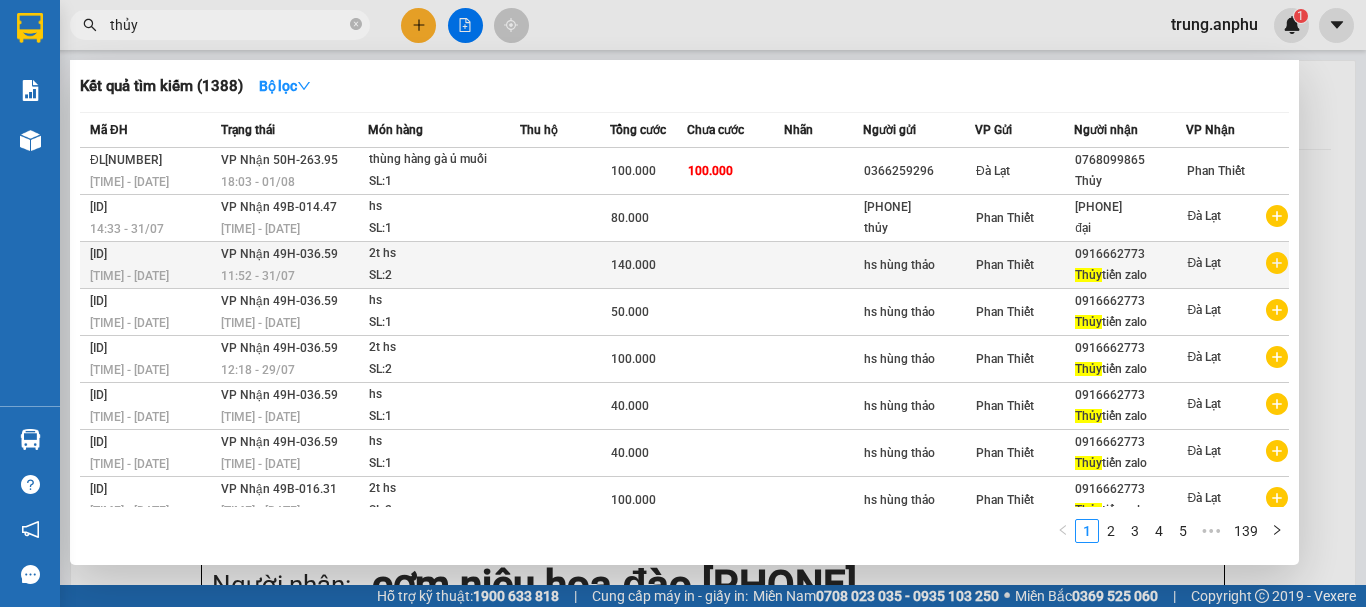 type on "thủy" 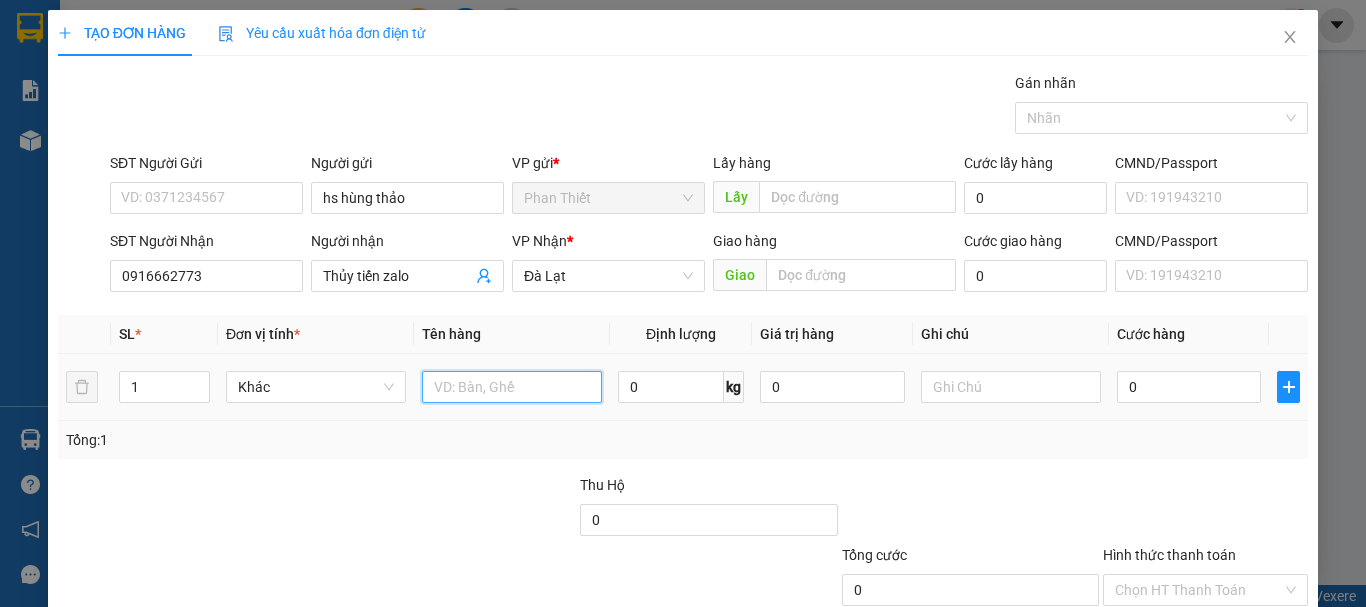 click at bounding box center [512, 387] 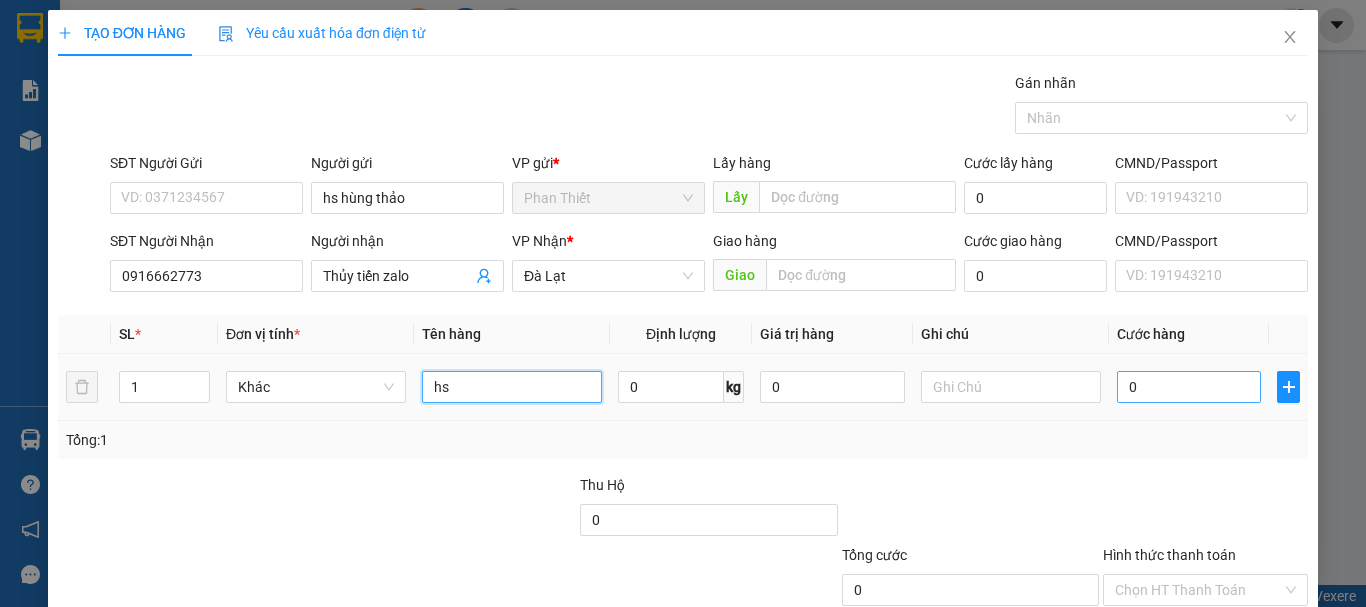 type on "hs" 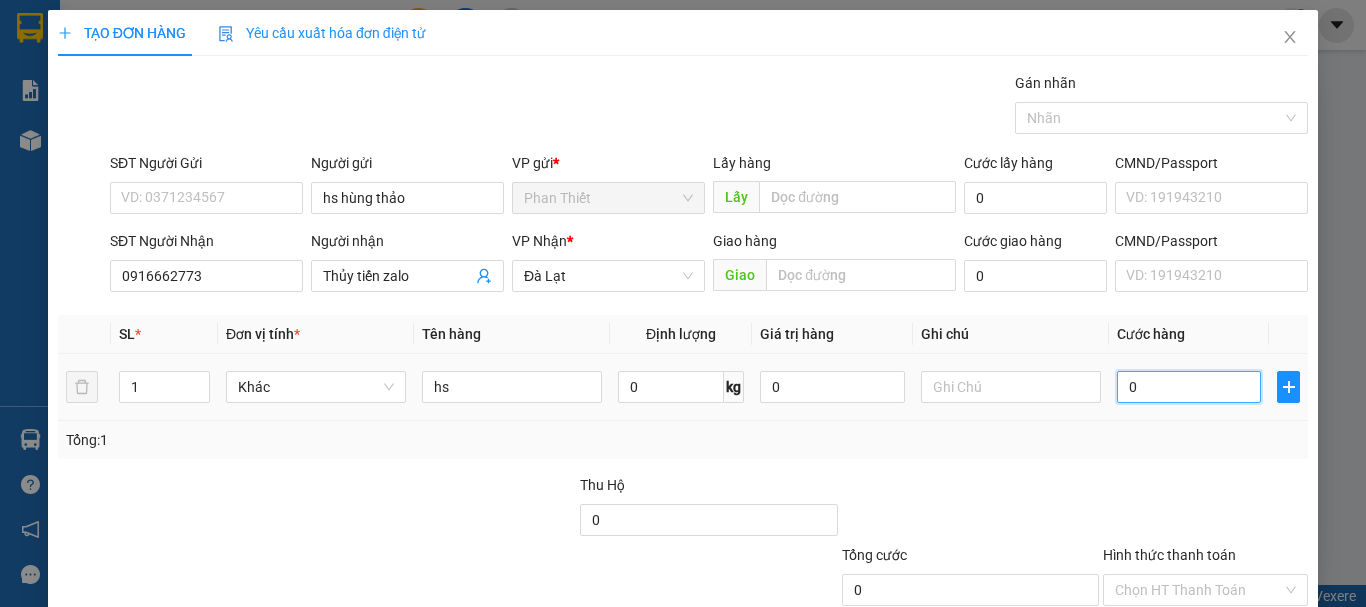 click on "0" at bounding box center [1189, 387] 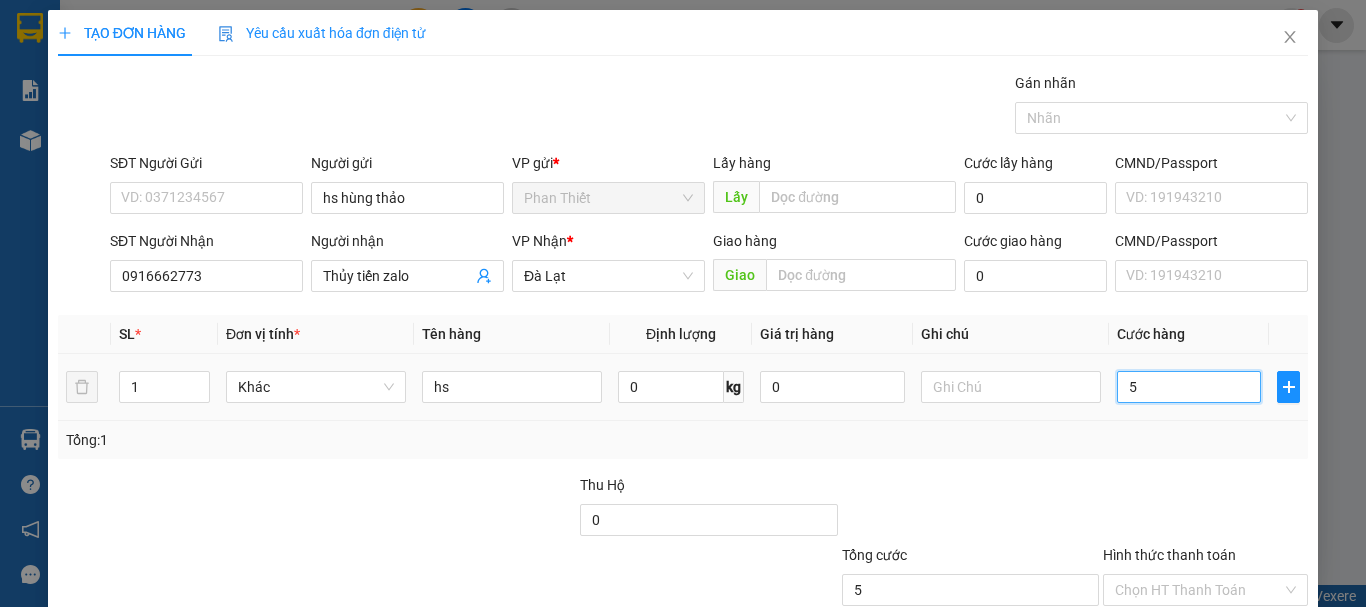 type on "50" 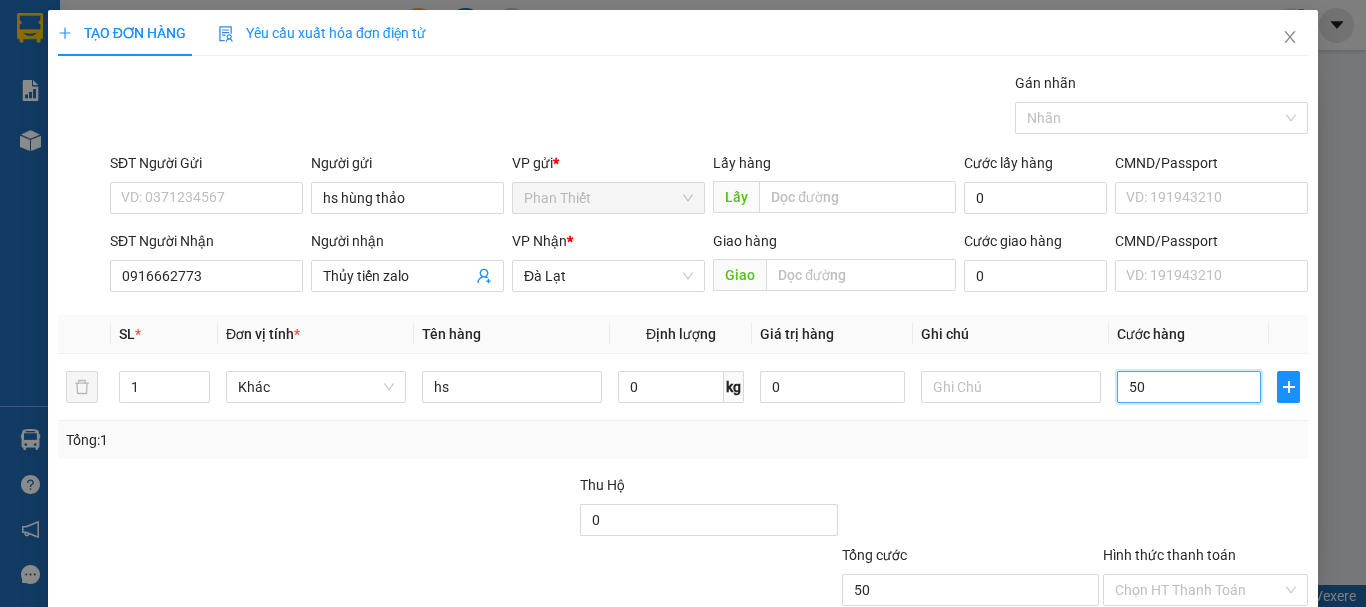 scroll, scrollTop: 133, scrollLeft: 0, axis: vertical 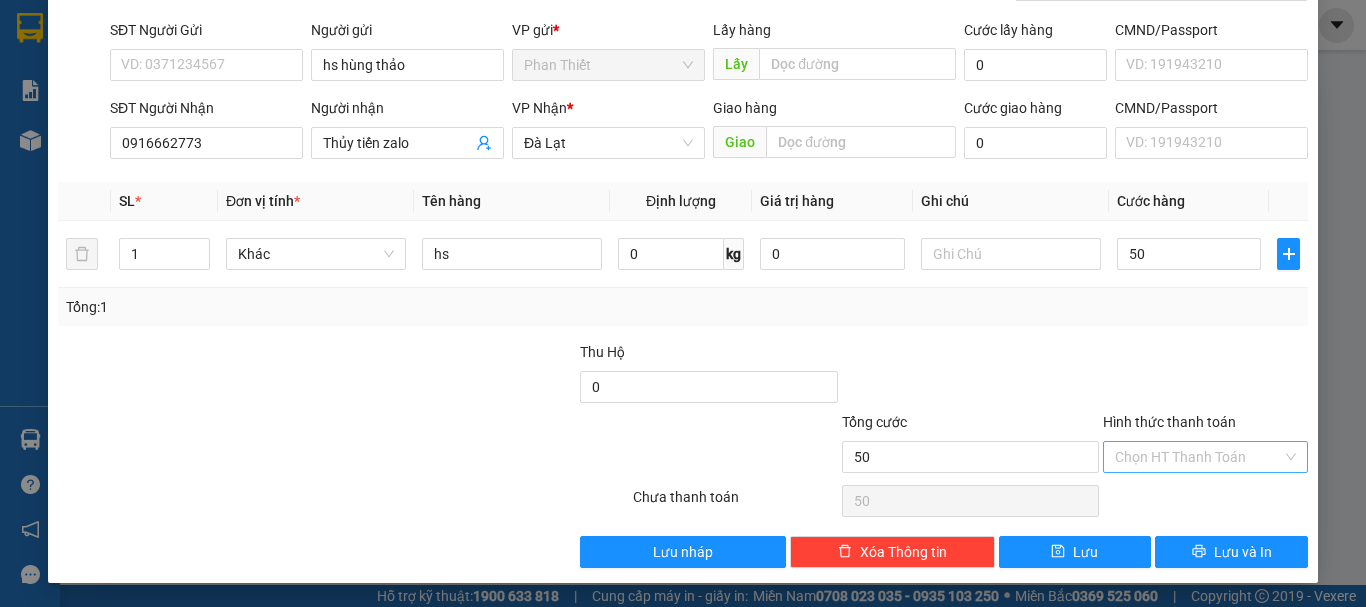 type on "50.000" 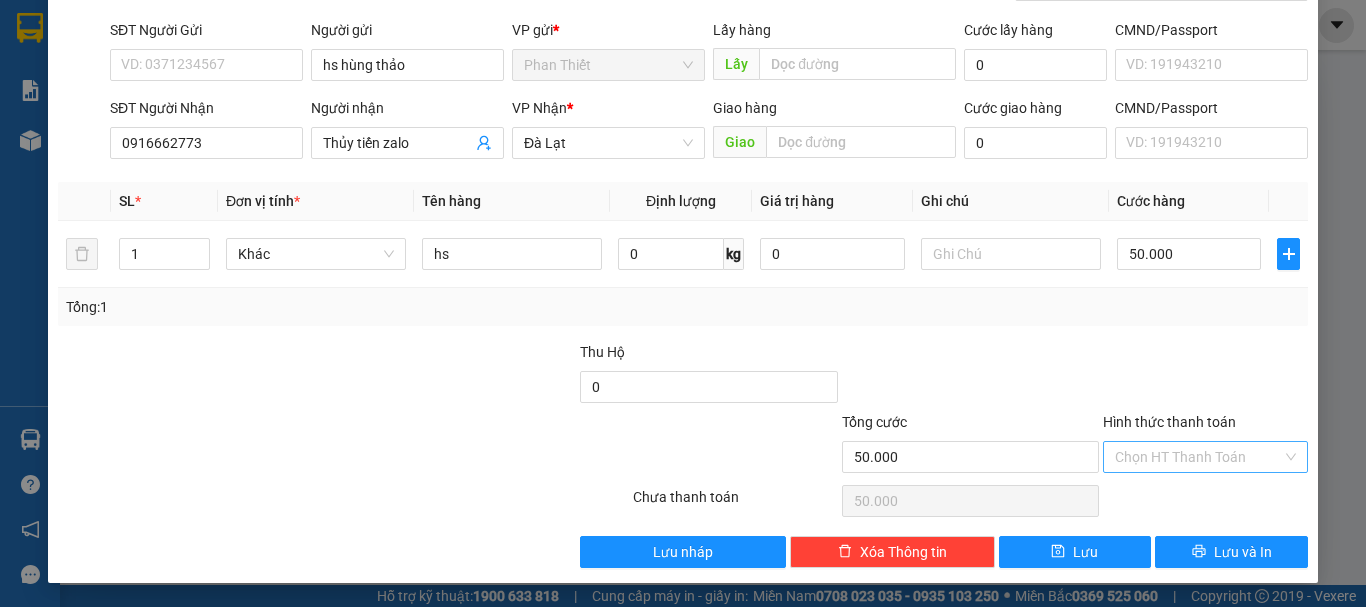 click on "Hình thức thanh toán" at bounding box center [1198, 457] 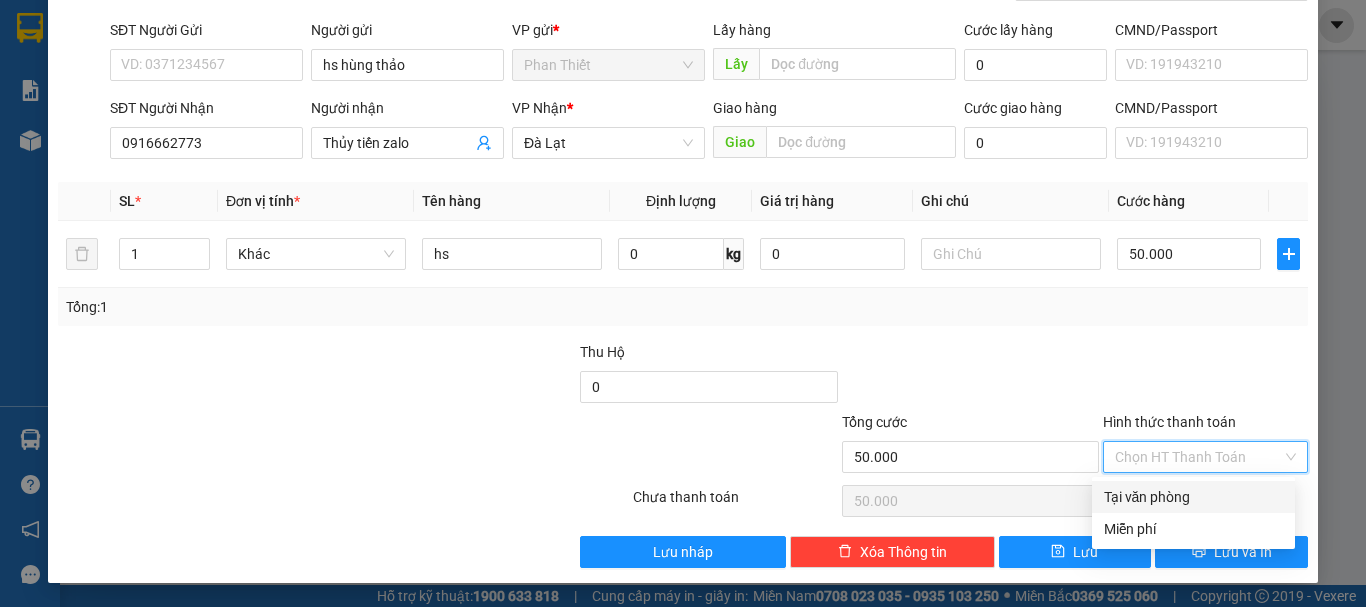 click on "Tại văn phòng" at bounding box center [1193, 497] 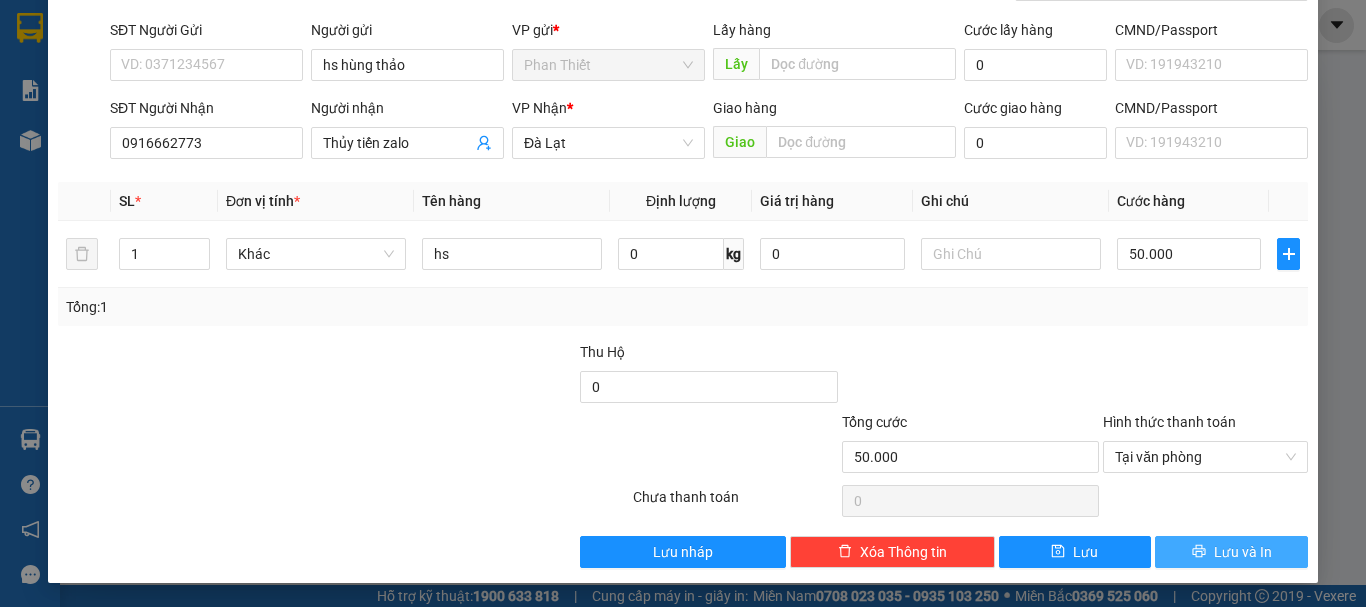 click on "Lưu và In" at bounding box center (1231, 552) 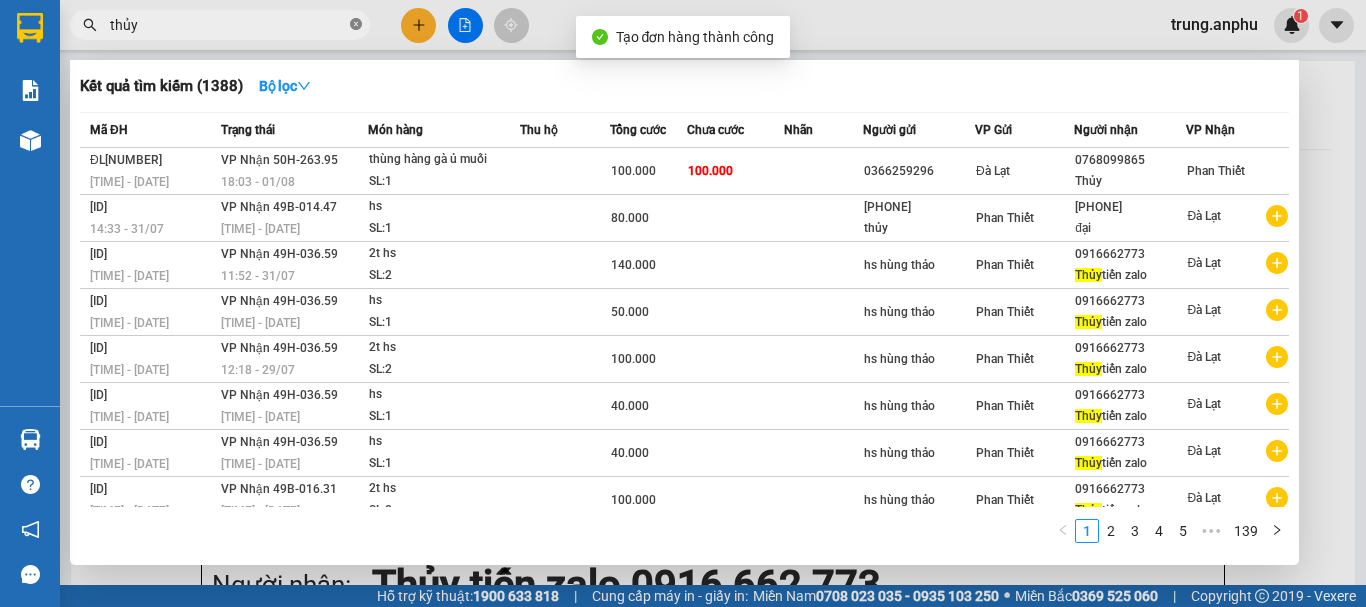 click 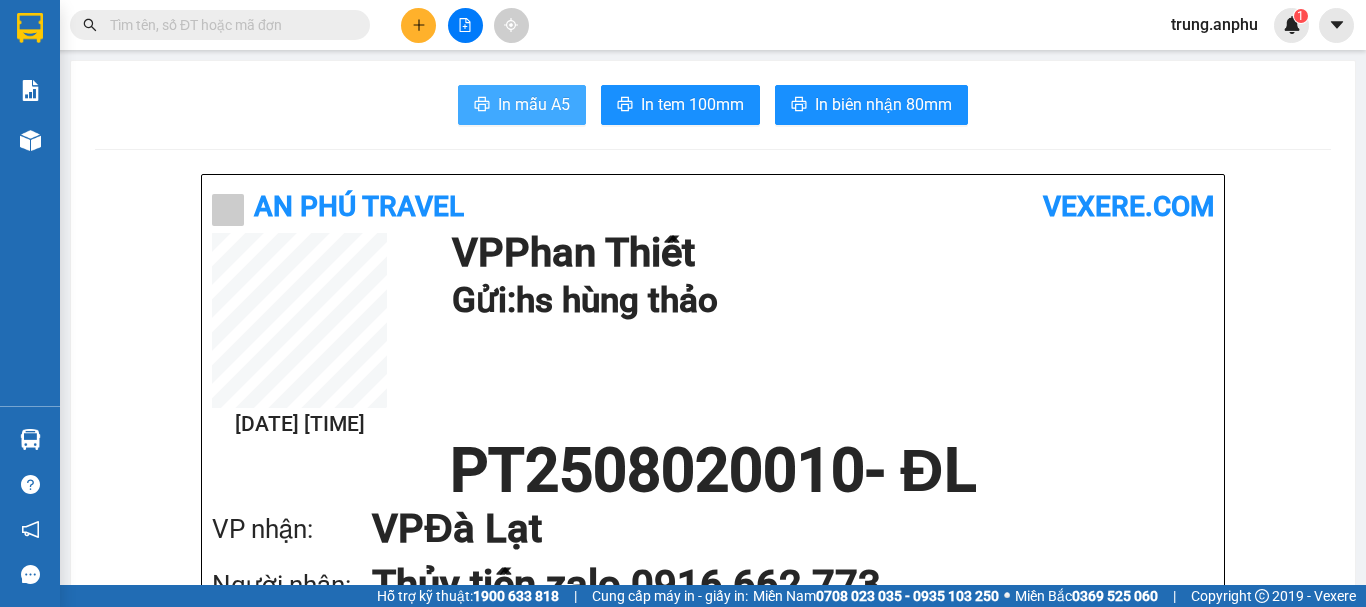 click on "In mẫu A5" at bounding box center [534, 104] 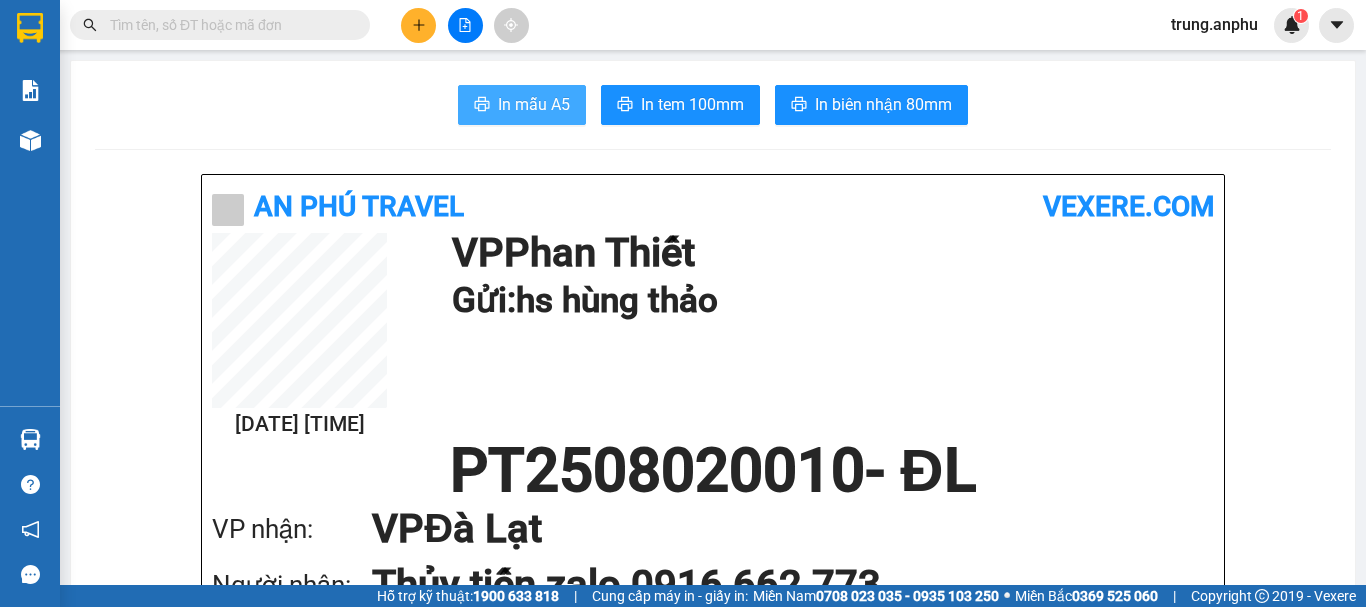 scroll, scrollTop: 0, scrollLeft: 0, axis: both 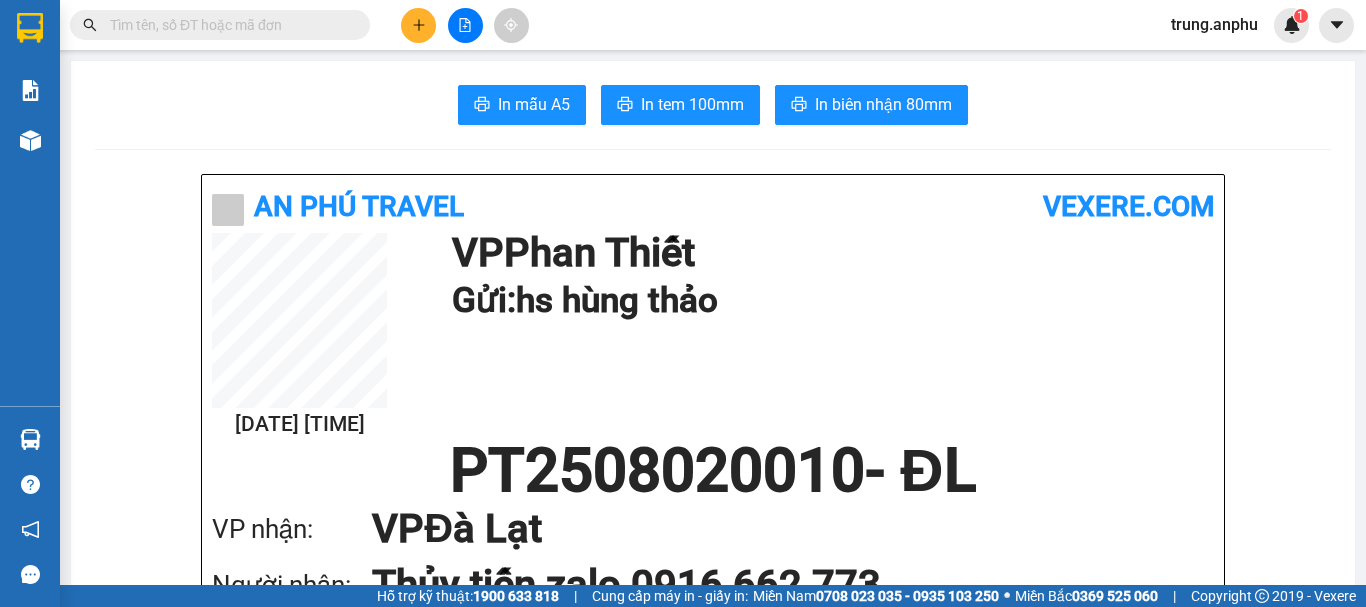 click at bounding box center (228, 25) 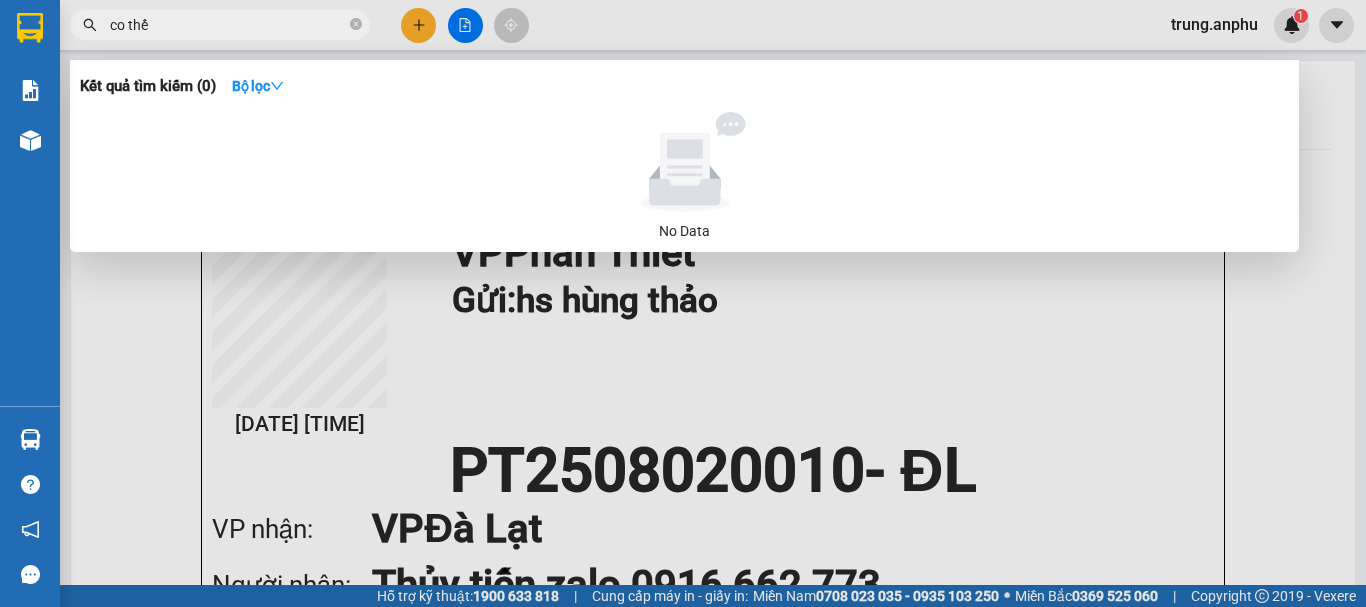click on "co thế" at bounding box center (228, 25) 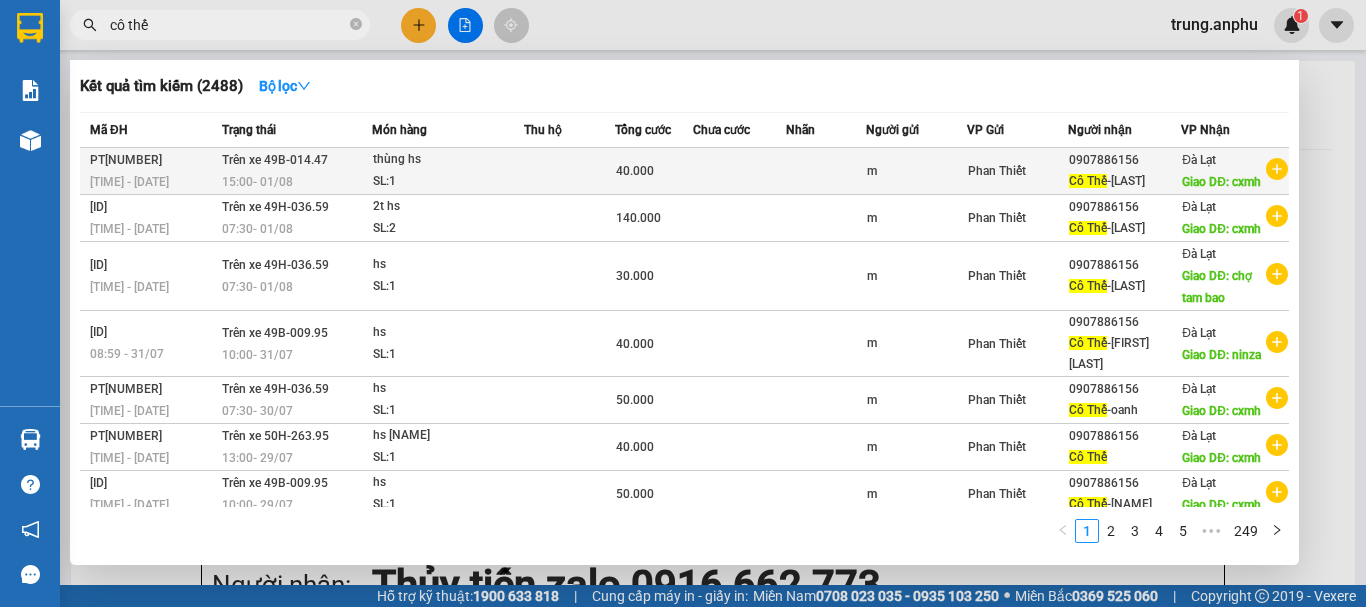 type on "cô thế" 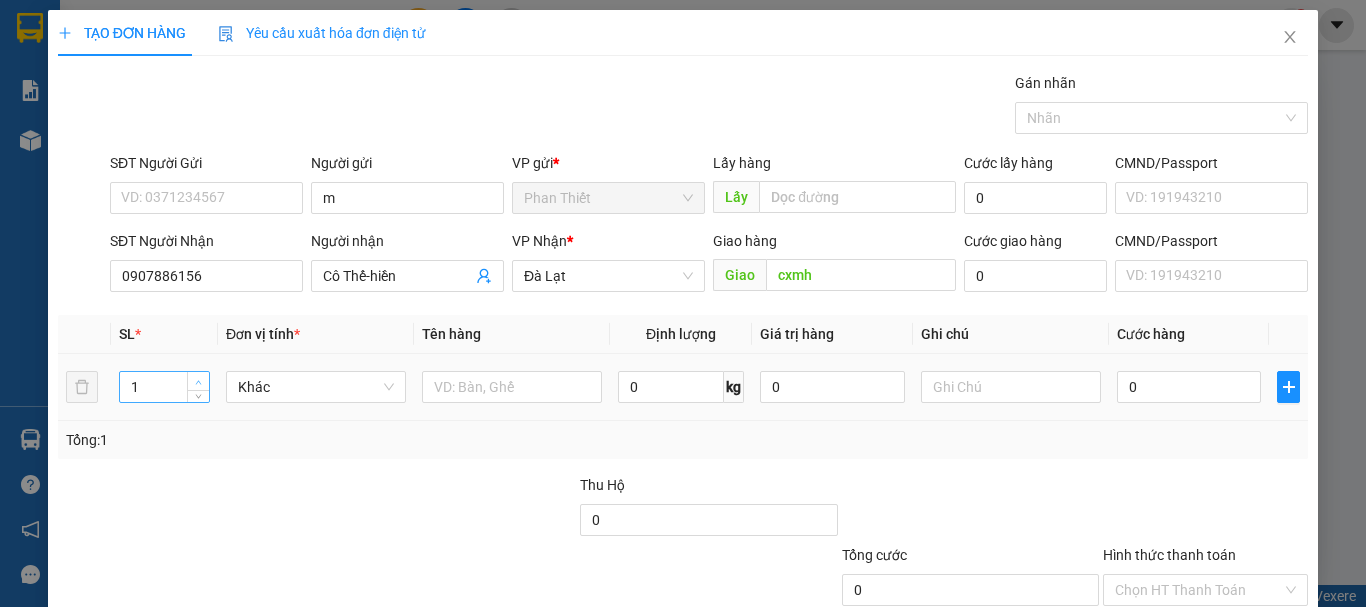 type on "2" 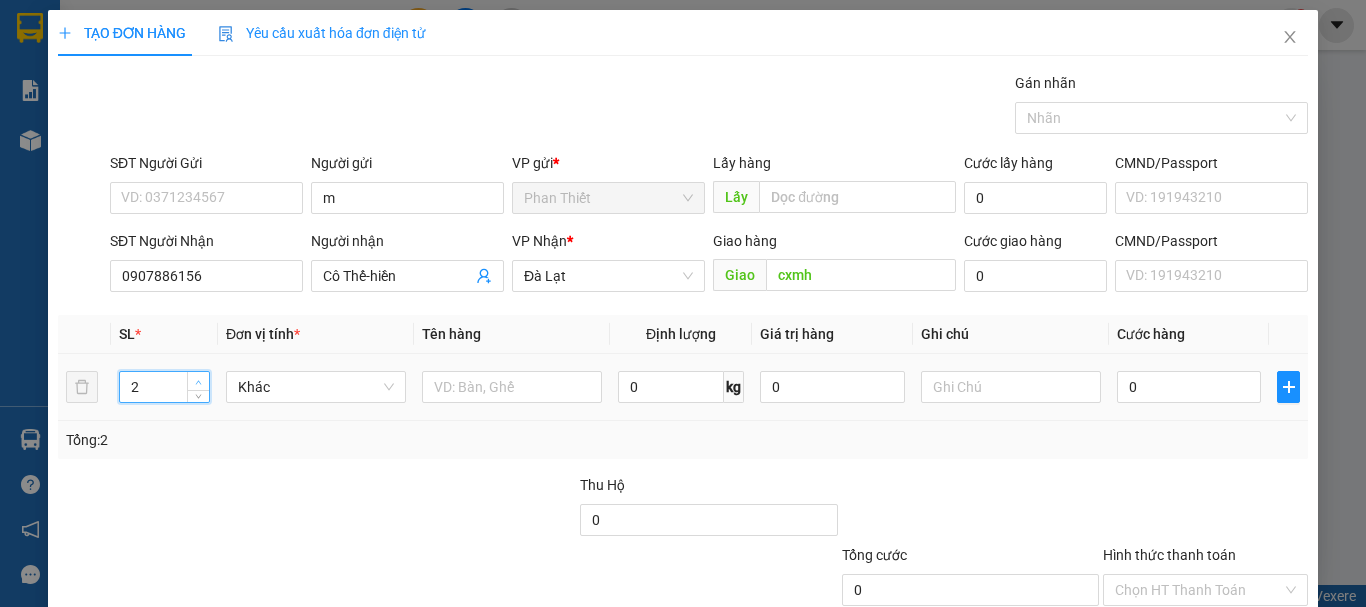 click 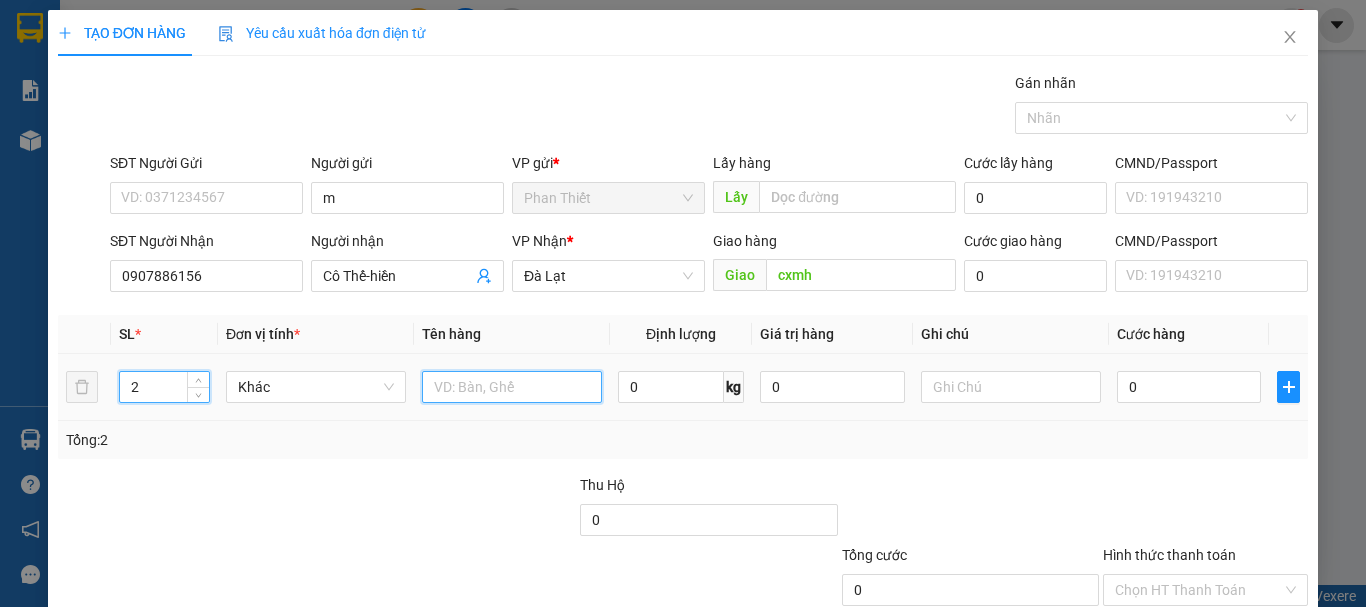 click at bounding box center (512, 387) 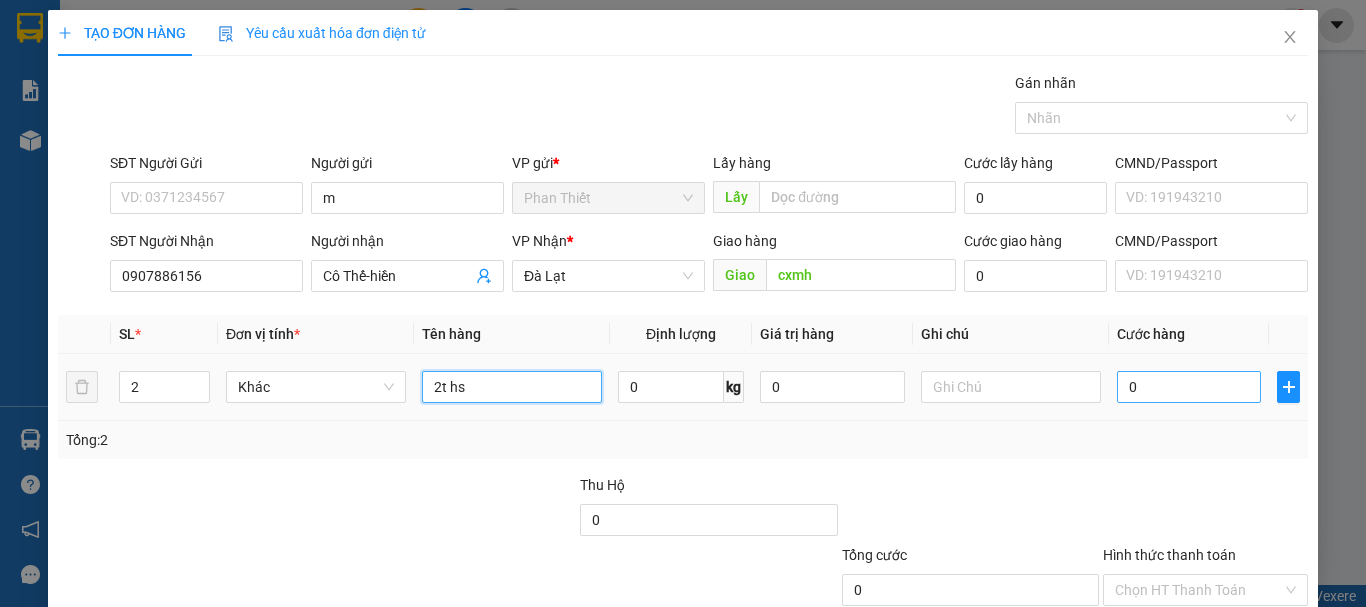 type on "2t hs" 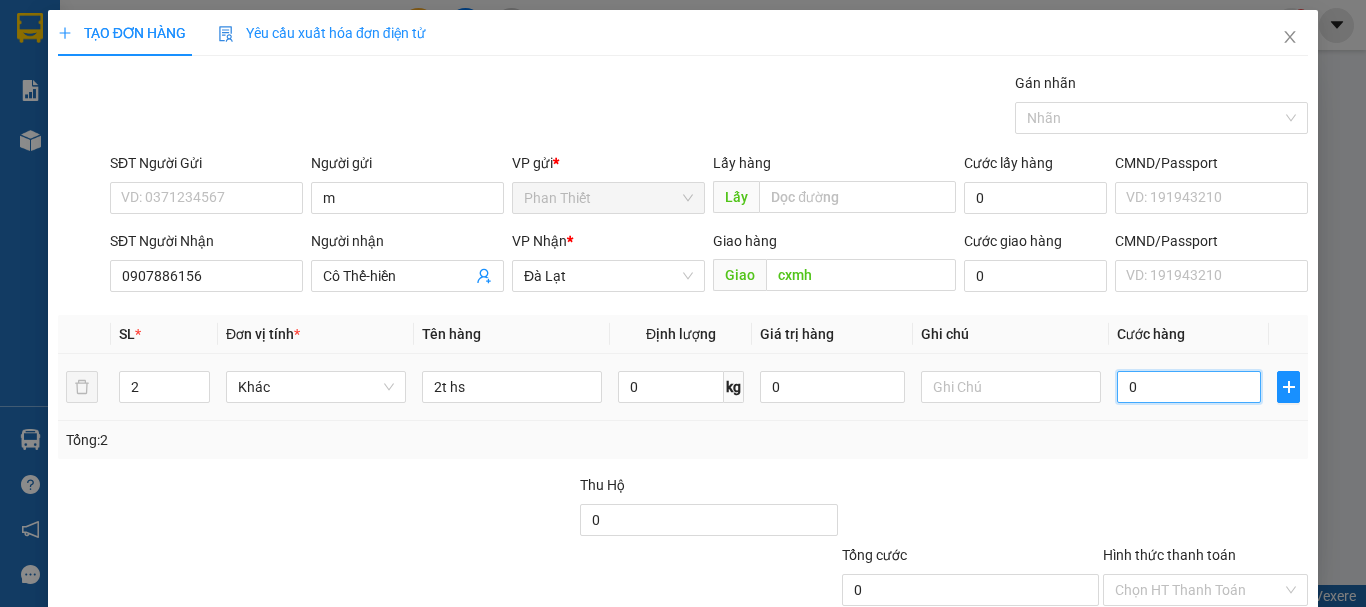 click on "0" at bounding box center (1189, 387) 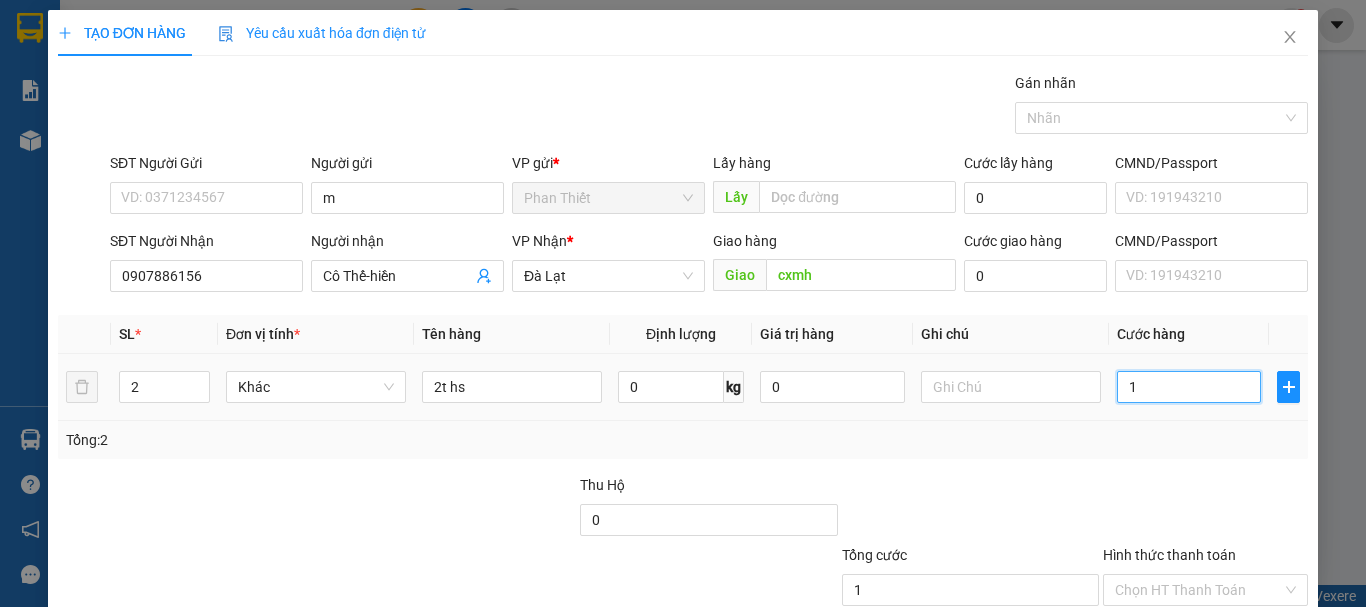 type on "15" 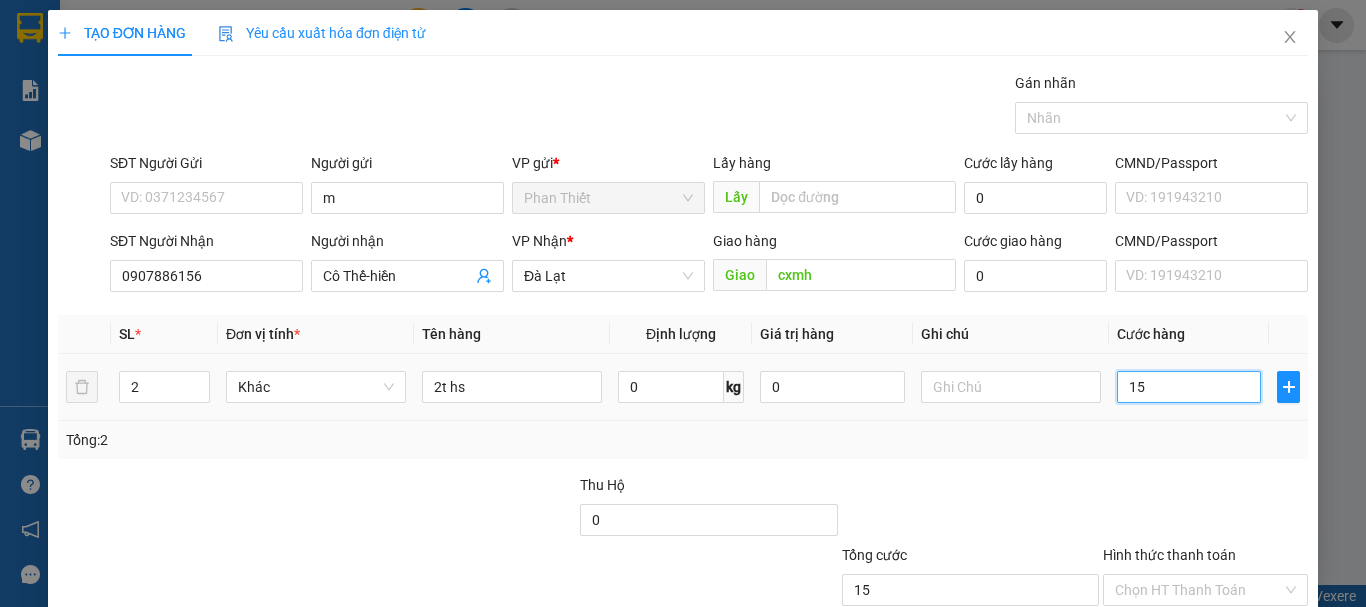 type on "150" 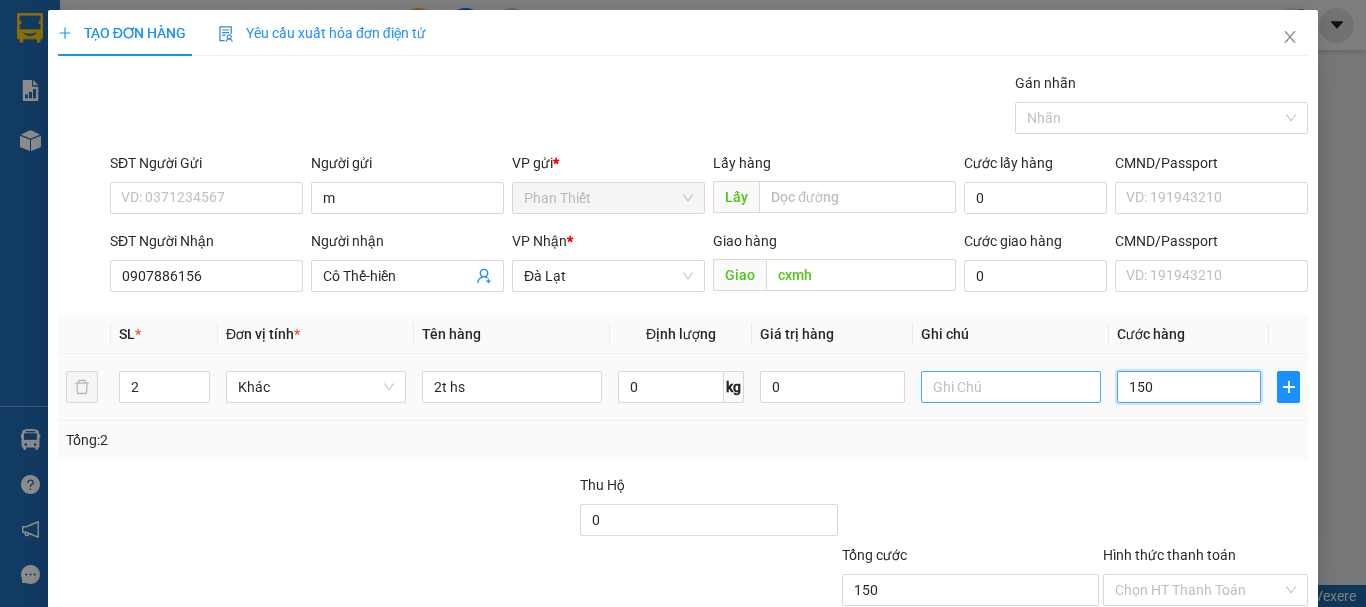 scroll, scrollTop: 133, scrollLeft: 0, axis: vertical 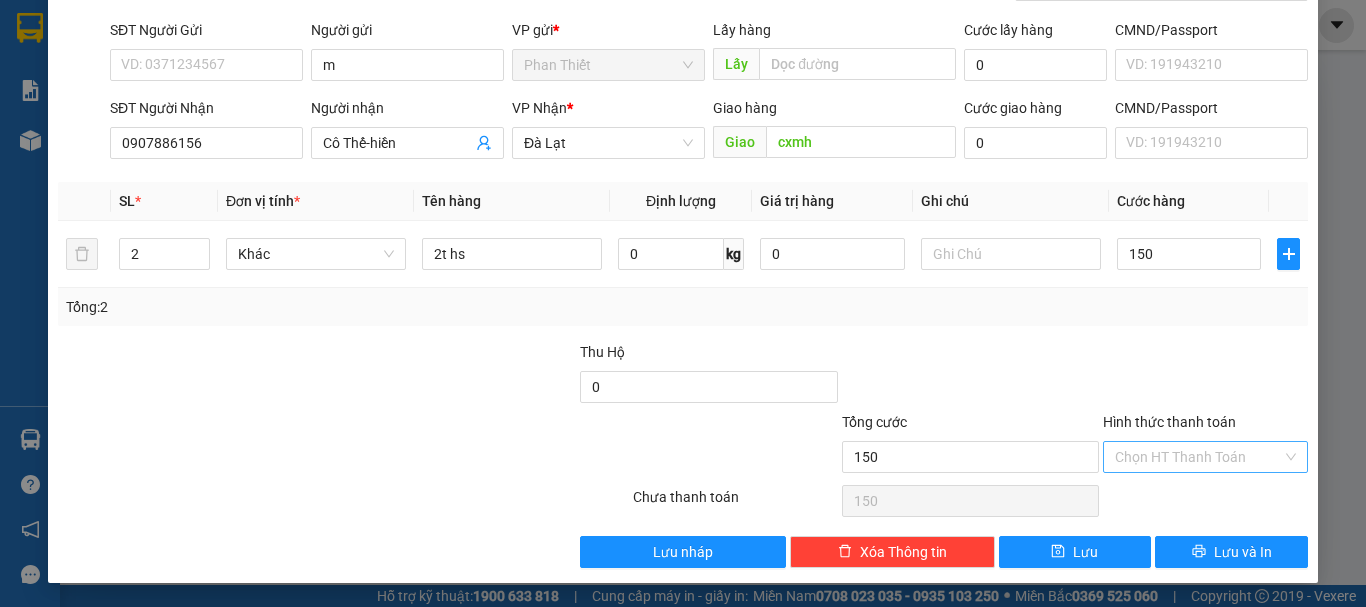 click on "Hình thức thanh toán" at bounding box center [1198, 457] 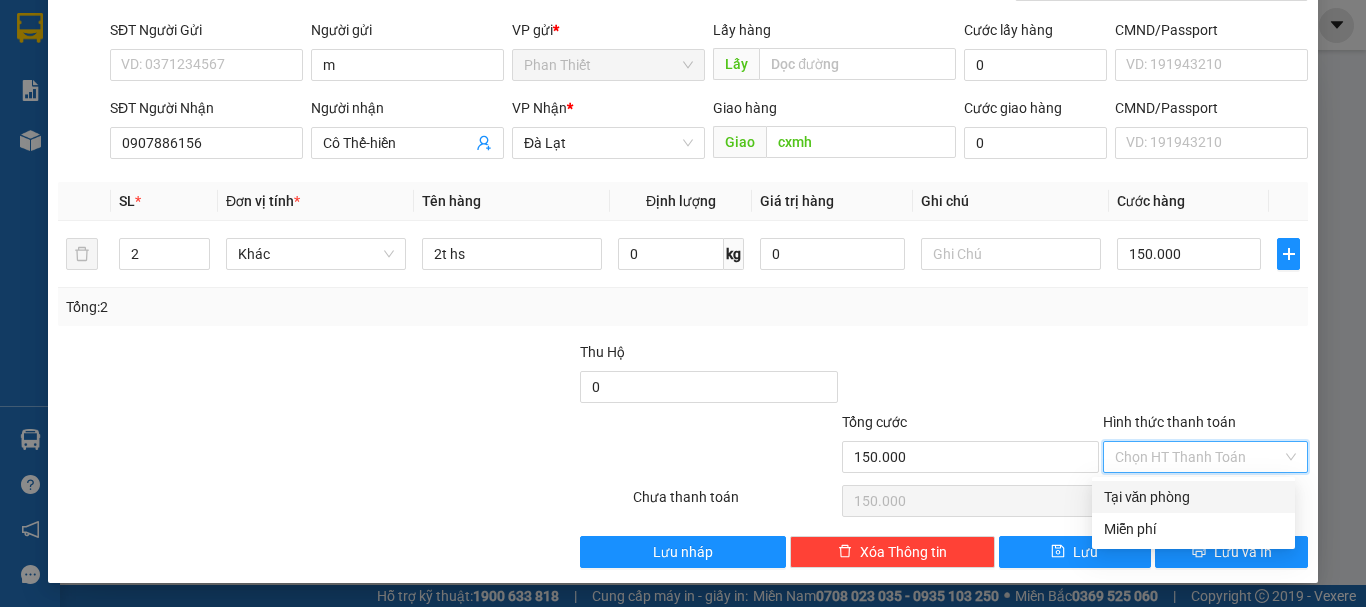 click on "Tại văn phòng" at bounding box center (1193, 497) 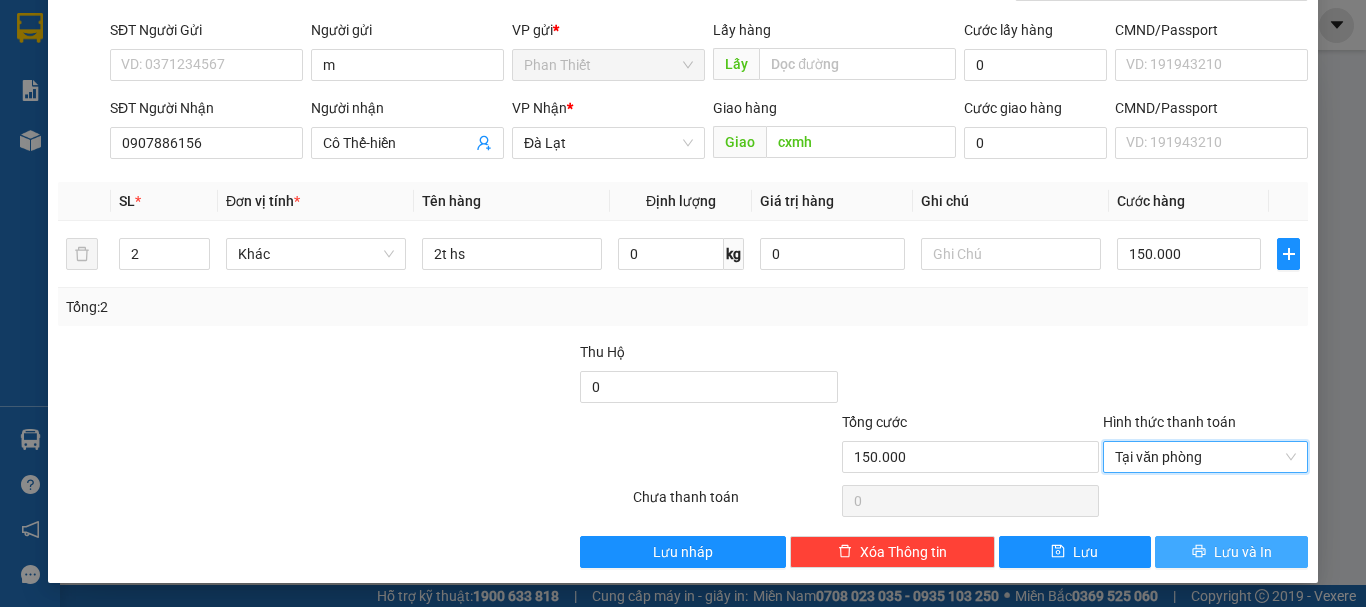 click on "Lưu và In" at bounding box center (1231, 552) 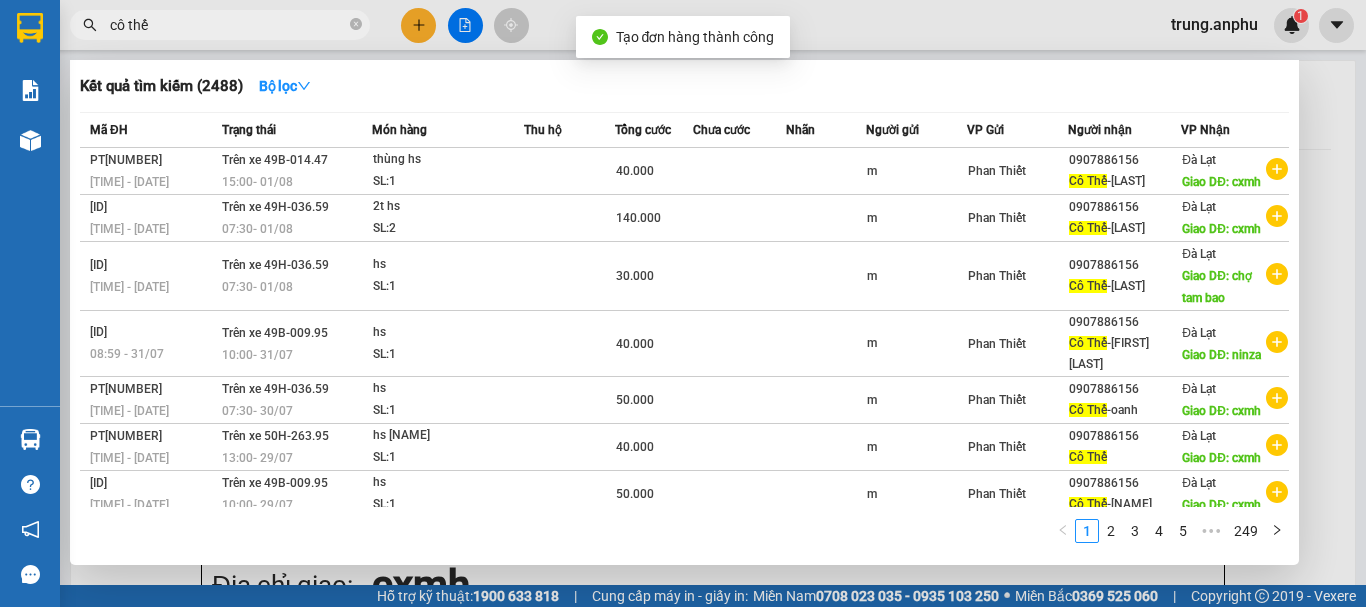 click at bounding box center (683, 303) 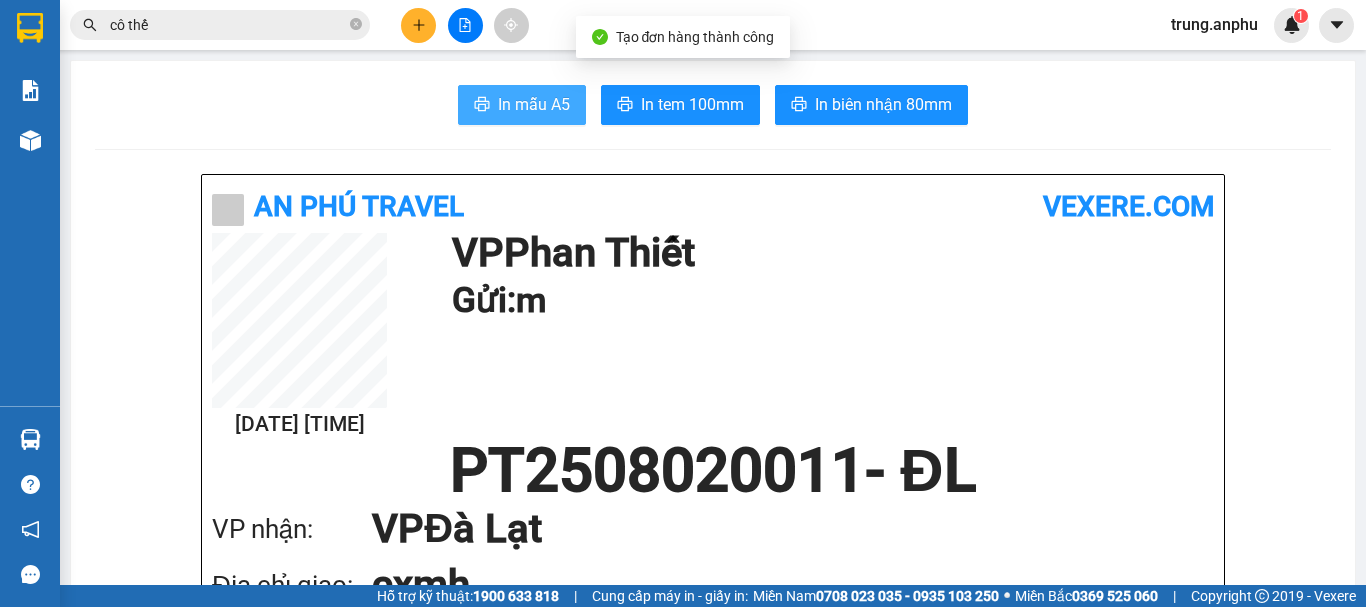 click on "In mẫu A5" at bounding box center [522, 105] 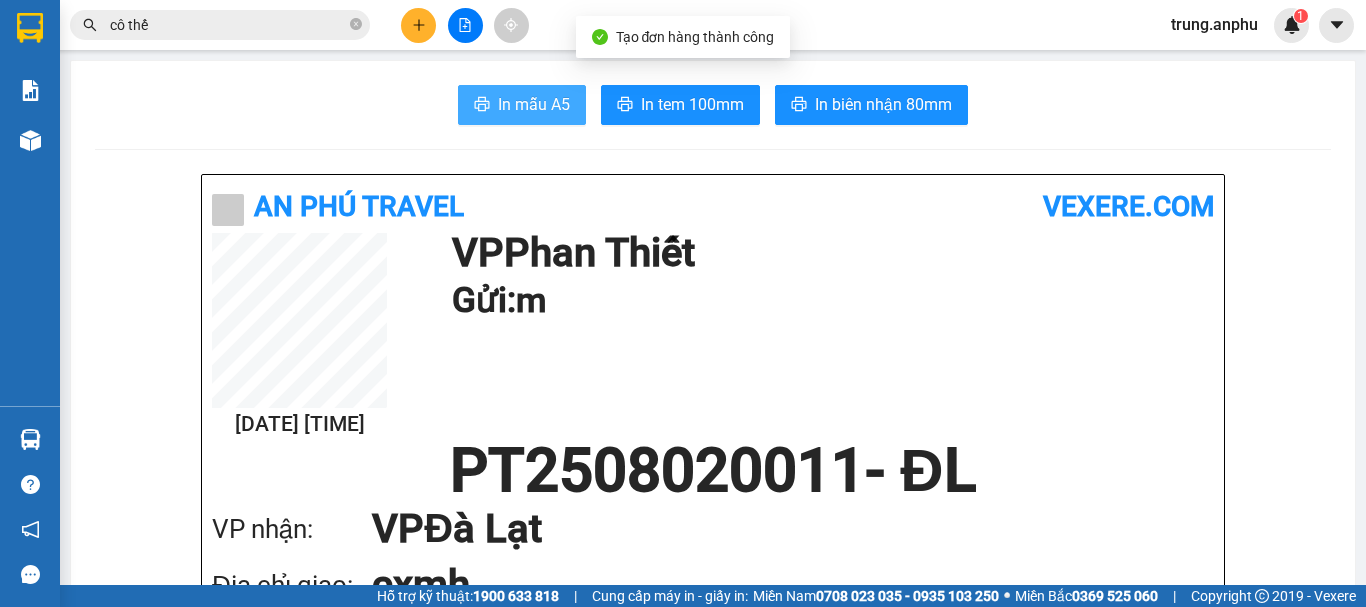 scroll, scrollTop: 0, scrollLeft: 0, axis: both 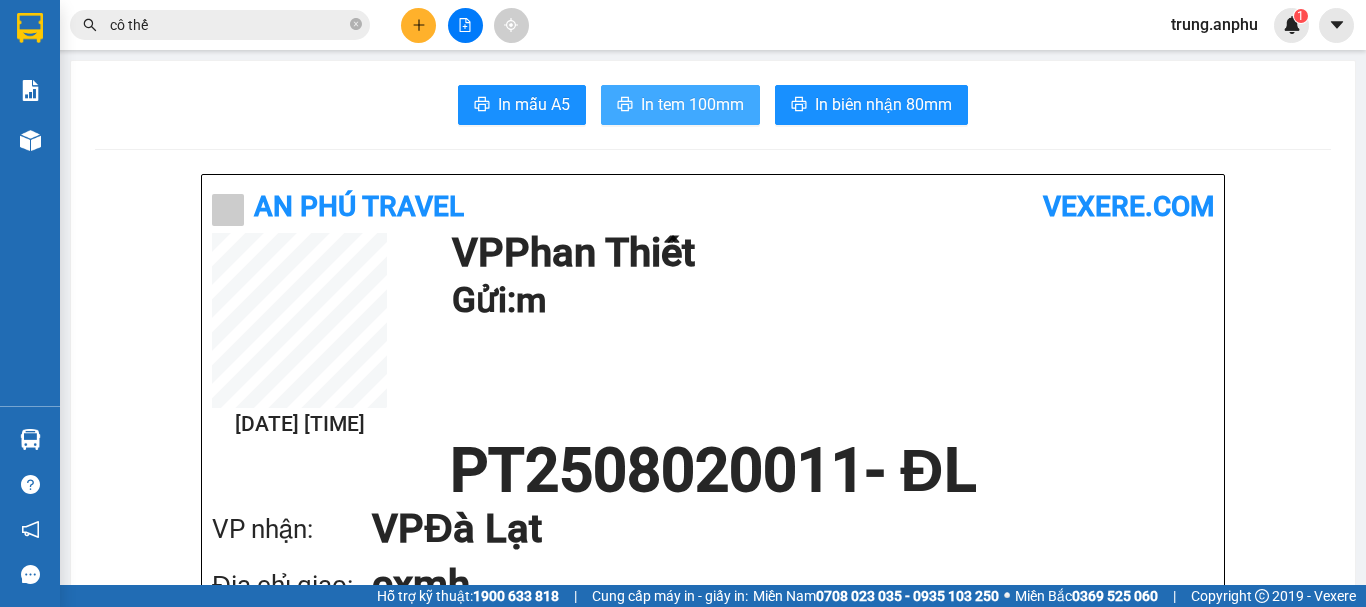 click on "In tem 100mm" at bounding box center [692, 104] 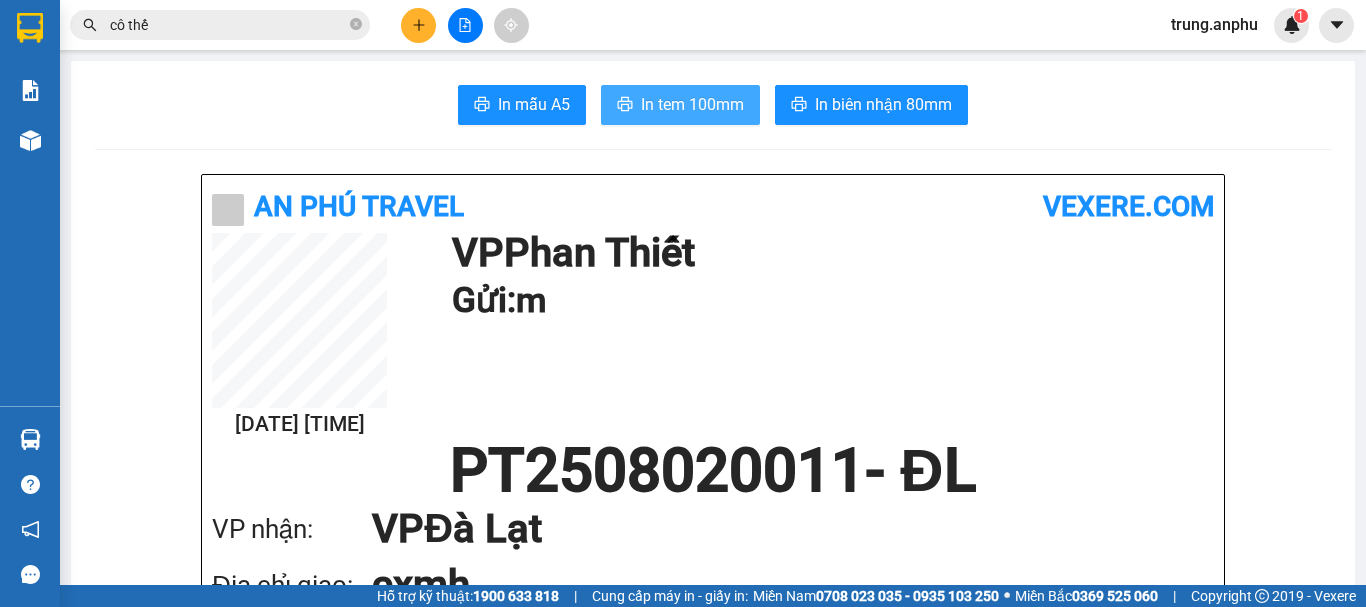 scroll, scrollTop: 0, scrollLeft: 0, axis: both 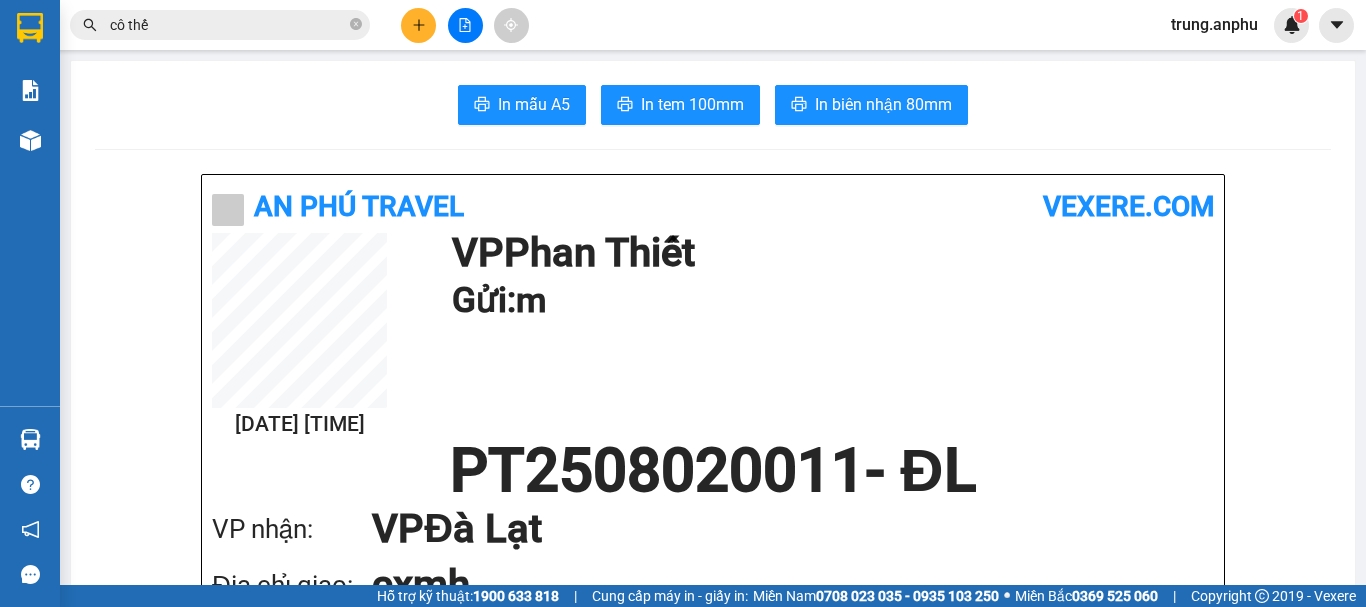 click 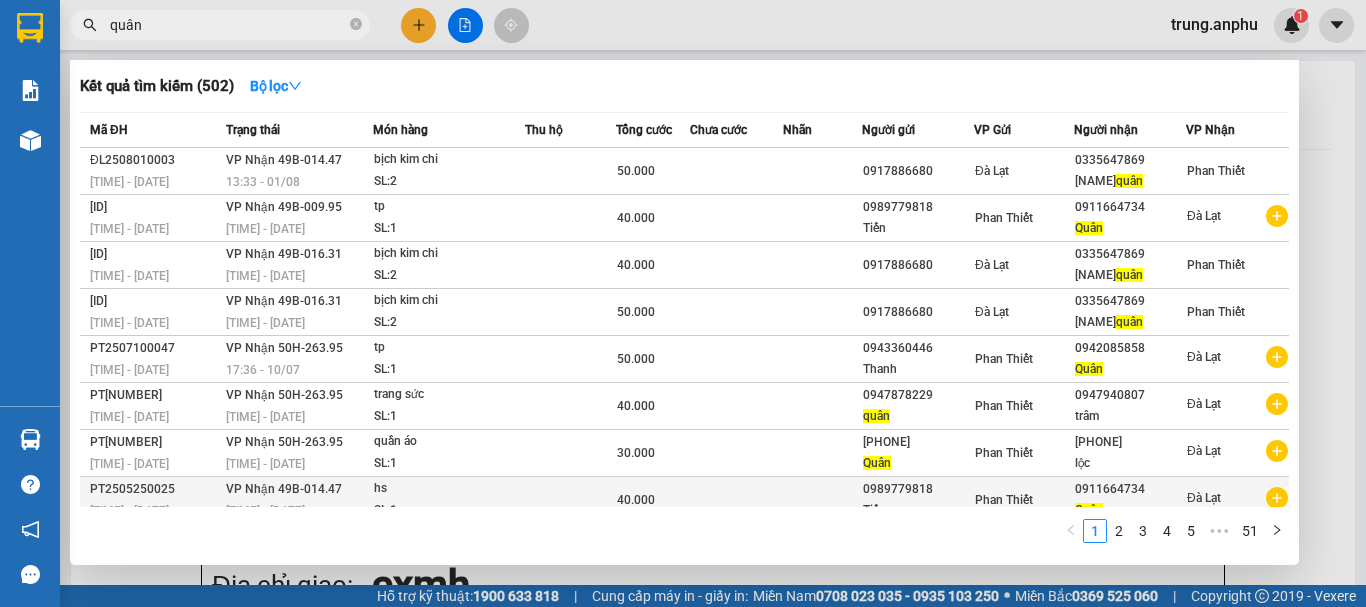 scroll, scrollTop: 111, scrollLeft: 0, axis: vertical 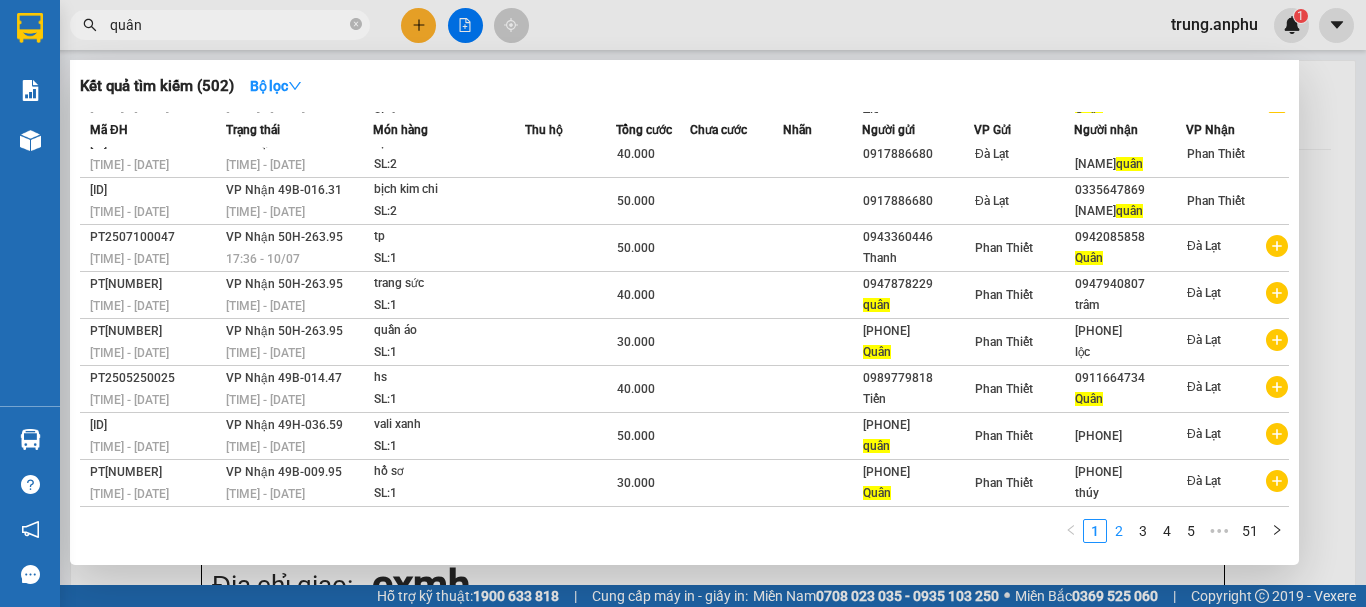type on "quân" 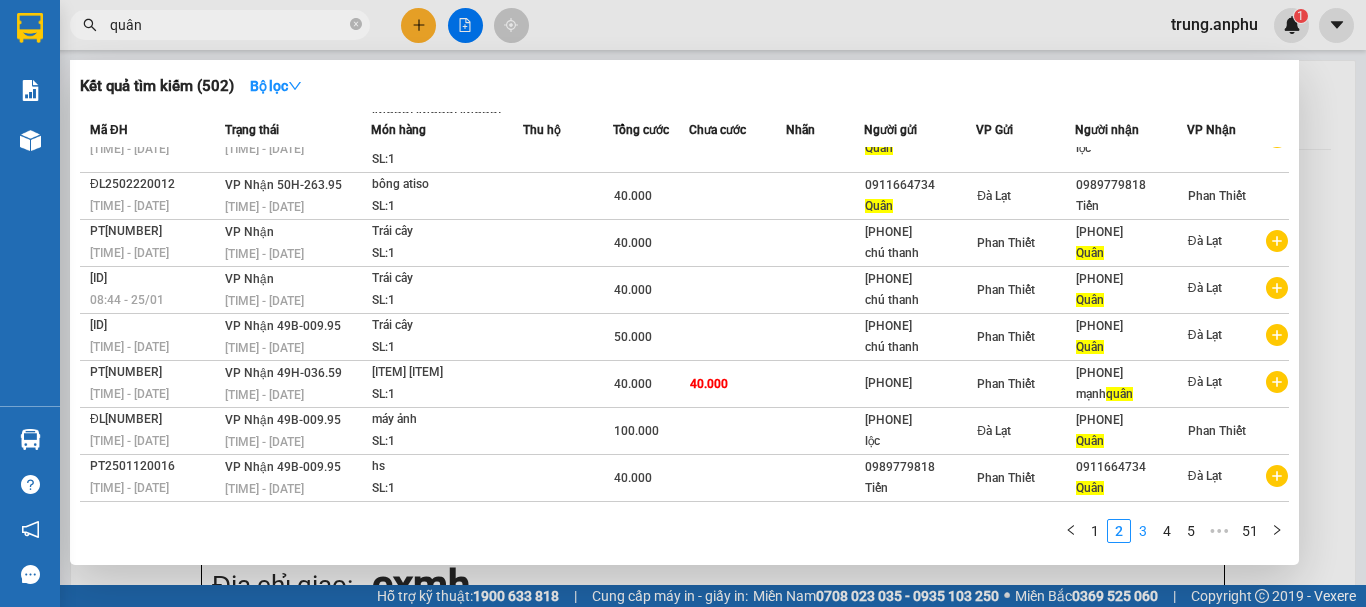 click on "3" at bounding box center (1143, 531) 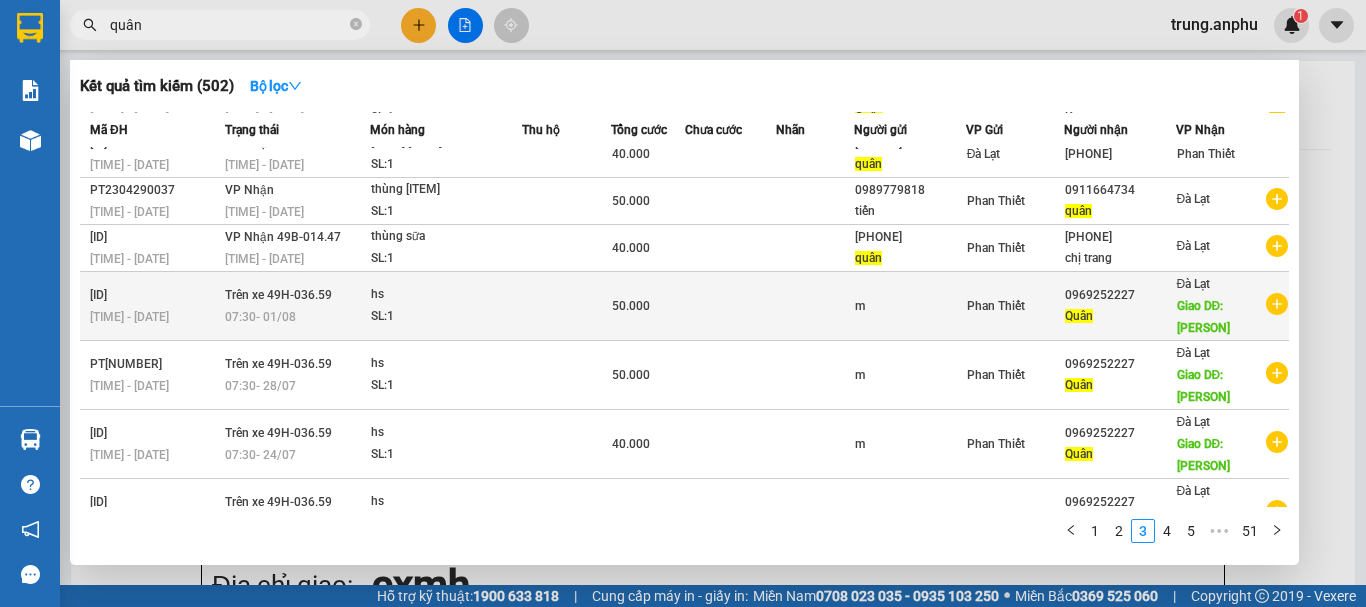 click 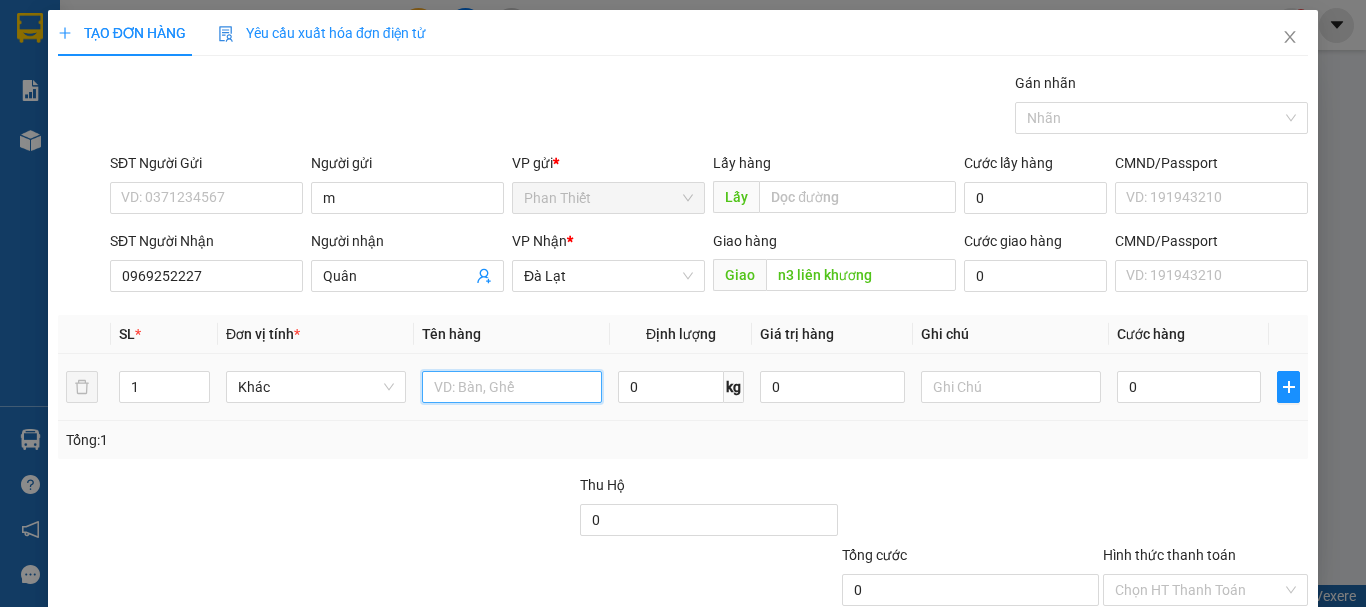 click at bounding box center (512, 387) 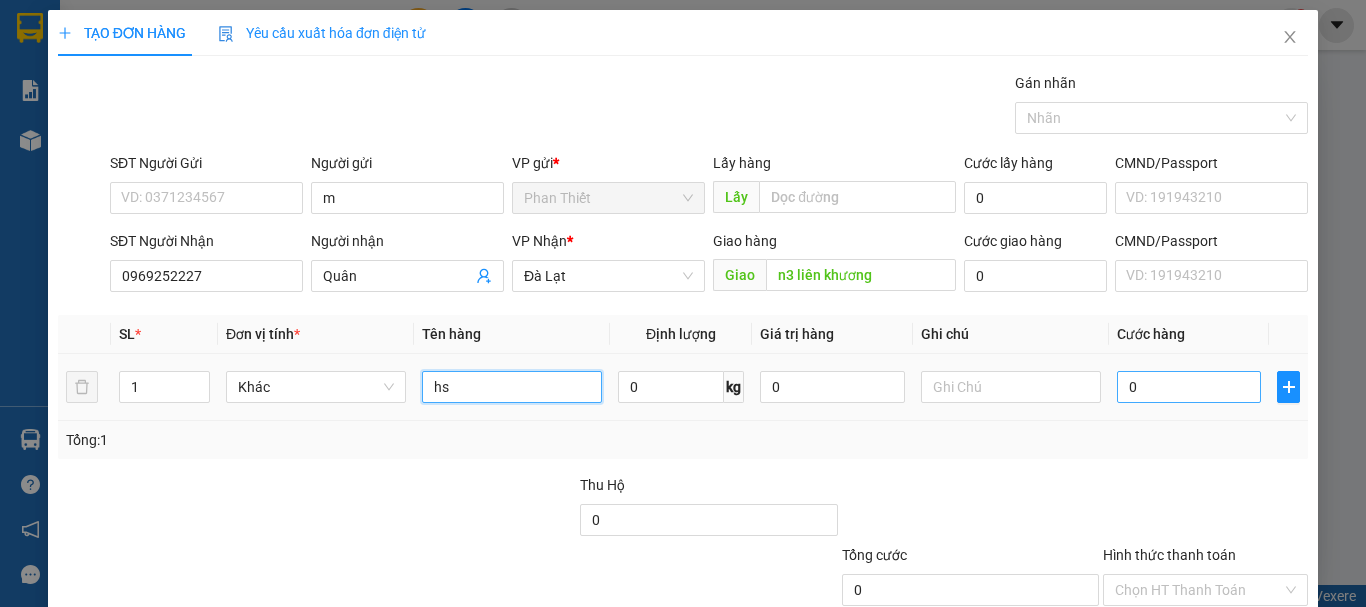 type on "hs" 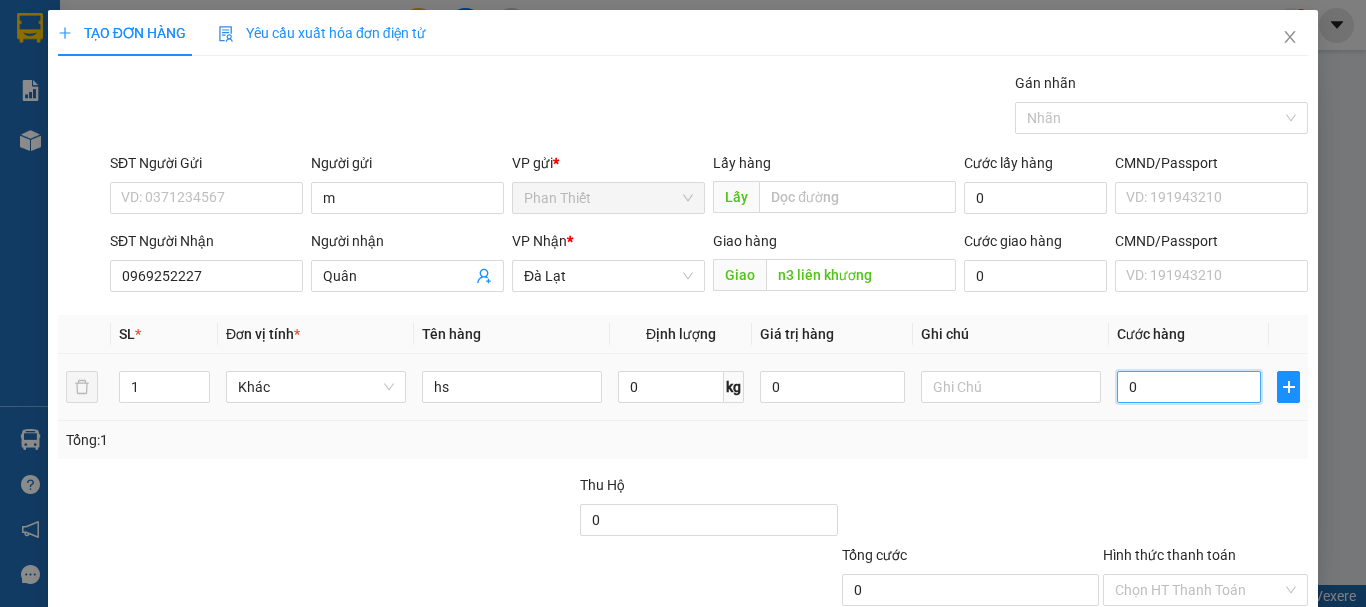 click on "0" at bounding box center [1189, 387] 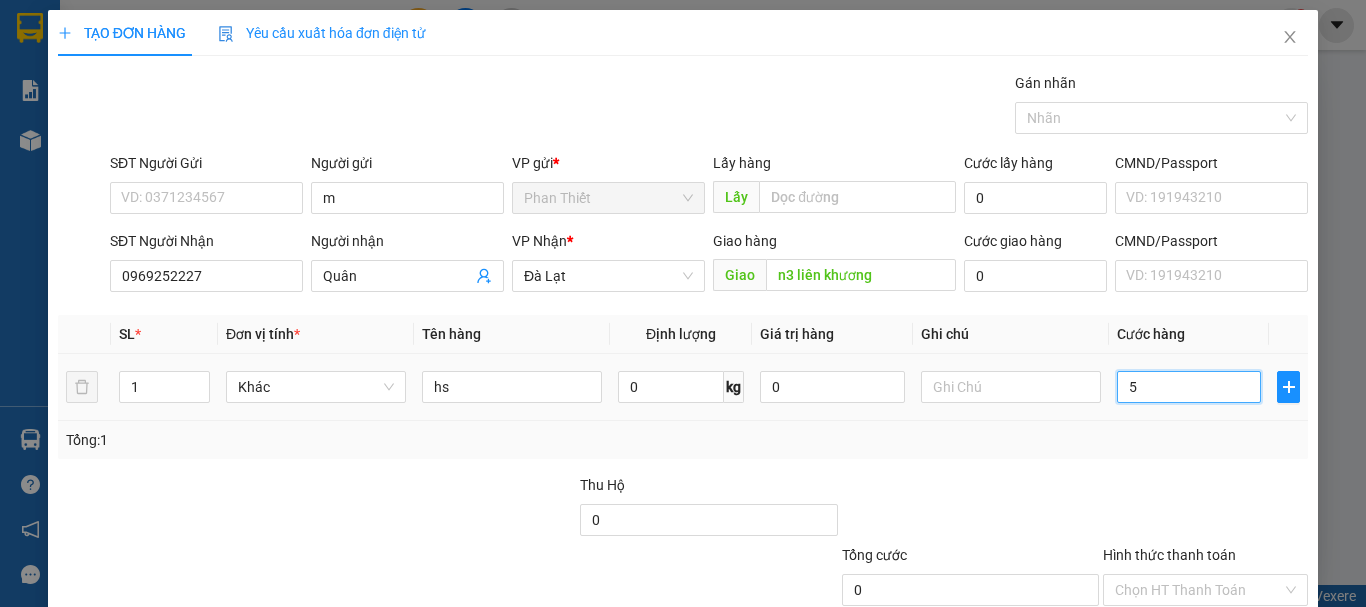 type on "5" 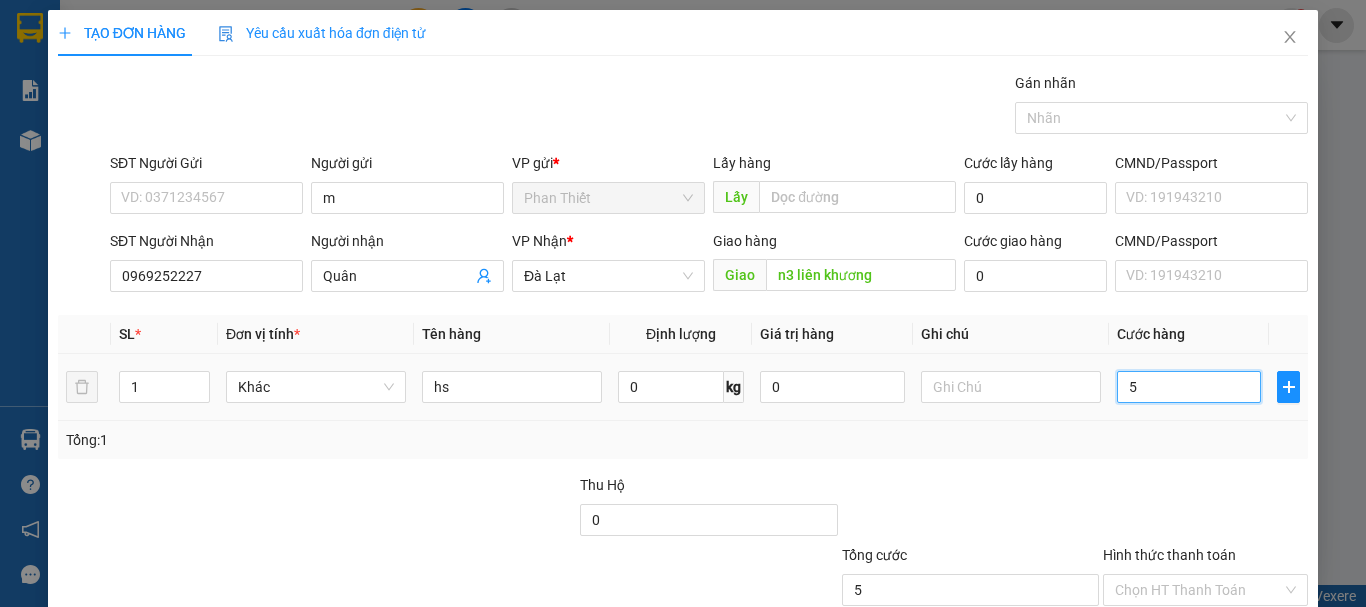 type on "50" 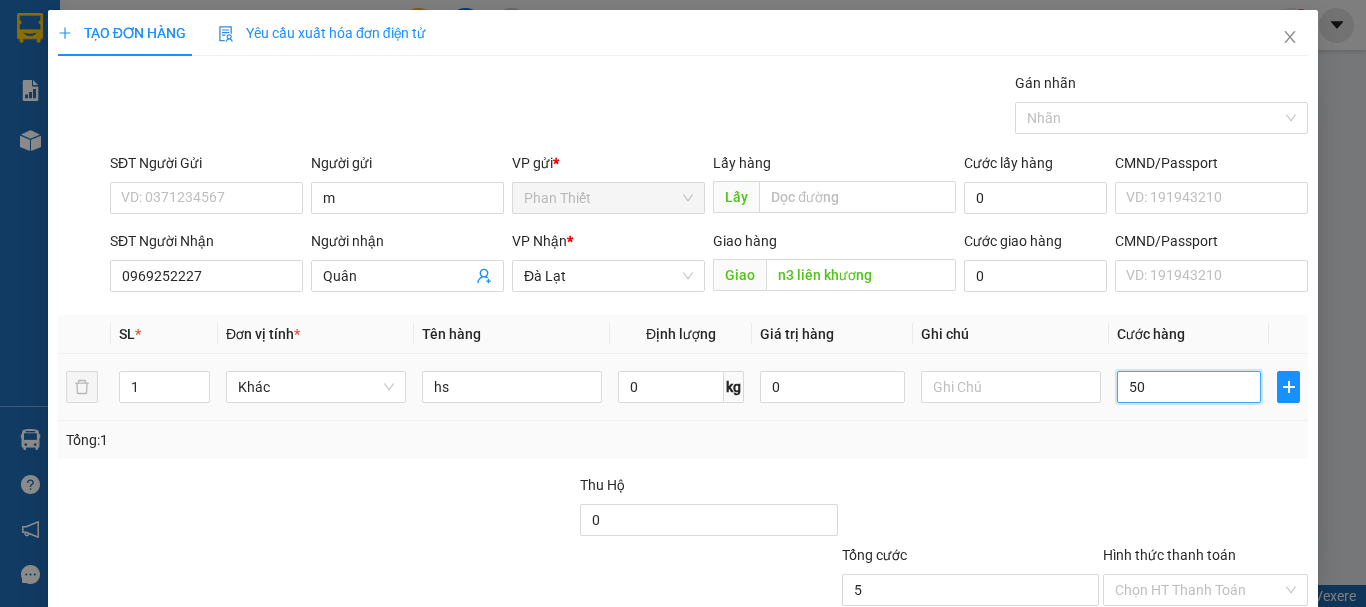 type on "50" 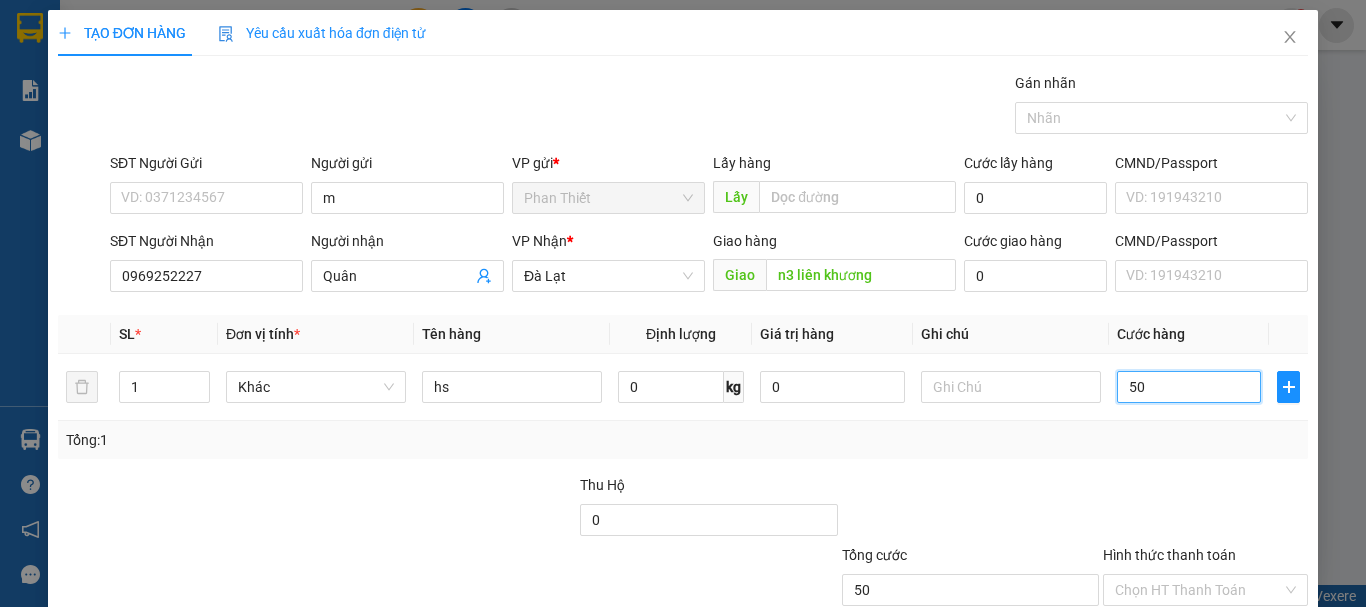 scroll, scrollTop: 133, scrollLeft: 0, axis: vertical 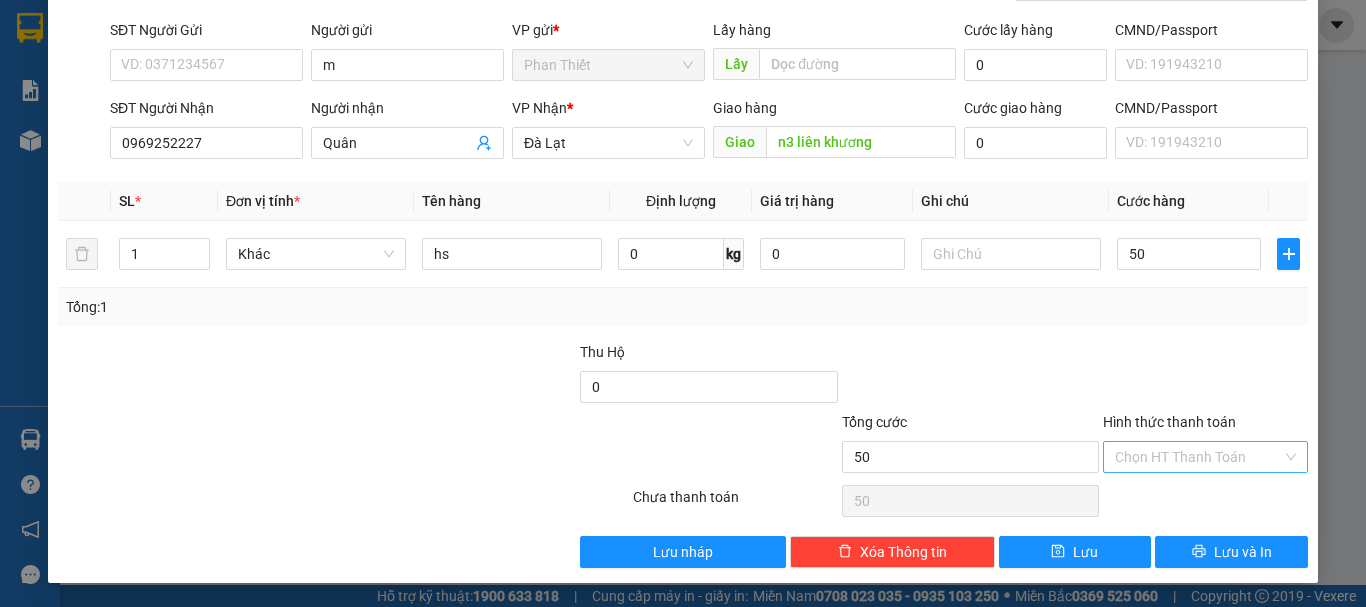 click on "Hình thức thanh toán" at bounding box center [1198, 457] 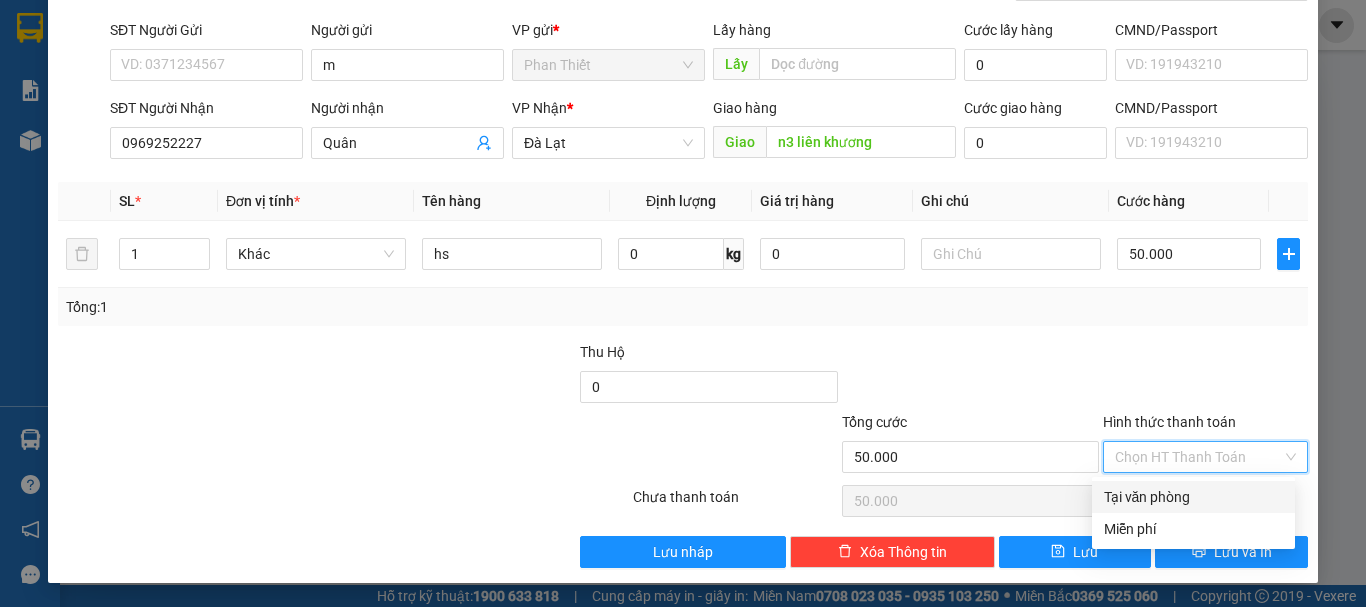 click on "Tại văn phòng" at bounding box center (1193, 497) 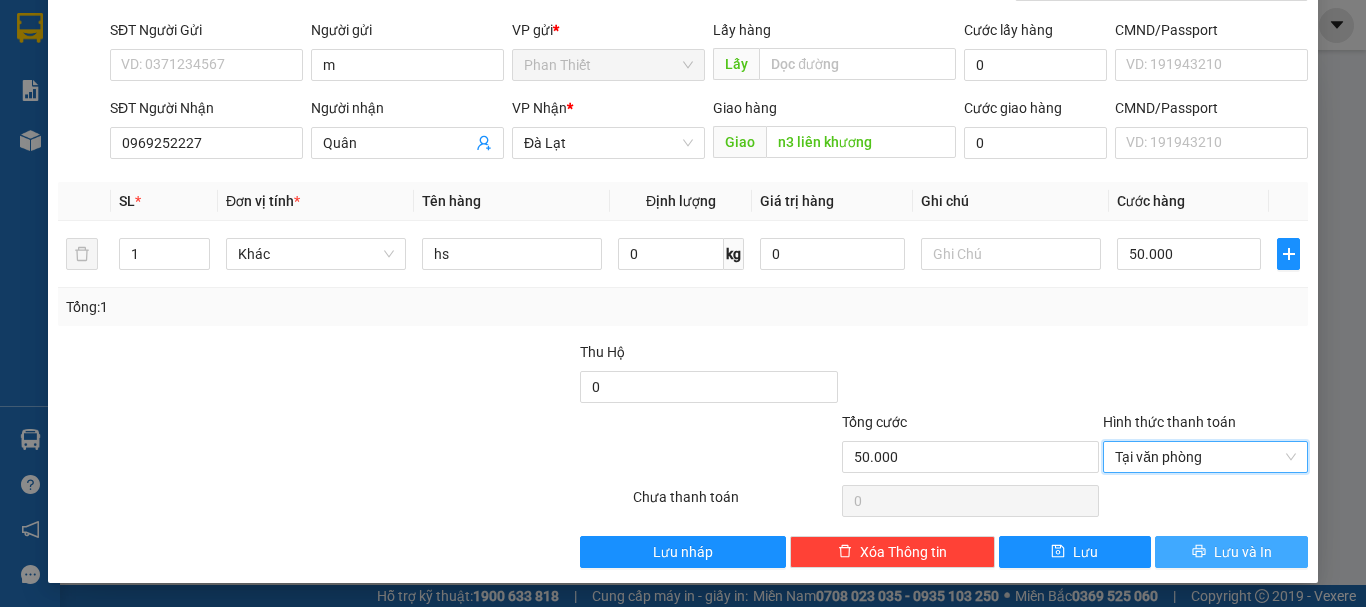 click on "Lưu và In" at bounding box center [1243, 552] 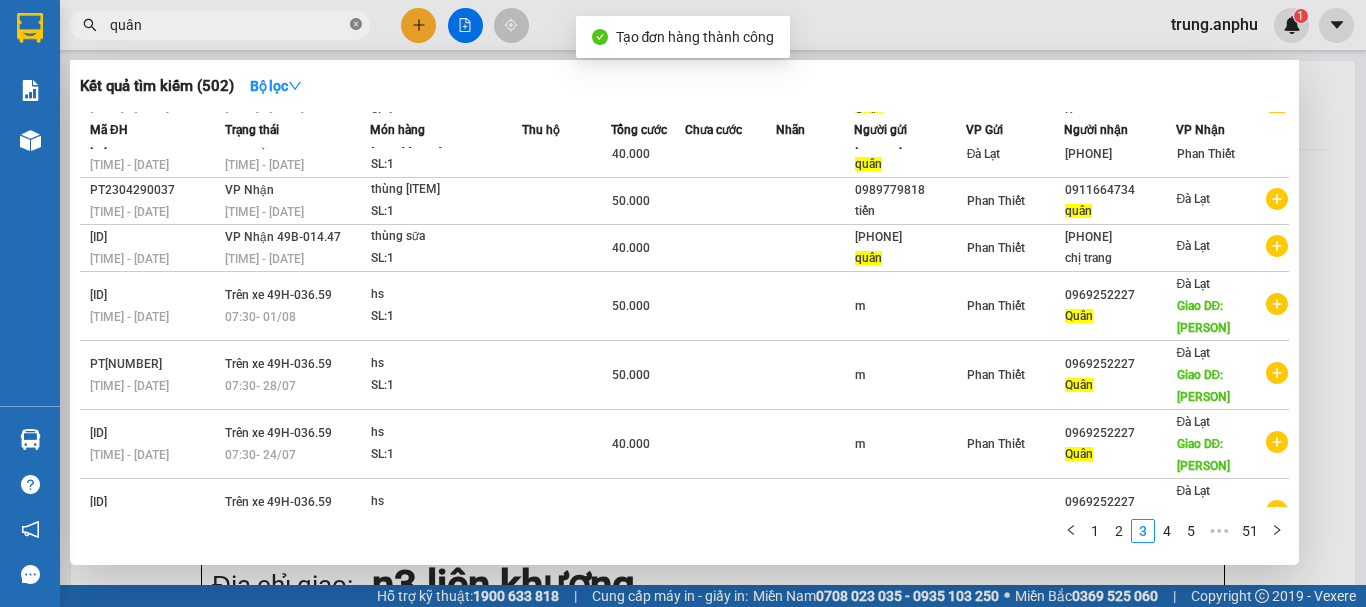 click 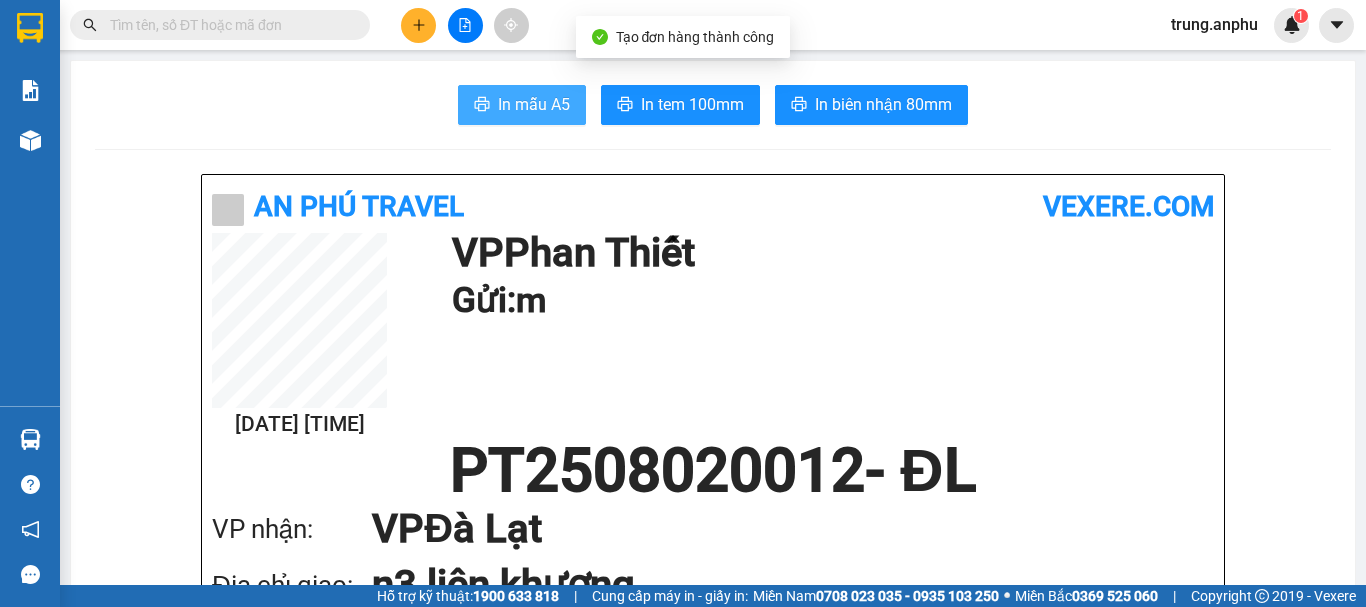 click on "In mẫu A5" at bounding box center [534, 104] 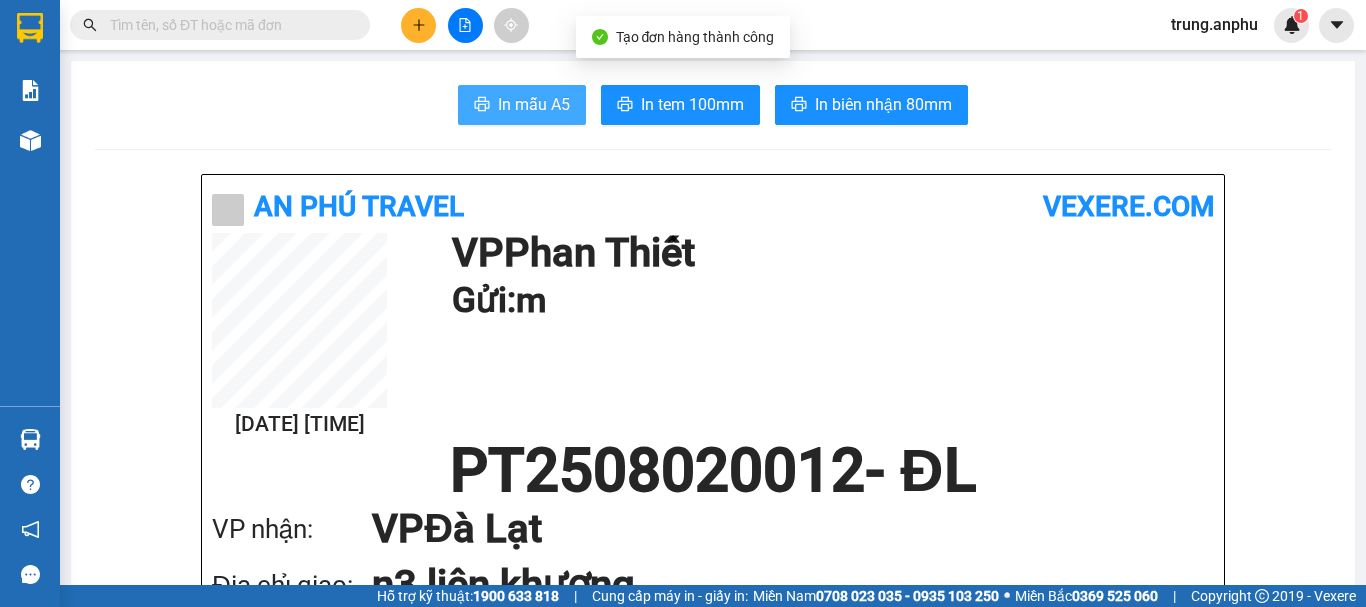 scroll, scrollTop: 0, scrollLeft: 0, axis: both 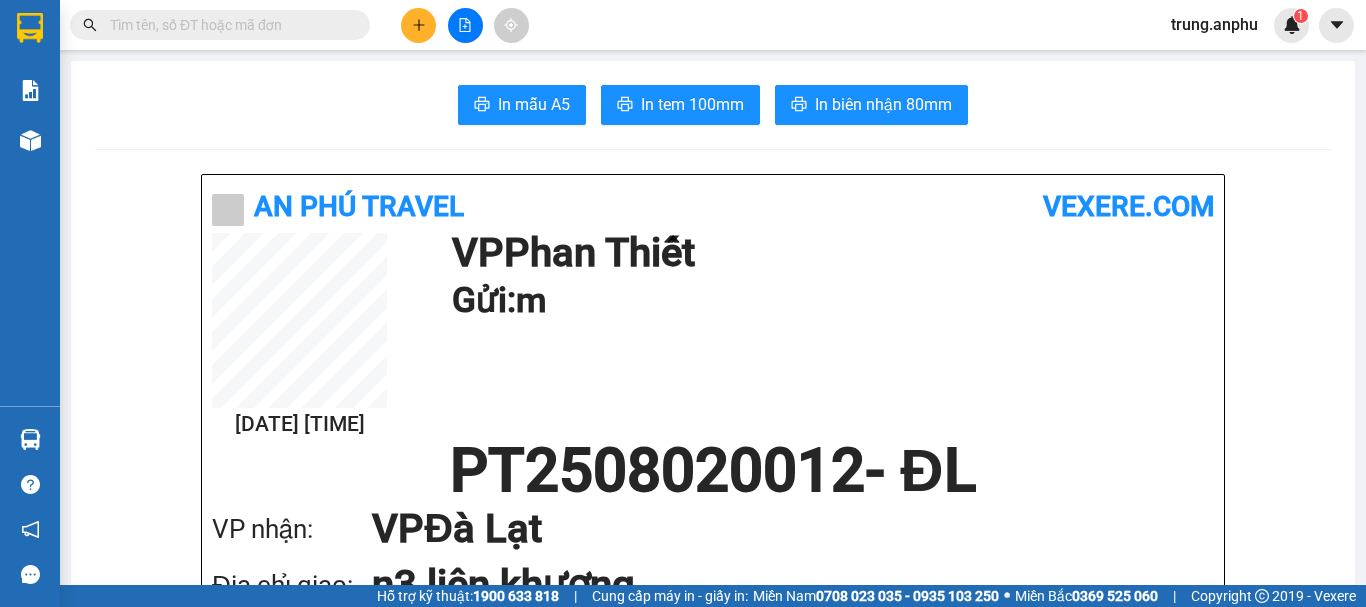 click at bounding box center [228, 25] 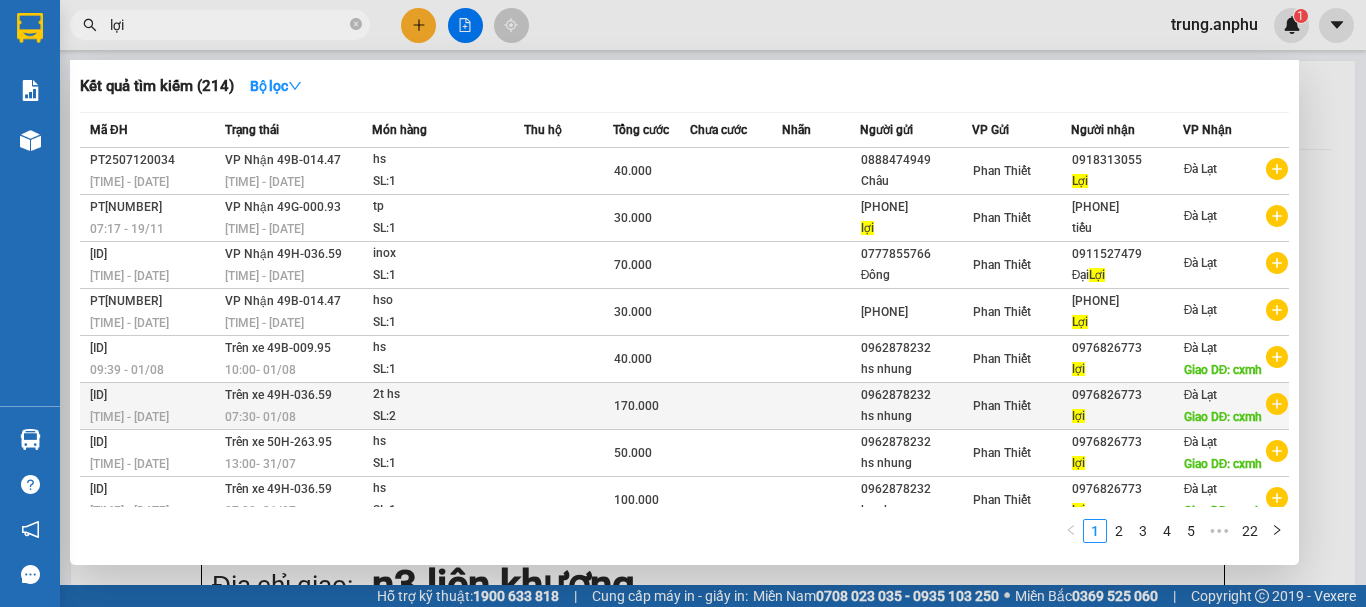 type on "lợi" 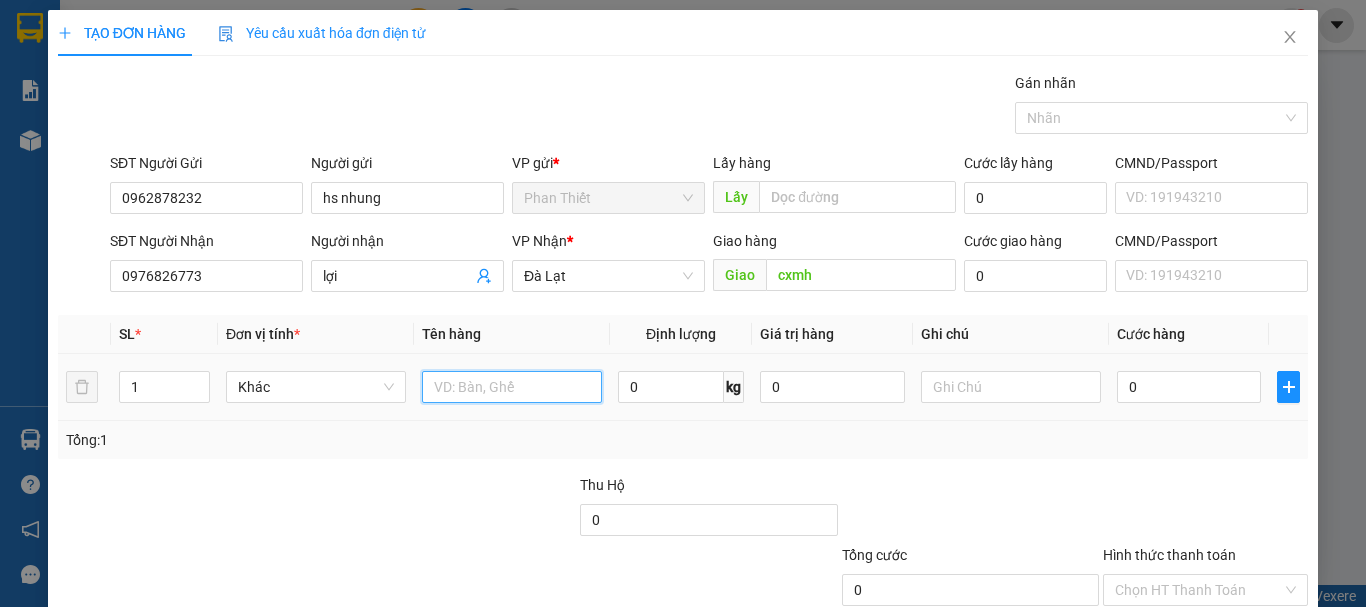 click at bounding box center [512, 387] 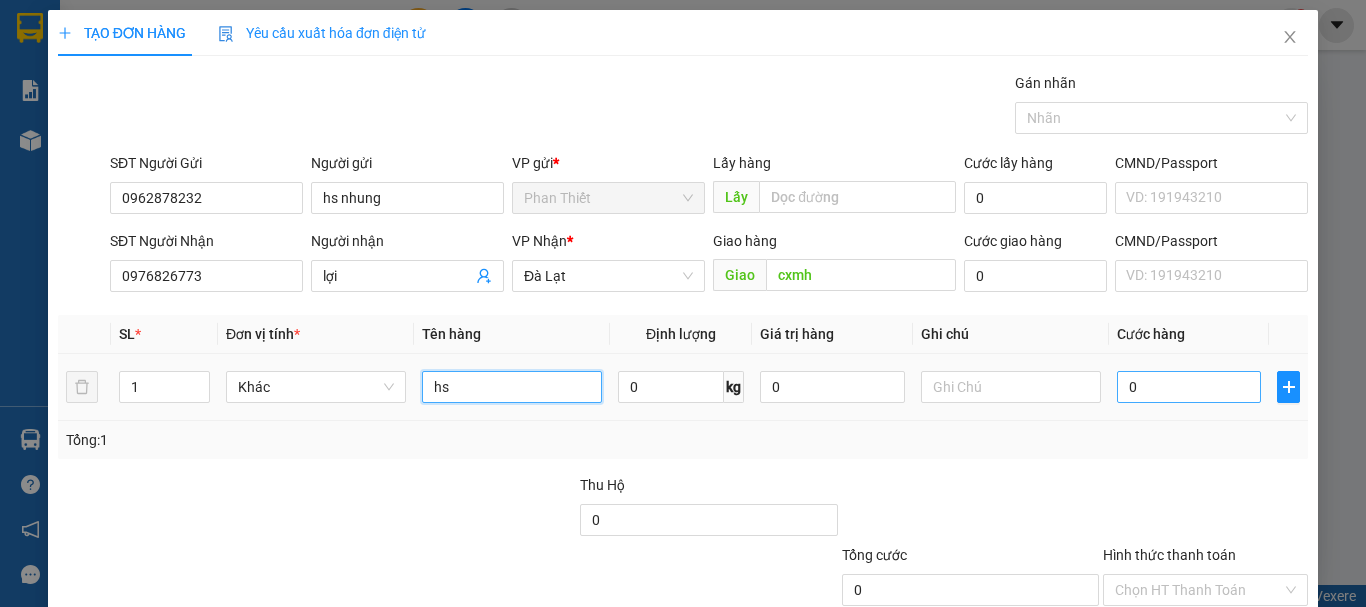 type on "hs" 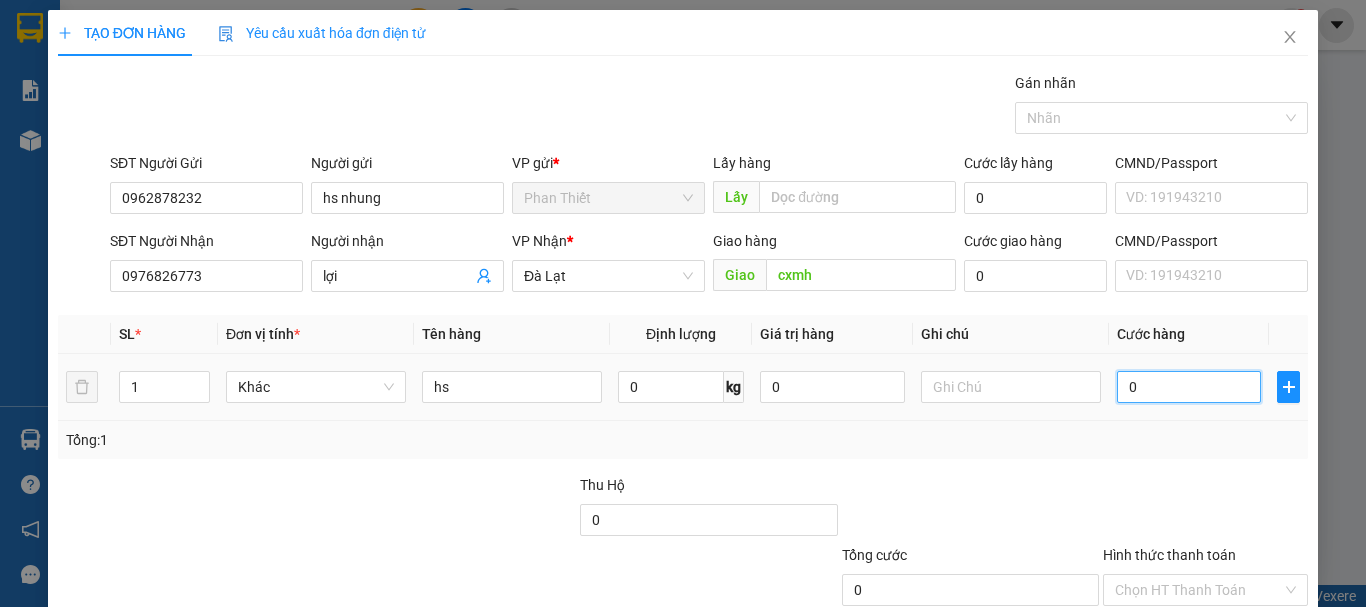 click on "0" at bounding box center (1189, 387) 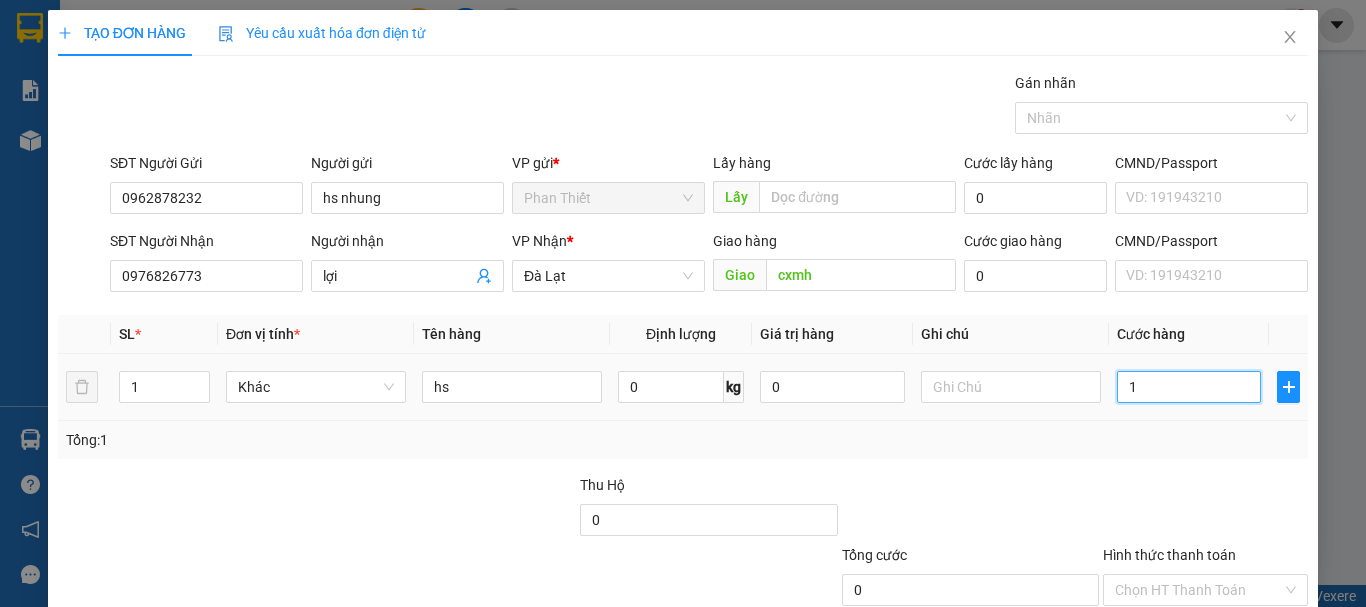 type on "1" 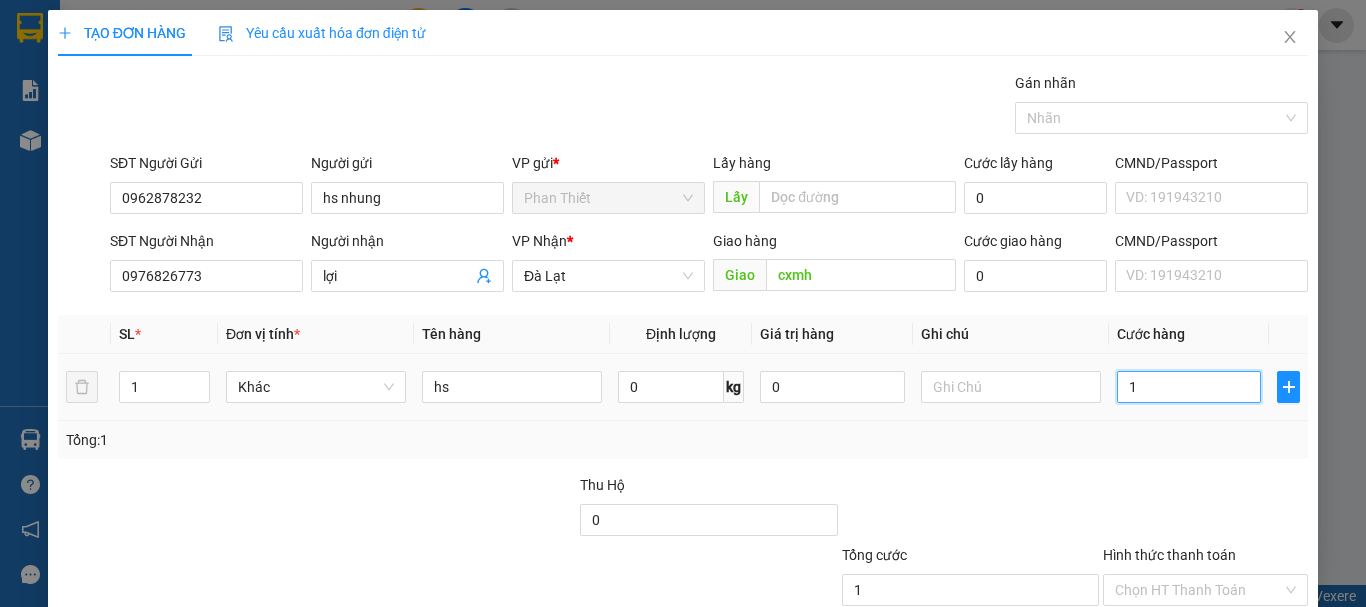 type on "10" 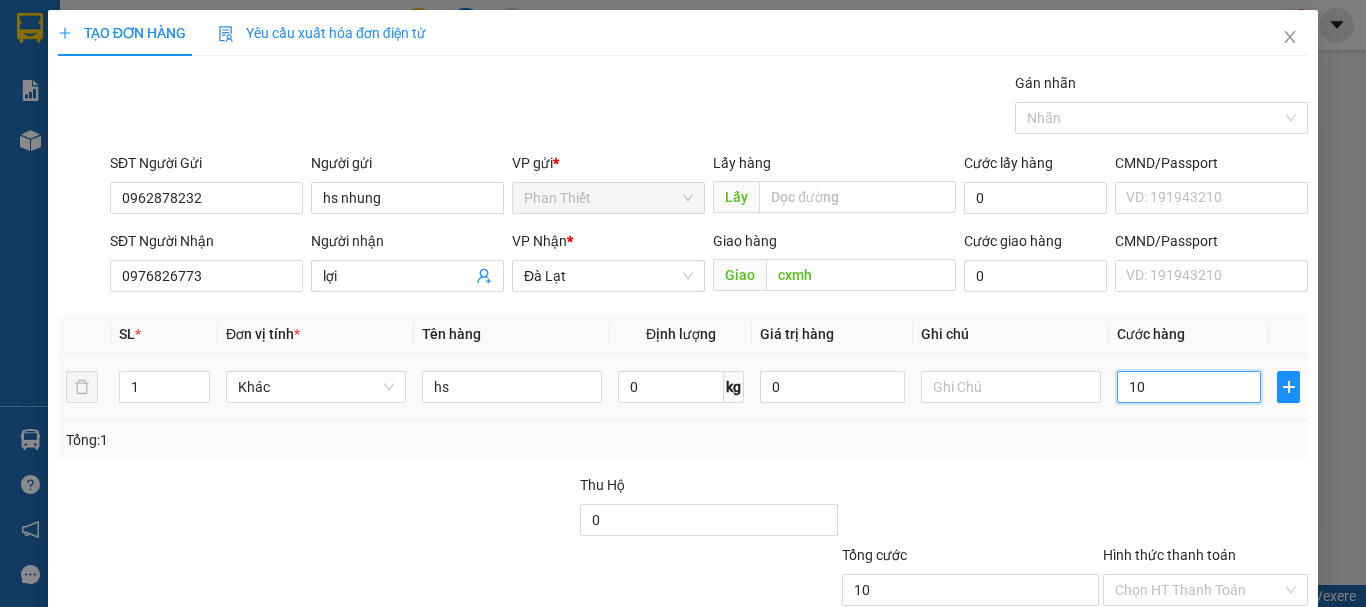 type on "100" 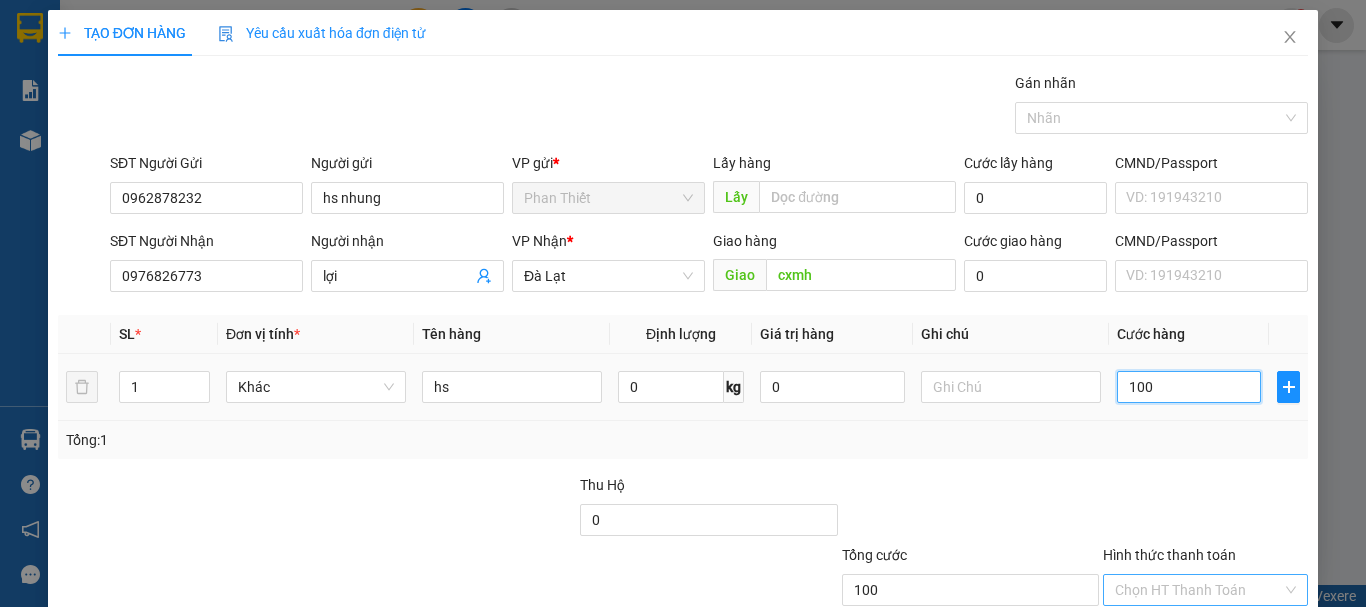 scroll, scrollTop: 133, scrollLeft: 0, axis: vertical 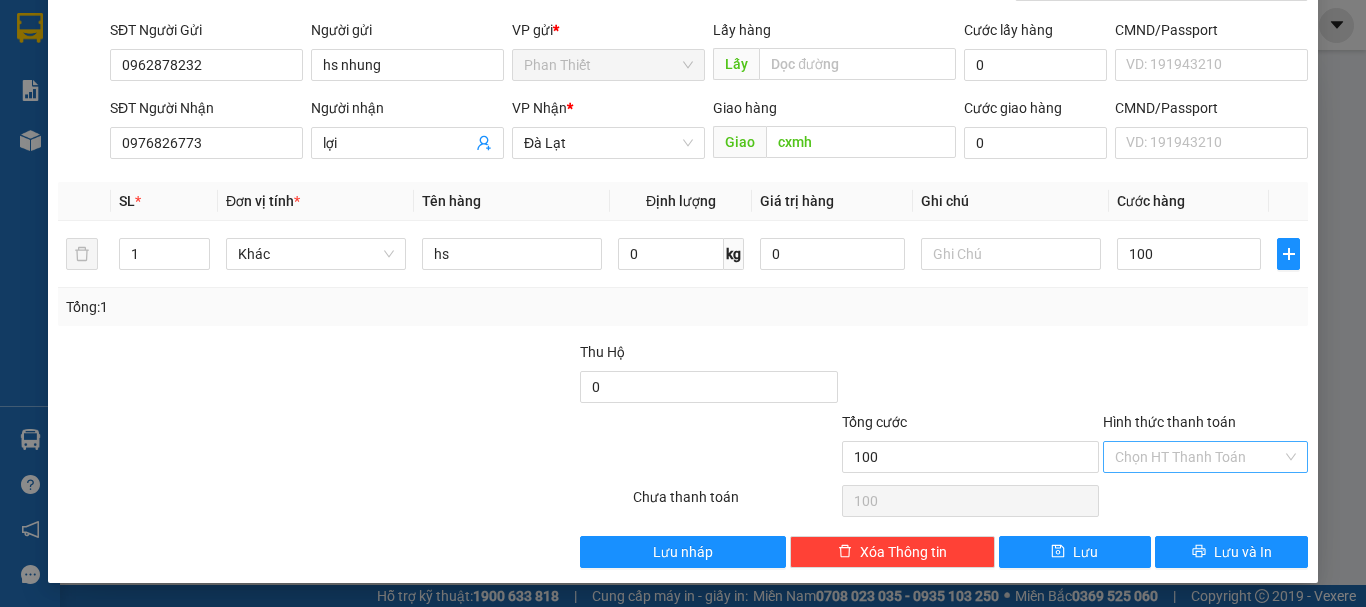 type on "100.000" 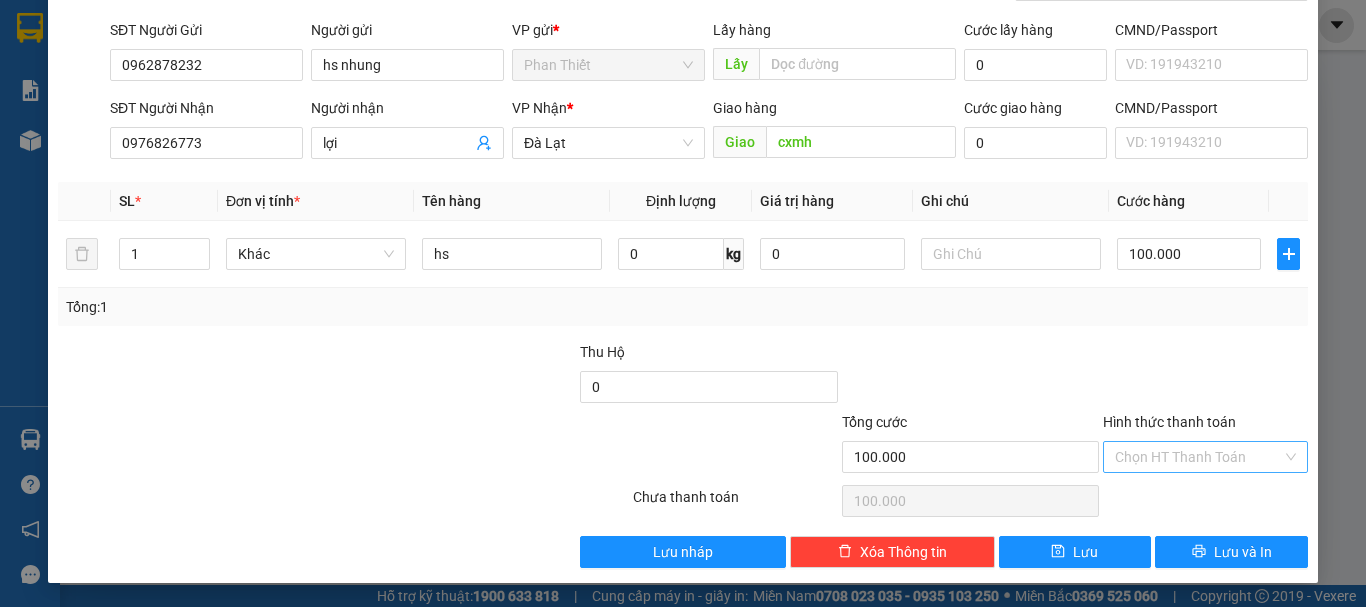 click on "Hình thức thanh toán" at bounding box center (1198, 457) 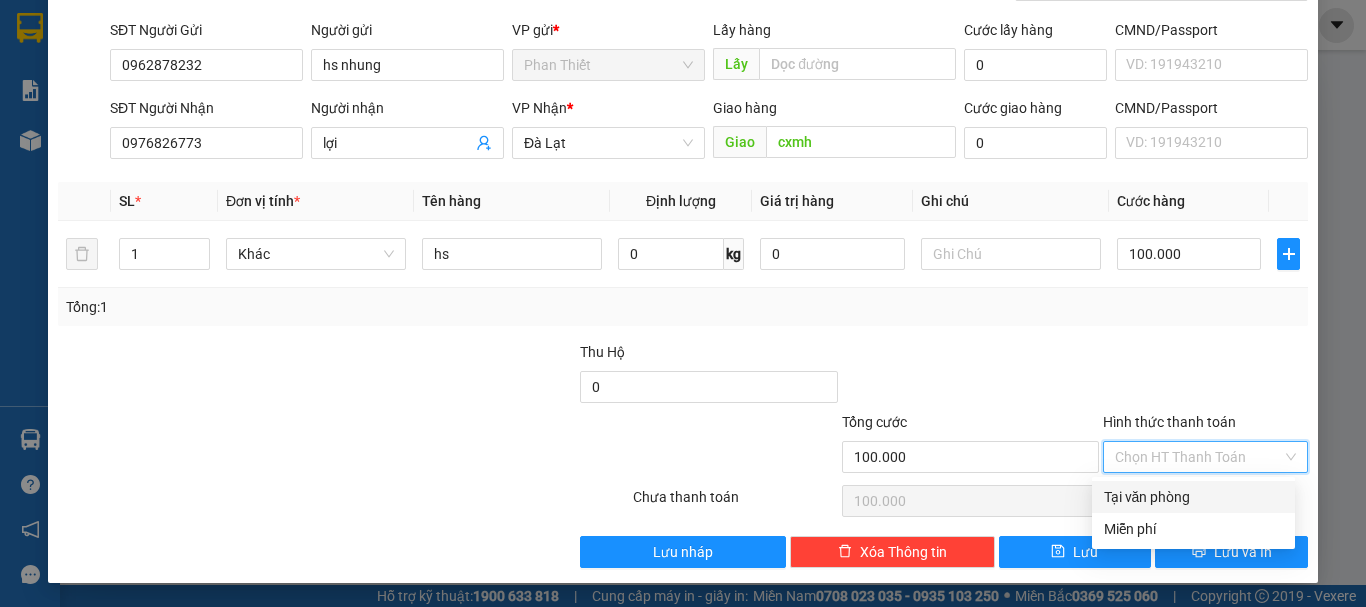 click on "Tại văn phòng" at bounding box center (1193, 497) 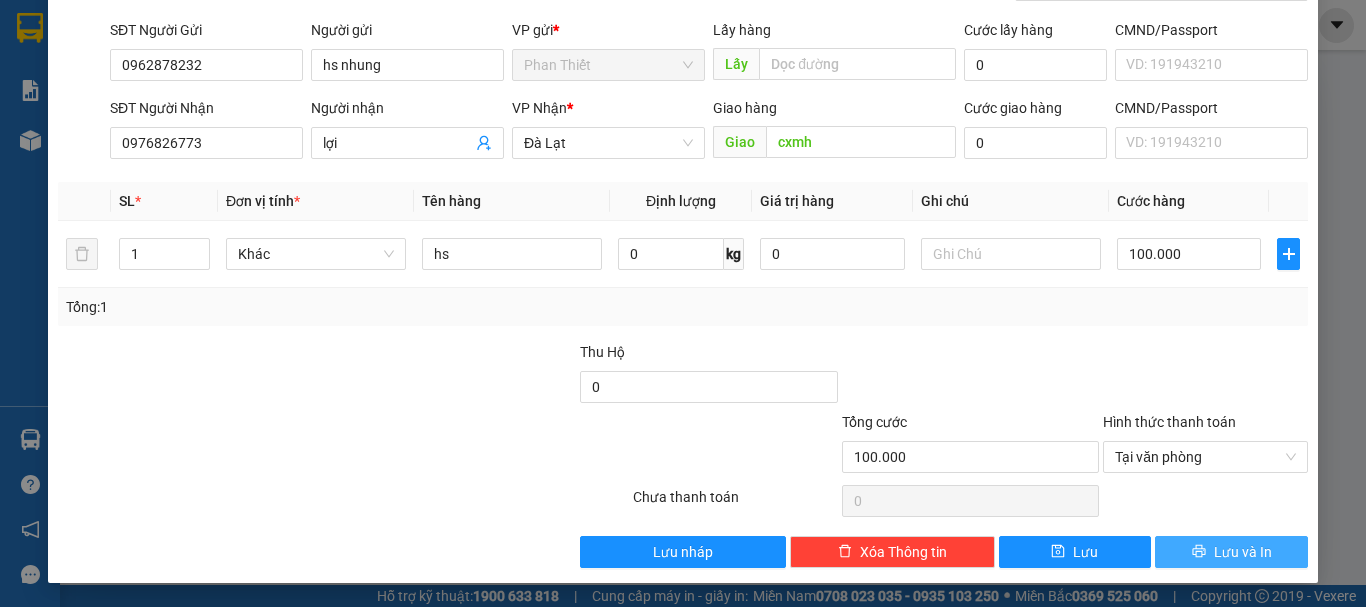 click on "Lưu và In" at bounding box center (1231, 552) 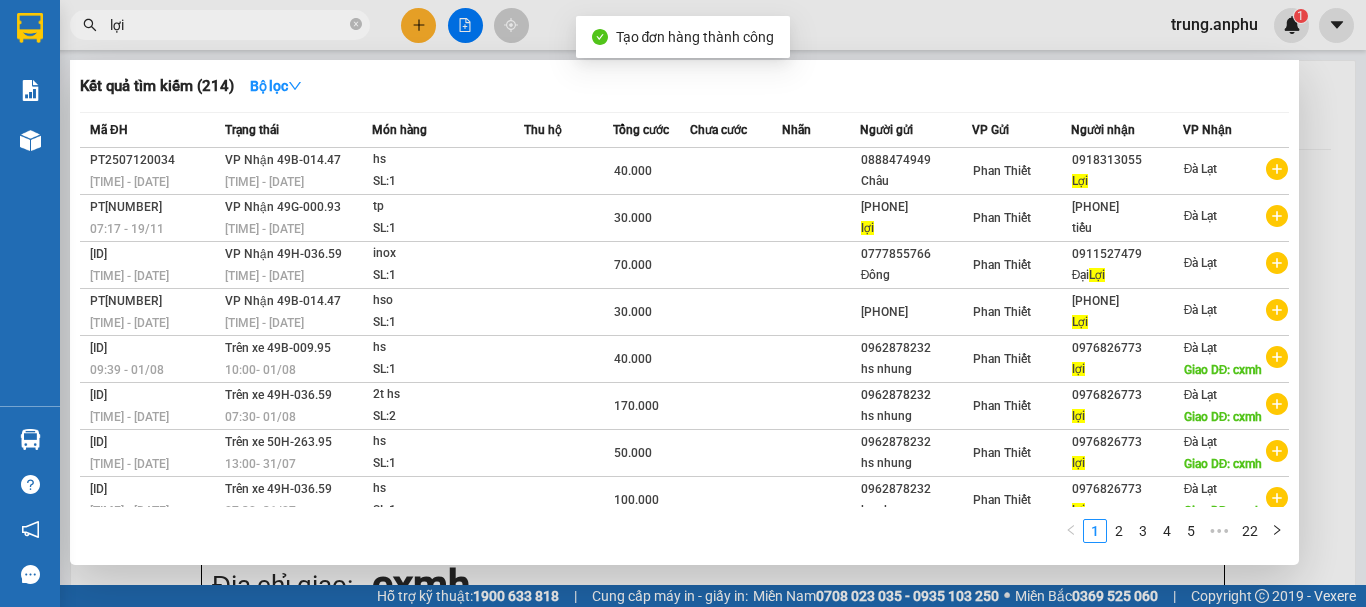 click at bounding box center [683, 303] 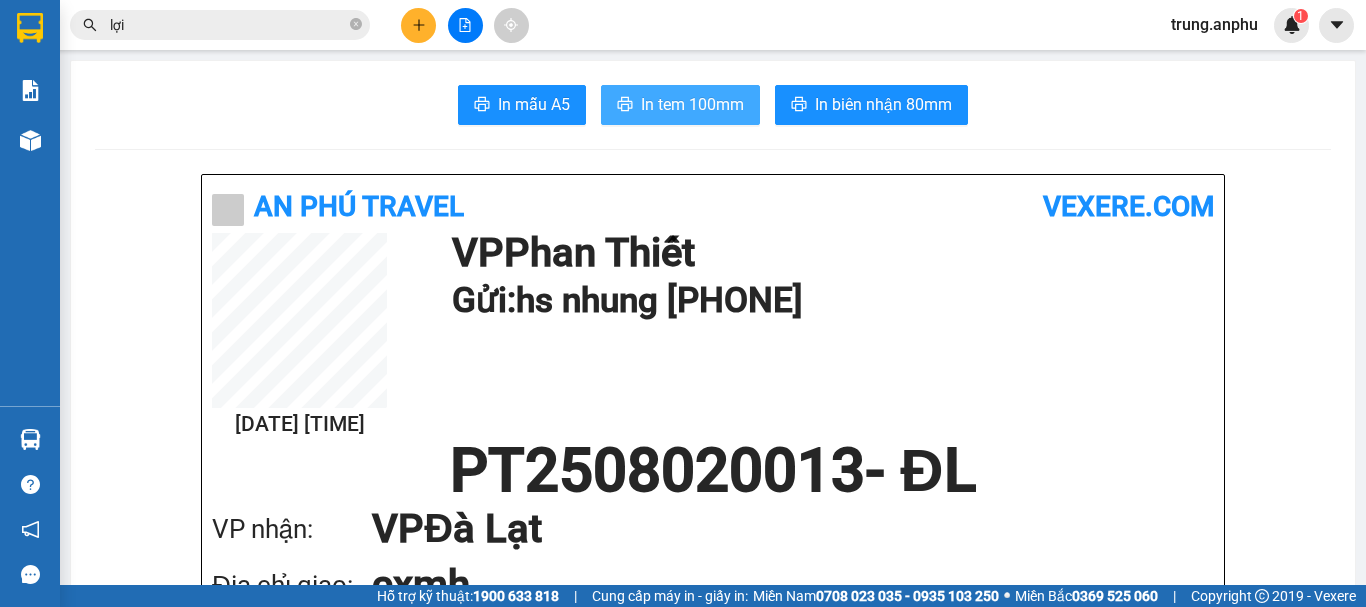 click on "In tem 100mm" at bounding box center [692, 104] 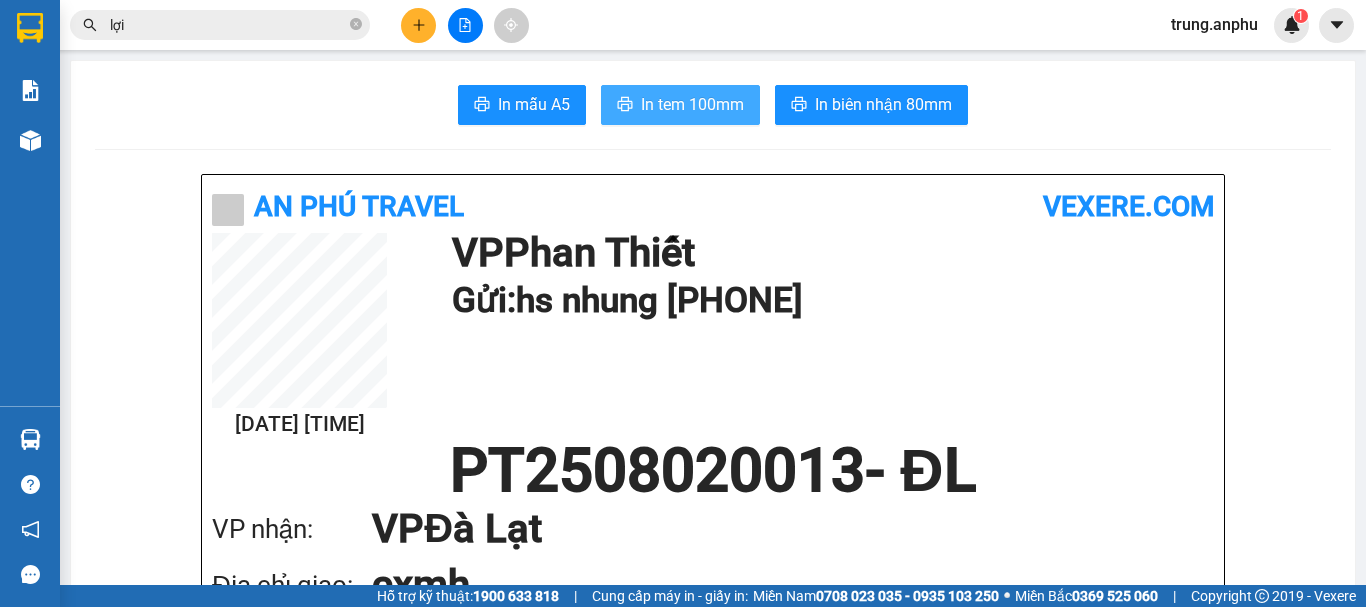 scroll, scrollTop: 0, scrollLeft: 0, axis: both 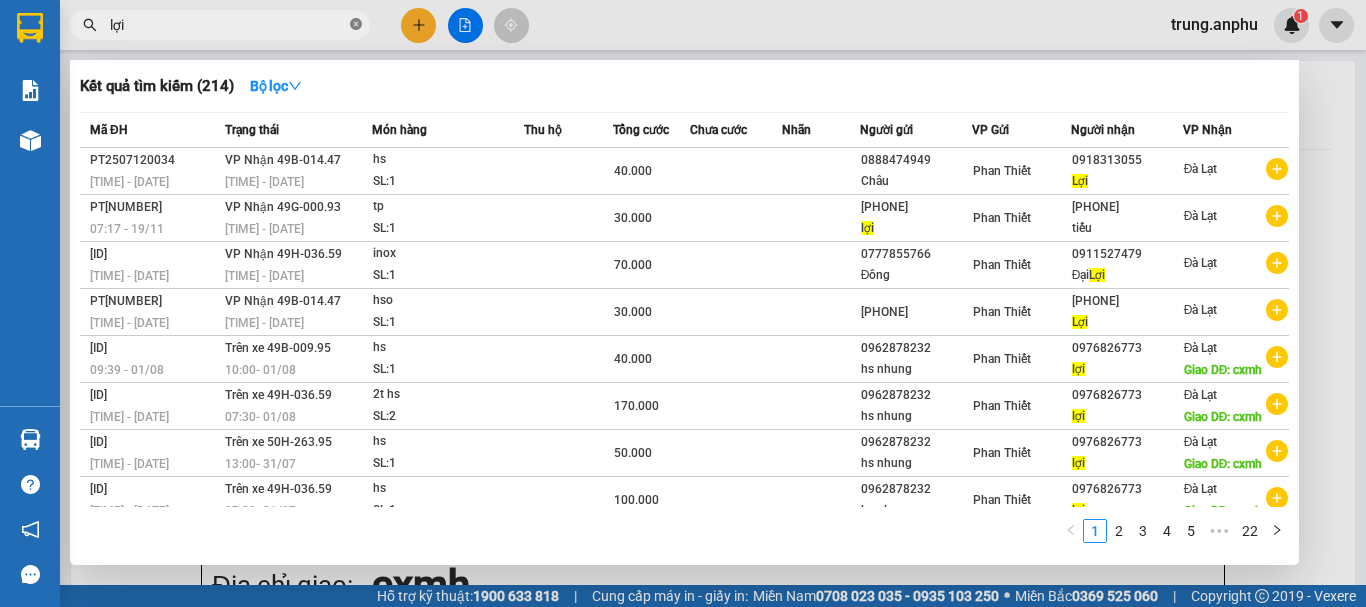 click 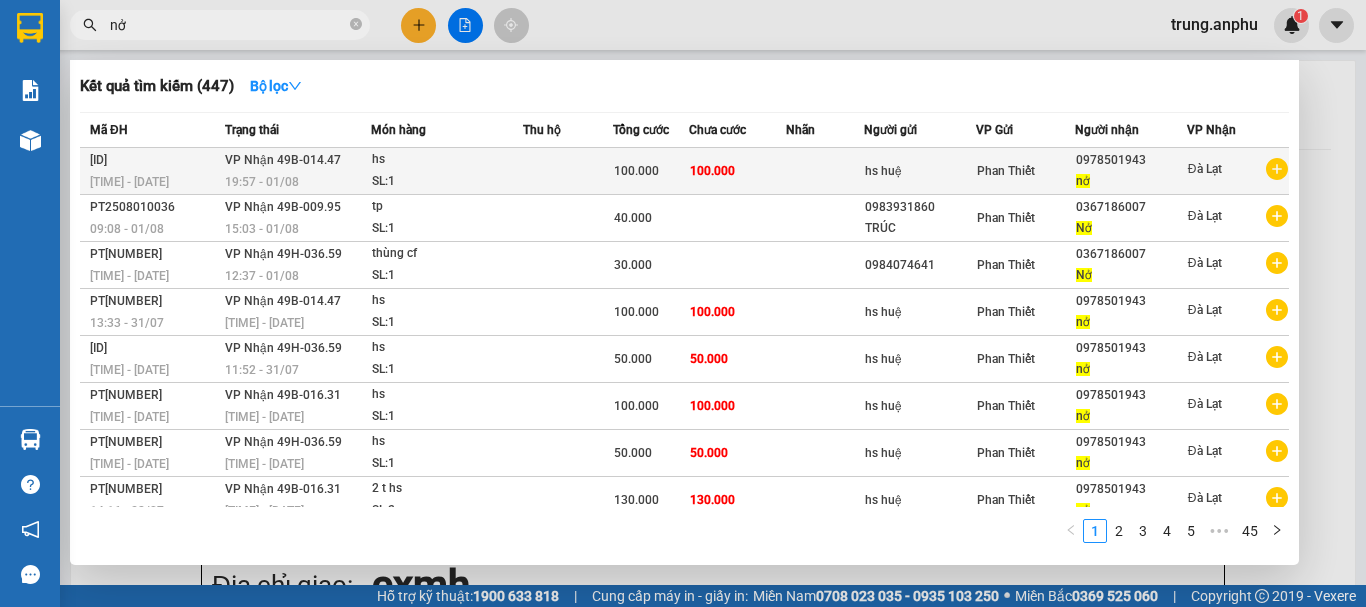 type on "nở" 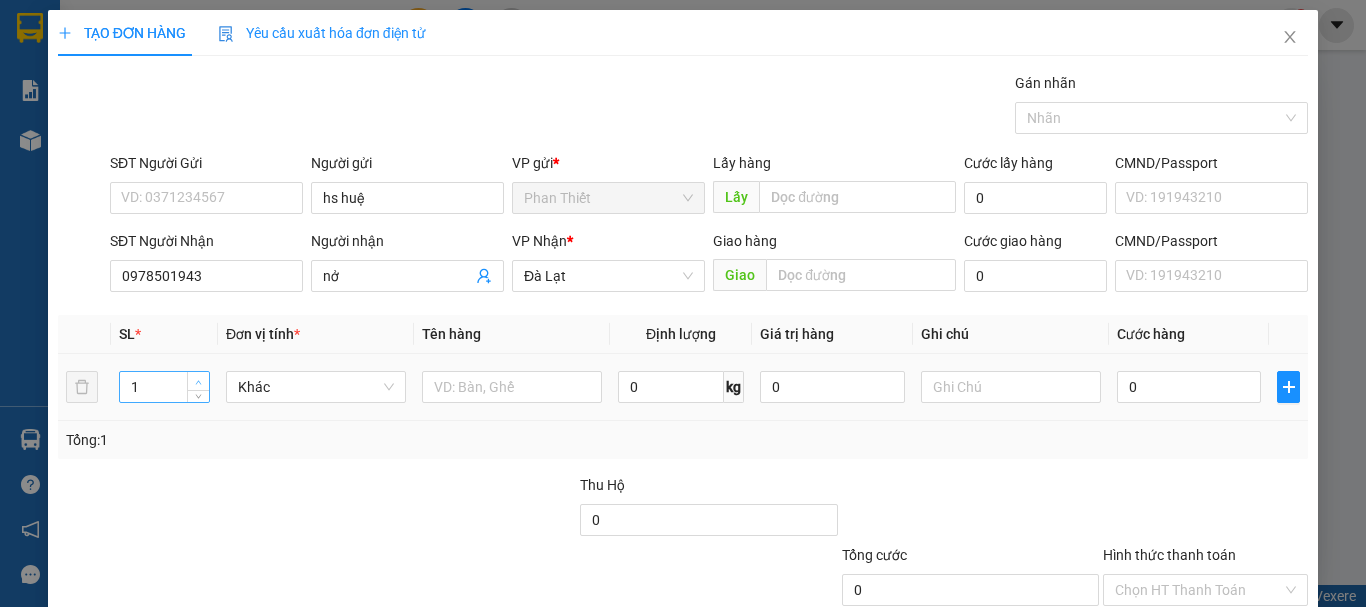 type on "2" 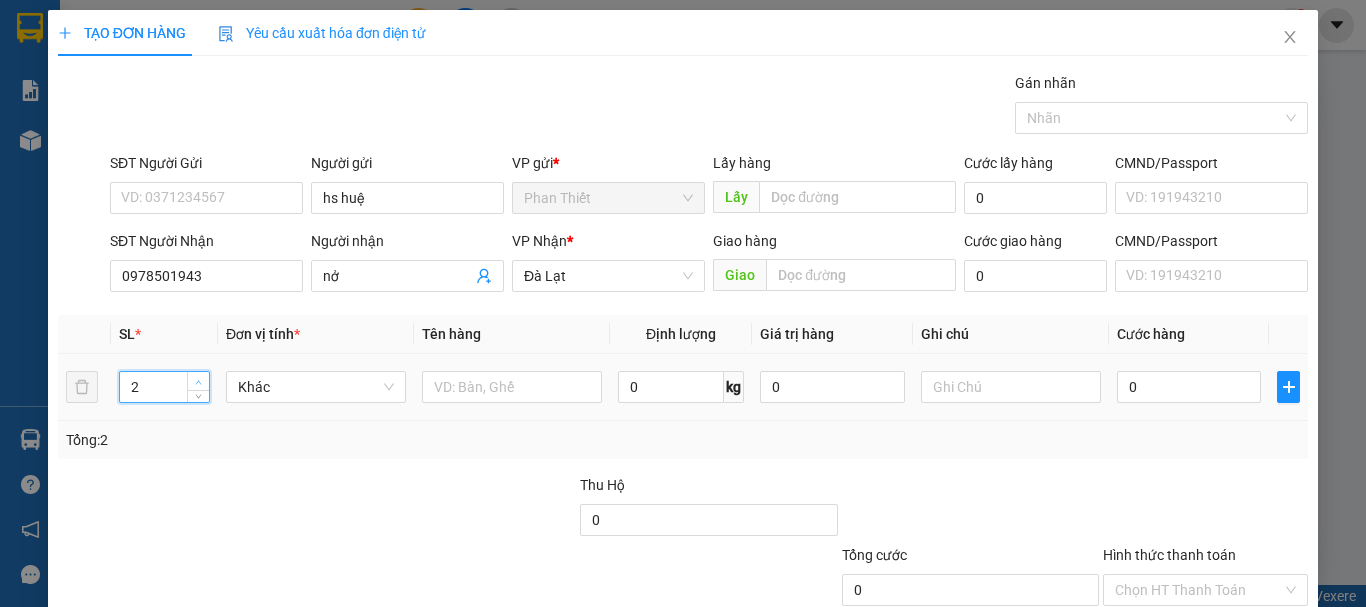 click 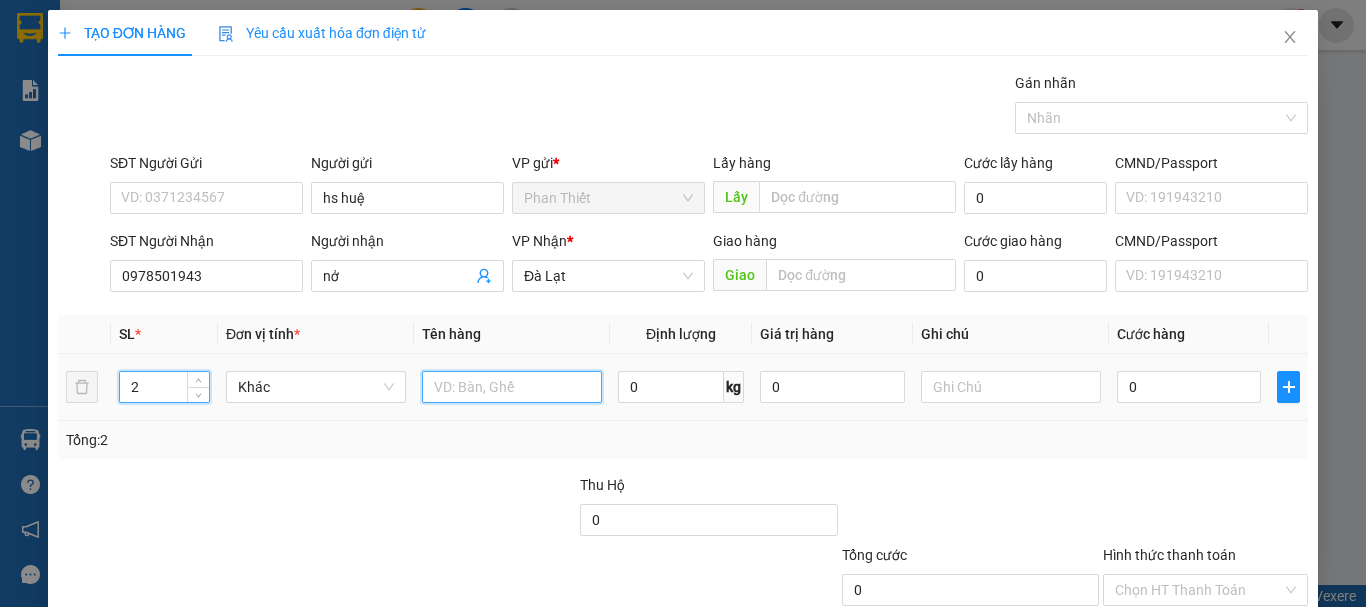click at bounding box center [512, 387] 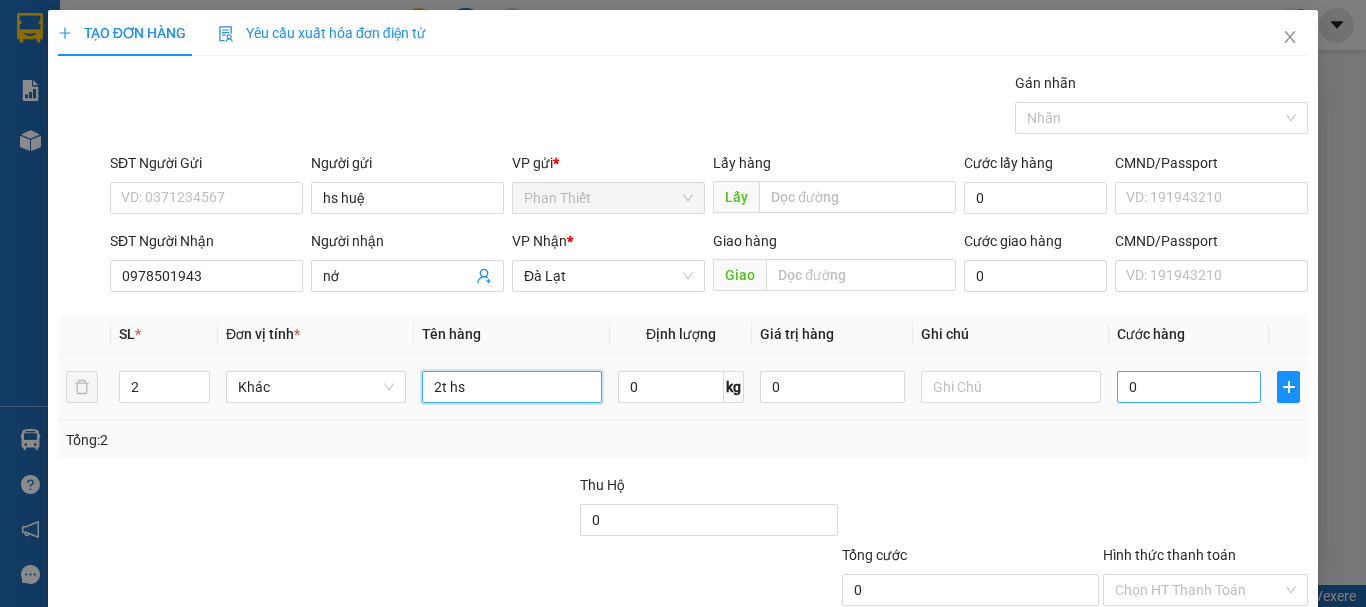 type on "2t hs" 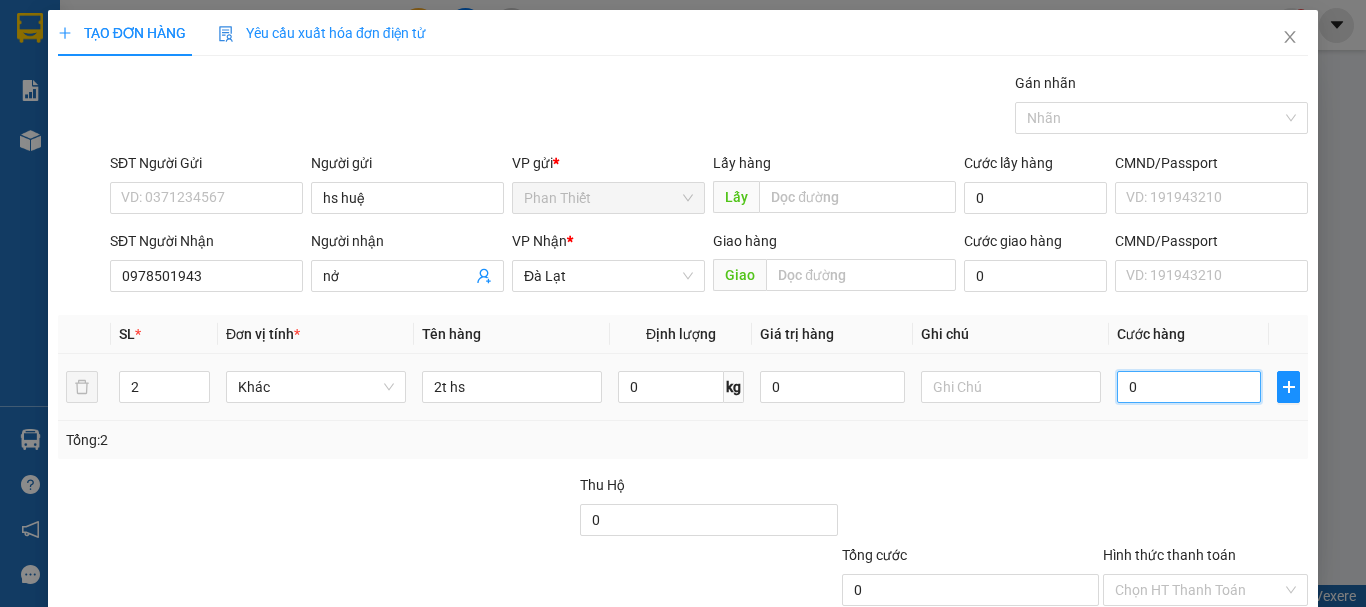 click on "0" at bounding box center (1189, 387) 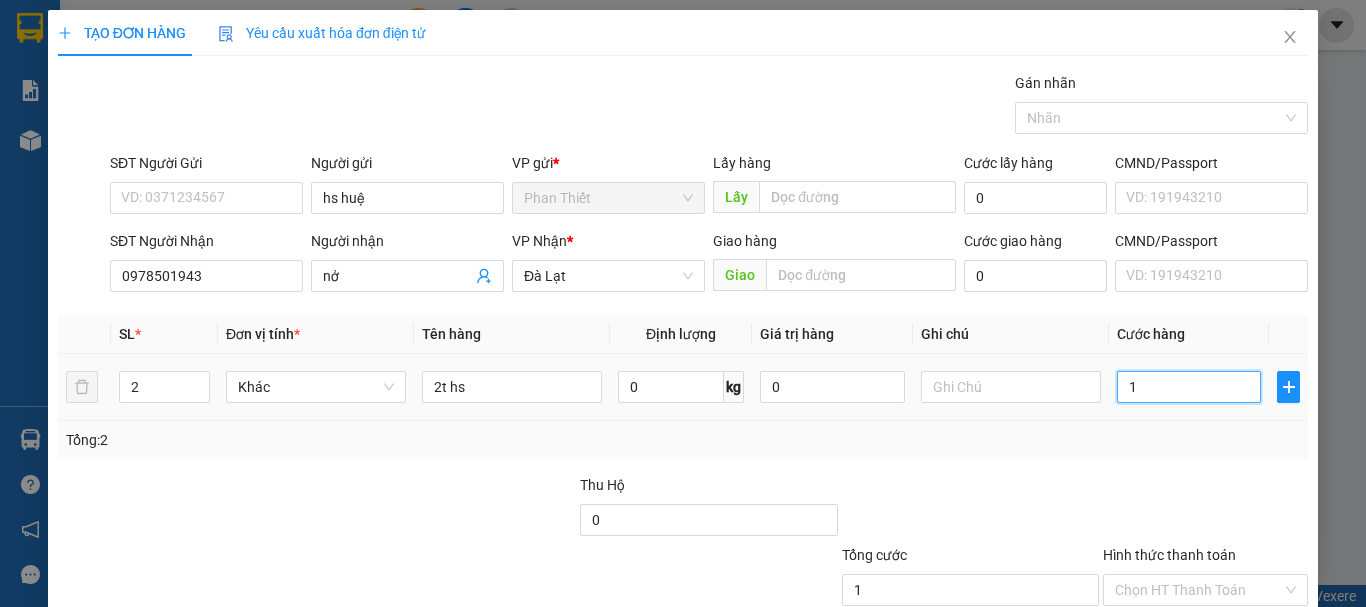 type on "15" 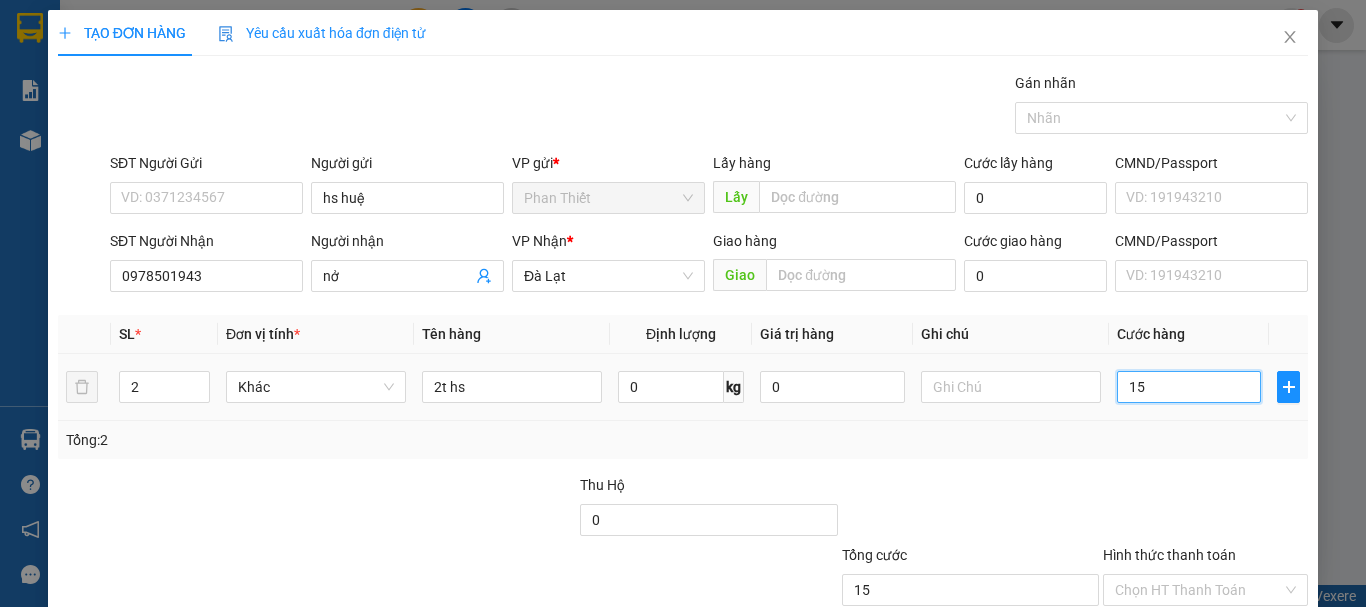 type on "150" 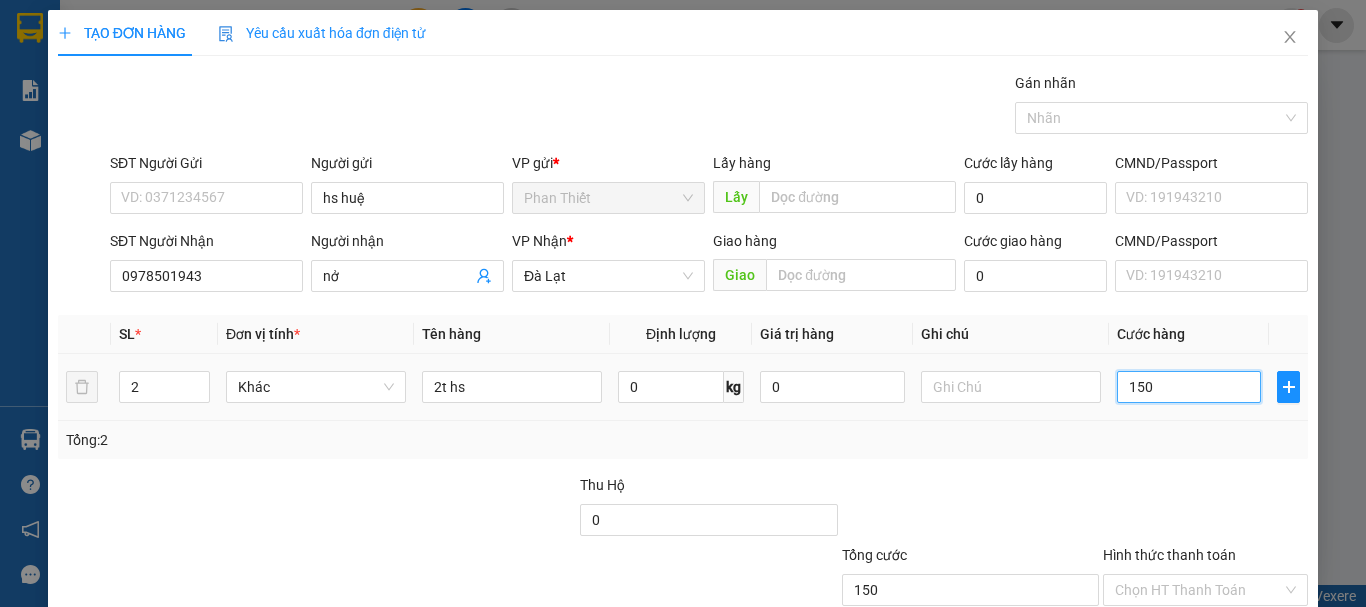 scroll, scrollTop: 133, scrollLeft: 0, axis: vertical 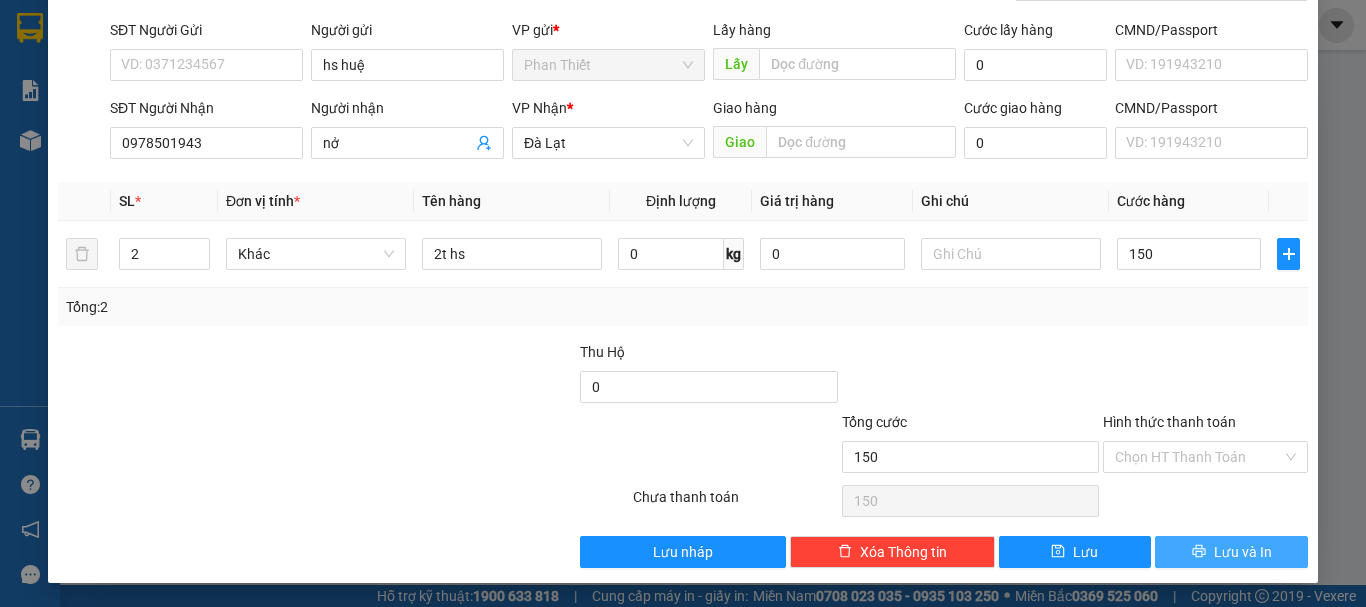 type on "150.000" 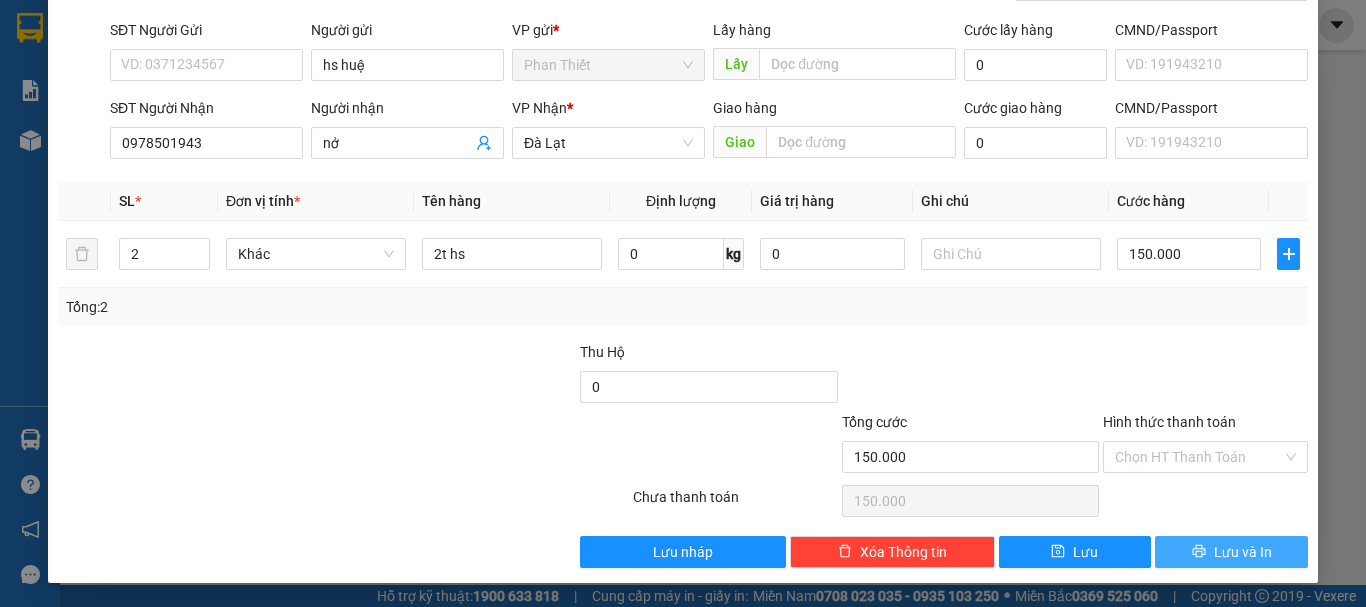 drag, startPoint x: 1169, startPoint y: 554, endPoint x: 1162, endPoint y: 542, distance: 13.892444 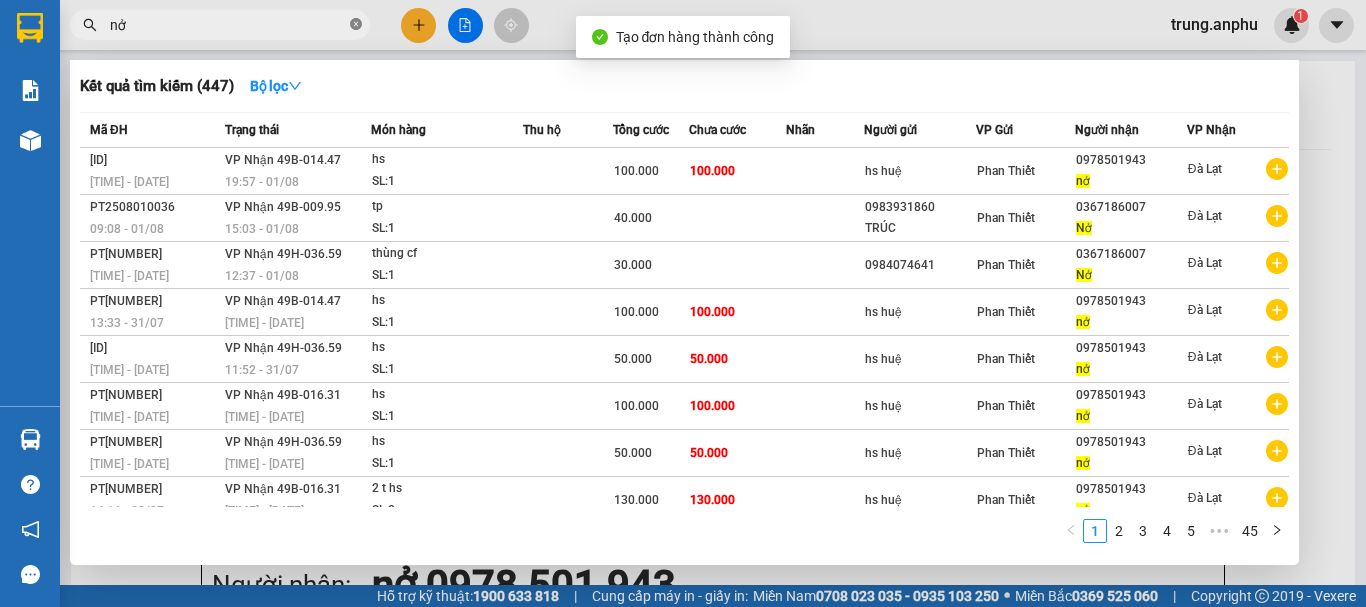 click 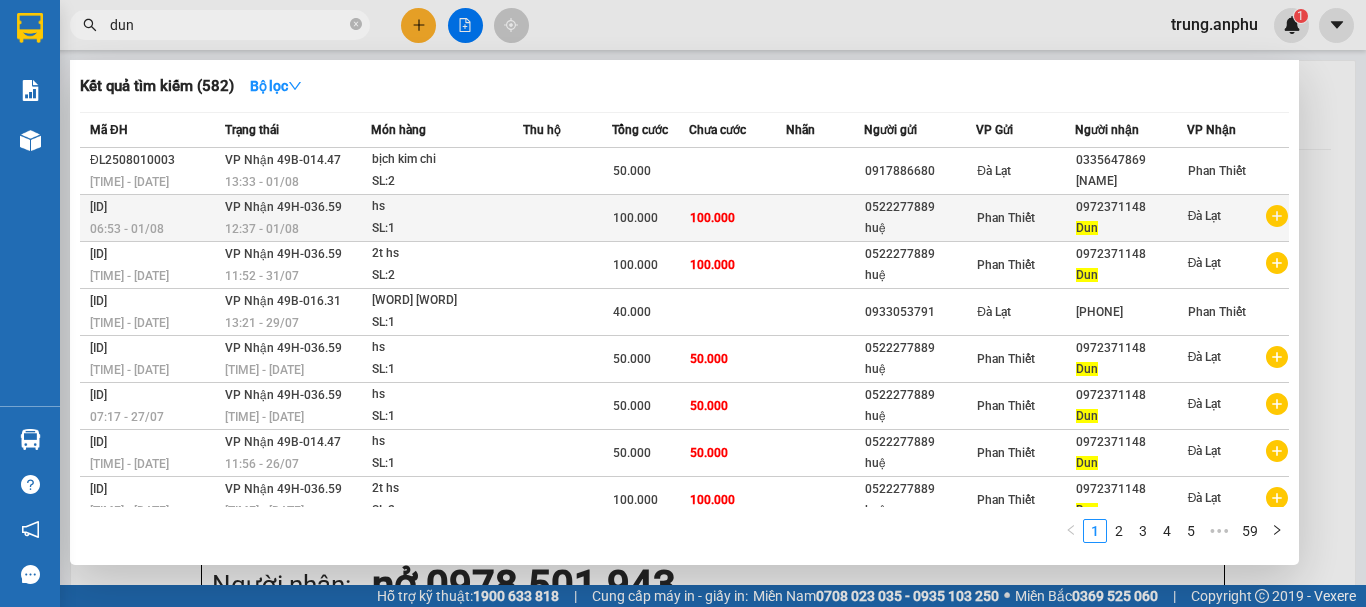 type on "dun" 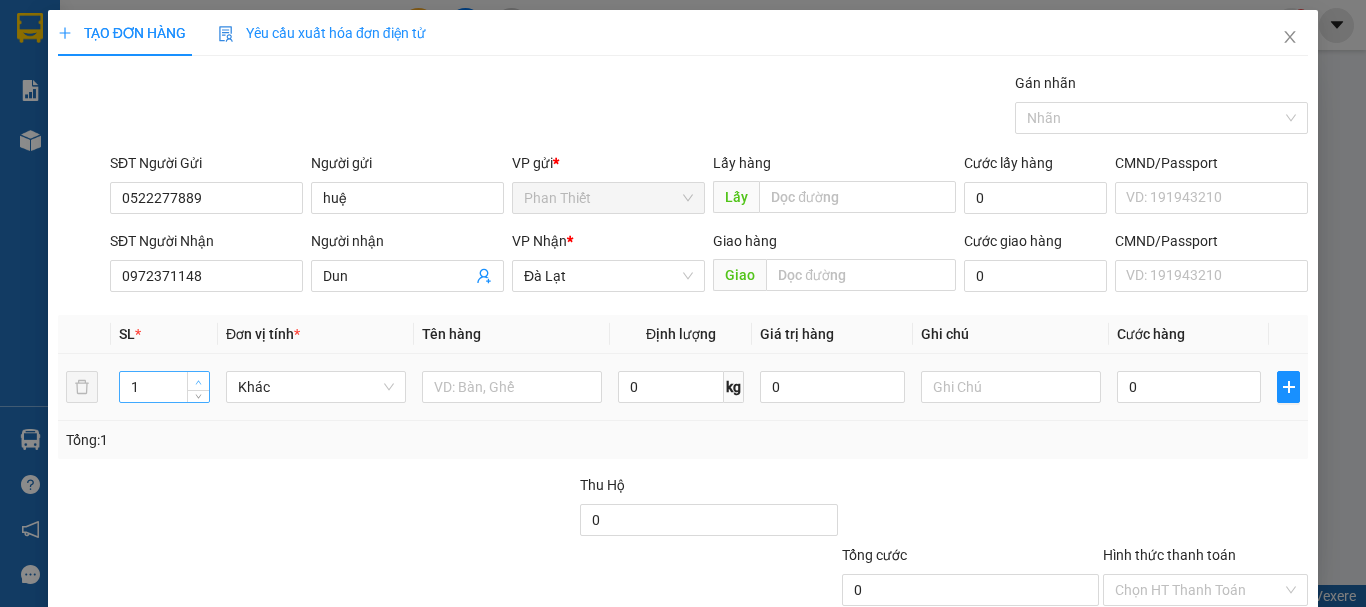 type on "2" 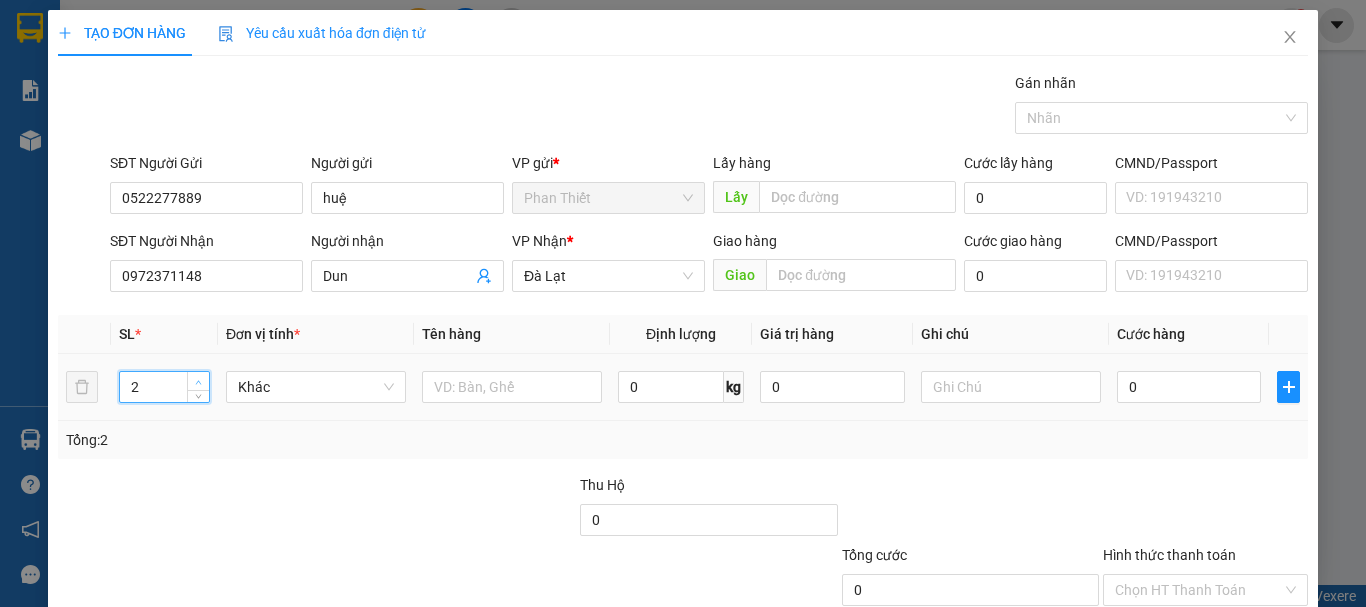 click at bounding box center (198, 381) 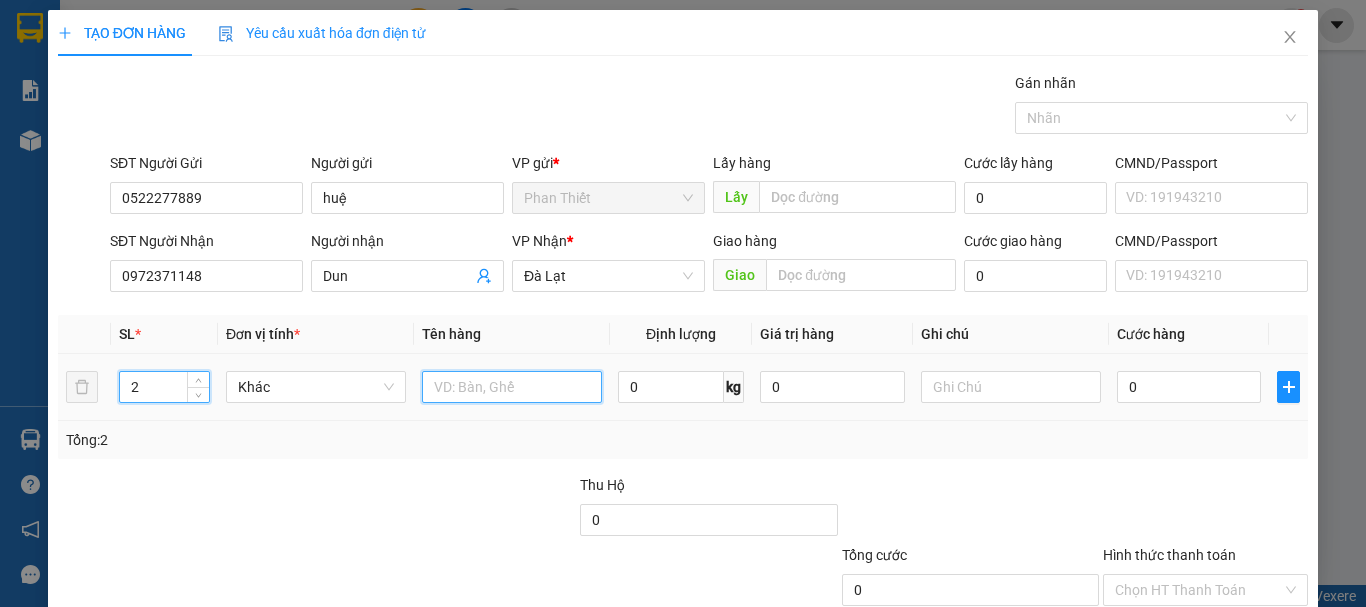 click at bounding box center [512, 387] 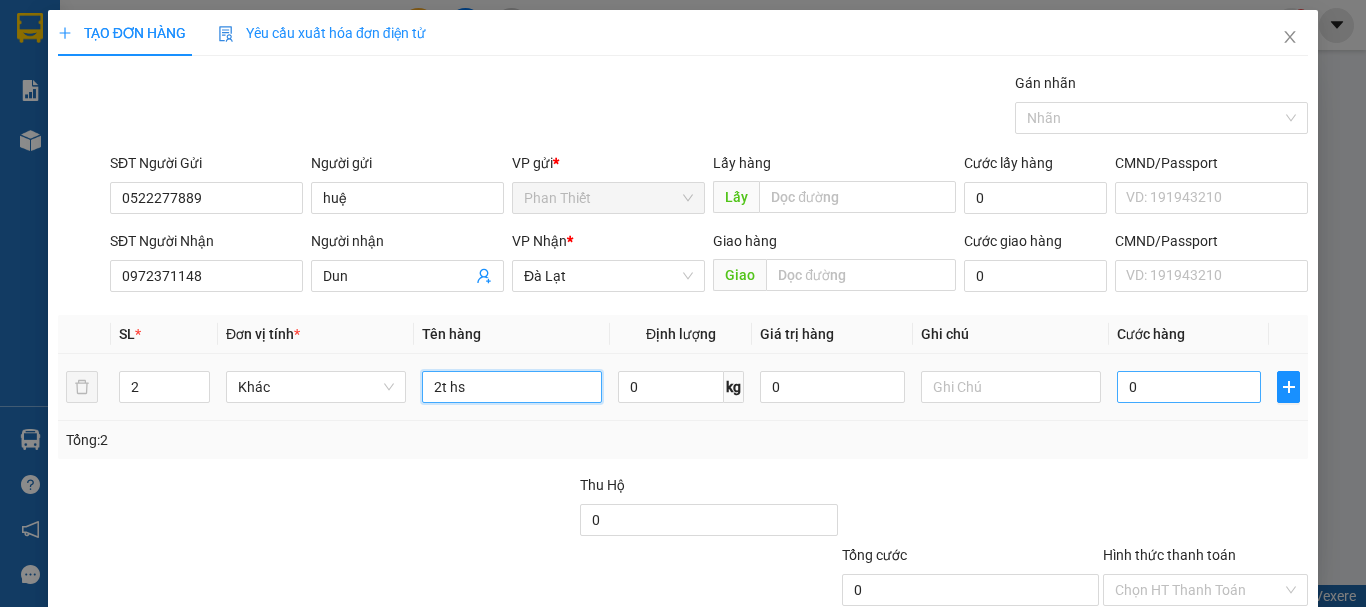 type on "2t hs" 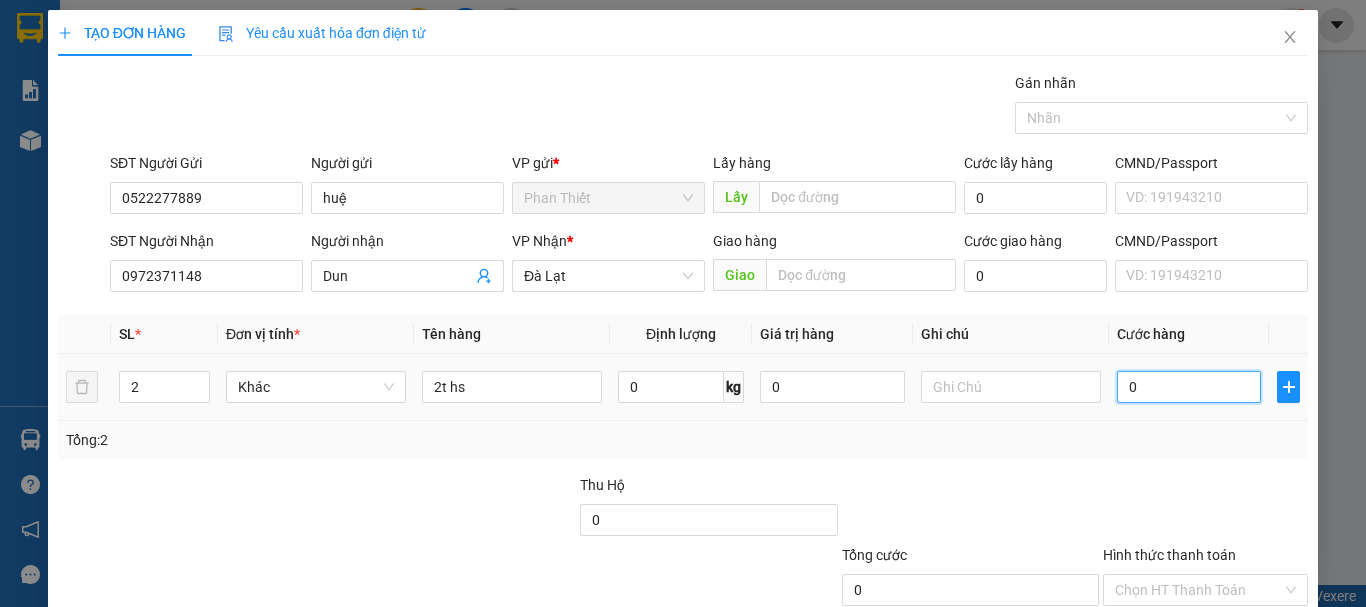 click on "0" at bounding box center [1189, 387] 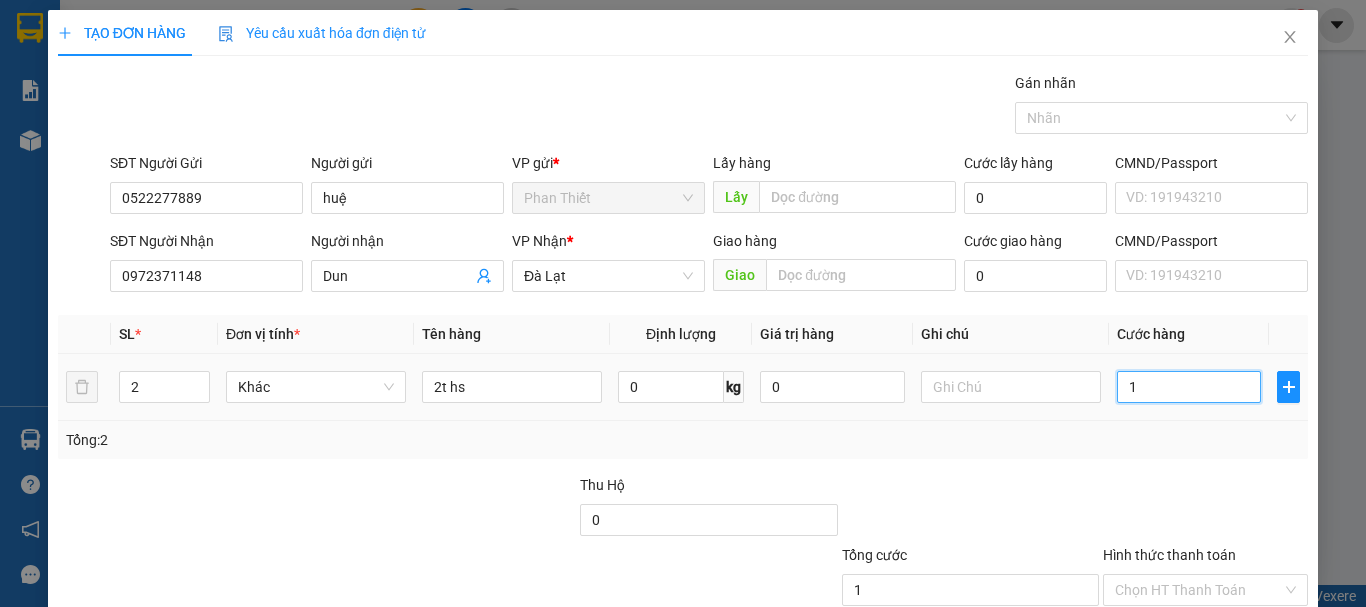 type on "10" 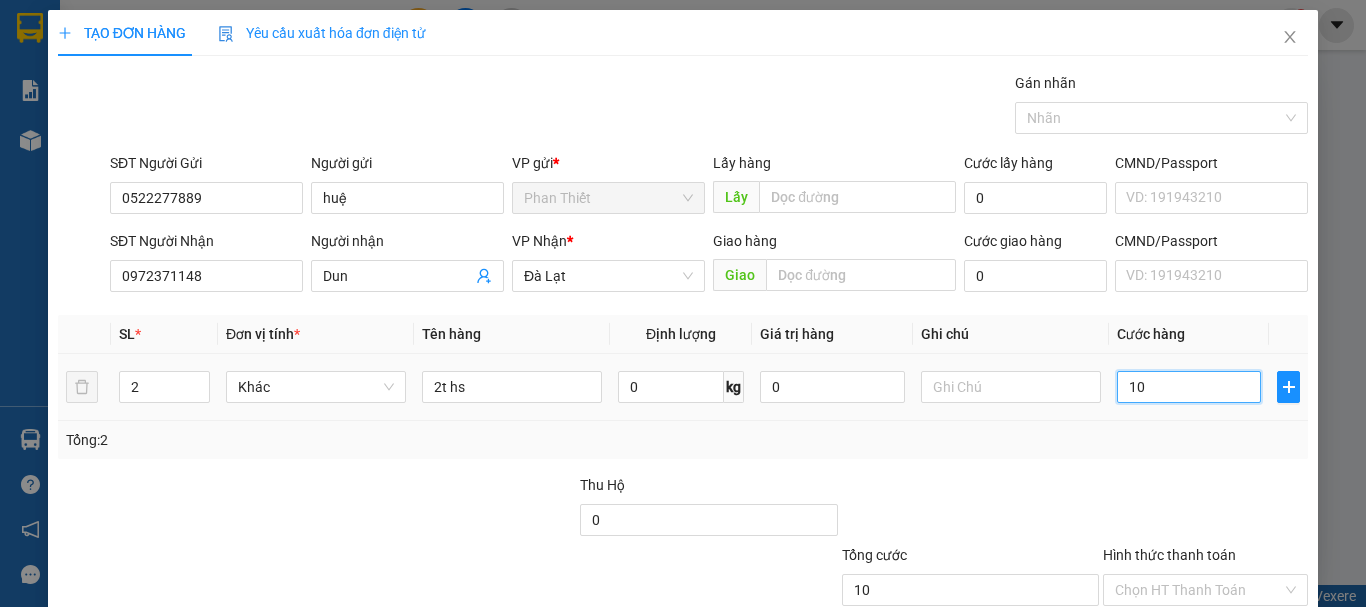 type on "100" 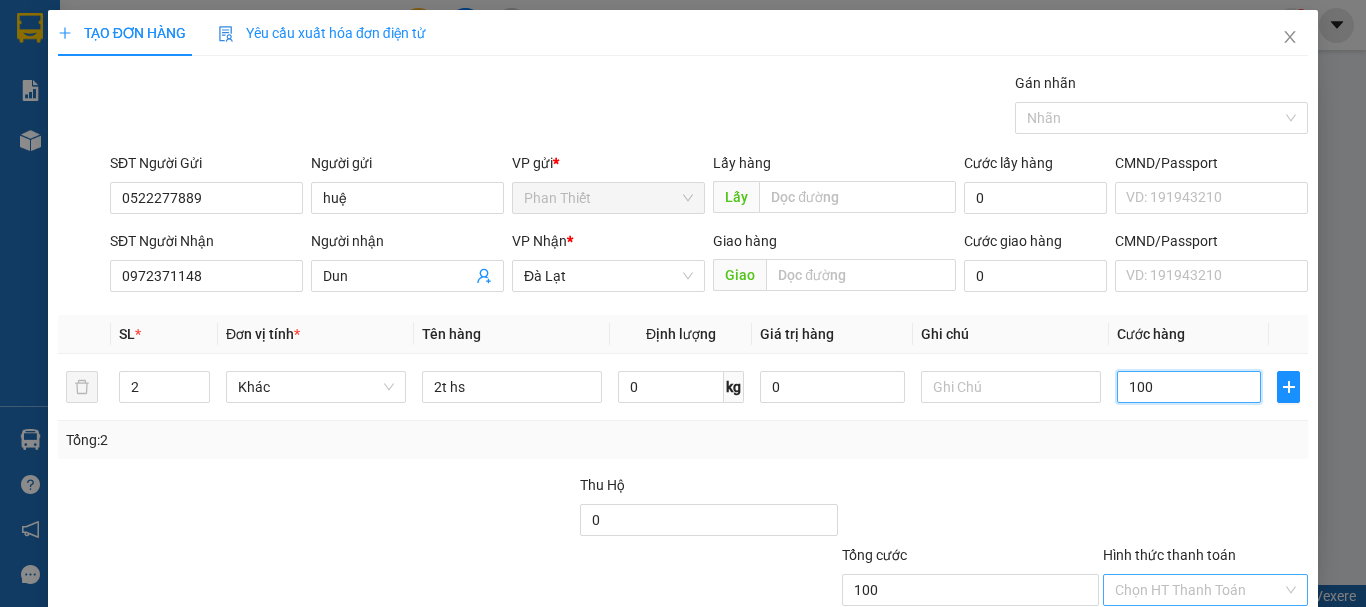 scroll, scrollTop: 133, scrollLeft: 0, axis: vertical 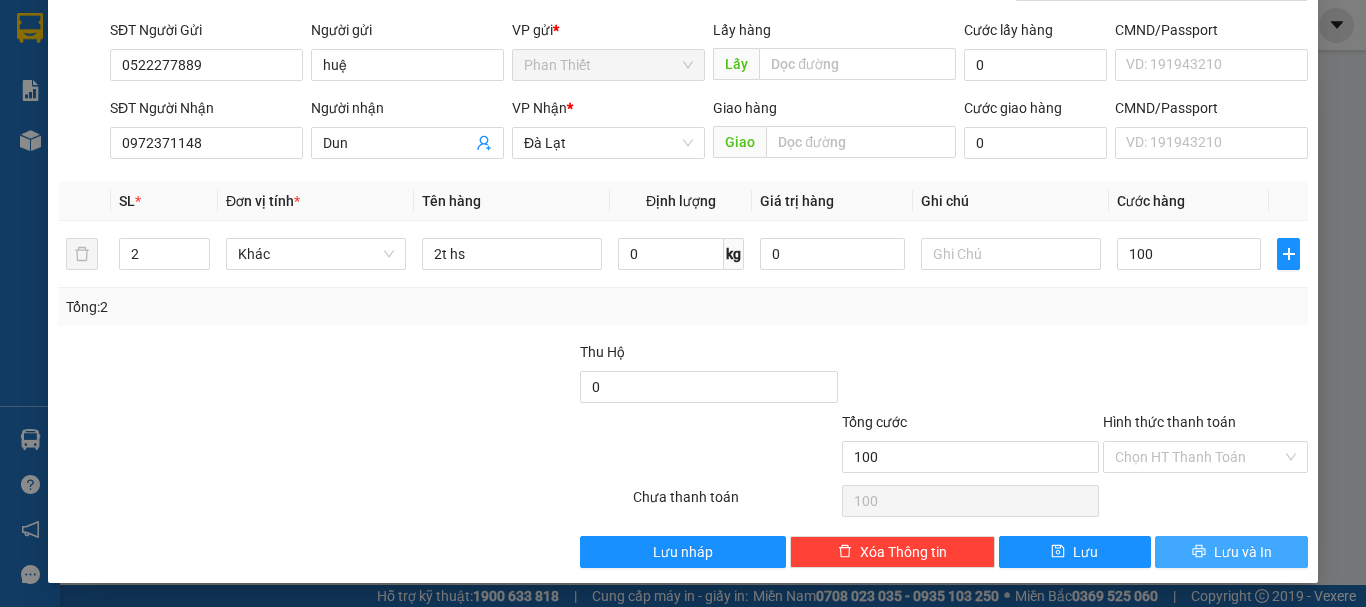type on "100.000" 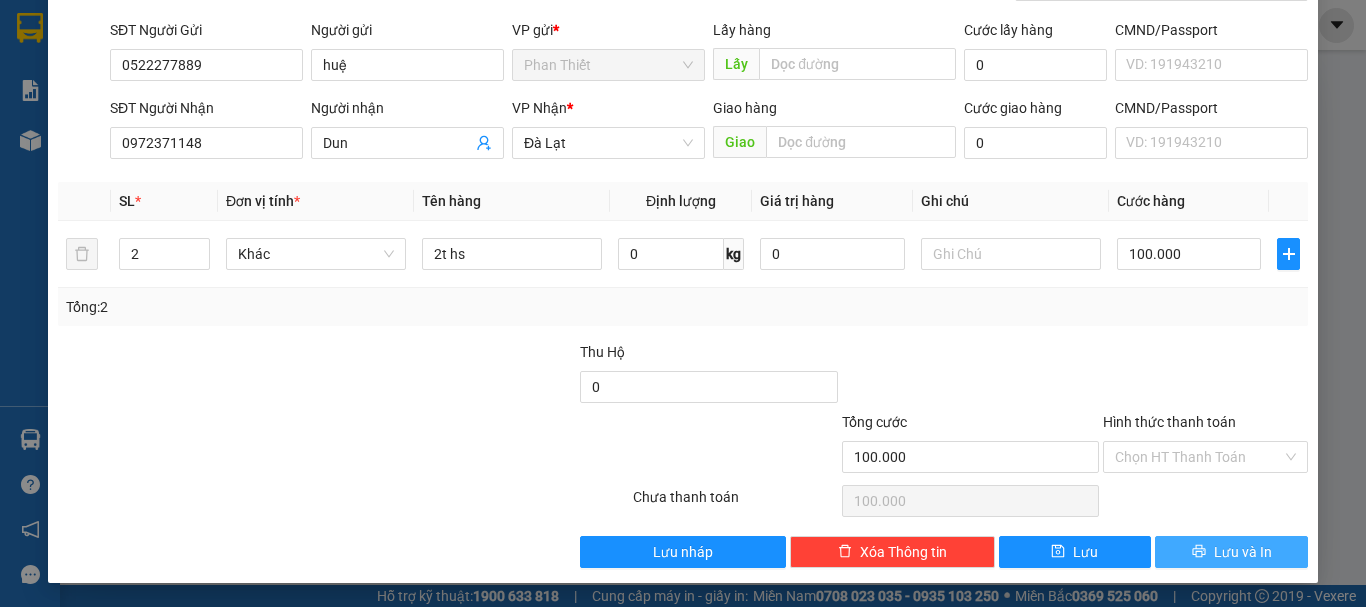 click on "Lưu và In" at bounding box center (1231, 552) 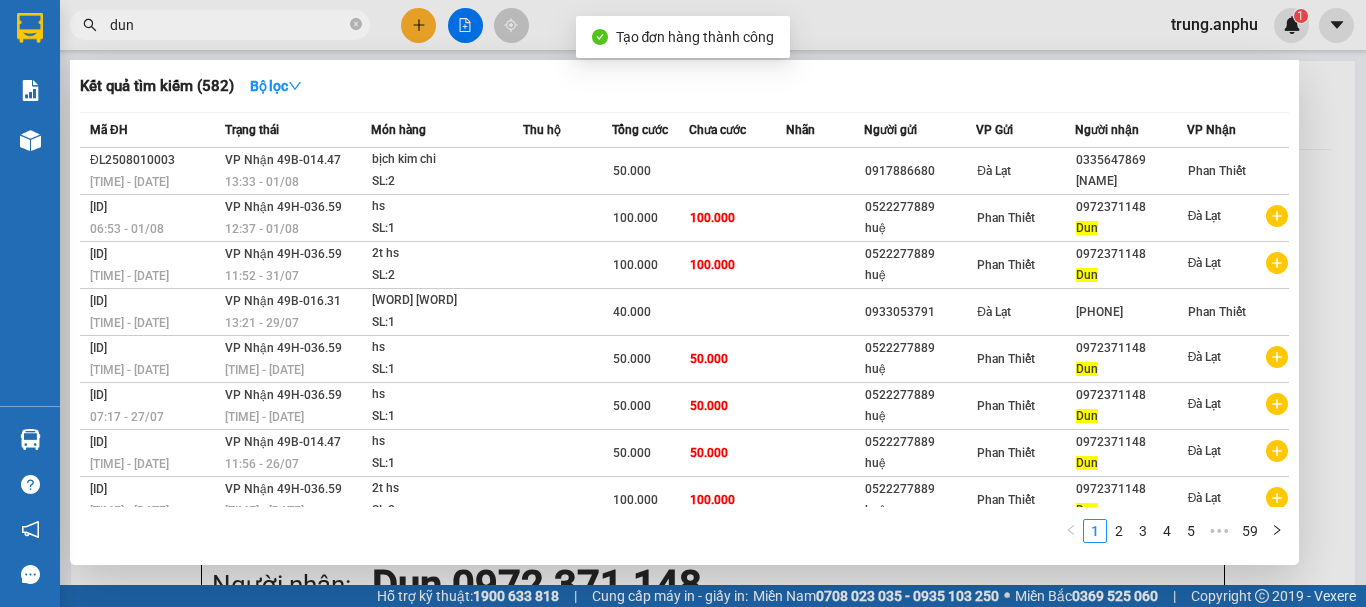 click 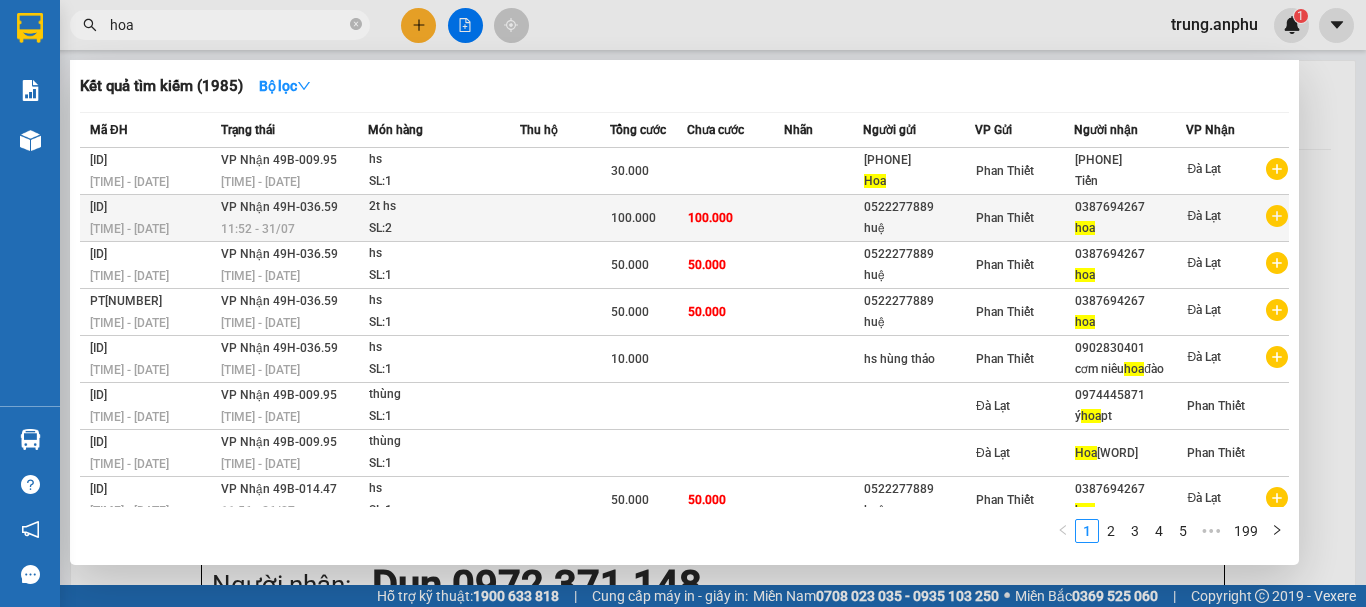 type on "hoa" 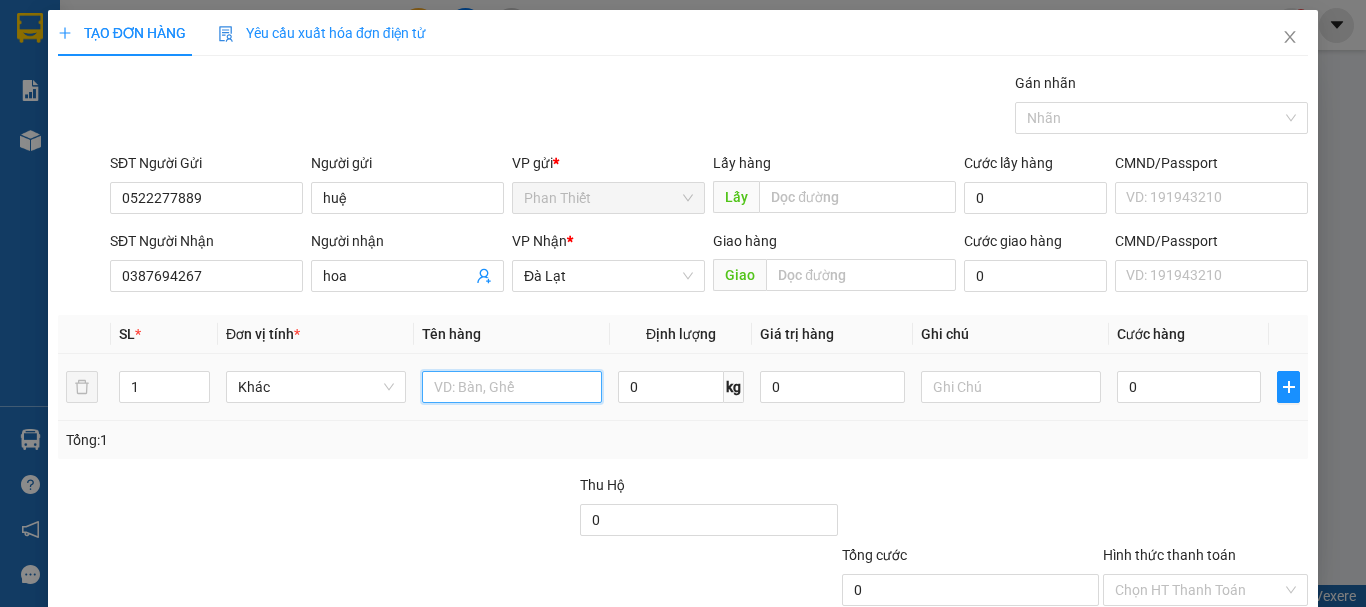 click at bounding box center (512, 387) 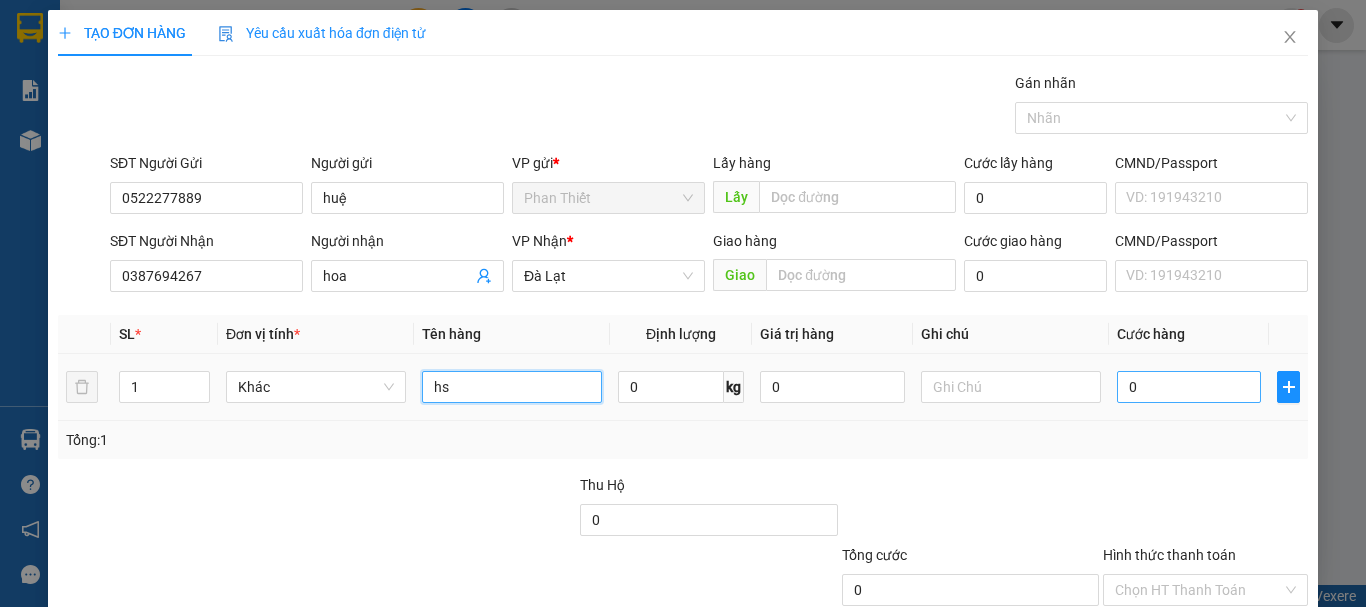 type on "hs" 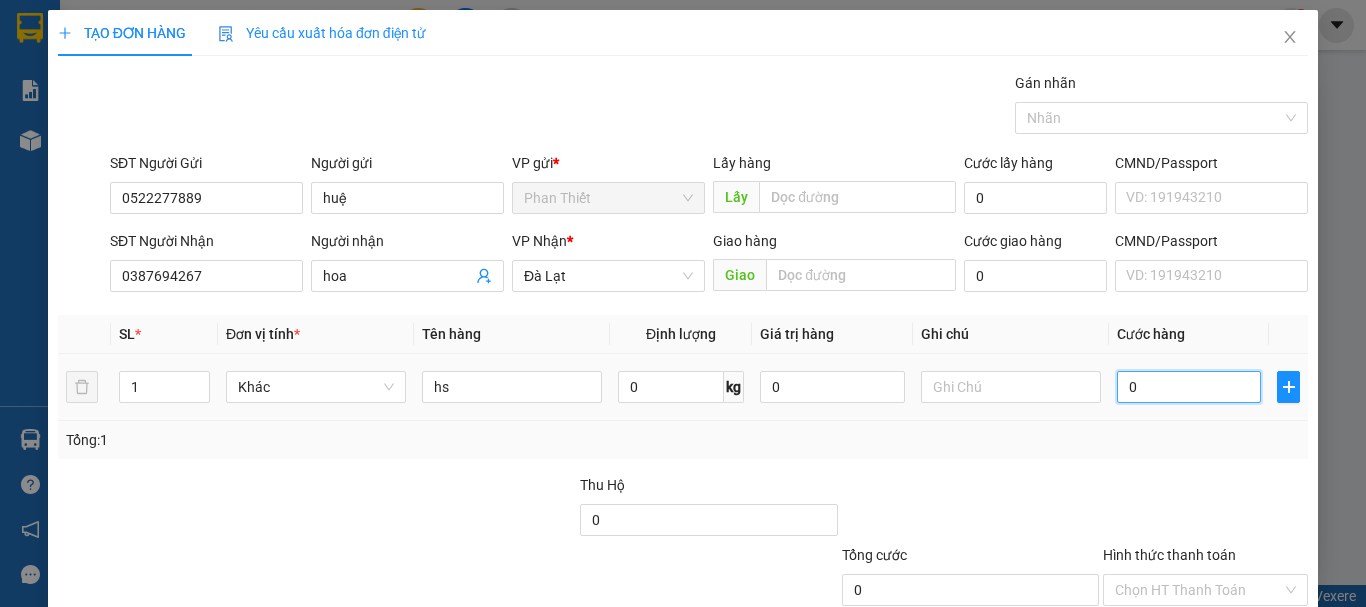 click on "0" at bounding box center (1189, 387) 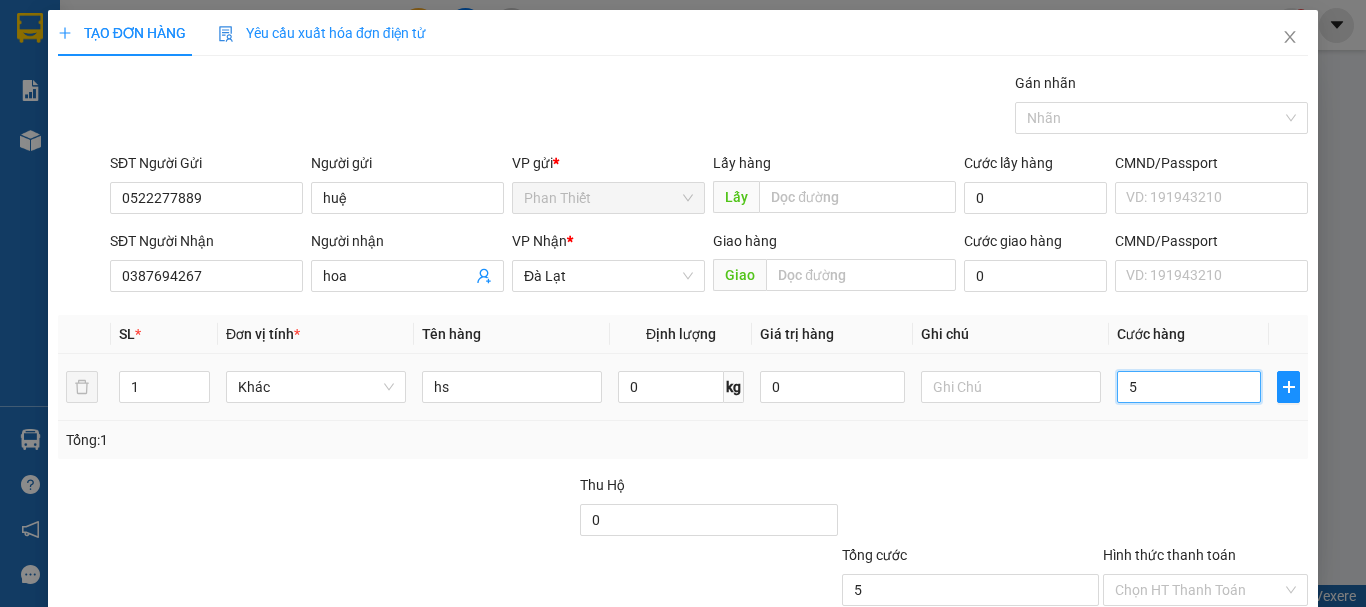 type on "50" 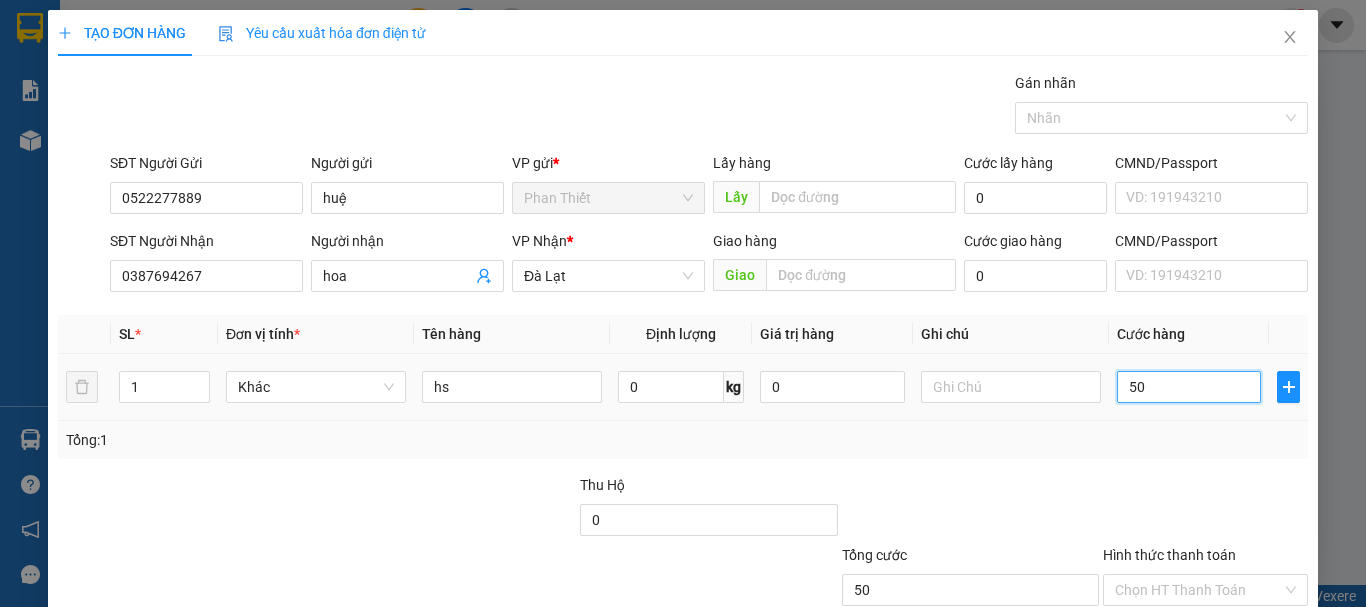 scroll, scrollTop: 133, scrollLeft: 0, axis: vertical 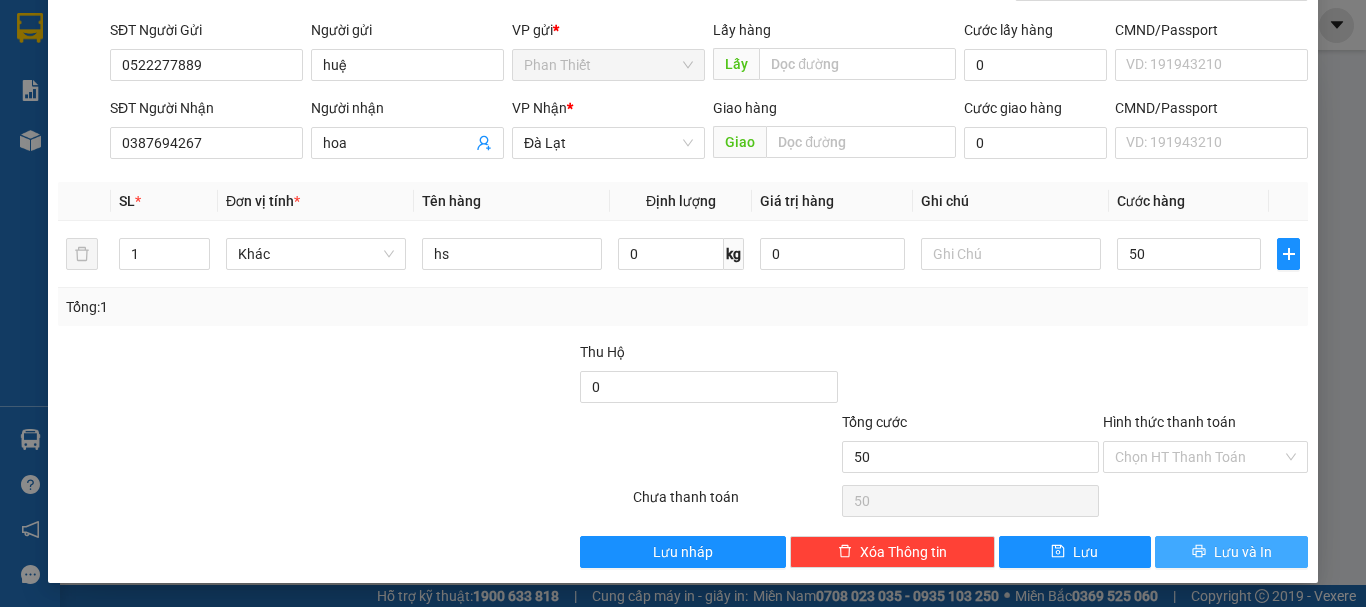 type on "50.000" 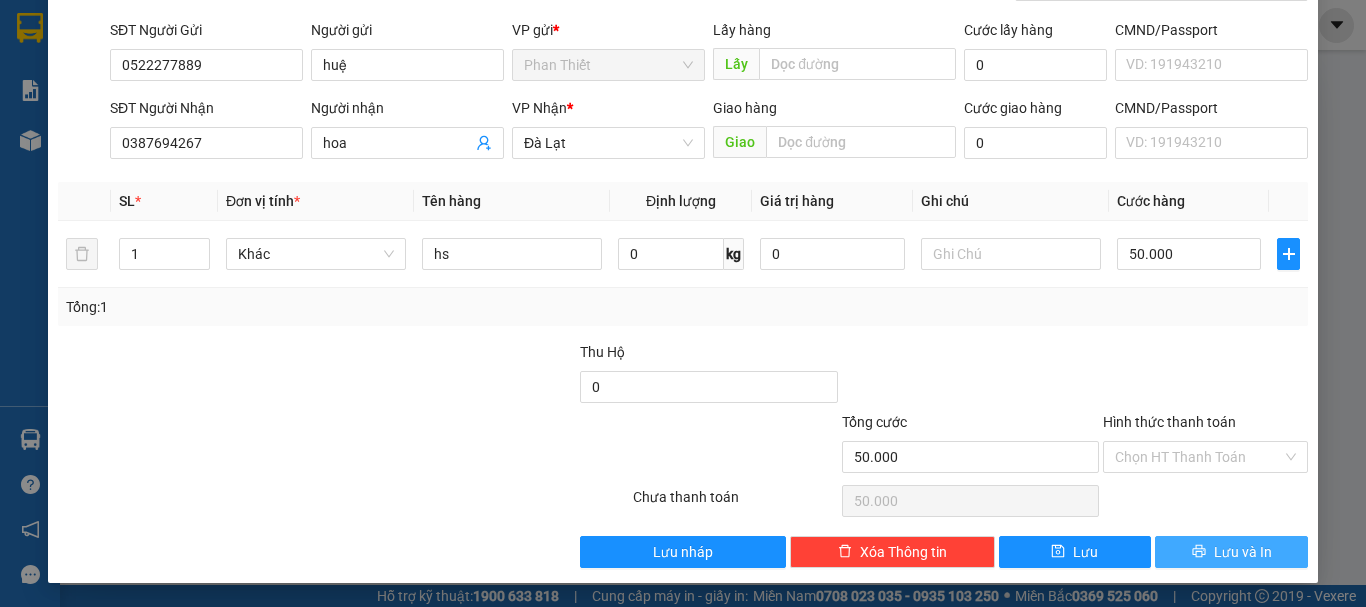 drag, startPoint x: 1231, startPoint y: 545, endPoint x: 1237, endPoint y: 525, distance: 20.880613 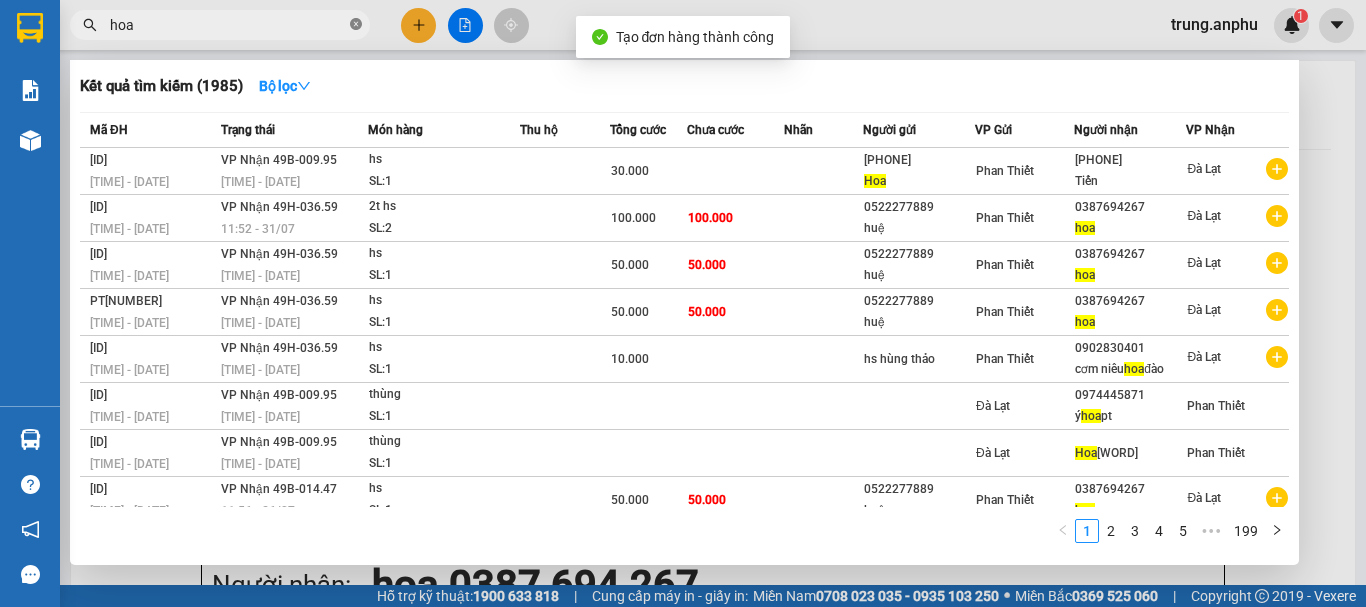 click 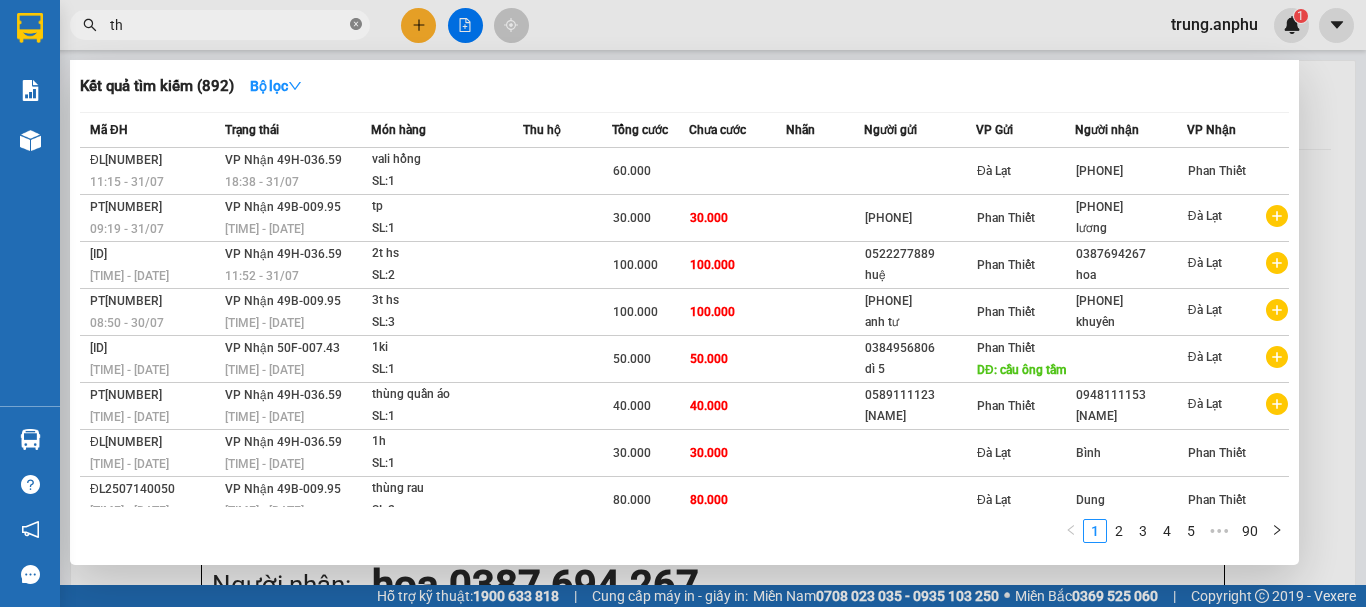 type on "t" 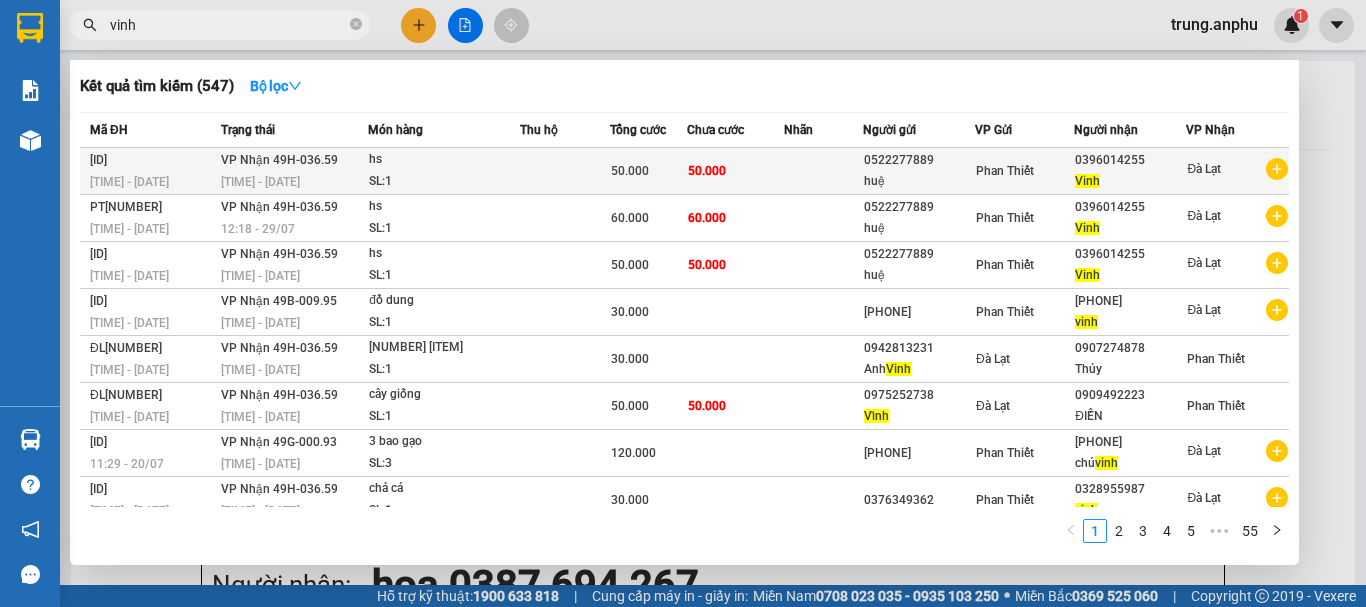 type on "vinh" 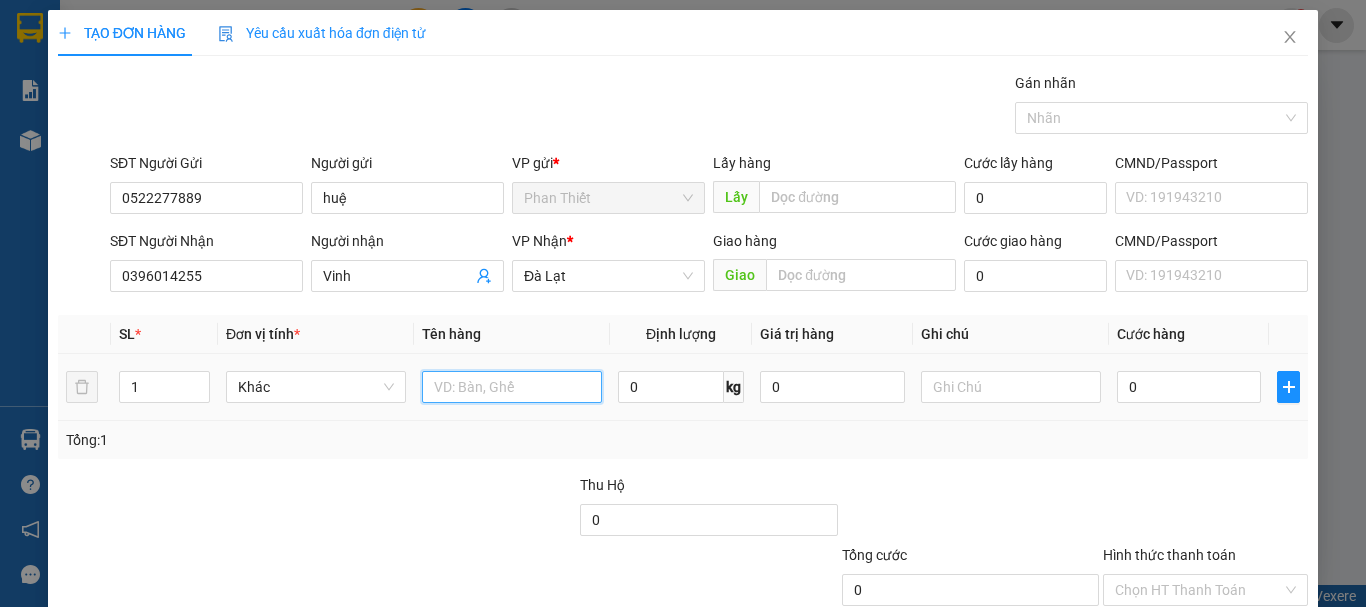 click at bounding box center (512, 387) 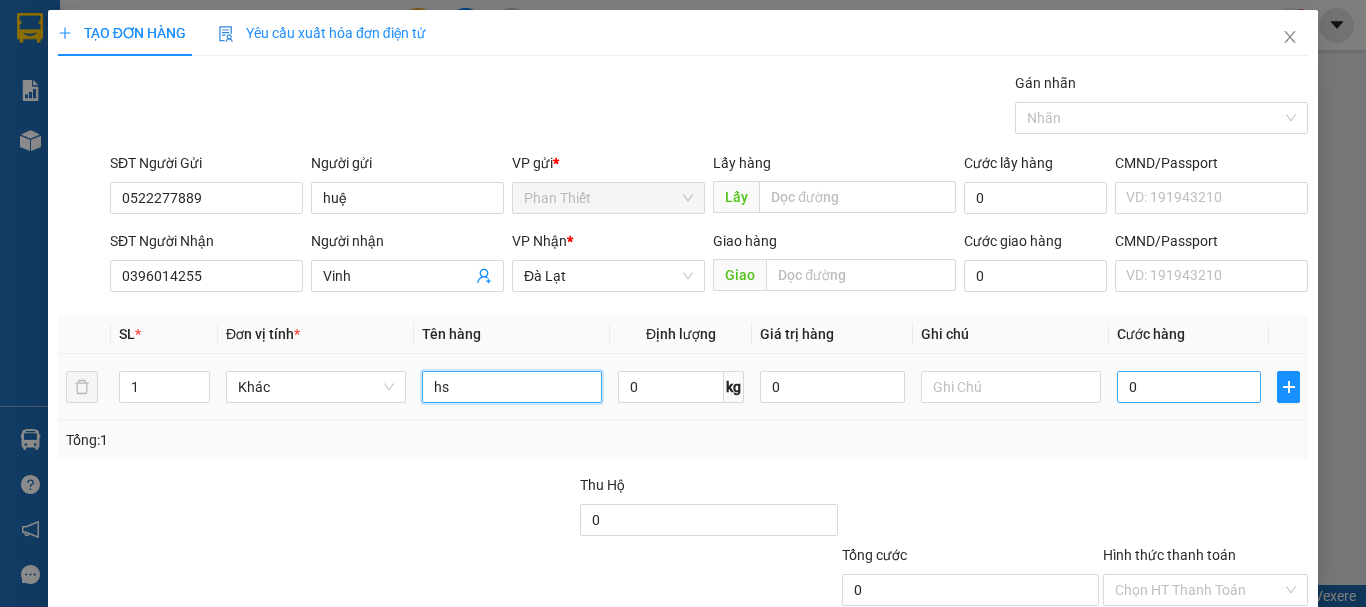 type on "hs" 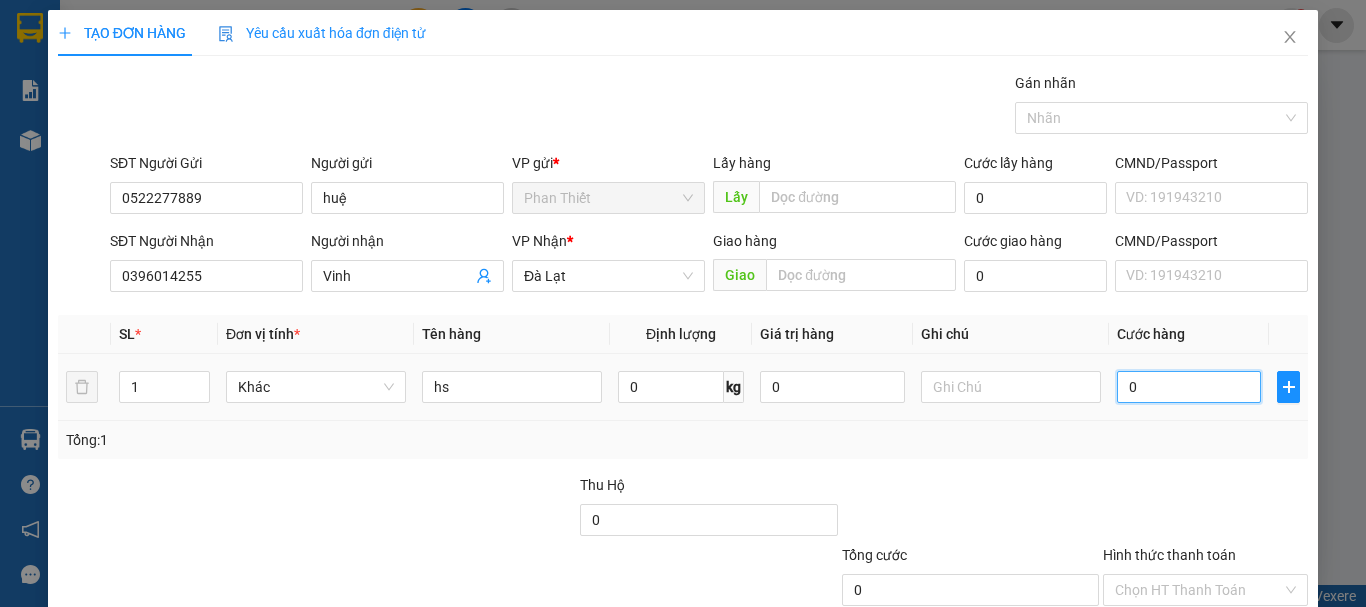 click on "0" at bounding box center (1189, 387) 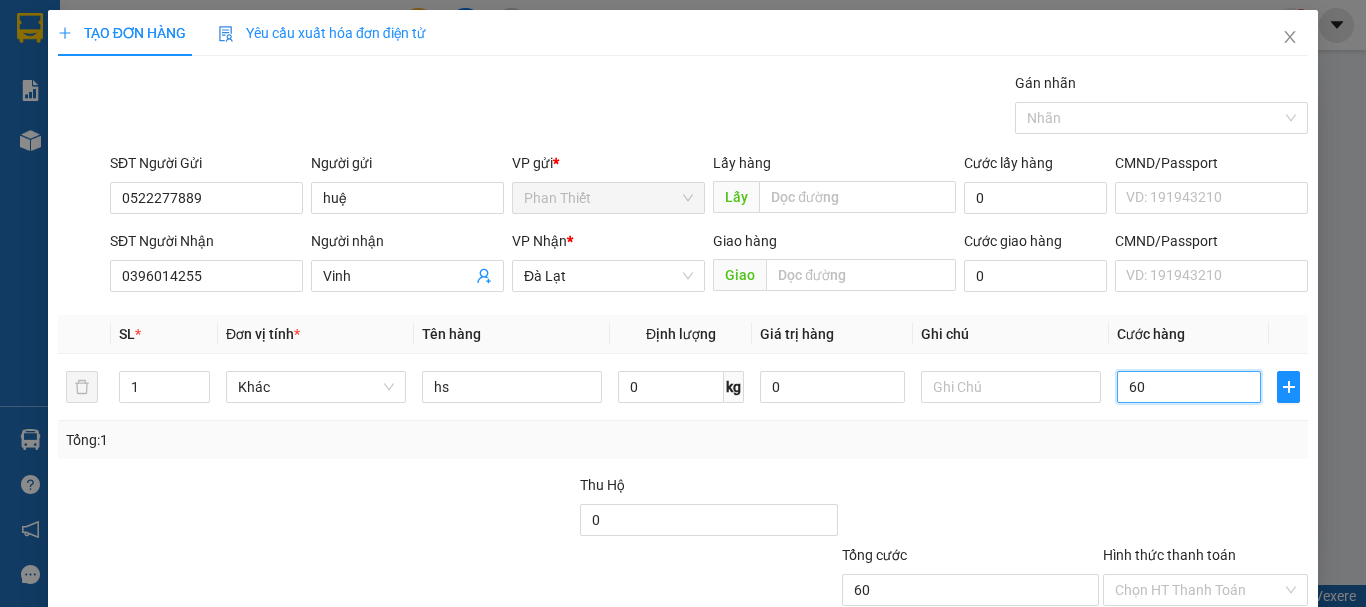 scroll, scrollTop: 133, scrollLeft: 0, axis: vertical 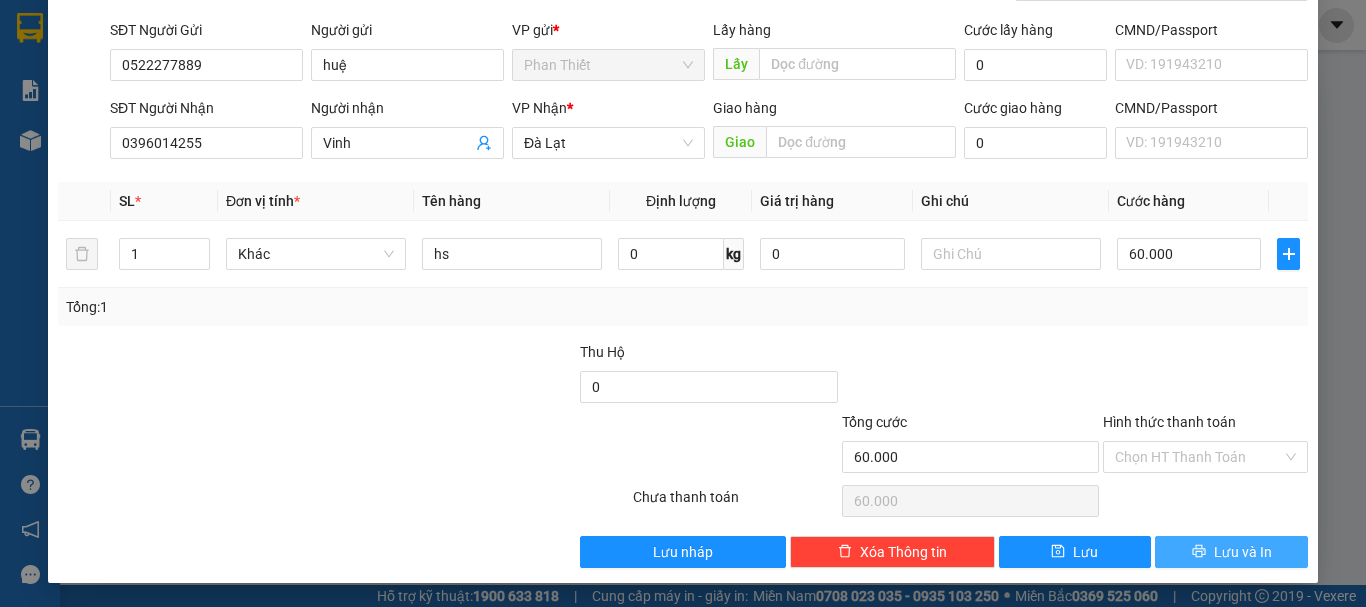 click on "Lưu và In" at bounding box center (1243, 552) 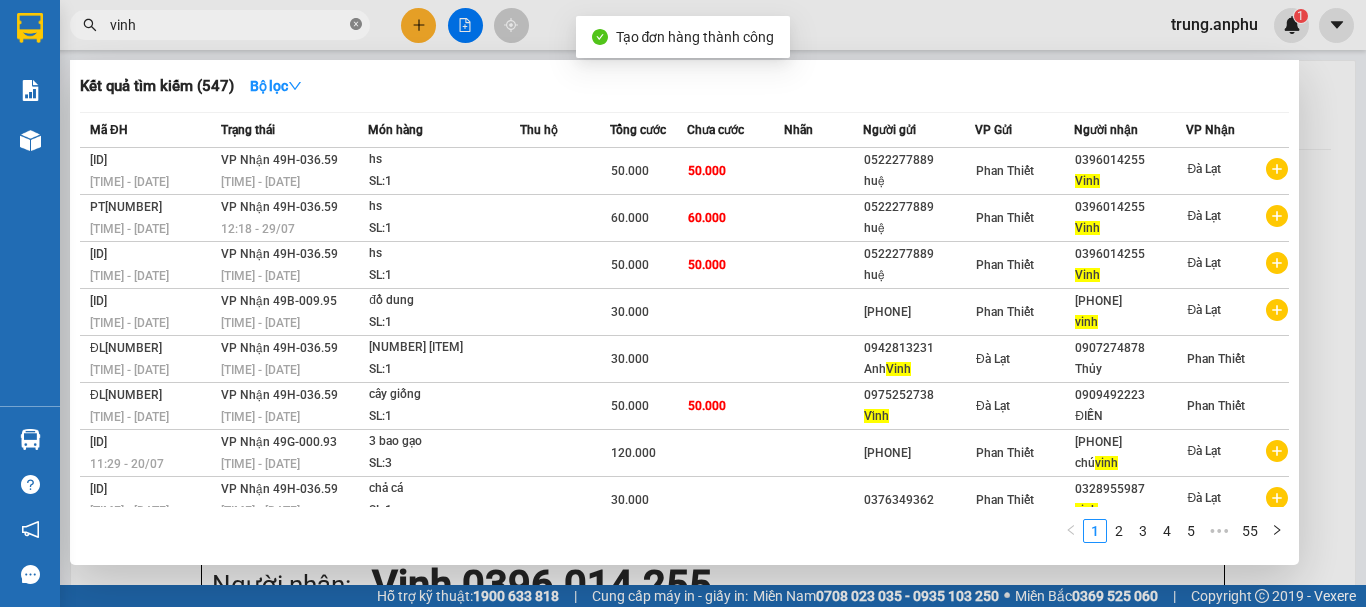 click 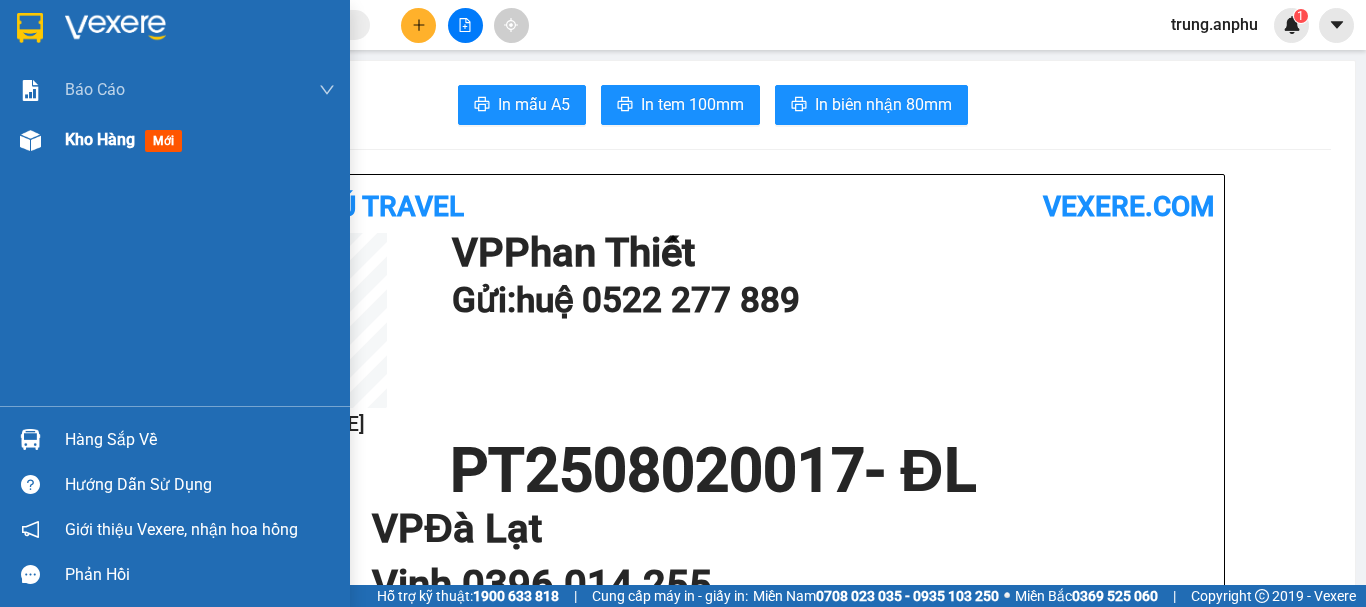 click on "Kho hàng mới" at bounding box center [175, 140] 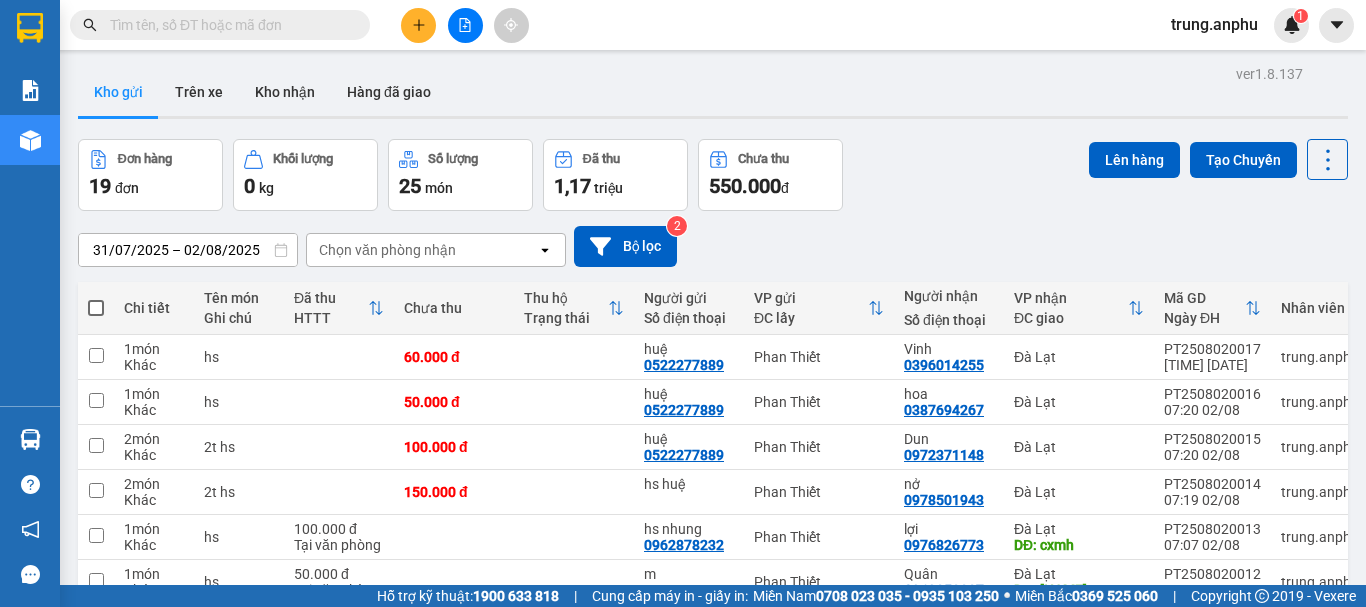click at bounding box center (228, 25) 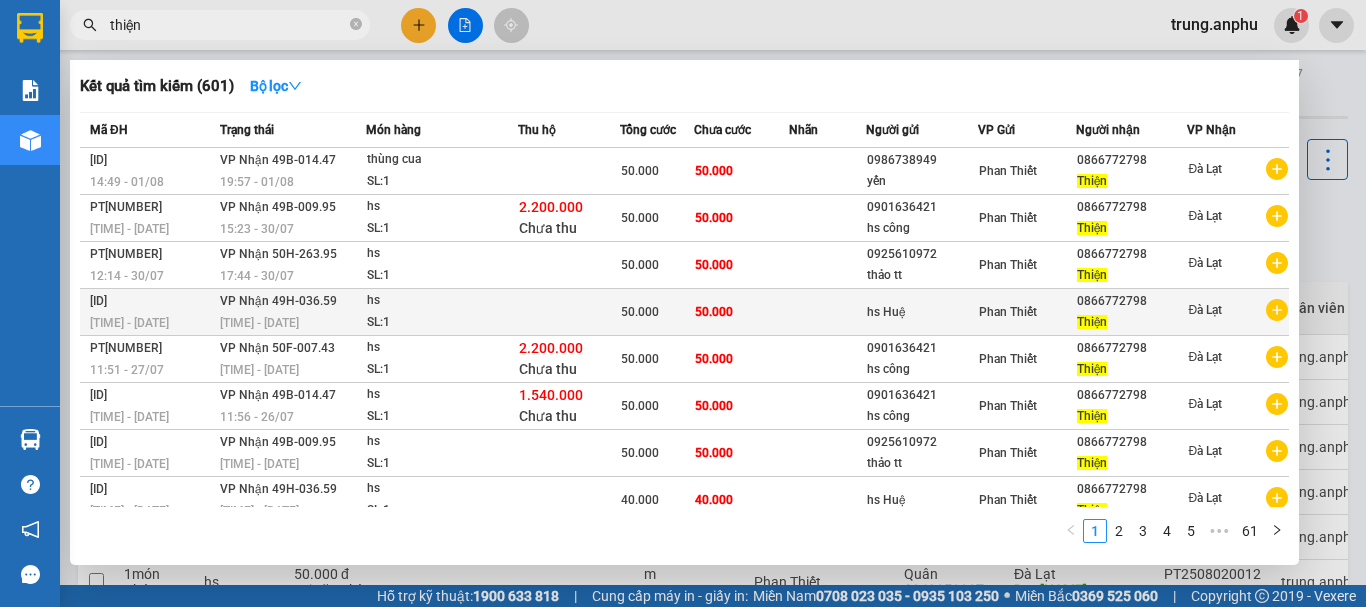 click 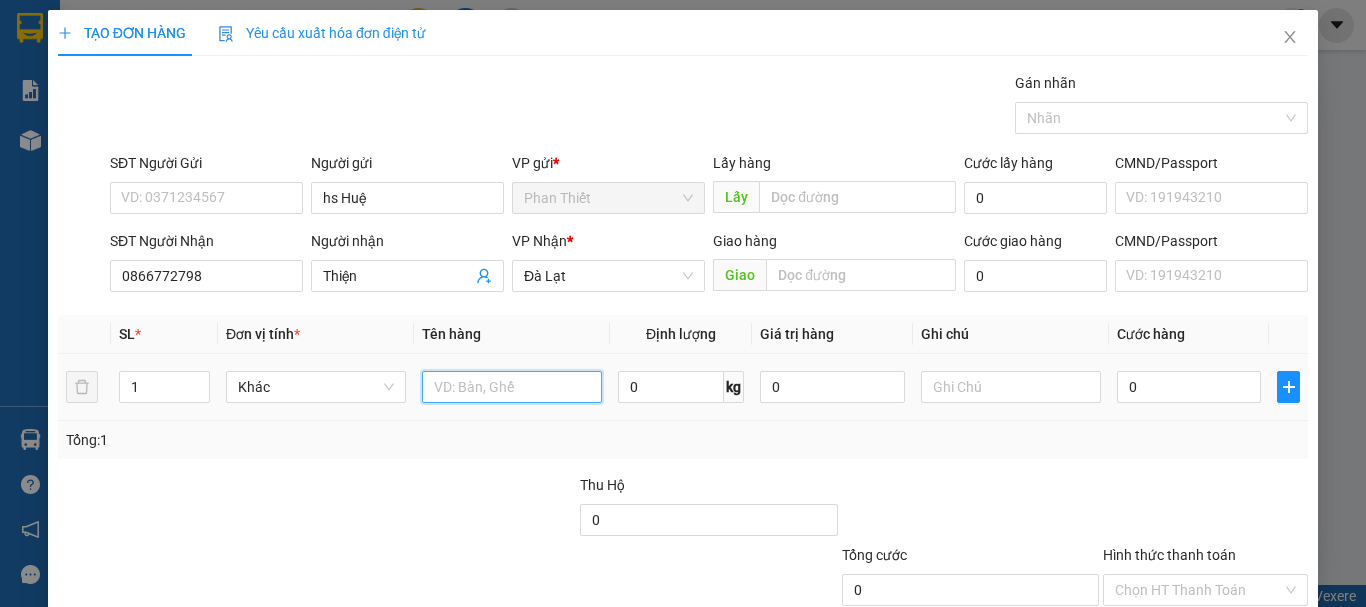 click at bounding box center (512, 387) 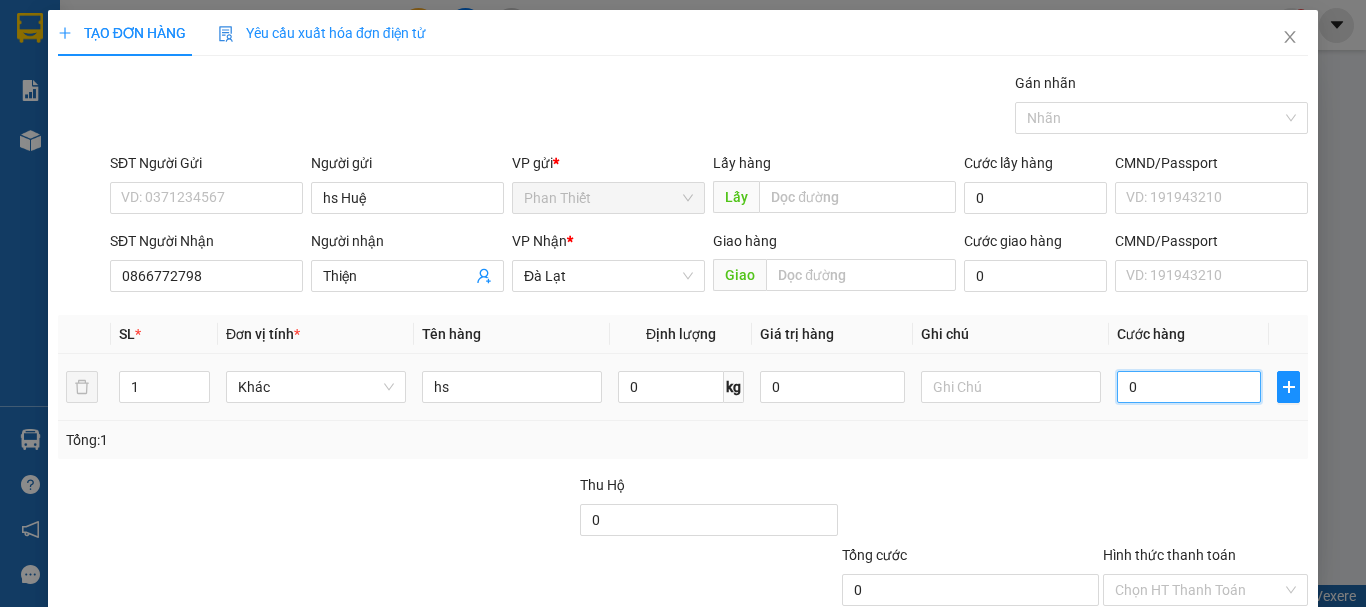 click on "0" at bounding box center [1189, 387] 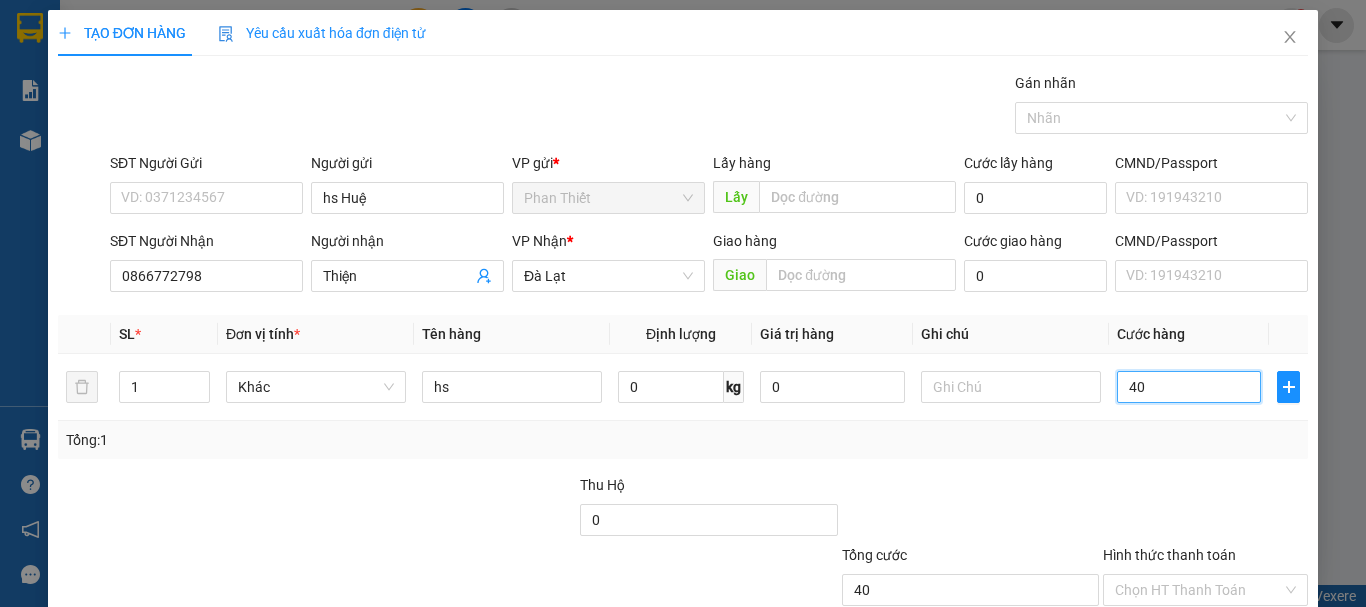 scroll, scrollTop: 133, scrollLeft: 0, axis: vertical 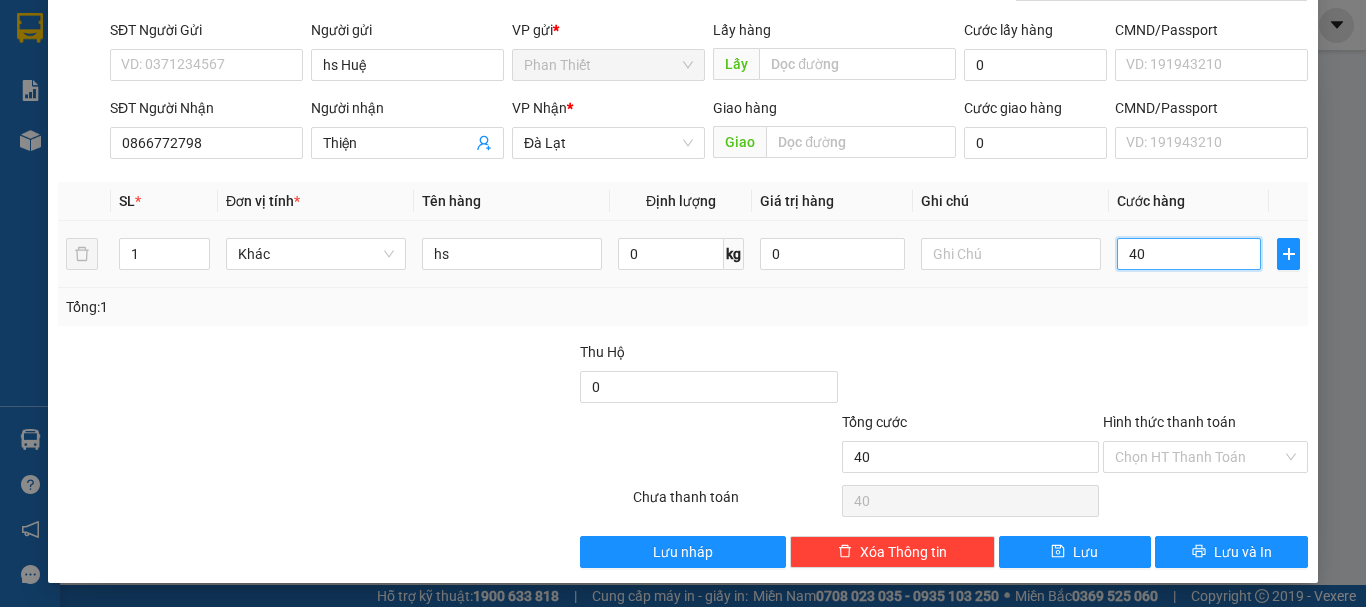 drag, startPoint x: 1162, startPoint y: 256, endPoint x: 1104, endPoint y: 267, distance: 59.03389 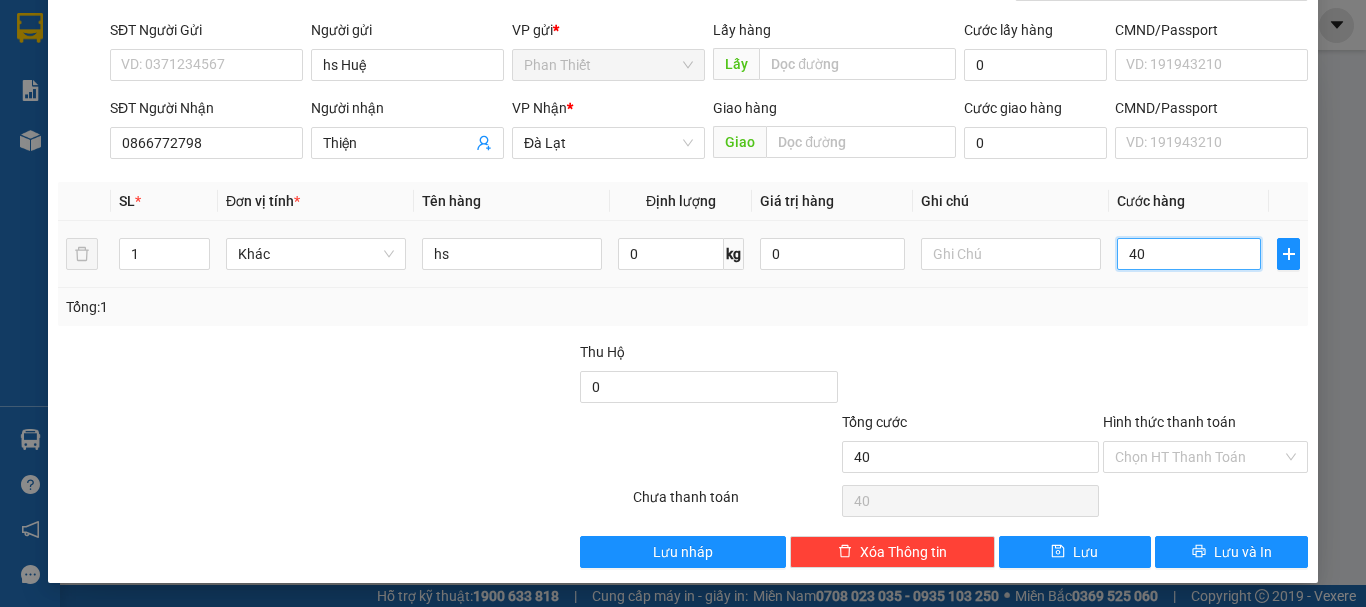click on "40" at bounding box center [1189, 254] 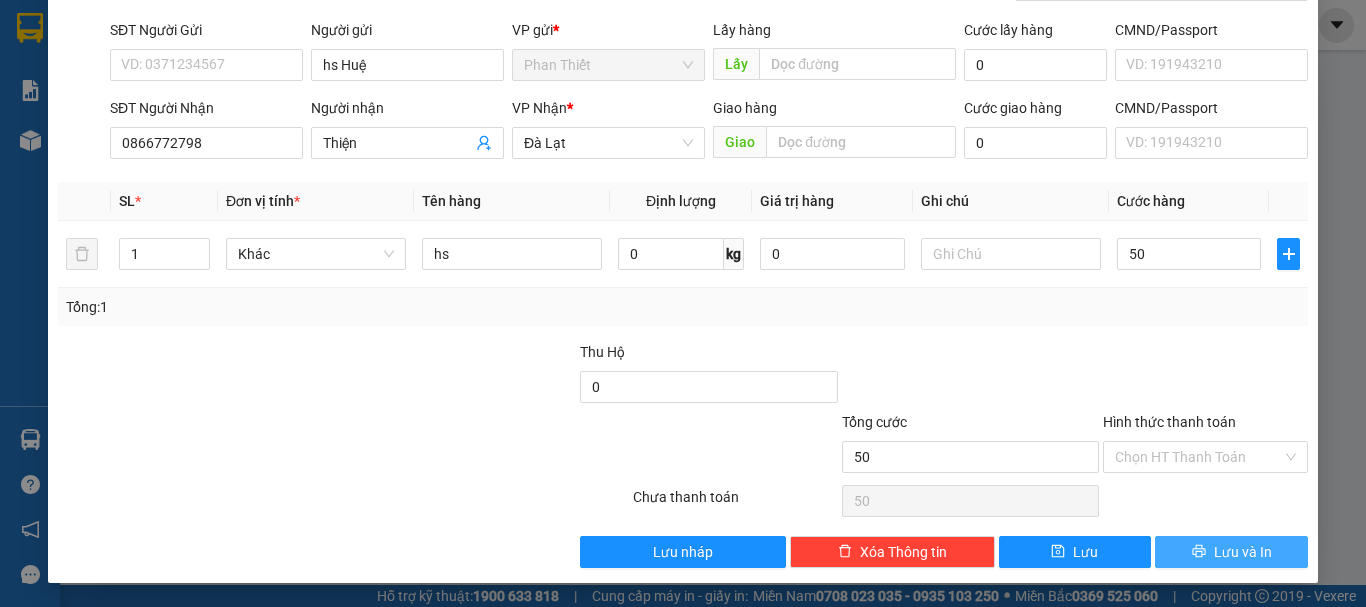click on "Lưu và In" at bounding box center (1243, 552) 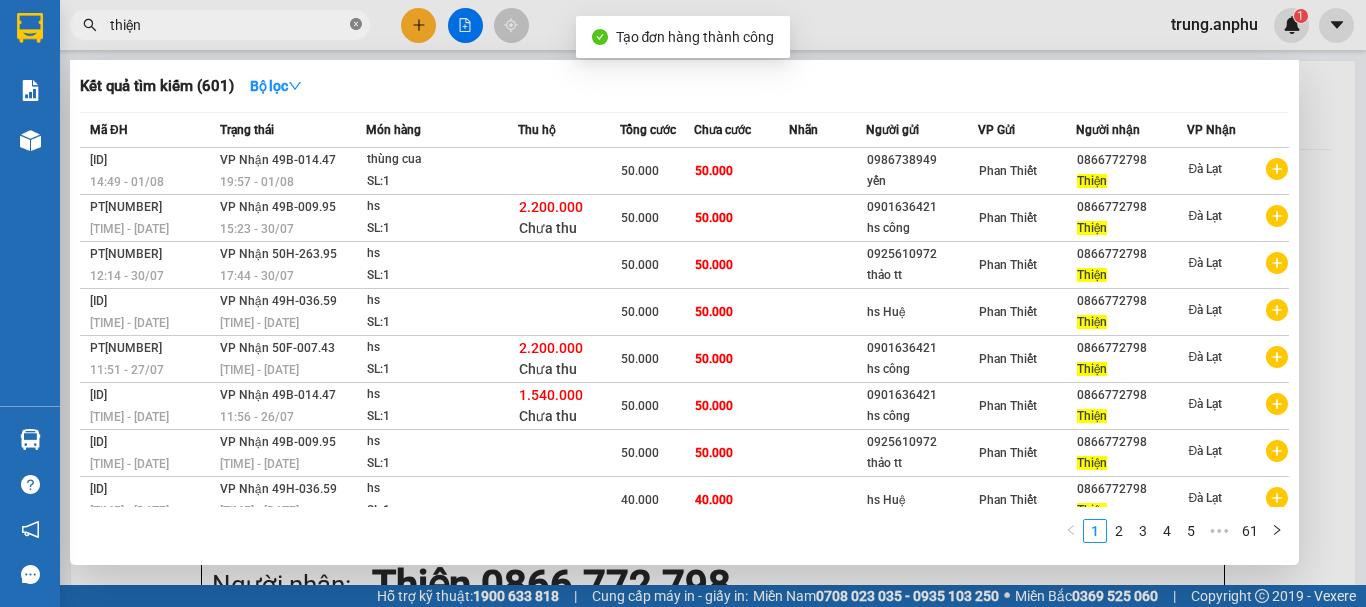click 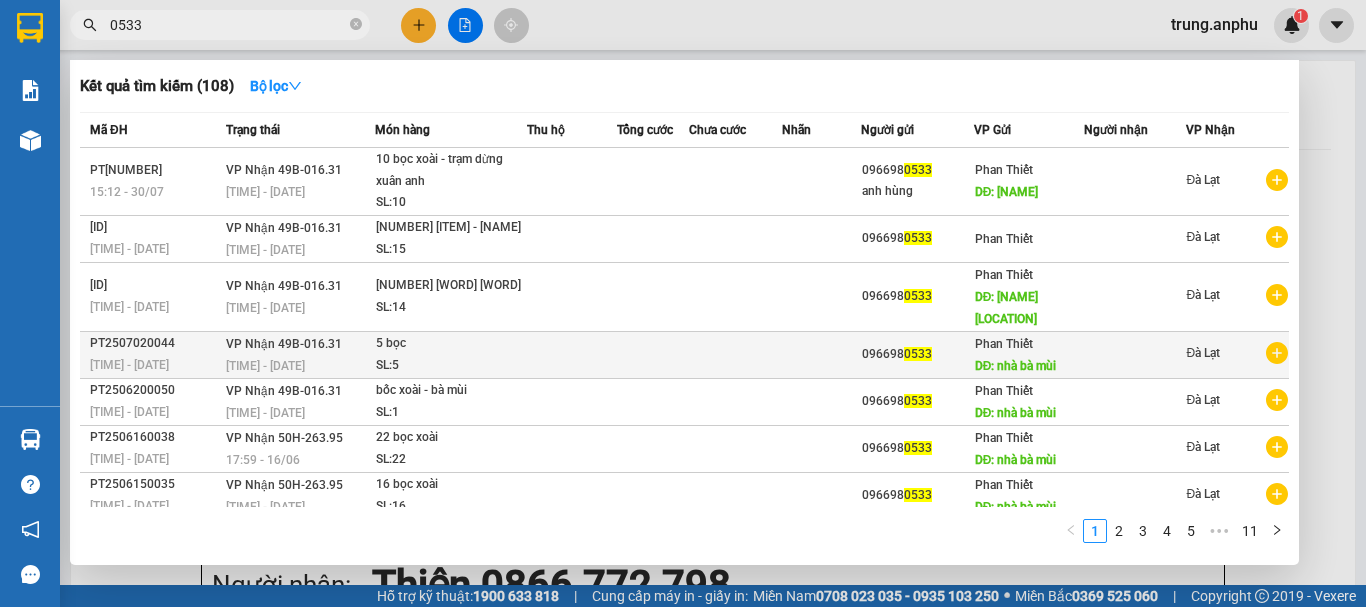 click 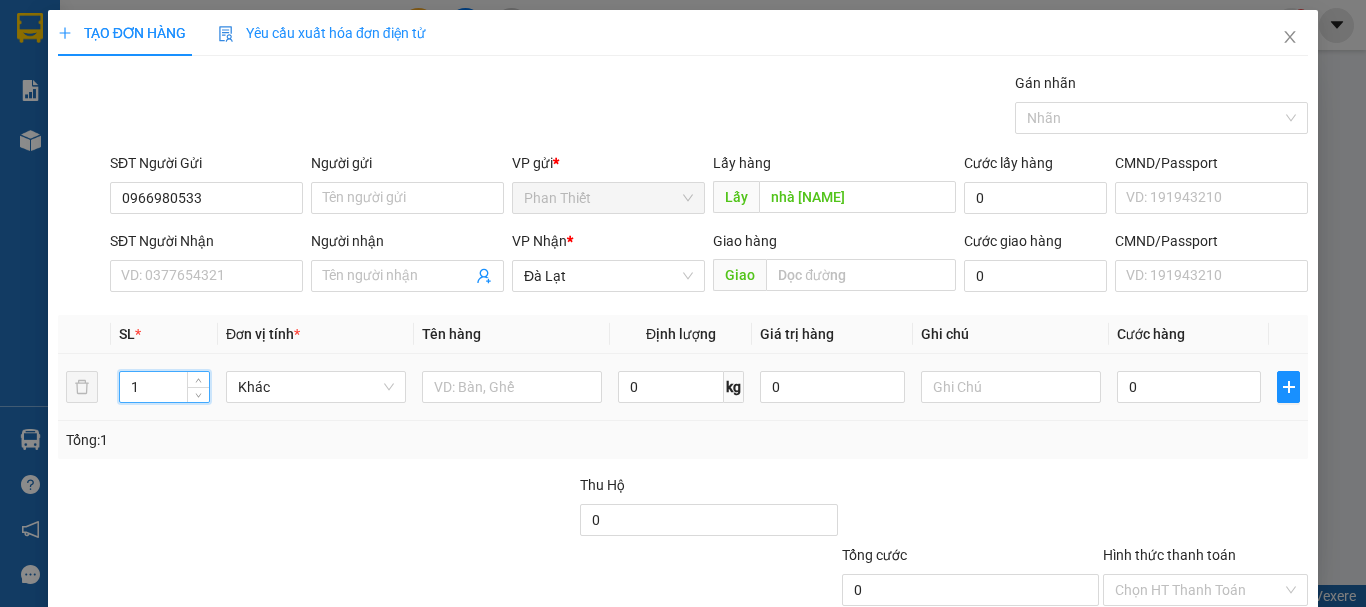 drag, startPoint x: 157, startPoint y: 385, endPoint x: 135, endPoint y: 392, distance: 23.086792 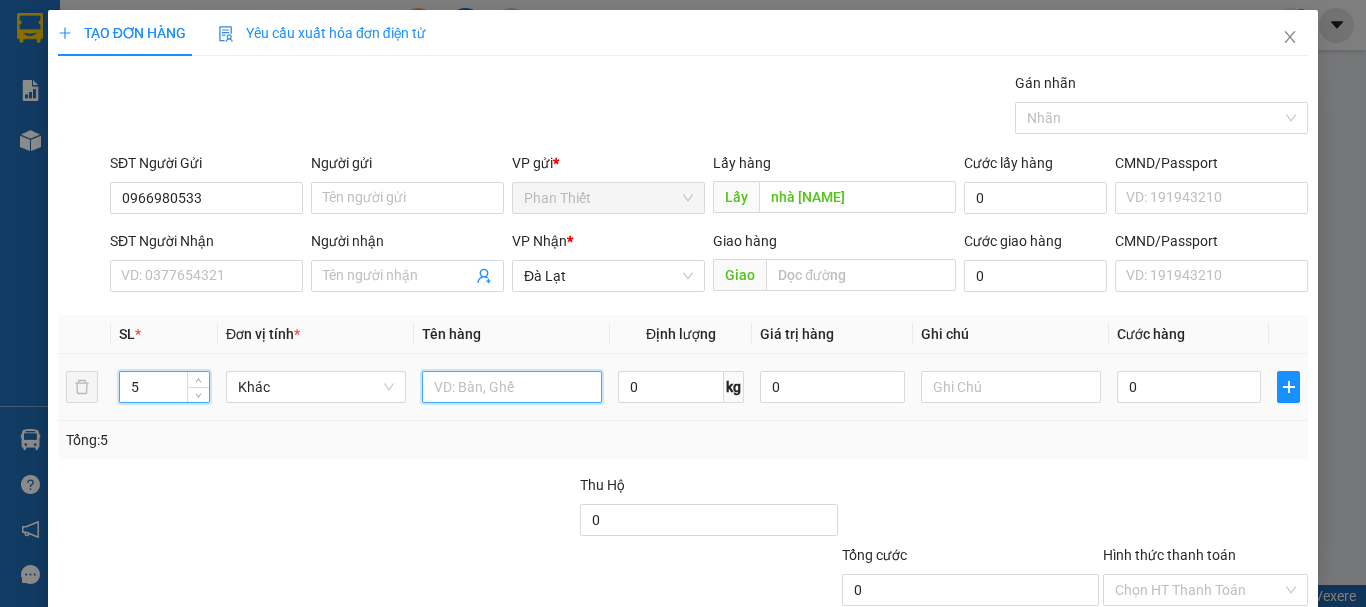 click at bounding box center [512, 387] 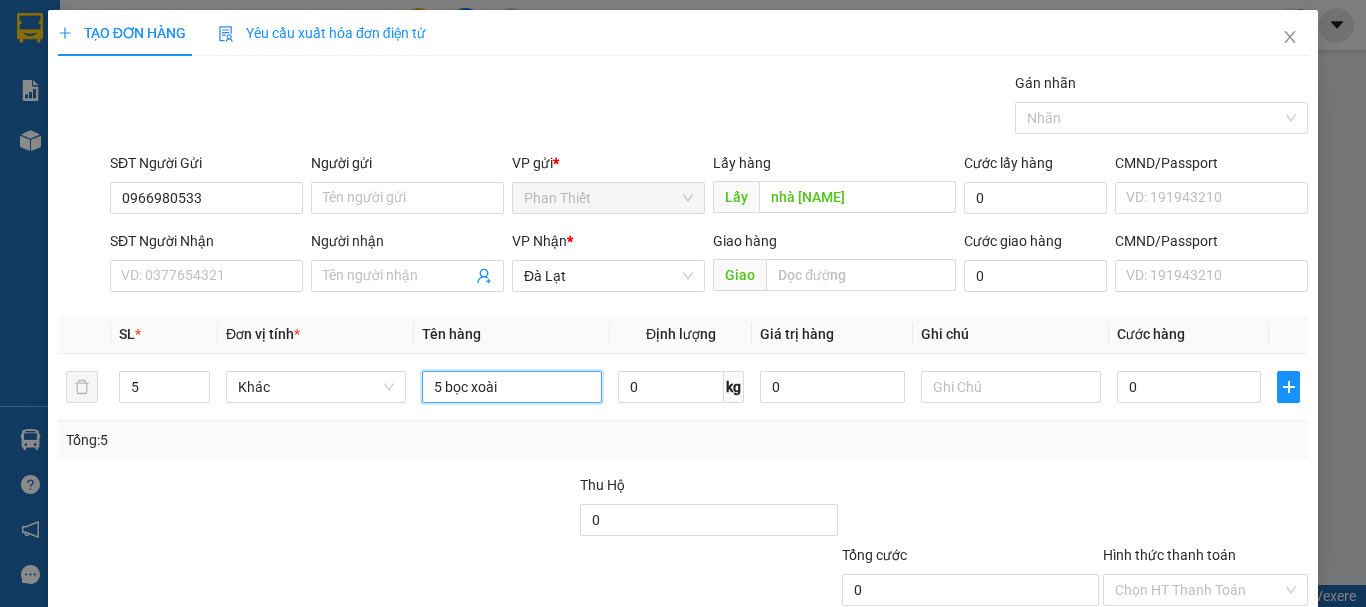 scroll, scrollTop: 133, scrollLeft: 0, axis: vertical 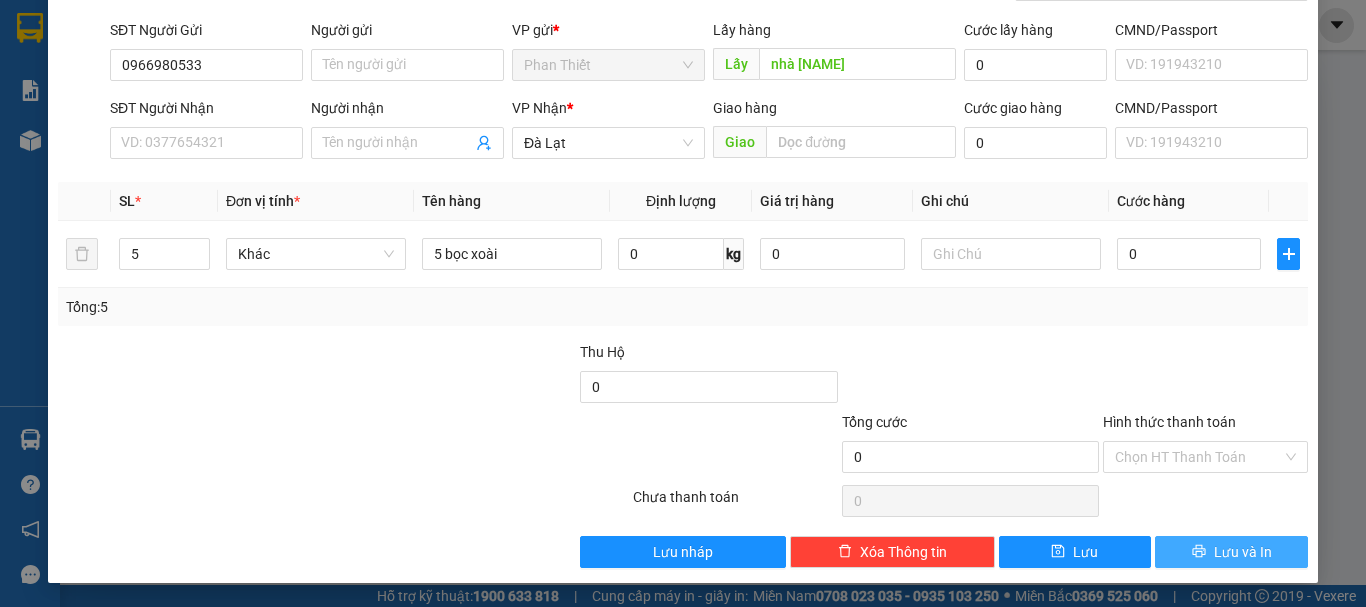 click on "Lưu và In" at bounding box center [1231, 552] 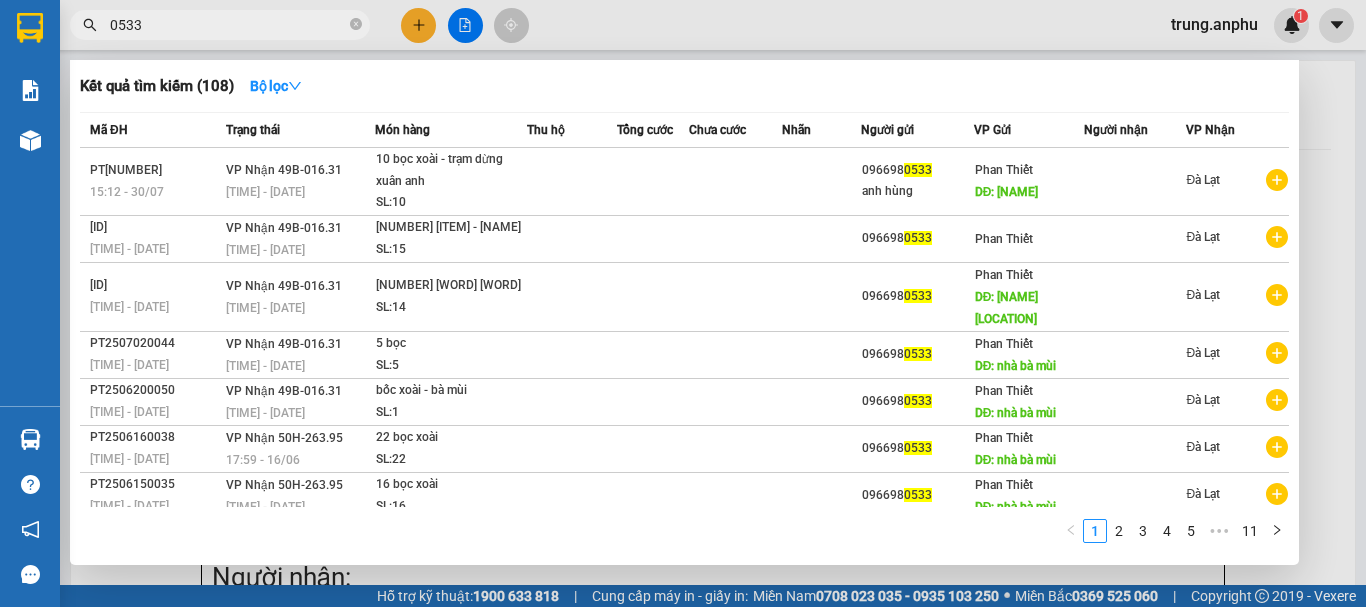 click 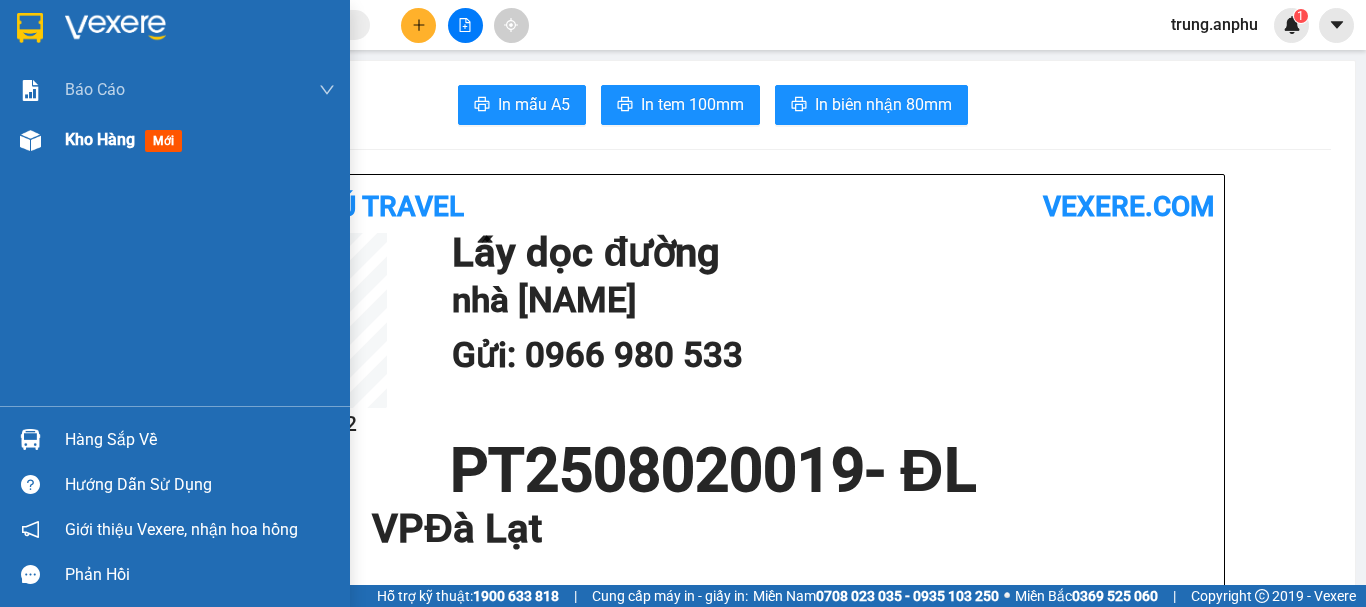 click on "Kho hàng mới" at bounding box center [175, 140] 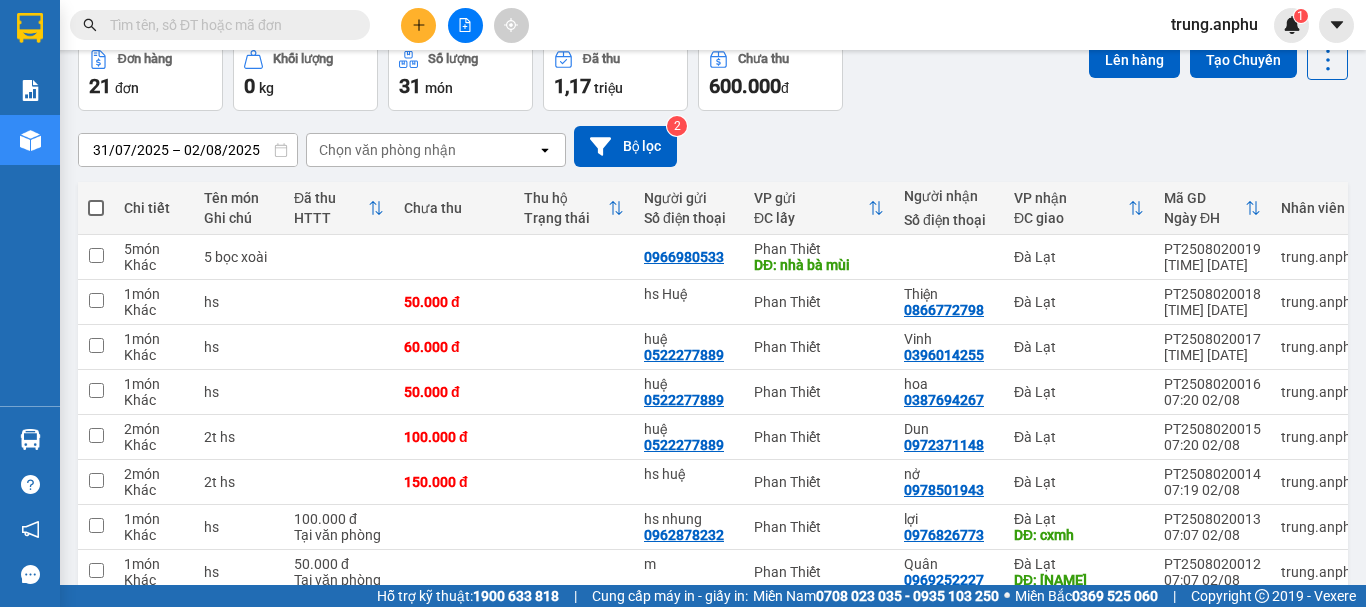 scroll, scrollTop: 290, scrollLeft: 0, axis: vertical 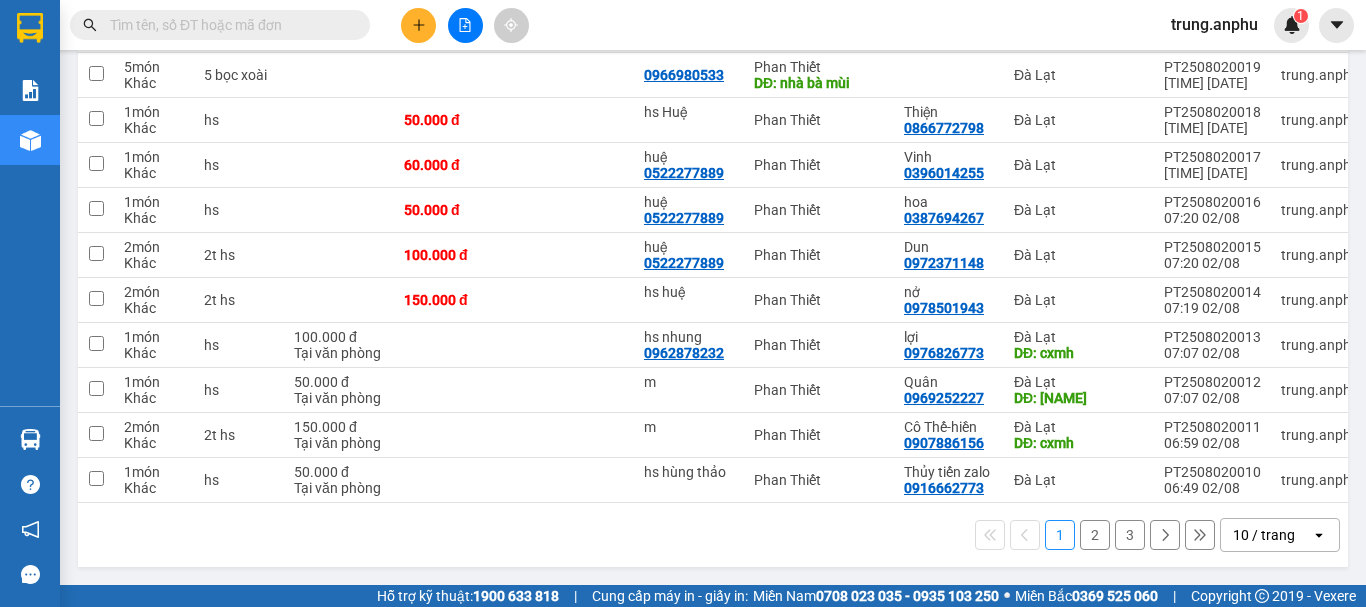 click on "open" 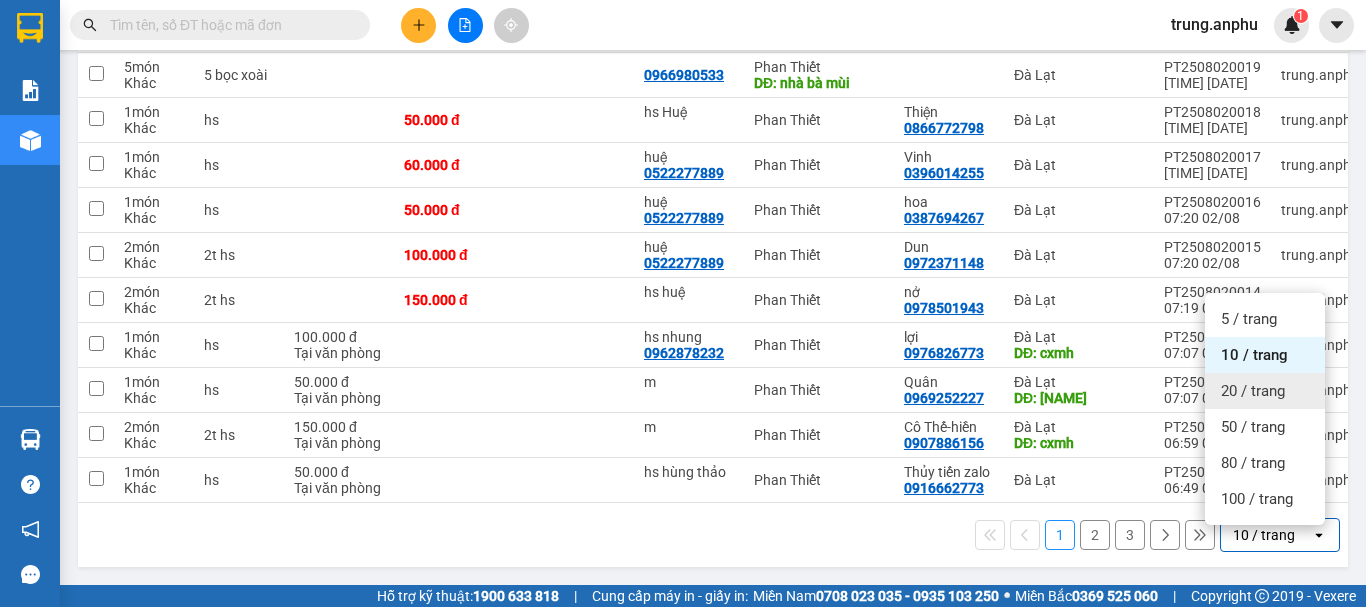 click on "20 / trang" at bounding box center [1253, 391] 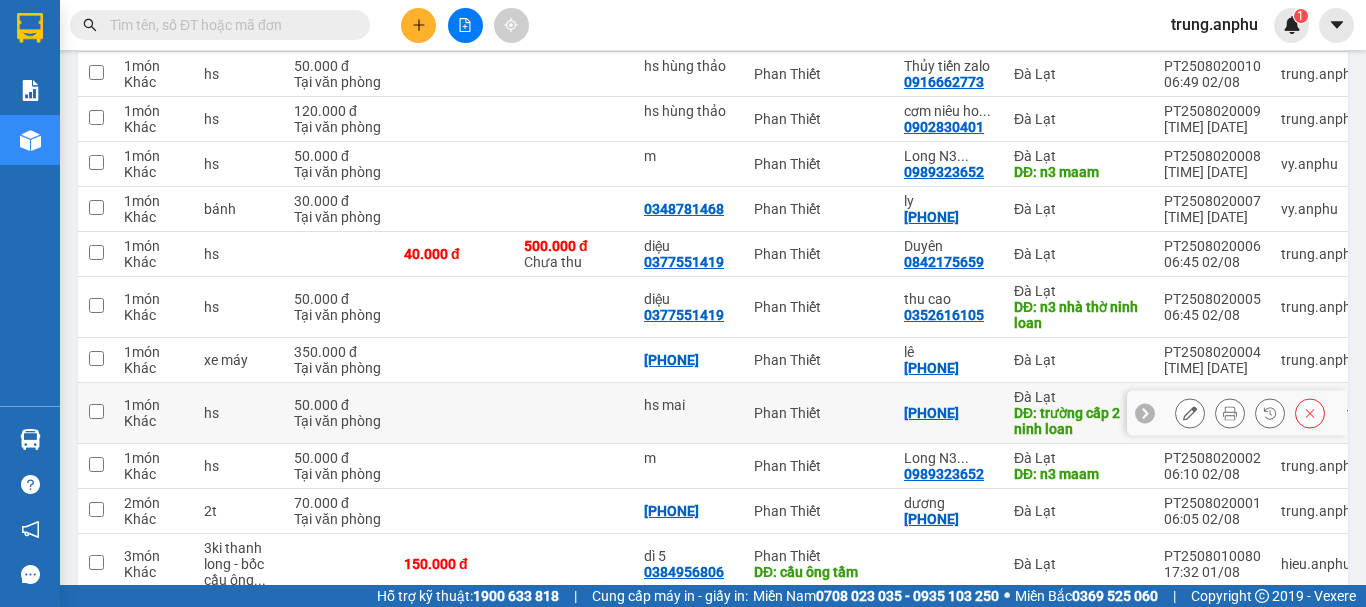 scroll, scrollTop: 688, scrollLeft: 0, axis: vertical 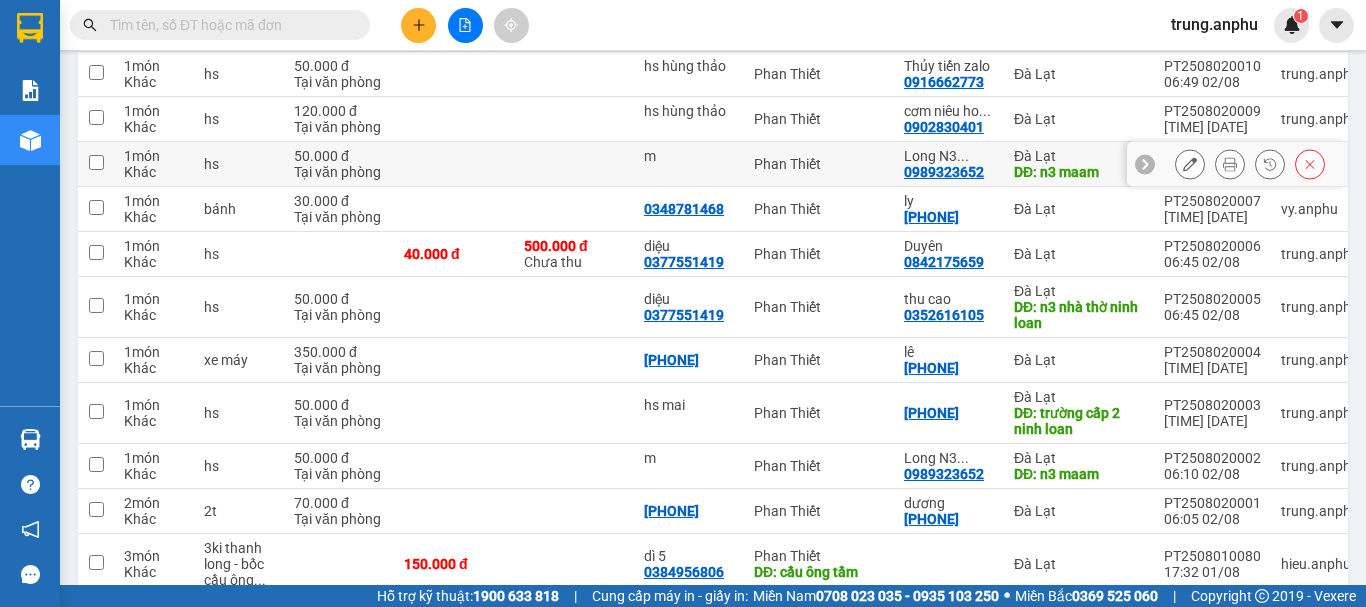 click at bounding box center [96, 162] 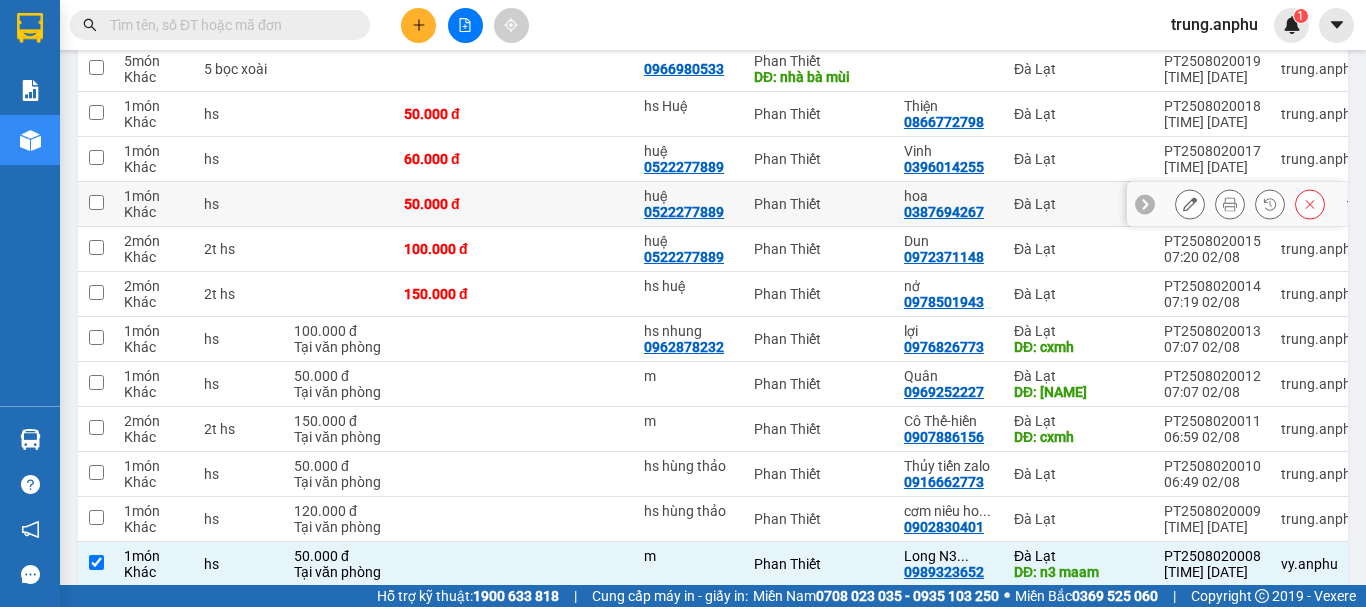 scroll, scrollTop: 0, scrollLeft: 0, axis: both 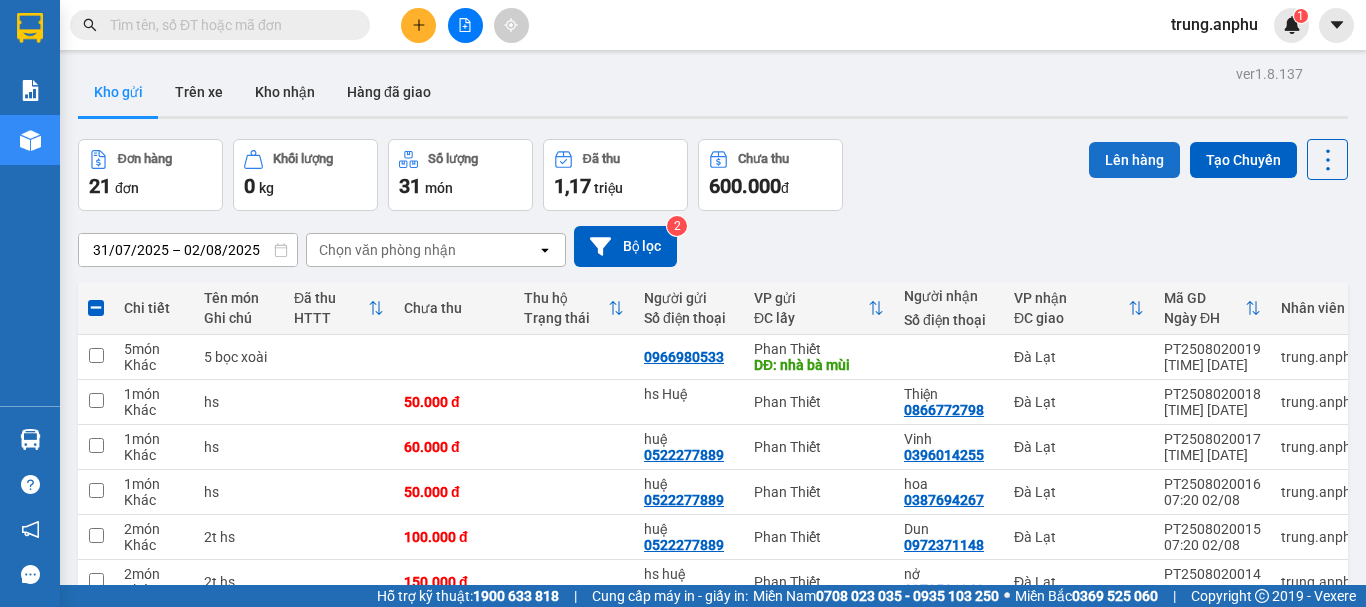 click on "Lên hàng" at bounding box center (1134, 160) 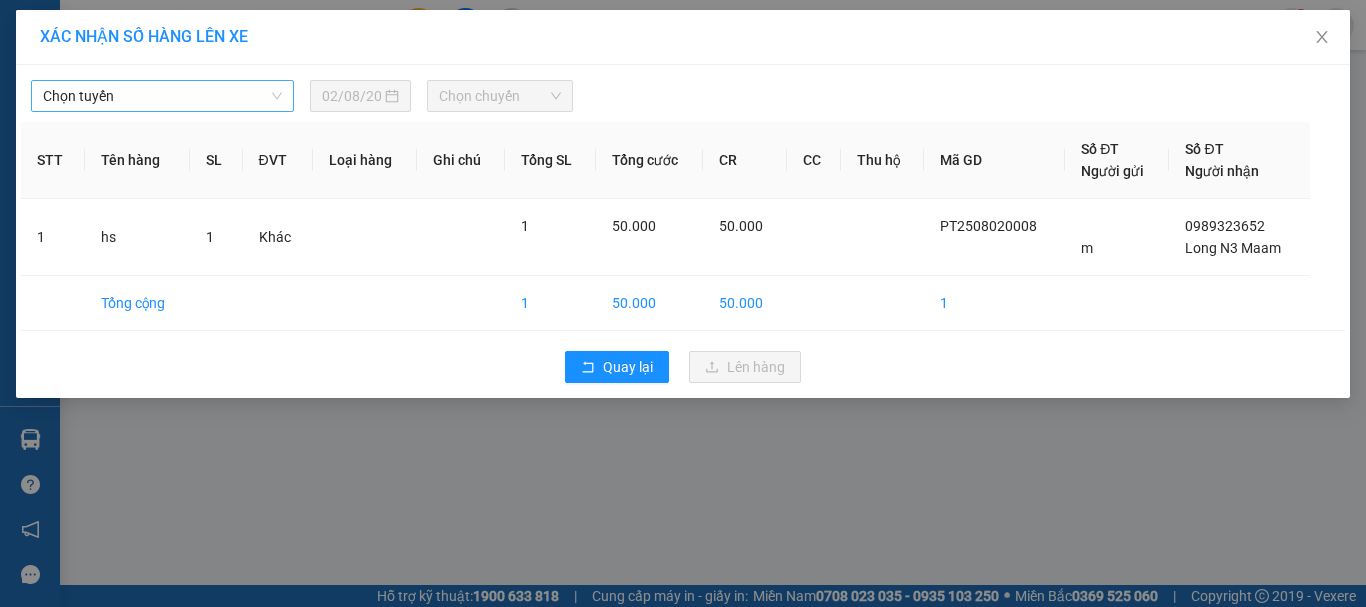 click on "Chọn tuyến" at bounding box center [162, 96] 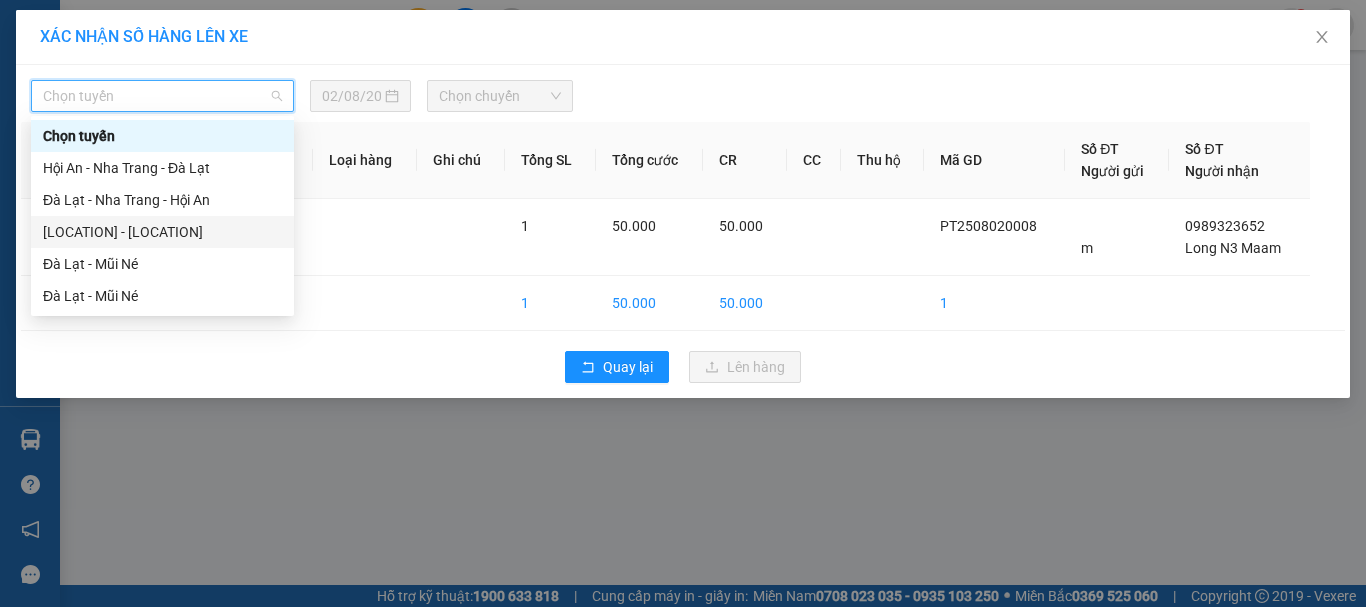 click on "[LOCATION] - [LOCATION]" at bounding box center (162, 232) 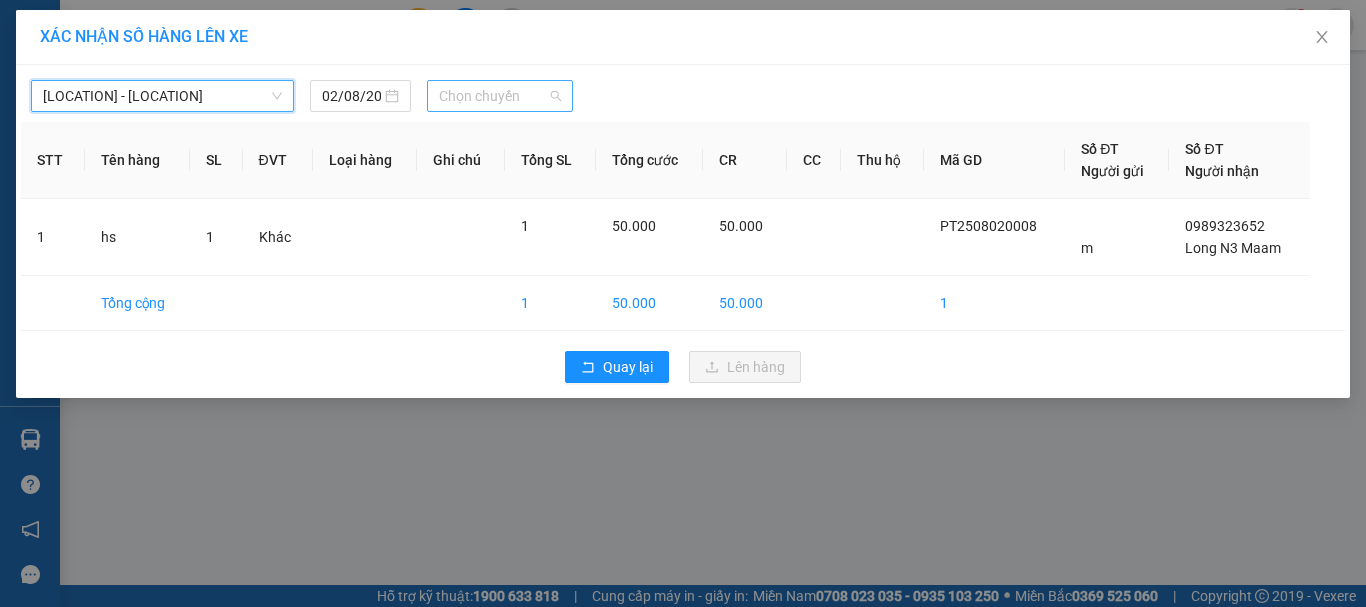 click on "Chọn chuyến" at bounding box center (500, 96) 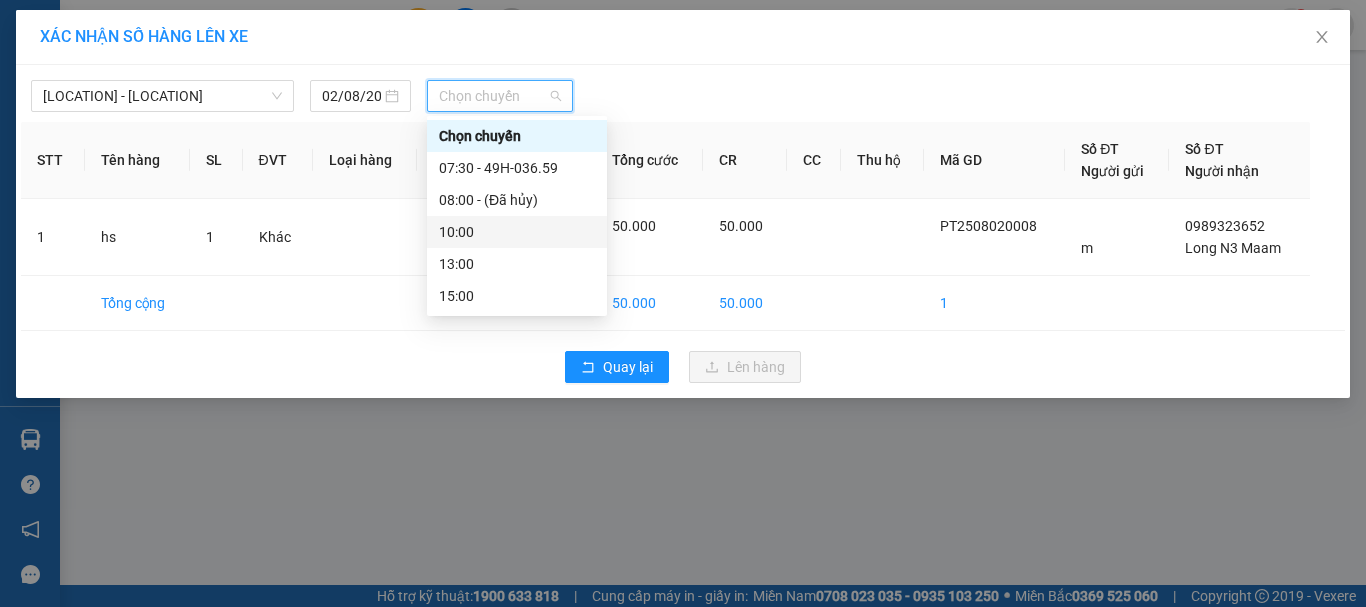 click on "10:00" at bounding box center (517, 232) 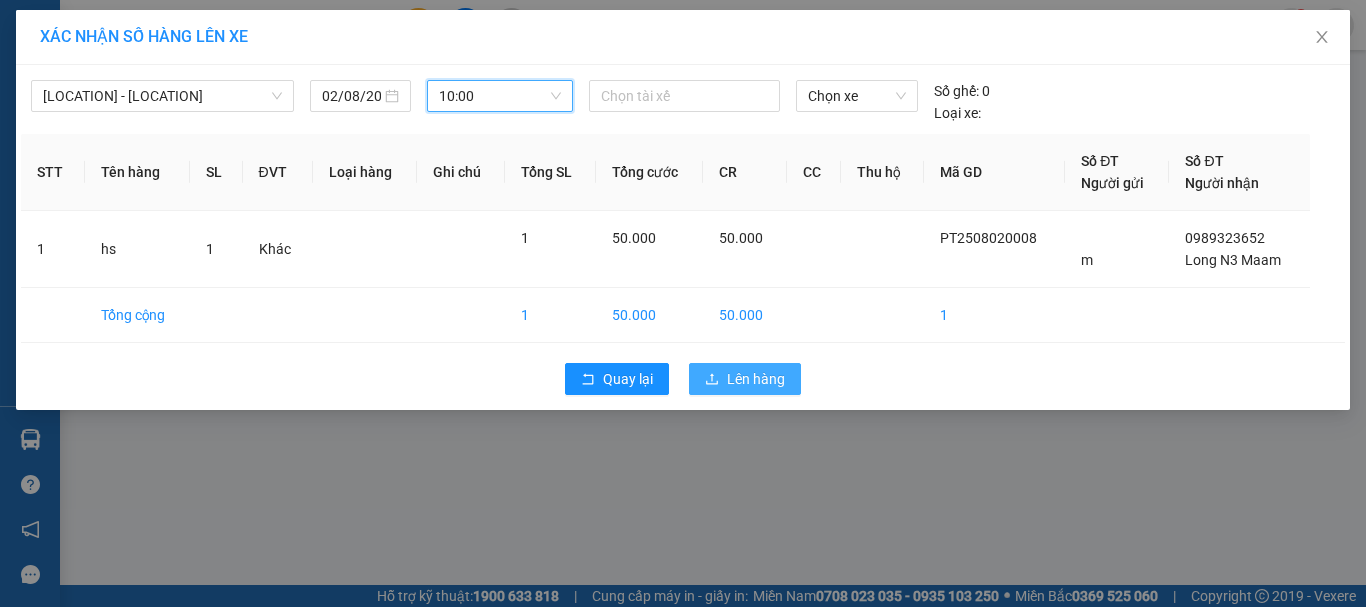 click on "Lên hàng" at bounding box center [756, 379] 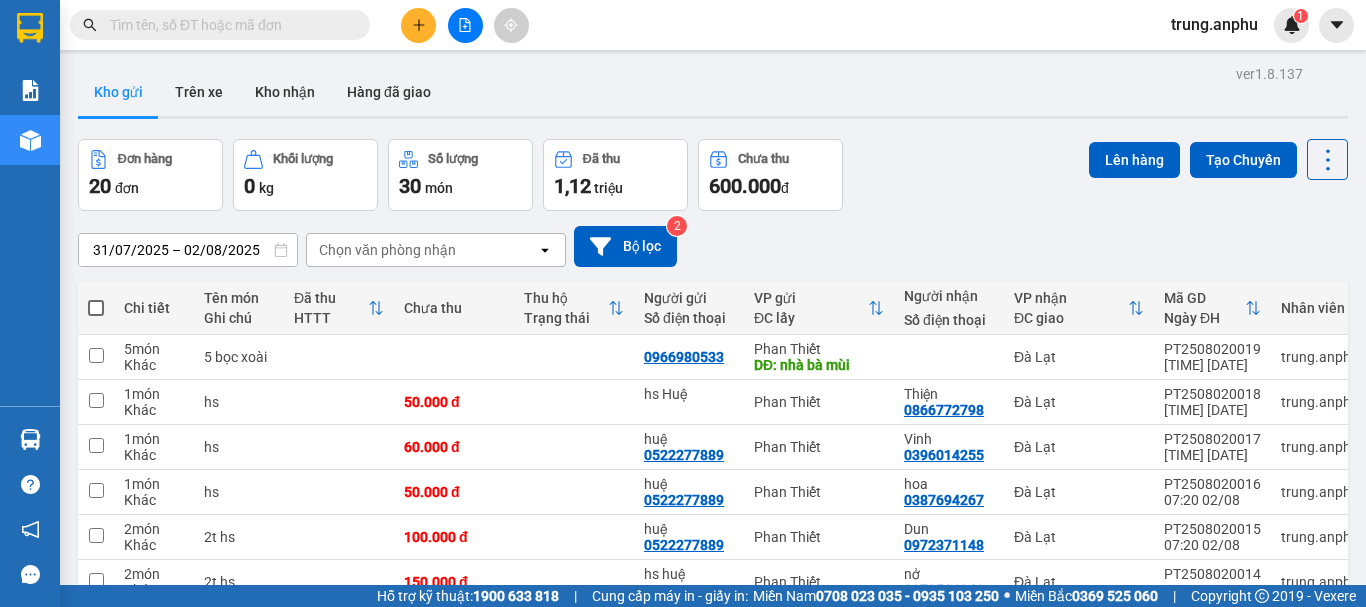 click at bounding box center (96, 308) 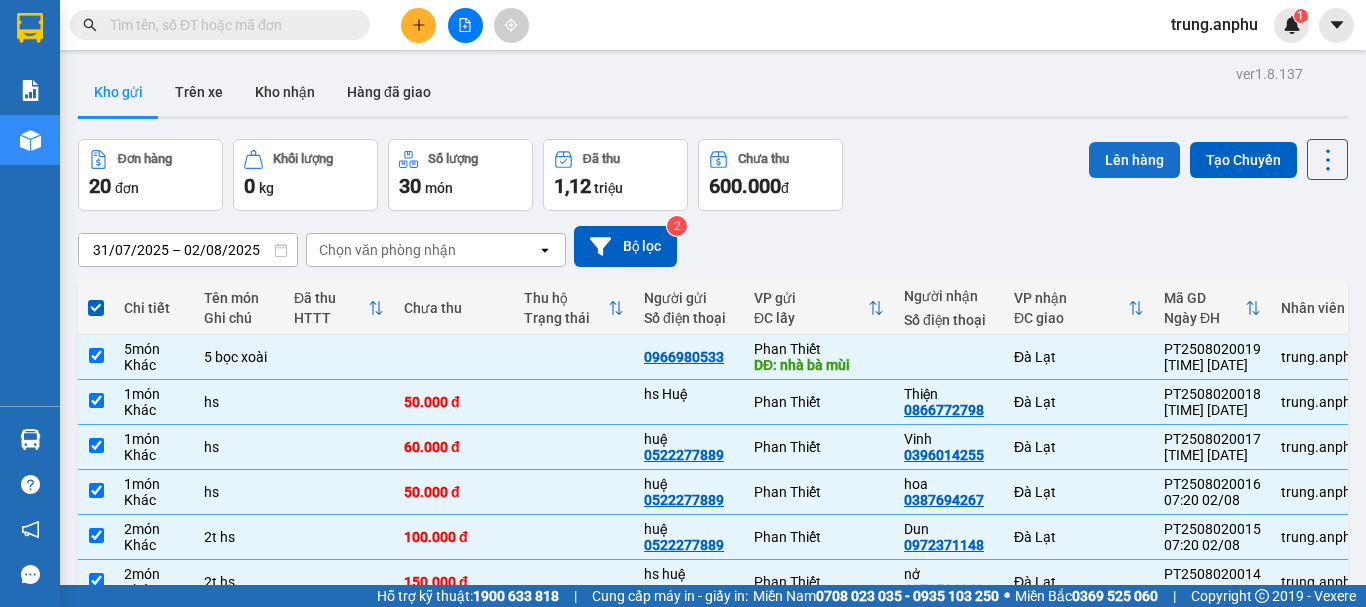 click on "Lên hàng" at bounding box center [1134, 160] 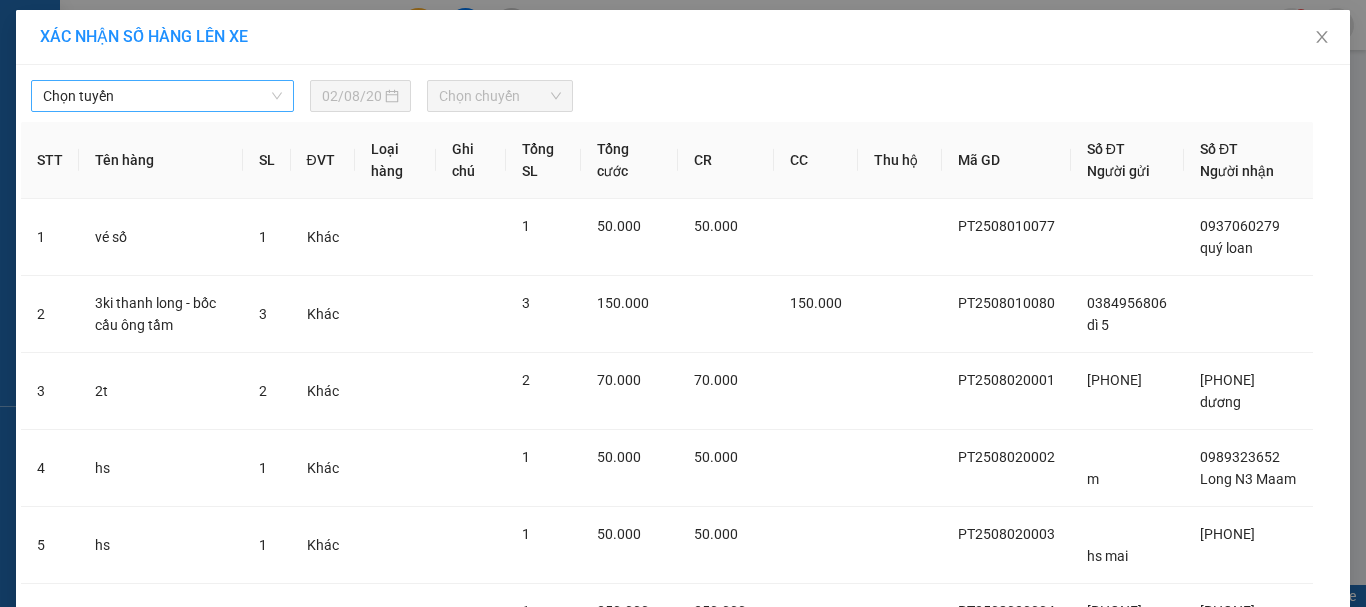 click on "Chọn tuyến" at bounding box center (162, 96) 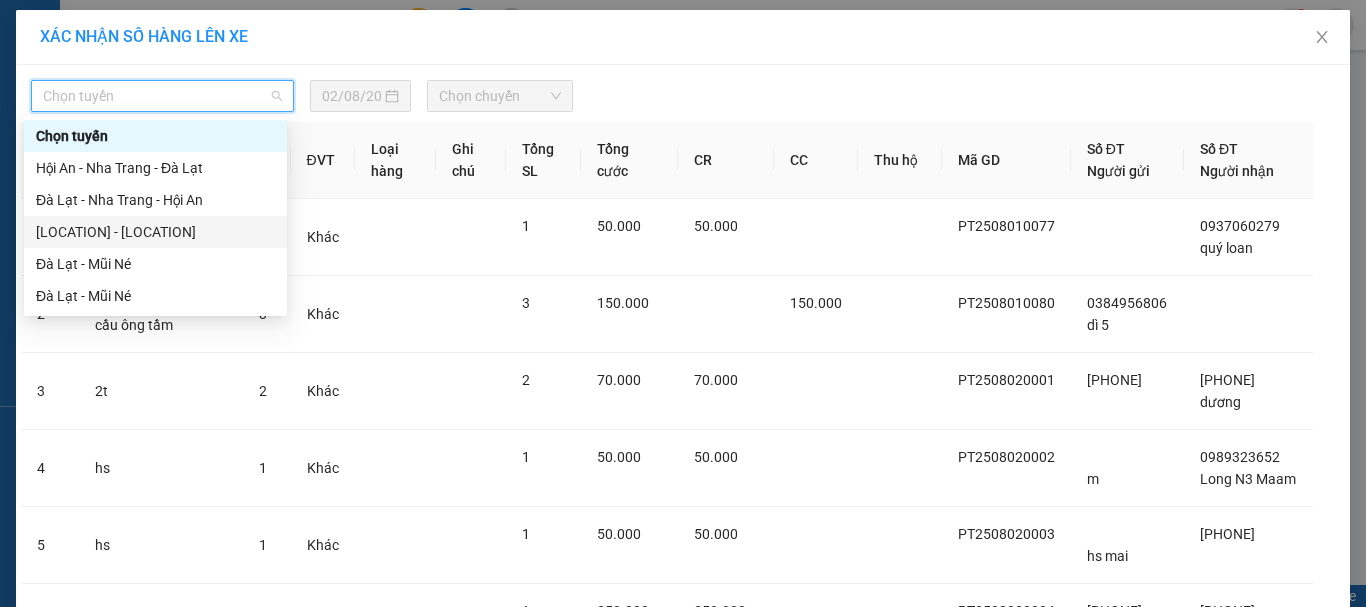click on "[LOCATION] - [LOCATION]" at bounding box center (155, 232) 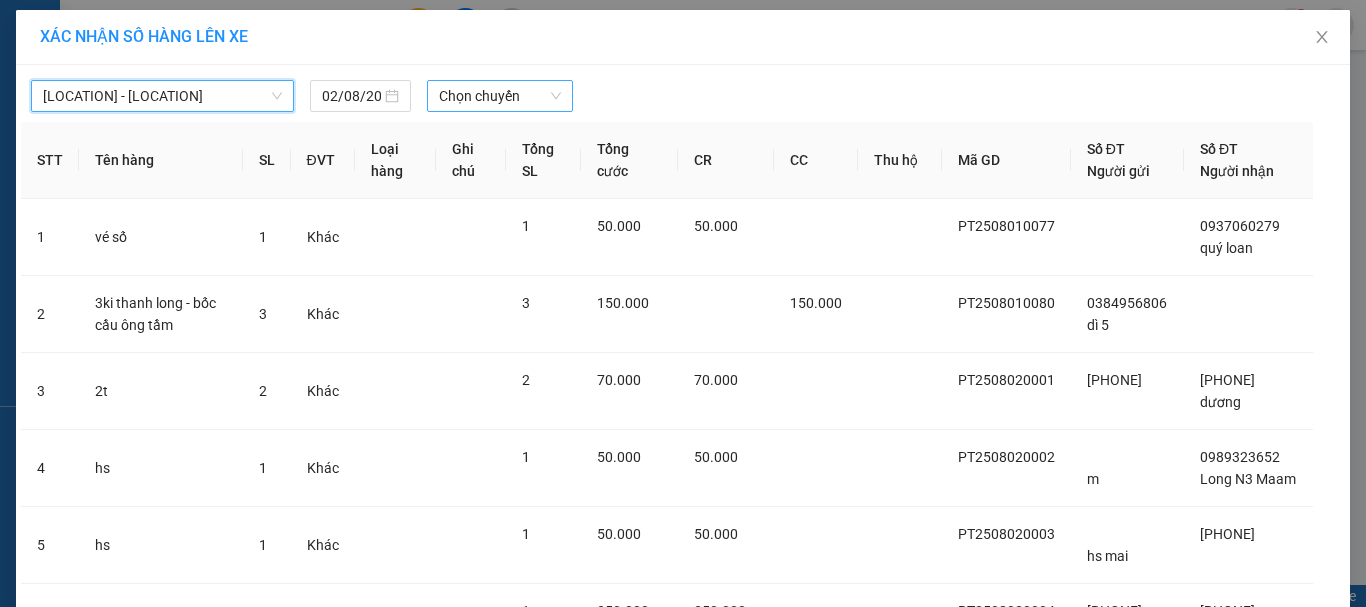 click on "Chọn chuyến" at bounding box center [500, 96] 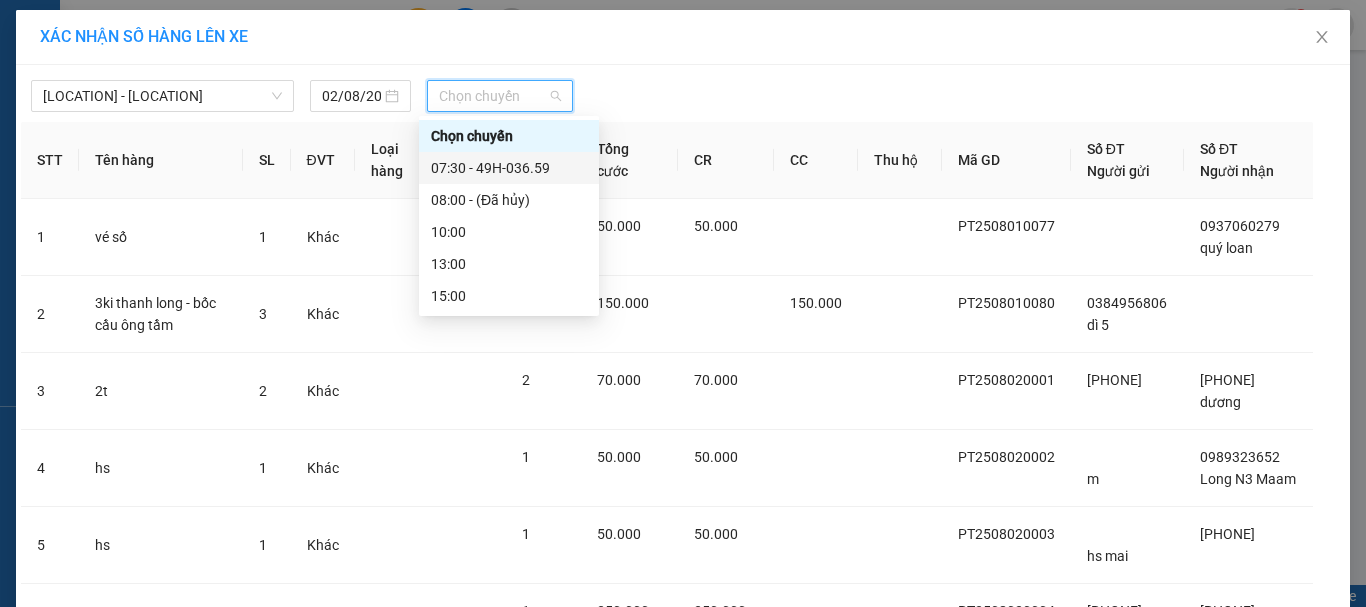 click on "07:30     - 49H-036.59" at bounding box center (509, 168) 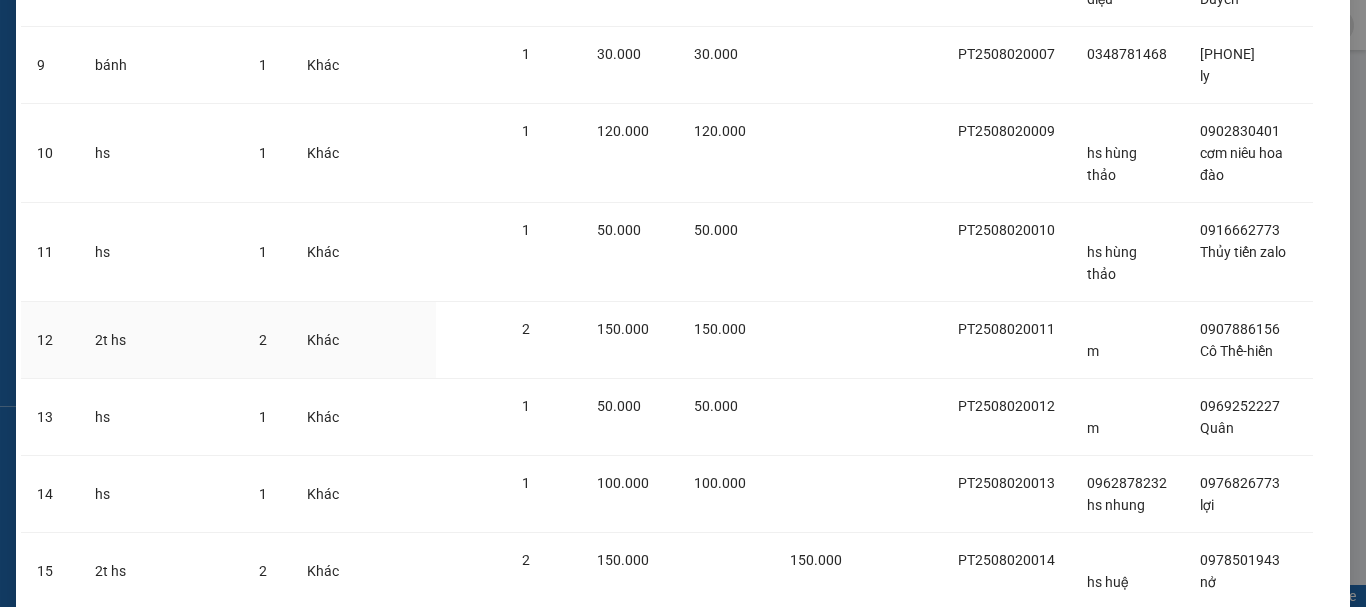 scroll, scrollTop: 1300, scrollLeft: 0, axis: vertical 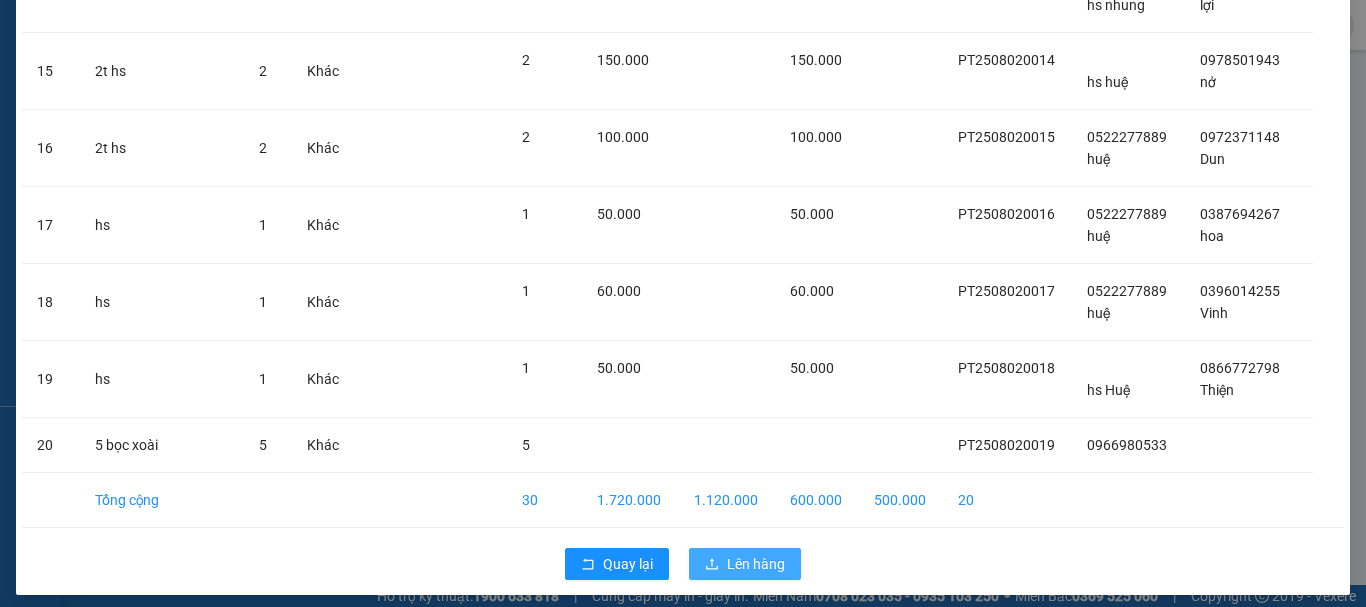 click on "Lên hàng" at bounding box center (756, 564) 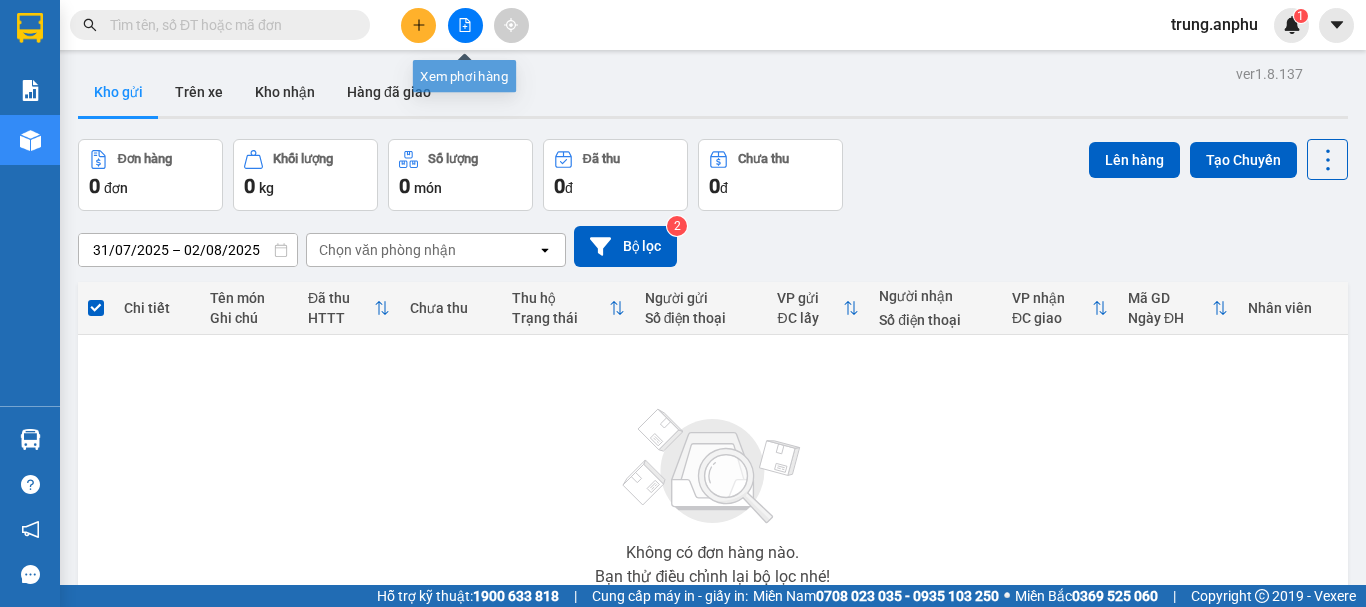 click at bounding box center (465, 25) 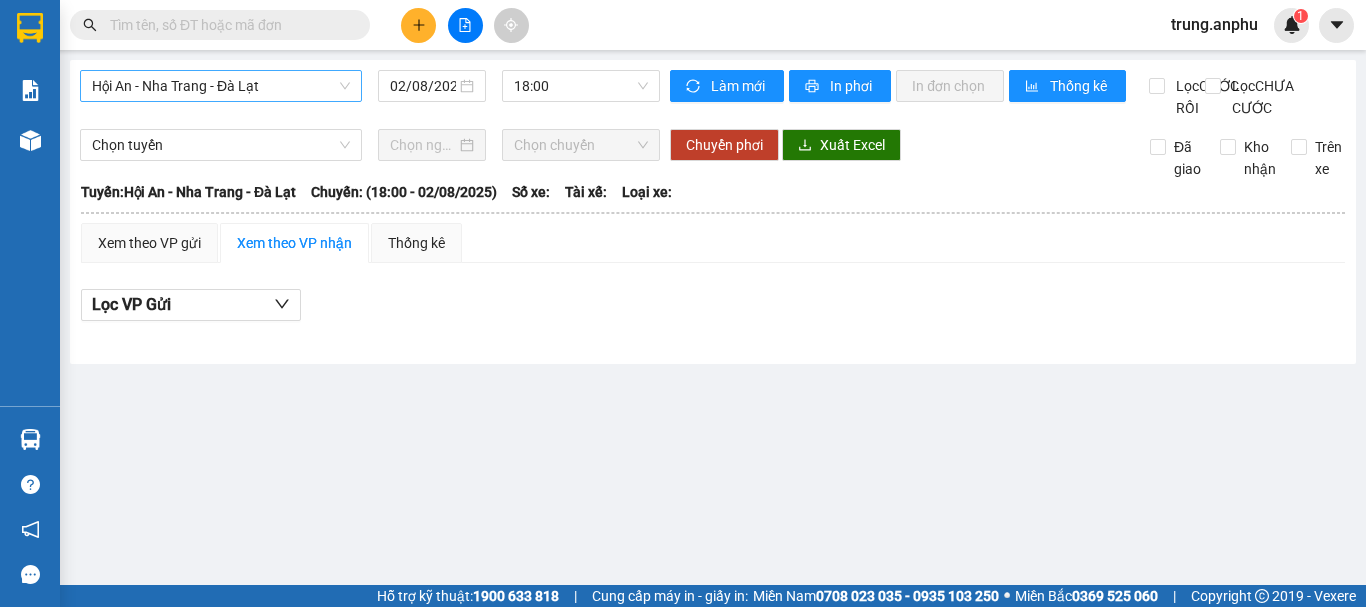 click on "Hội An - Nha Trang - Đà Lạt" at bounding box center (221, 86) 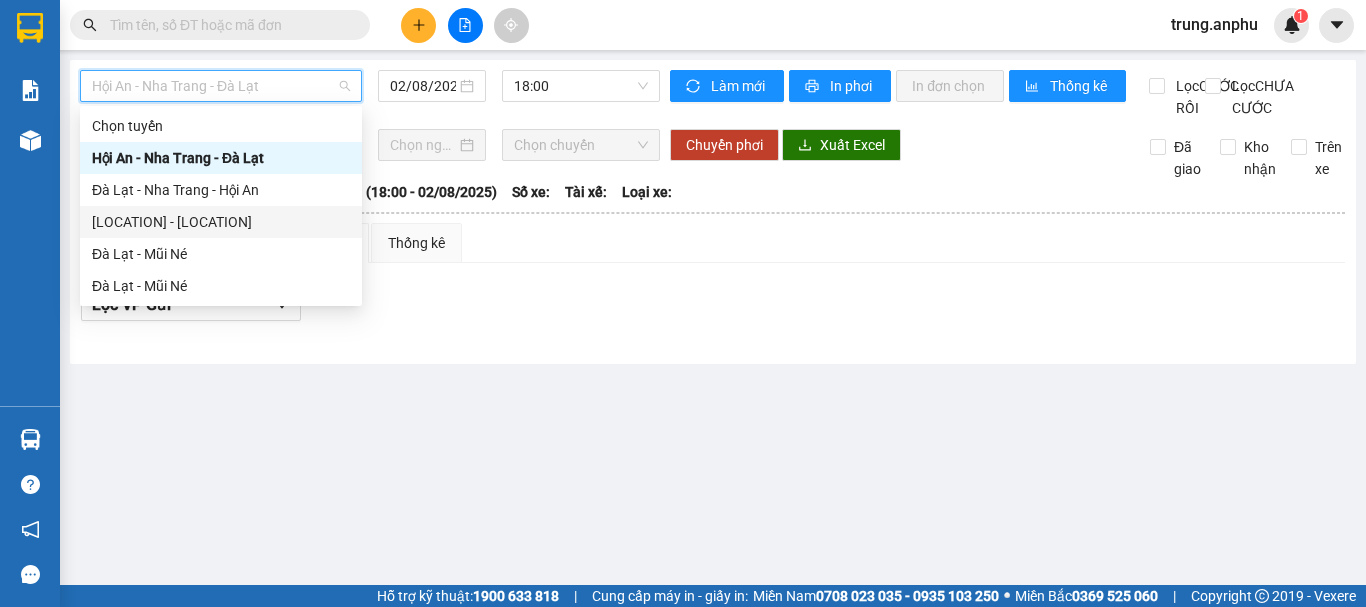 click on "[LOCATION] - [LOCATION]" at bounding box center [221, 222] 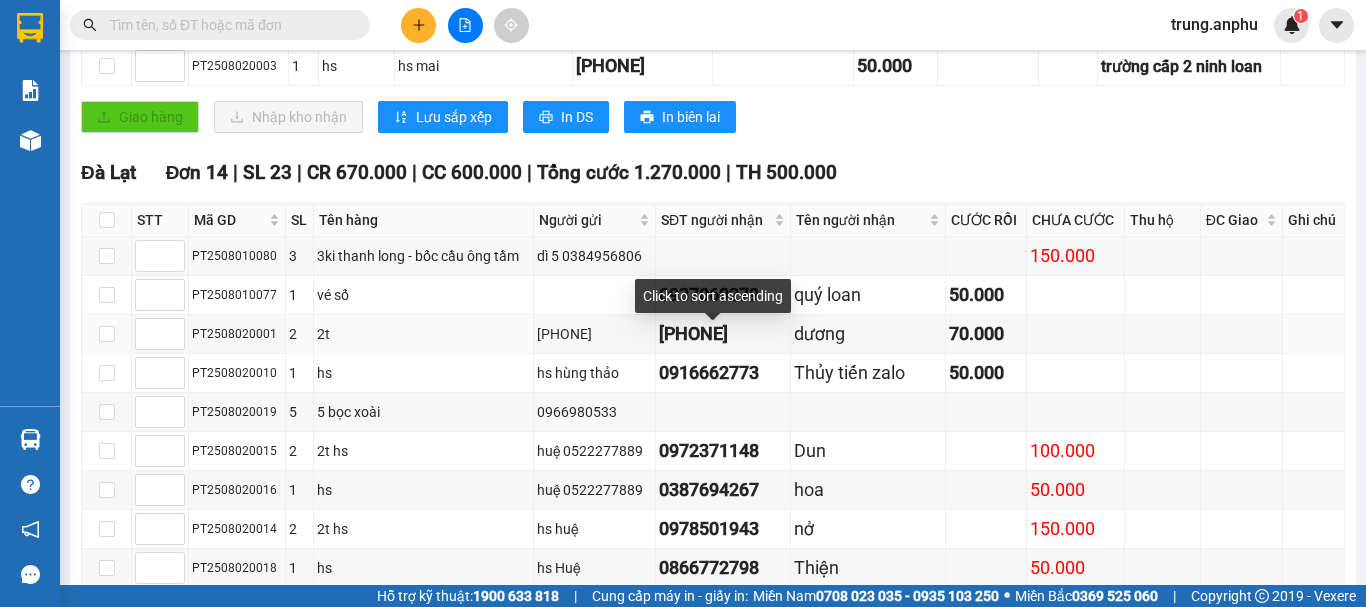 scroll, scrollTop: 200, scrollLeft: 0, axis: vertical 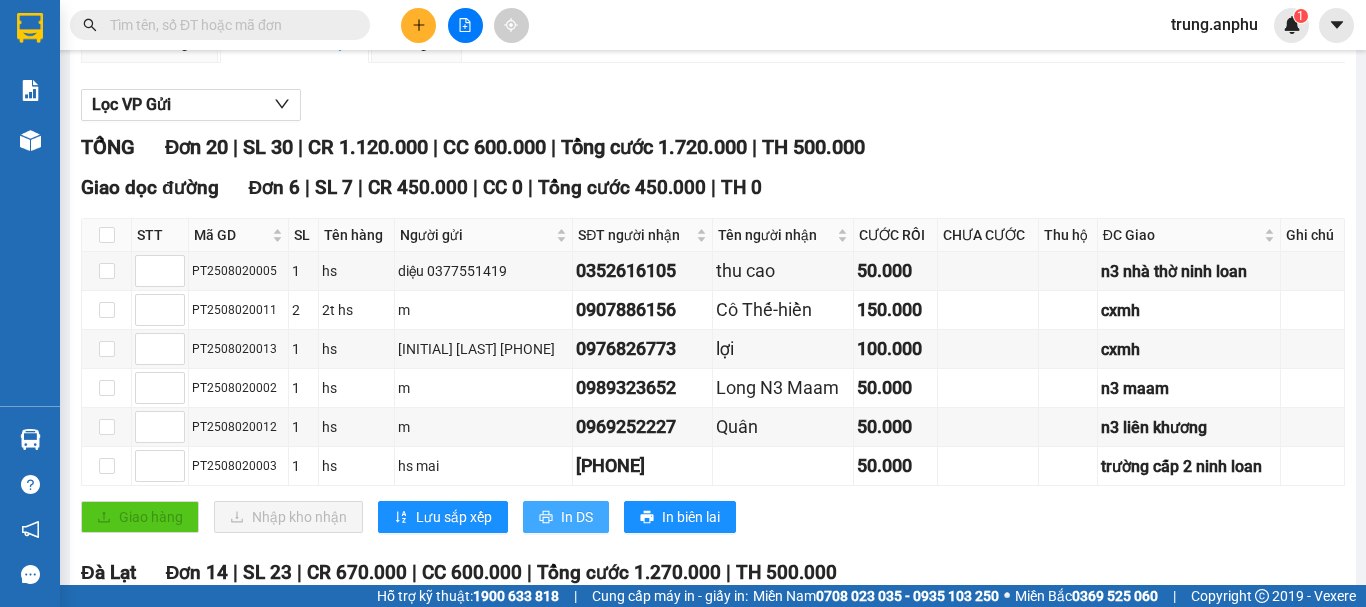 click on "In DS" at bounding box center (577, 517) 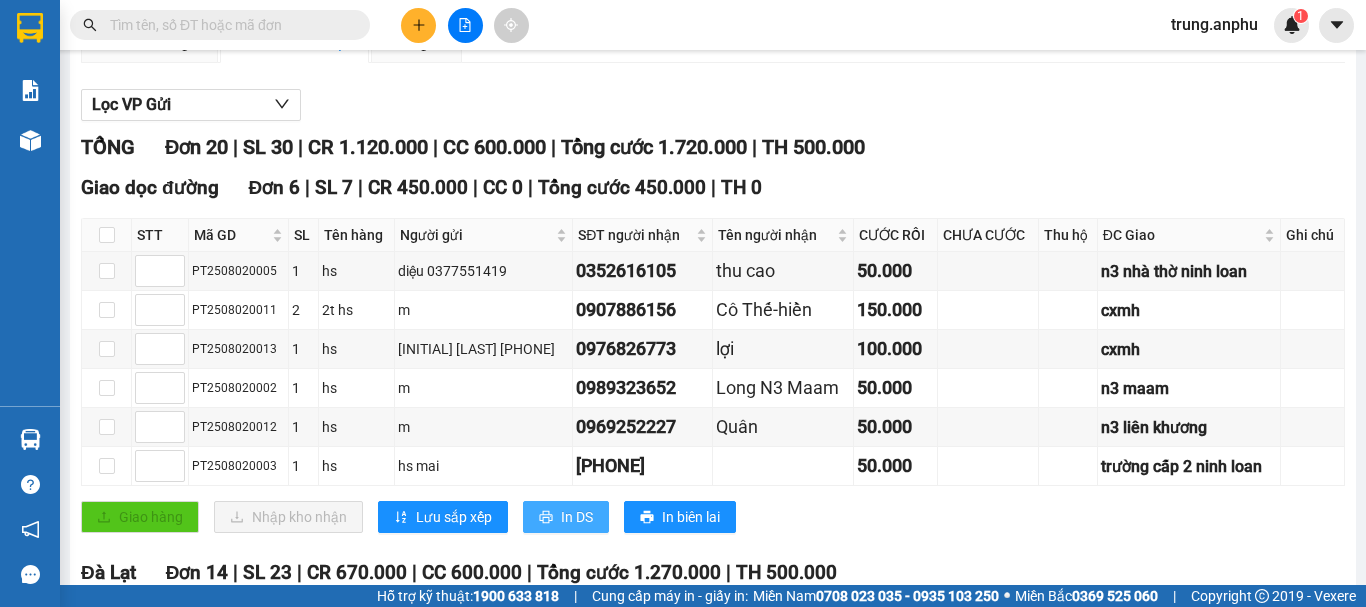 scroll, scrollTop: 0, scrollLeft: 0, axis: both 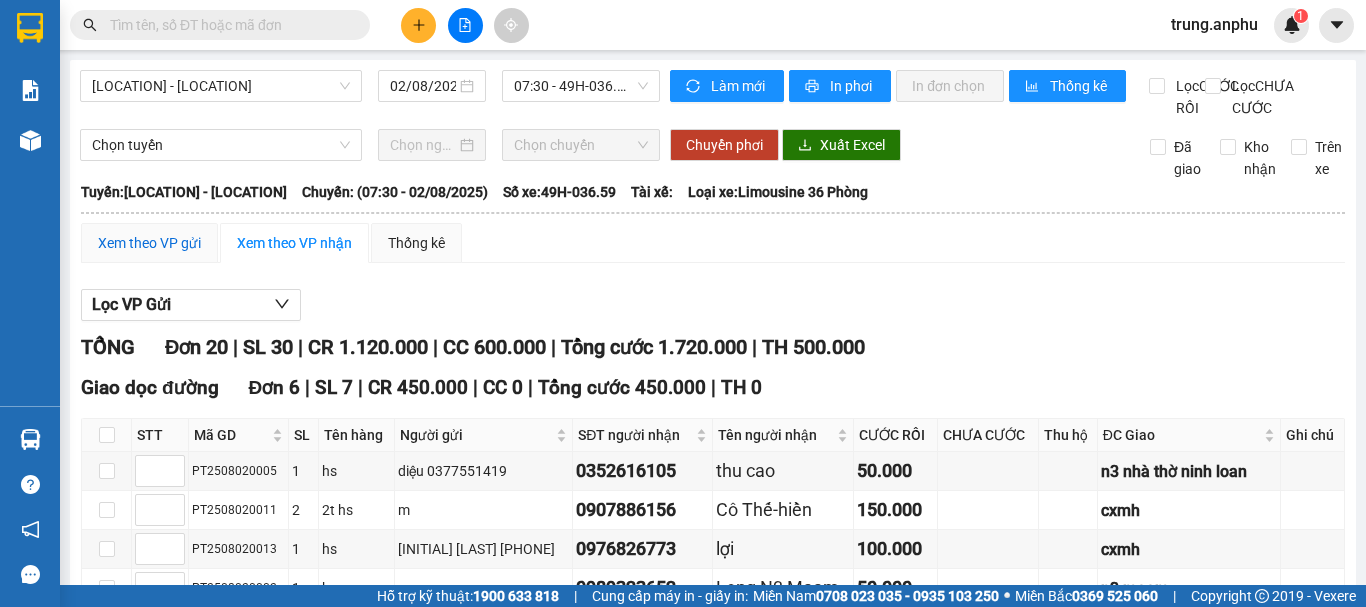 click on "Xem theo VP gửi" at bounding box center [149, 243] 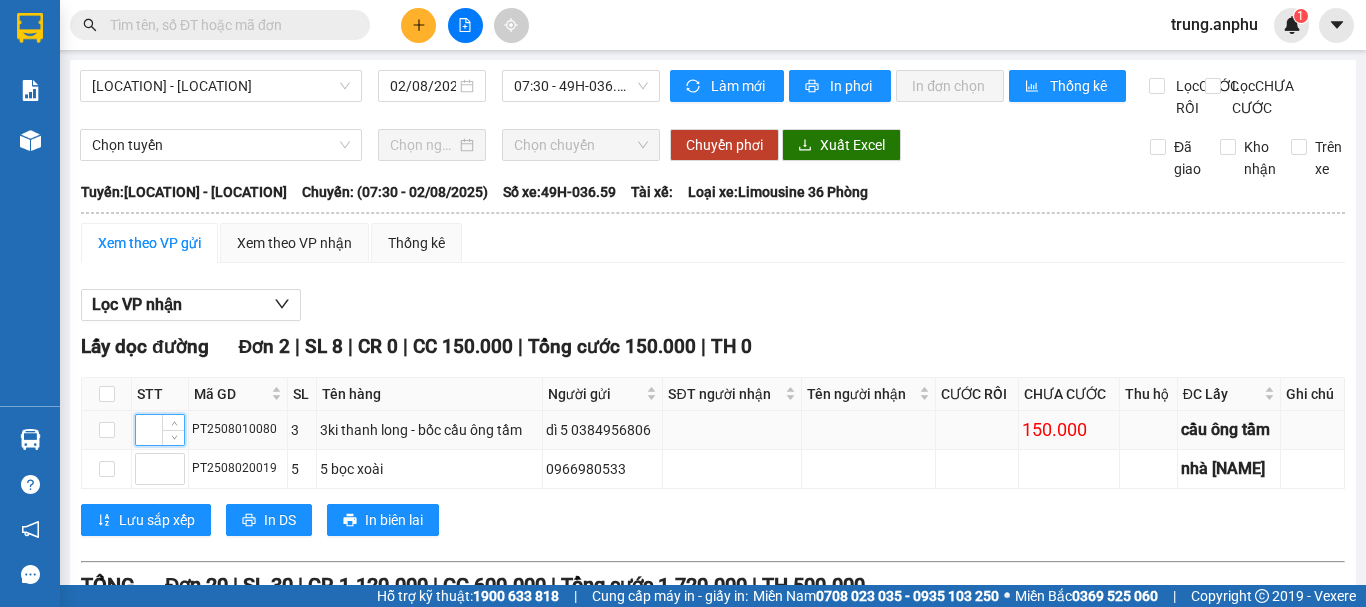 click at bounding box center (160, 430) 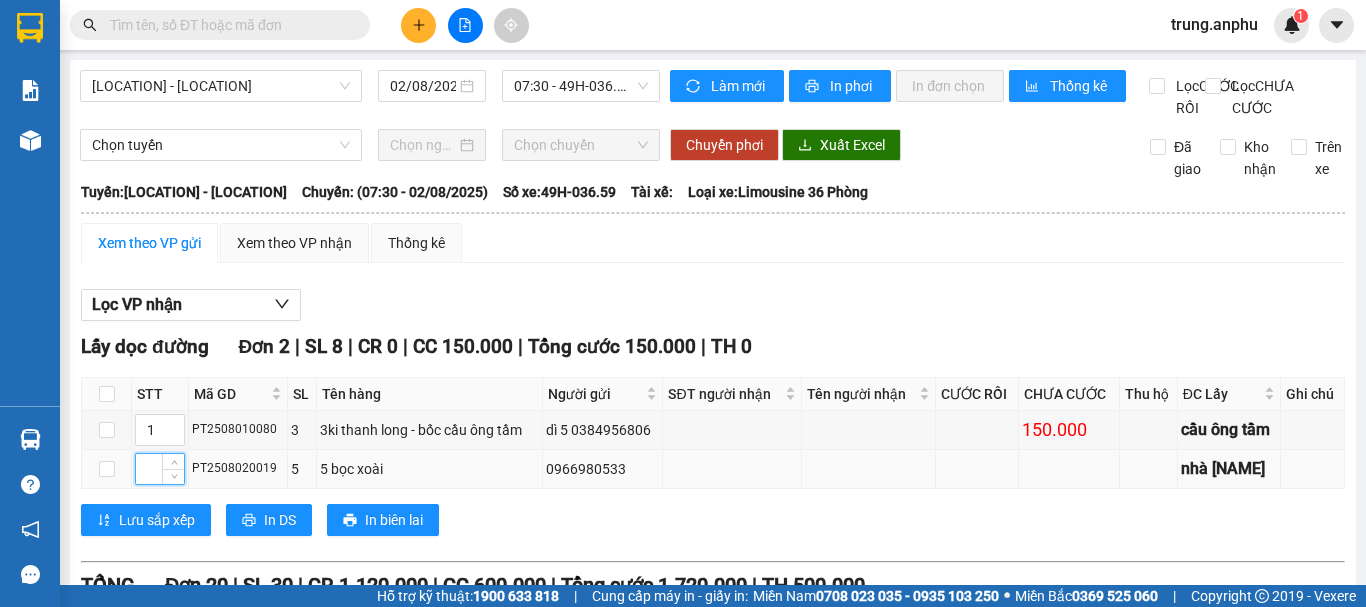 click at bounding box center [160, 469] 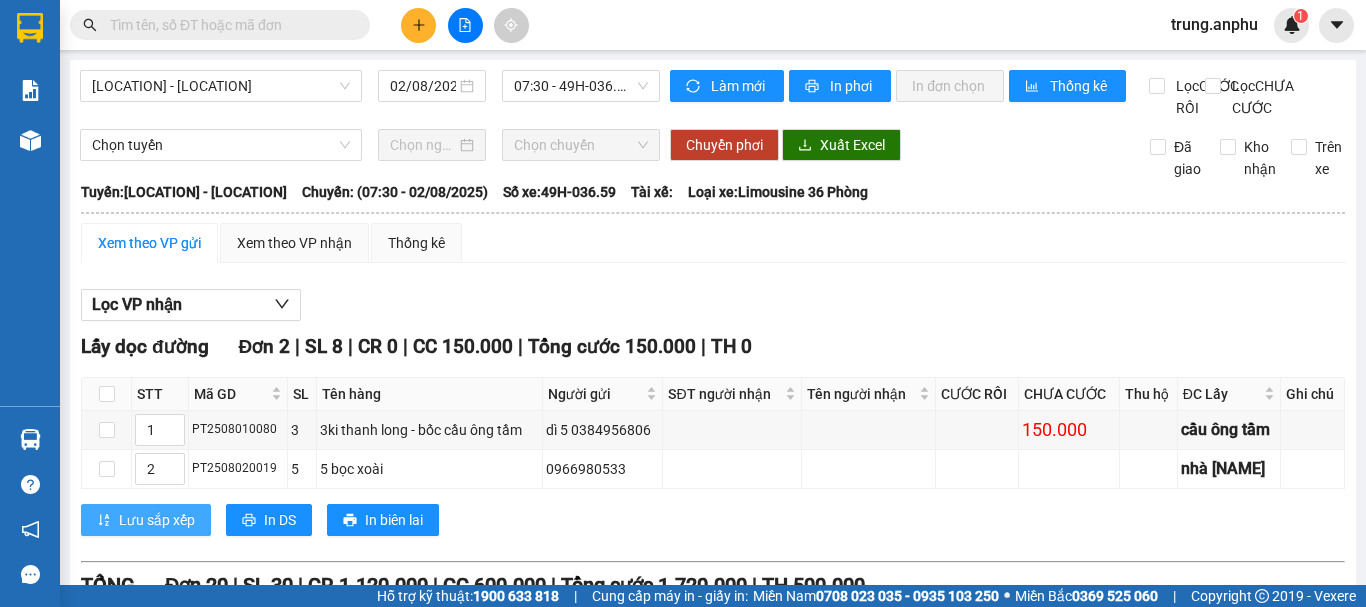 click on "Lưu sắp xếp" at bounding box center [157, 520] 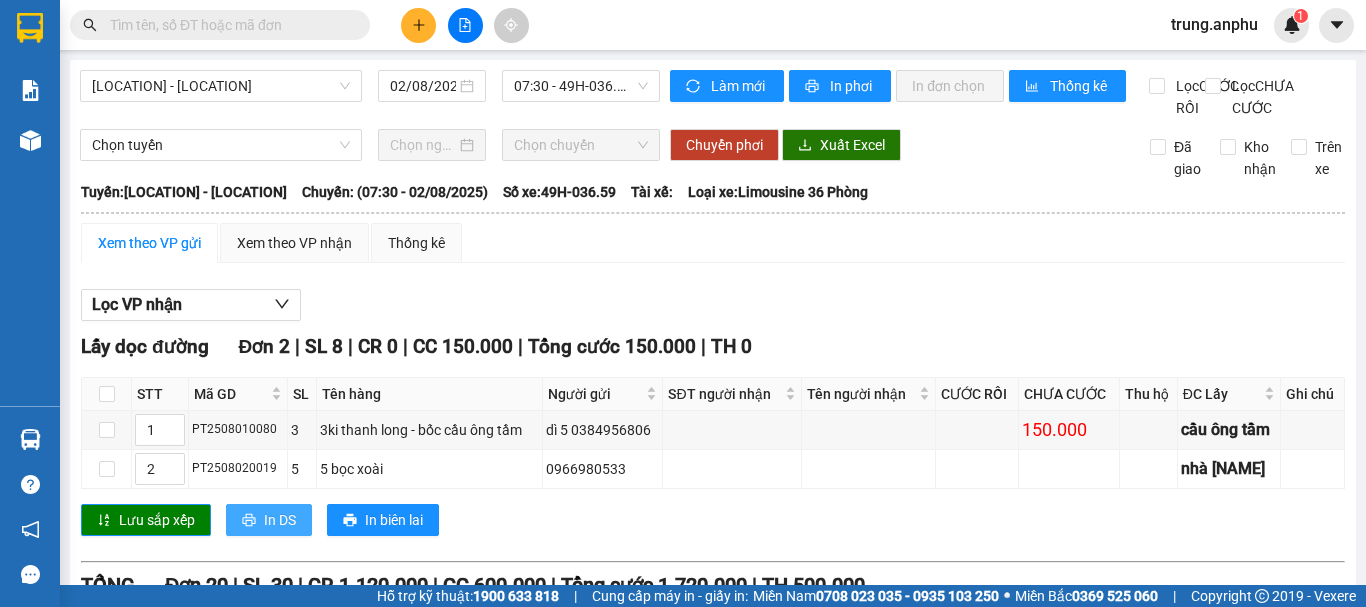 click on "In DS" at bounding box center [280, 520] 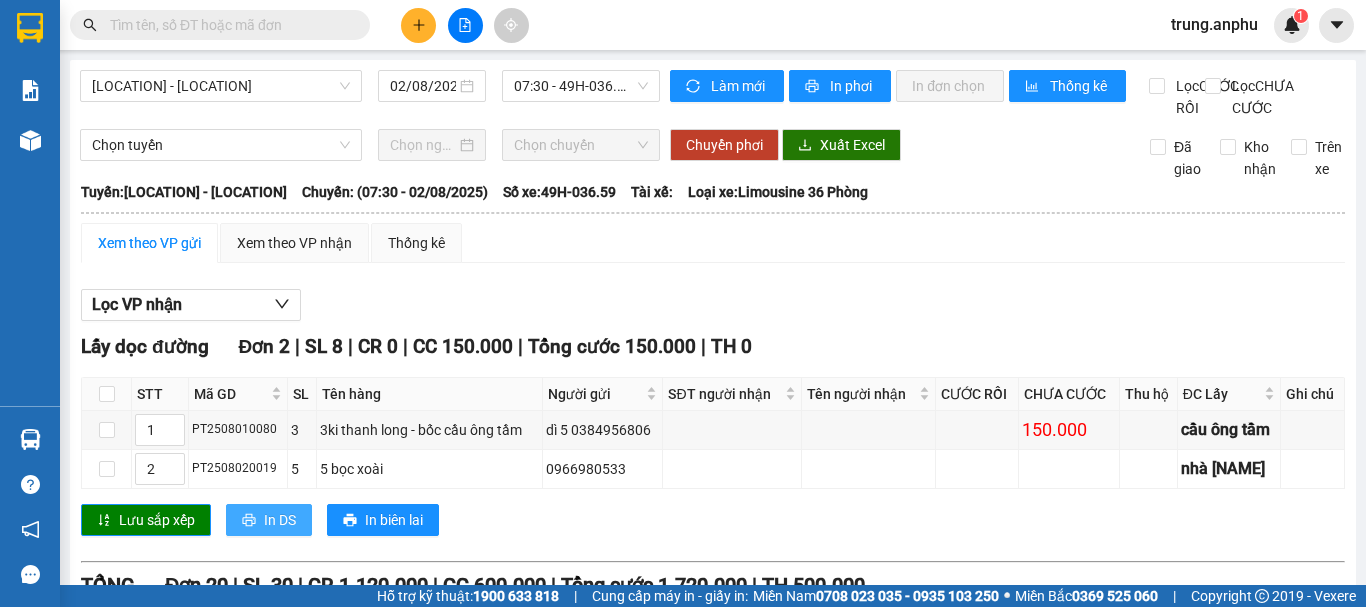 scroll, scrollTop: 0, scrollLeft: 0, axis: both 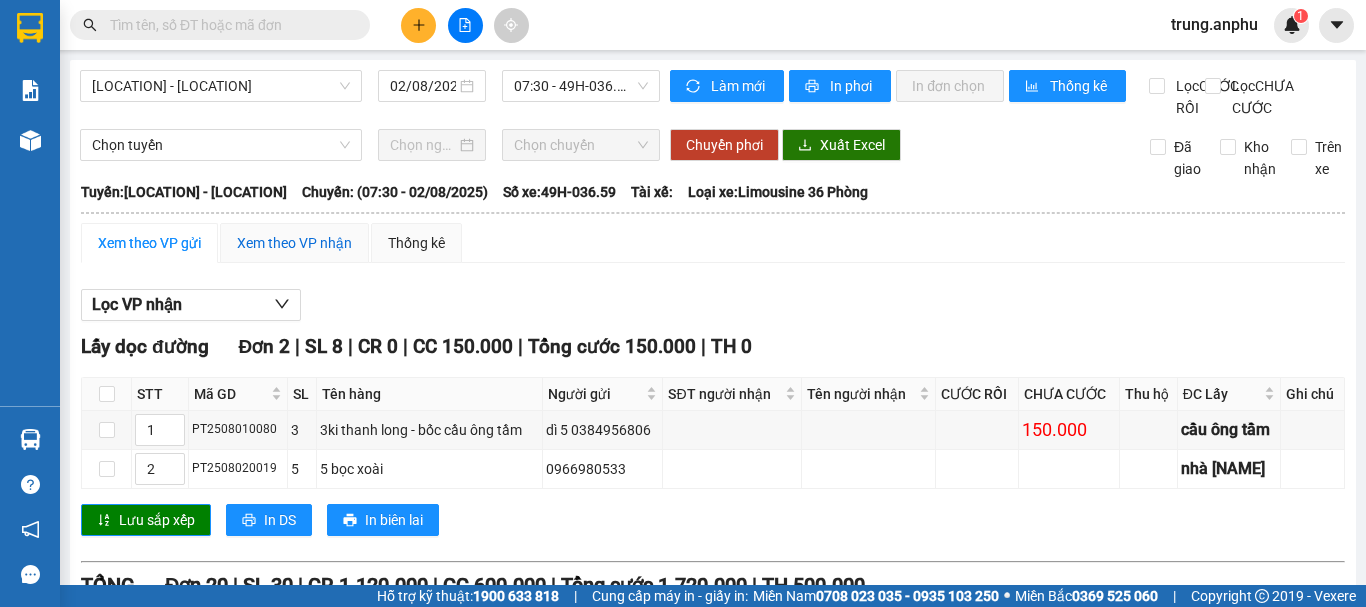 click on "Xem theo VP nhận" at bounding box center [294, 243] 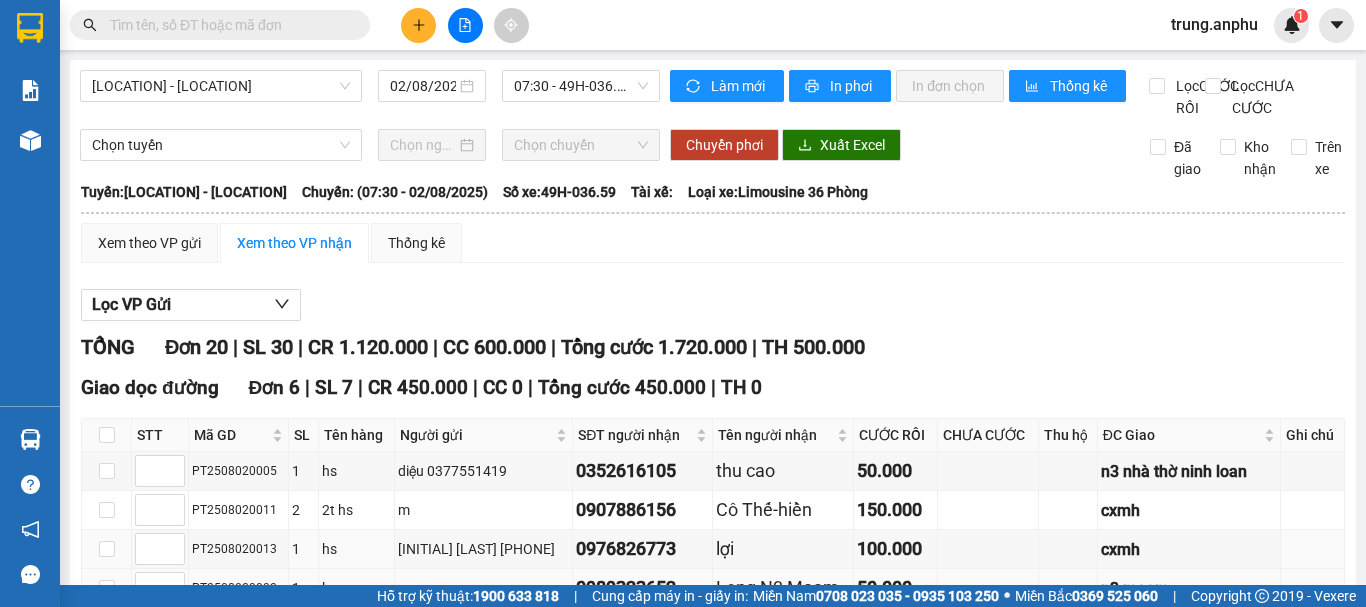 scroll, scrollTop: 300, scrollLeft: 0, axis: vertical 